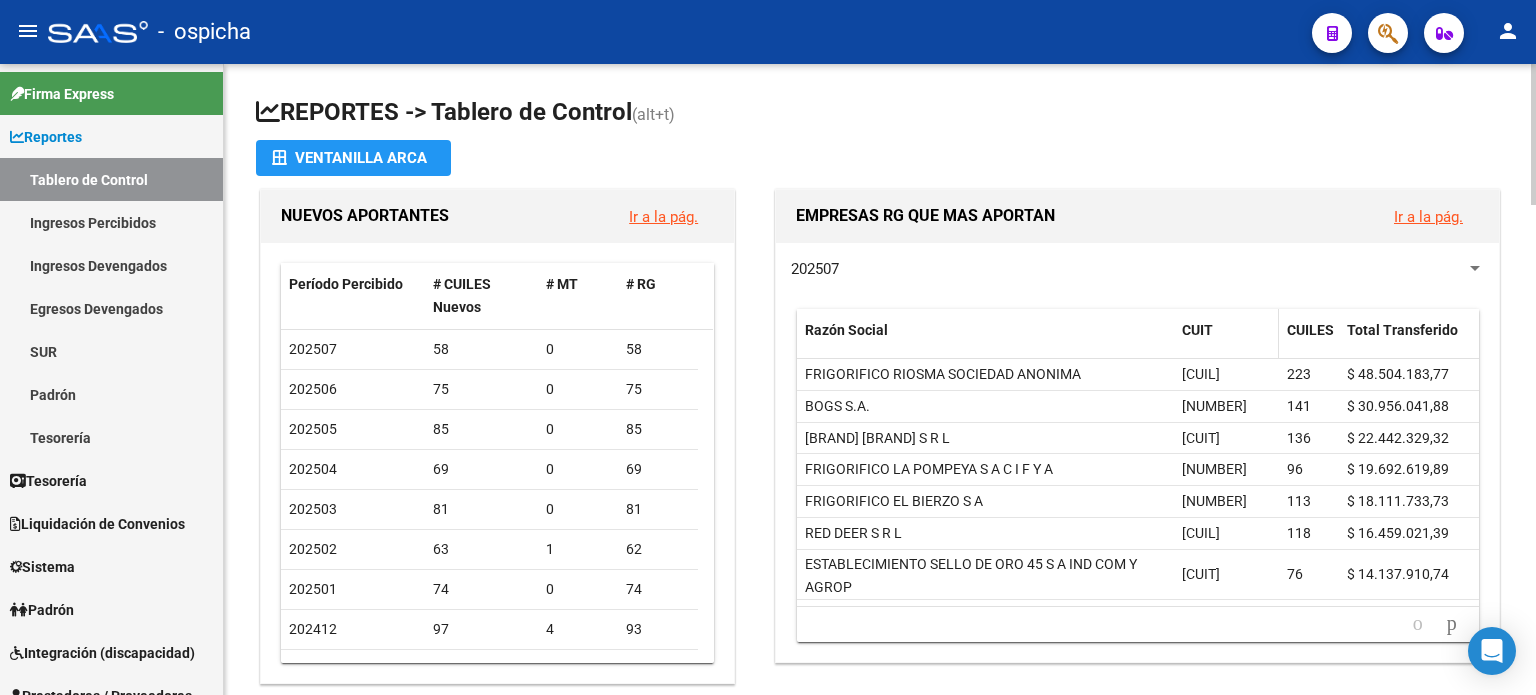 scroll, scrollTop: 0, scrollLeft: 0, axis: both 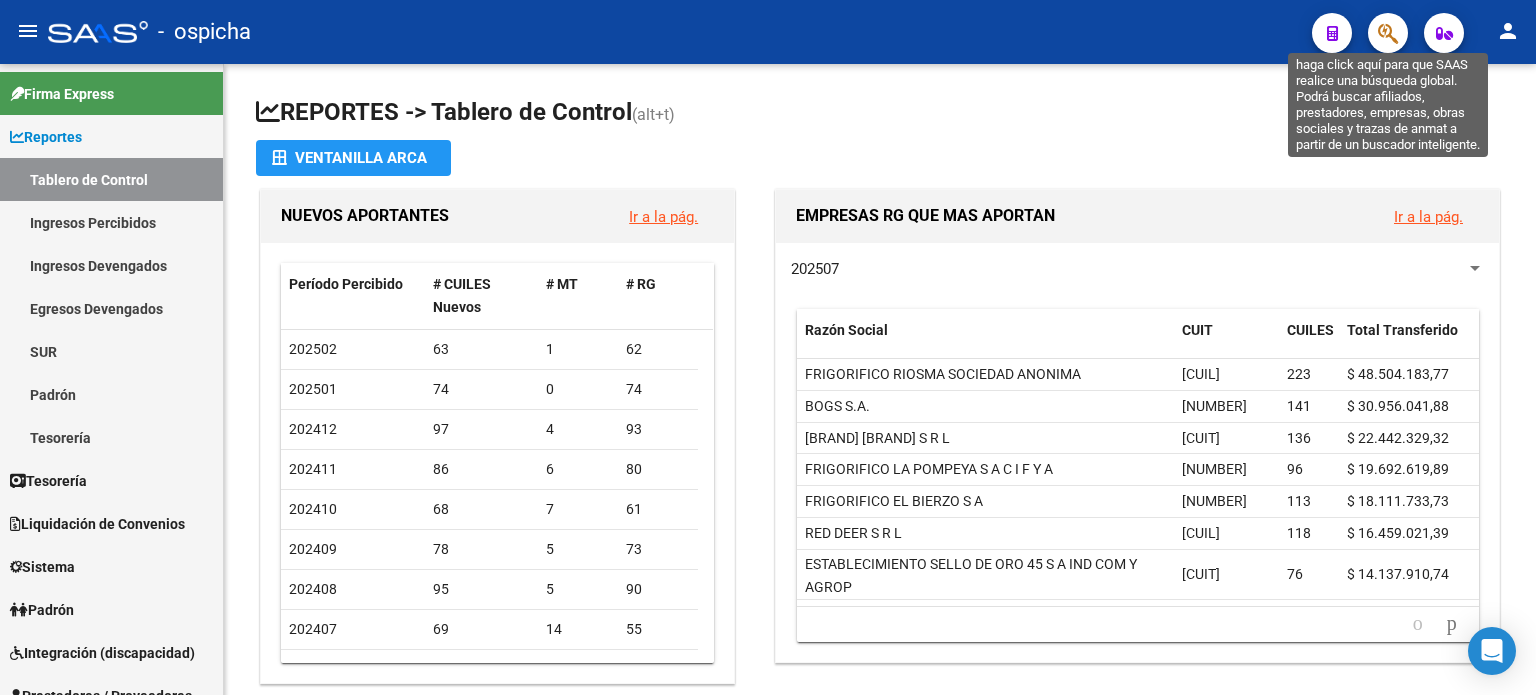 click 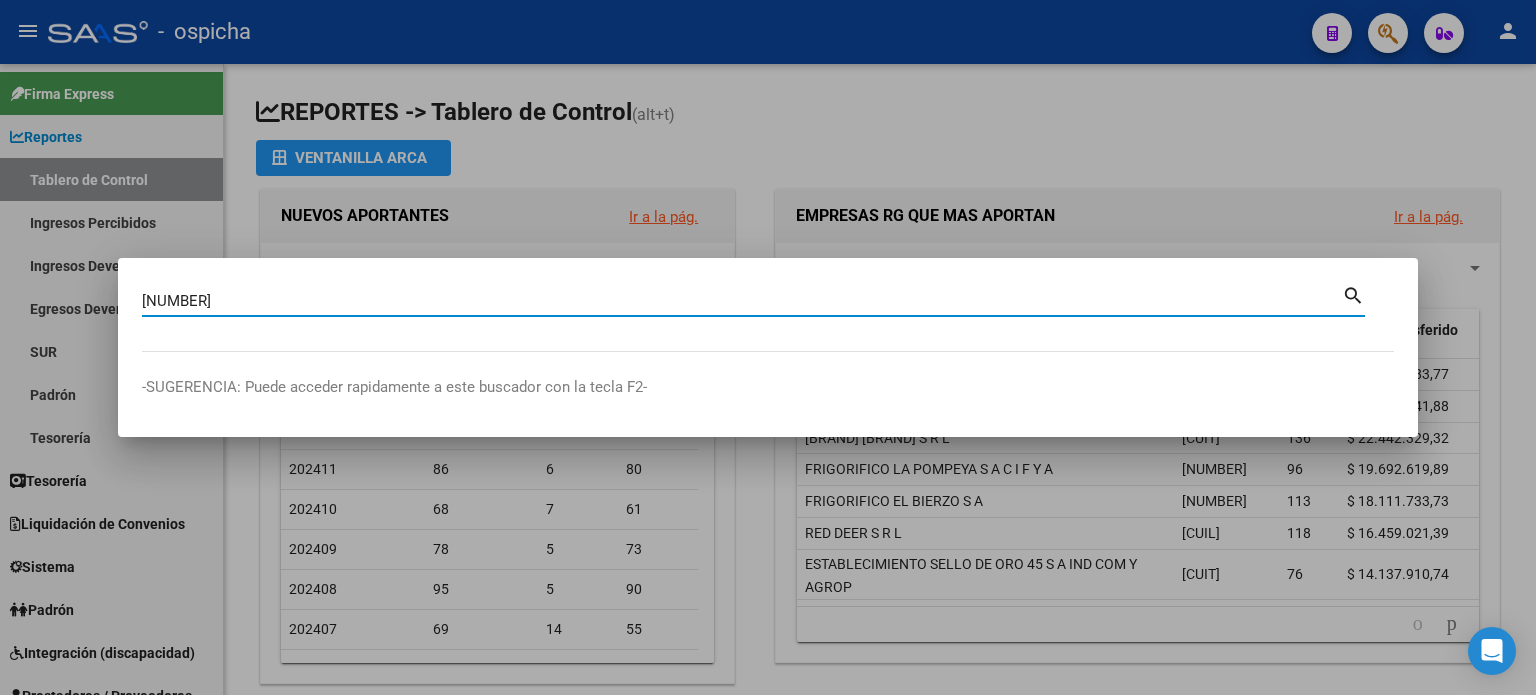type on "[NUMBER]" 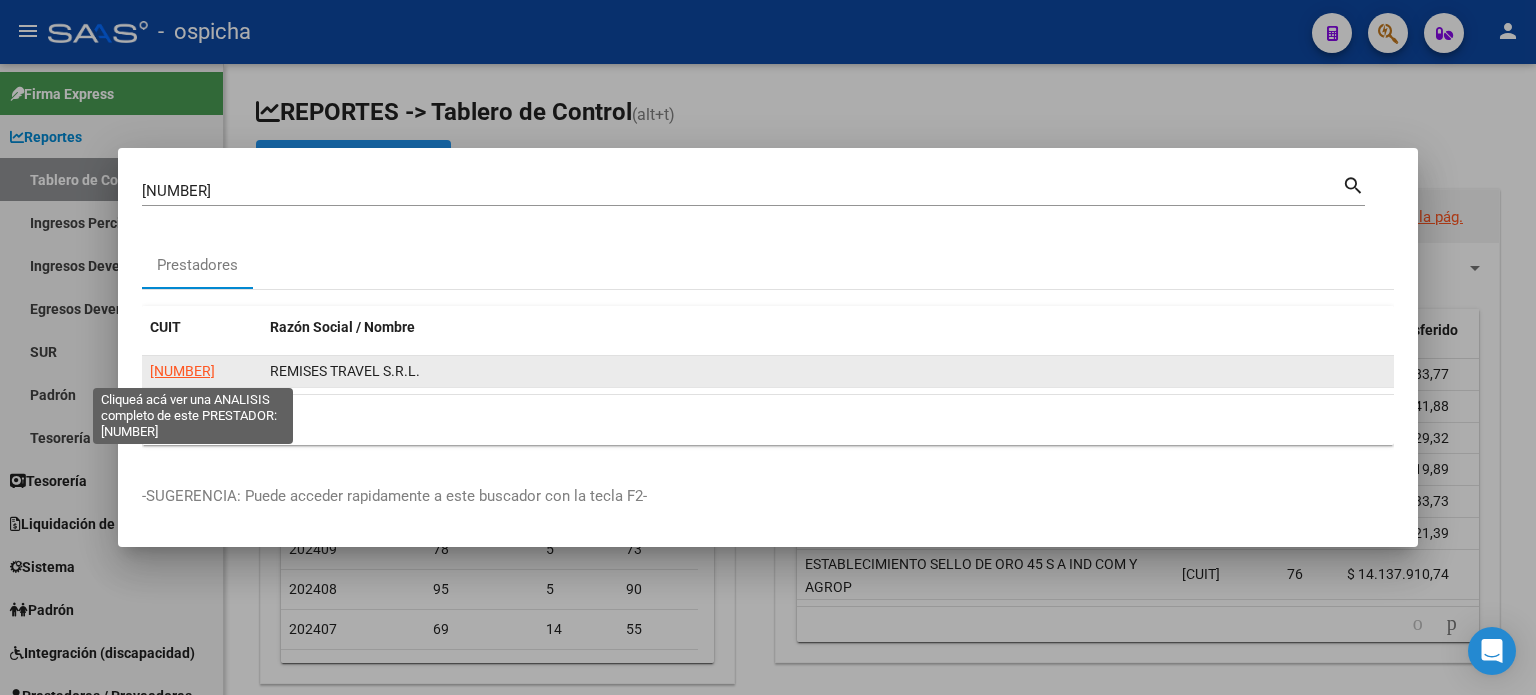 click on "[NUMBER]" 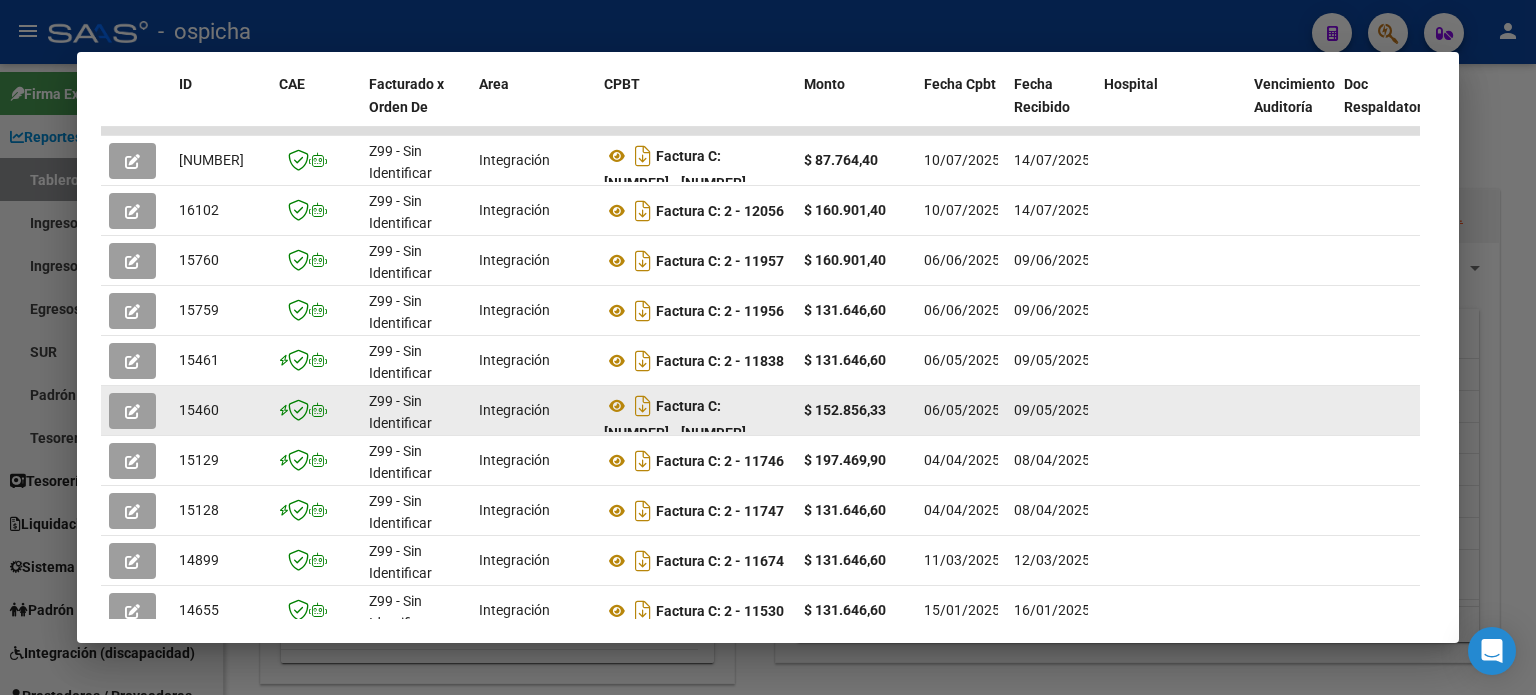 scroll, scrollTop: 389, scrollLeft: 0, axis: vertical 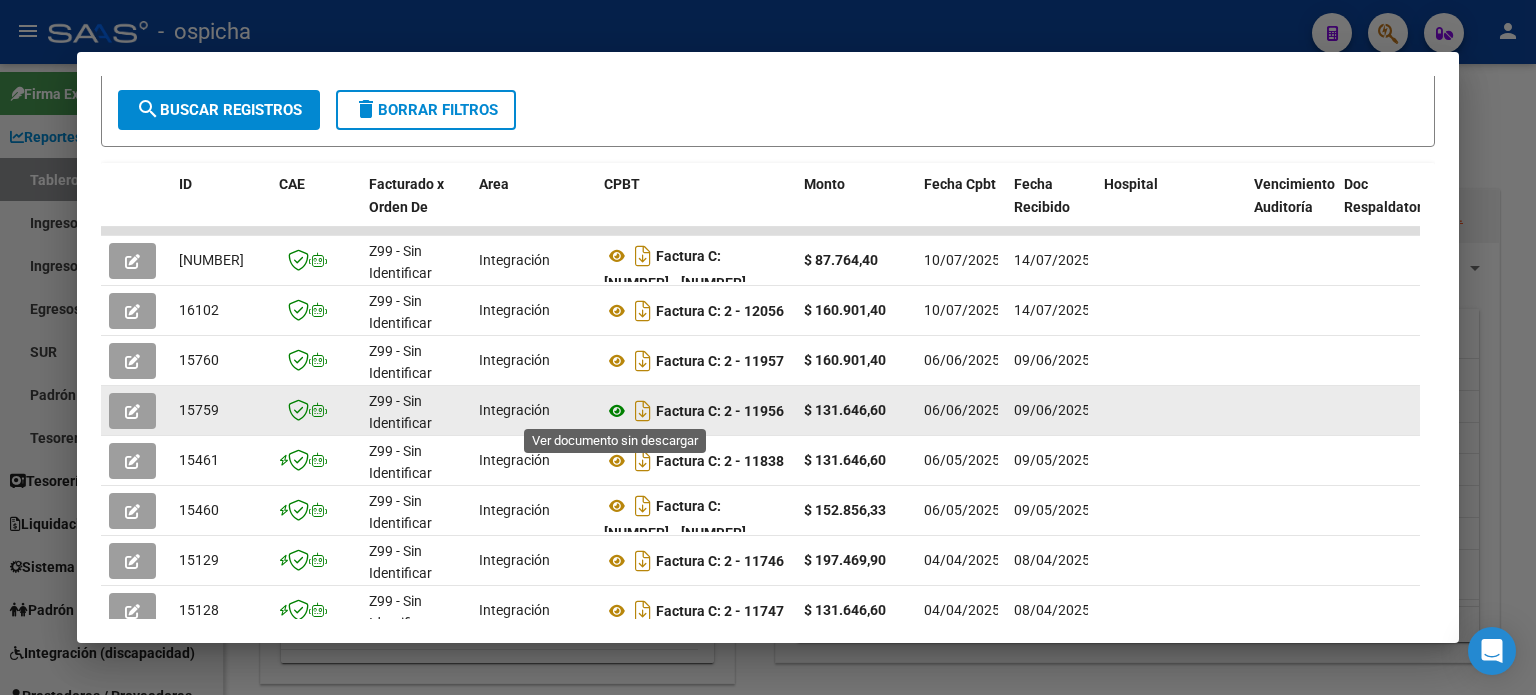 click 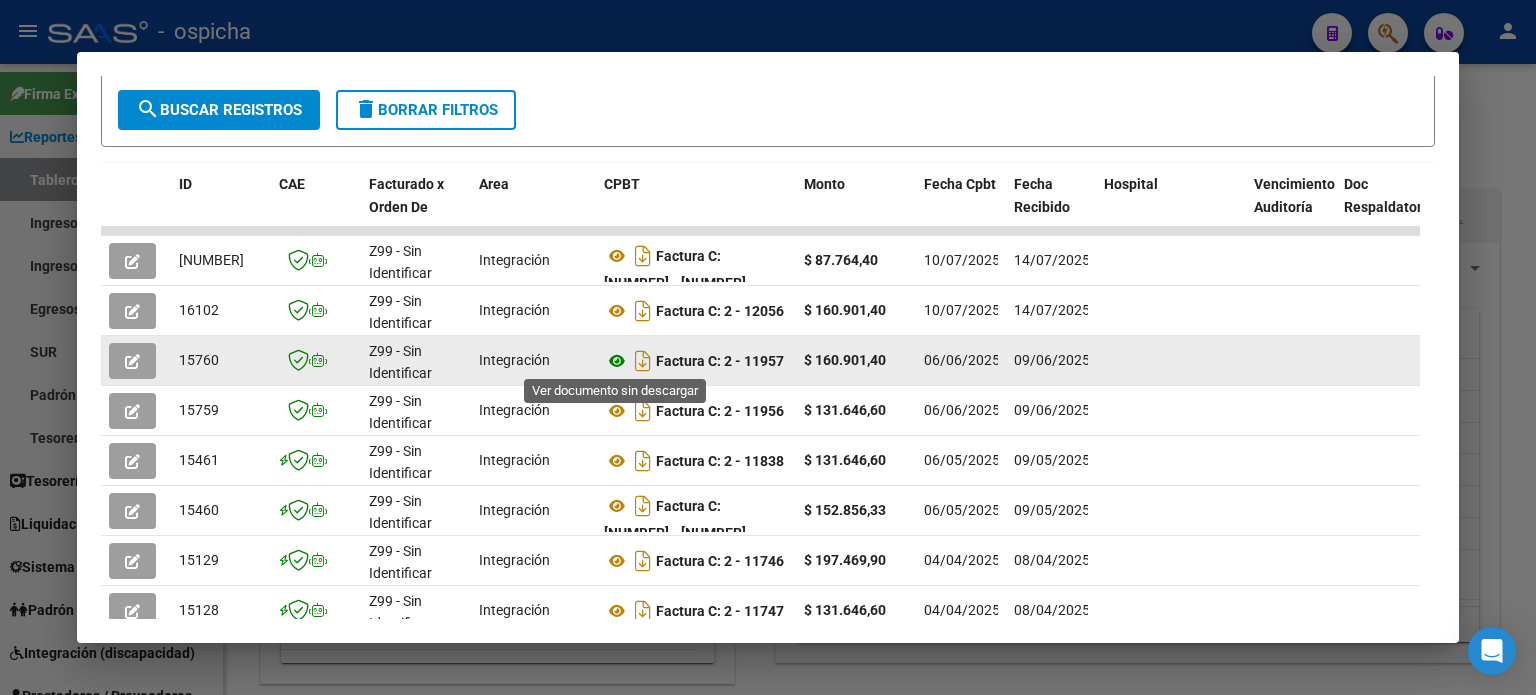 click 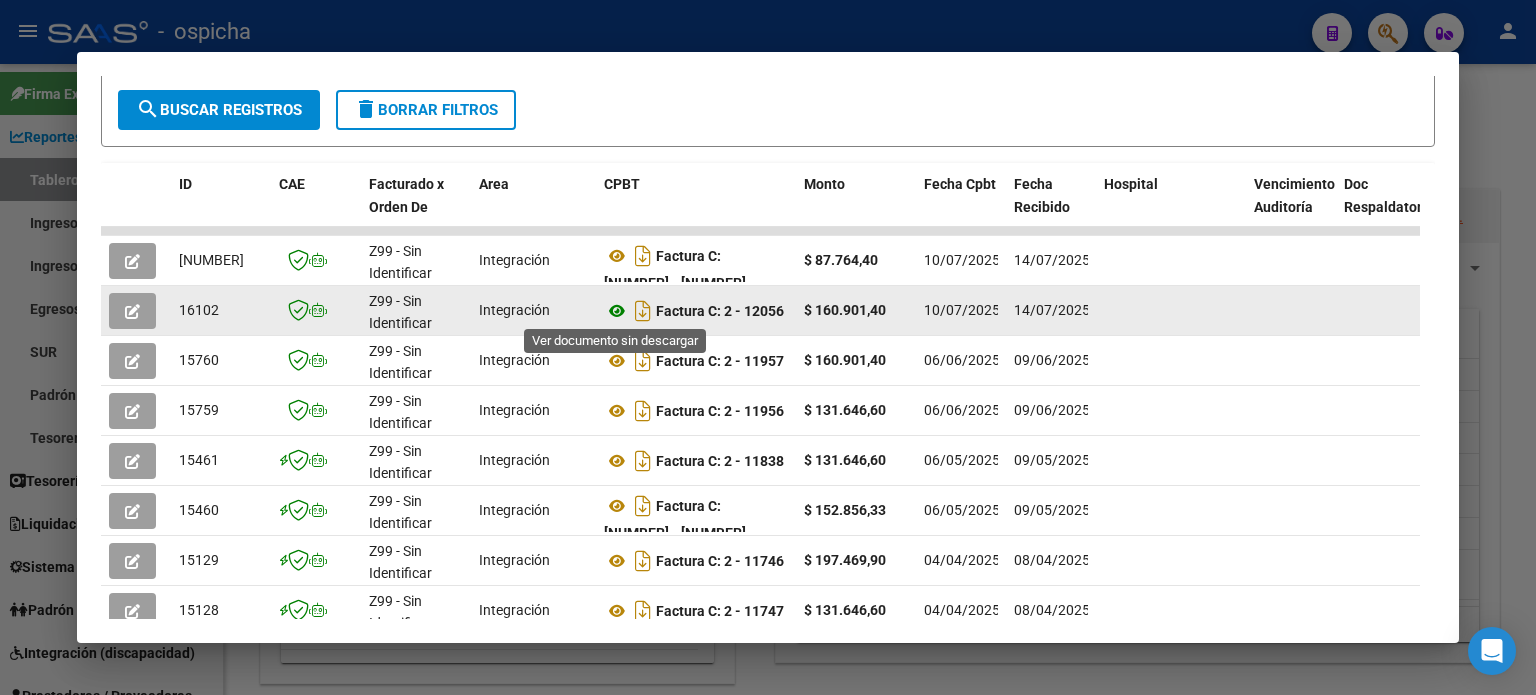 click 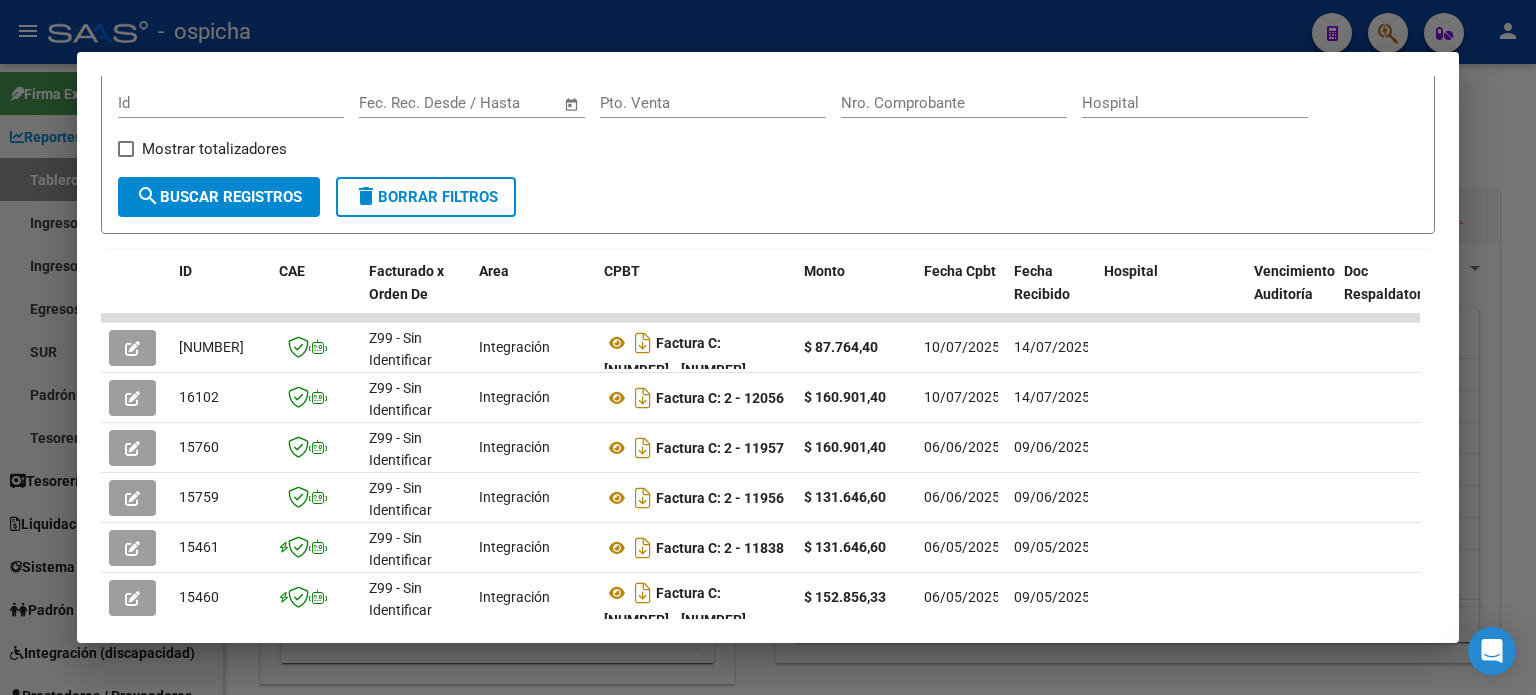 scroll, scrollTop: 89, scrollLeft: 0, axis: vertical 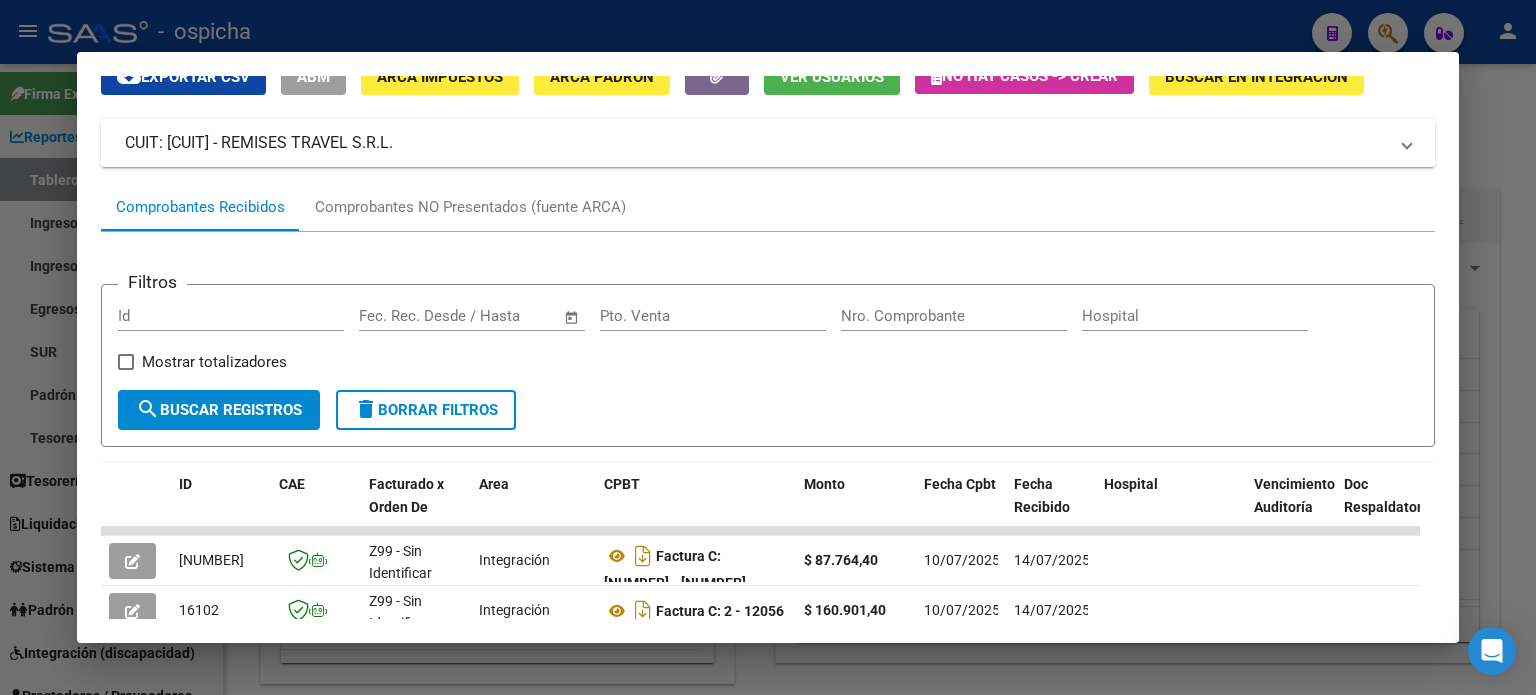 click at bounding box center [768, 347] 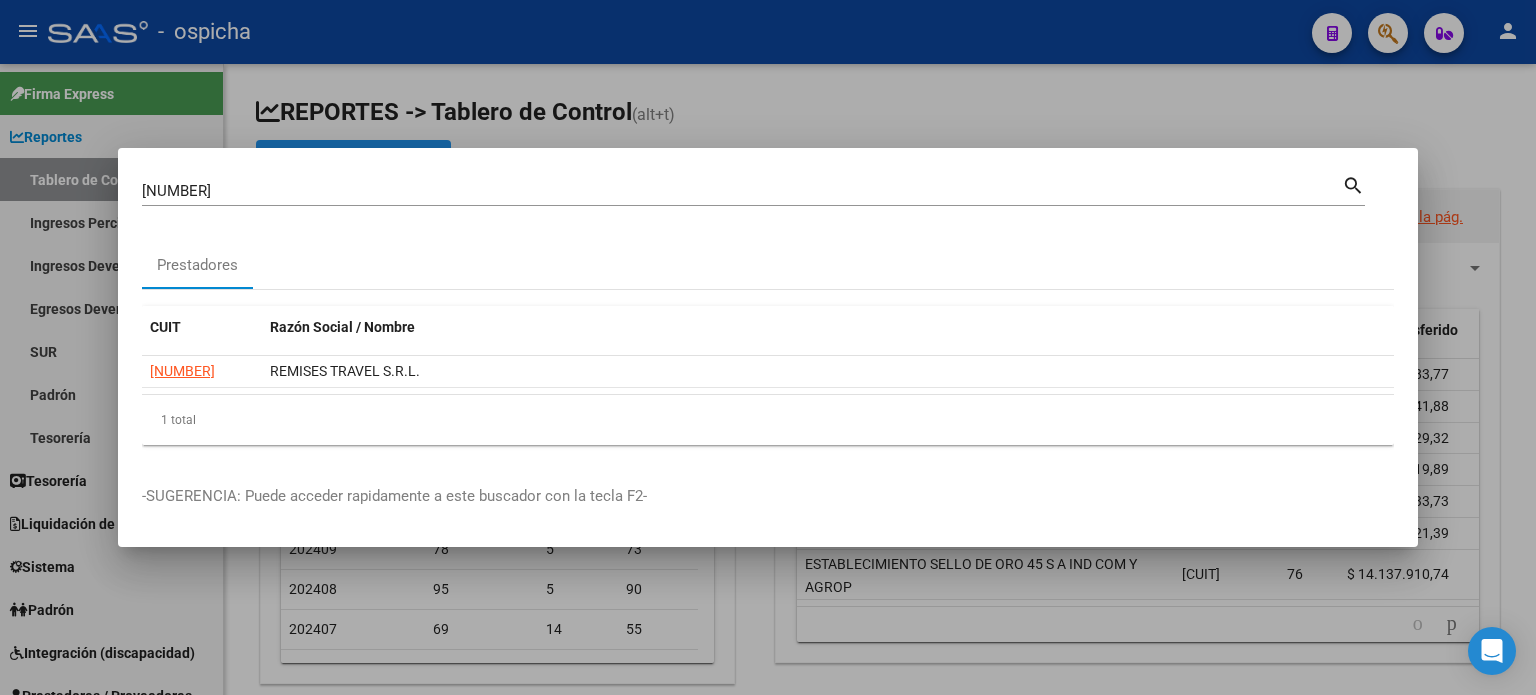 click at bounding box center [768, 347] 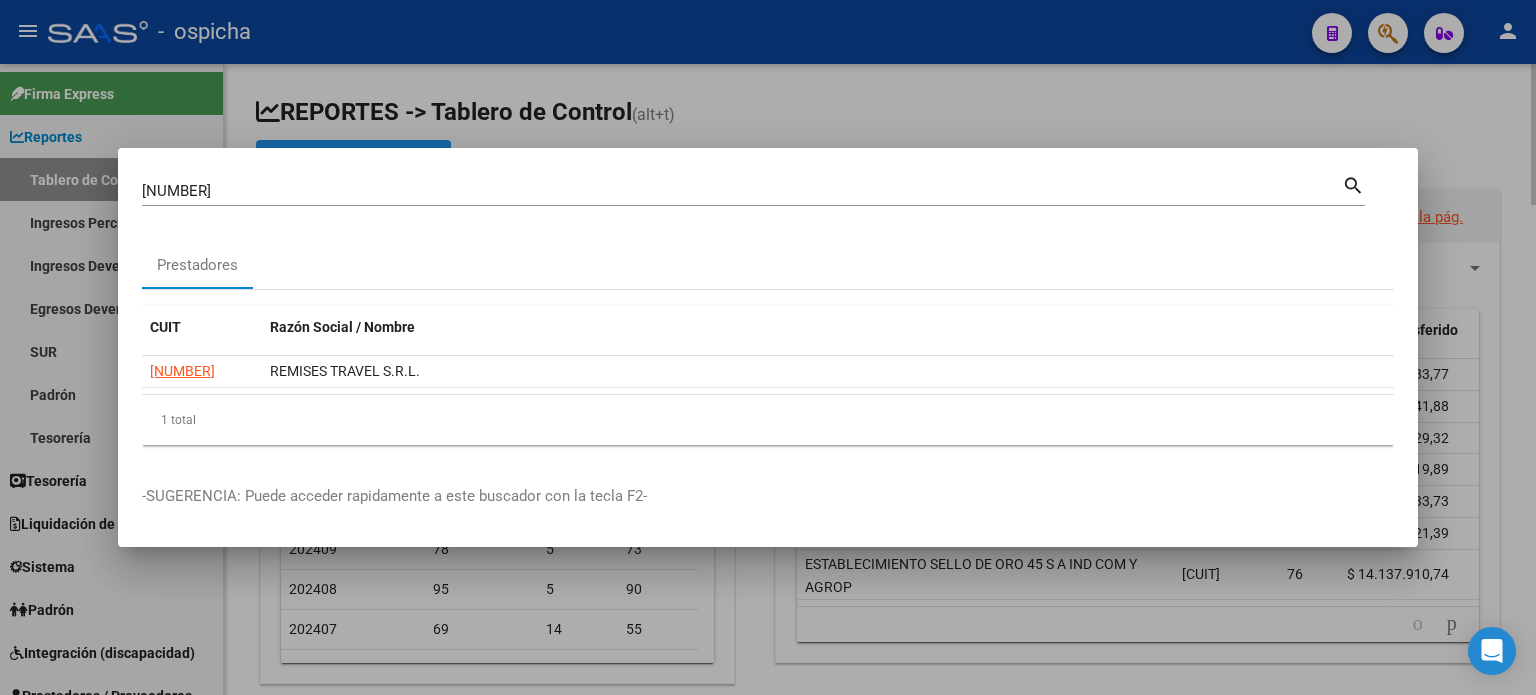 type 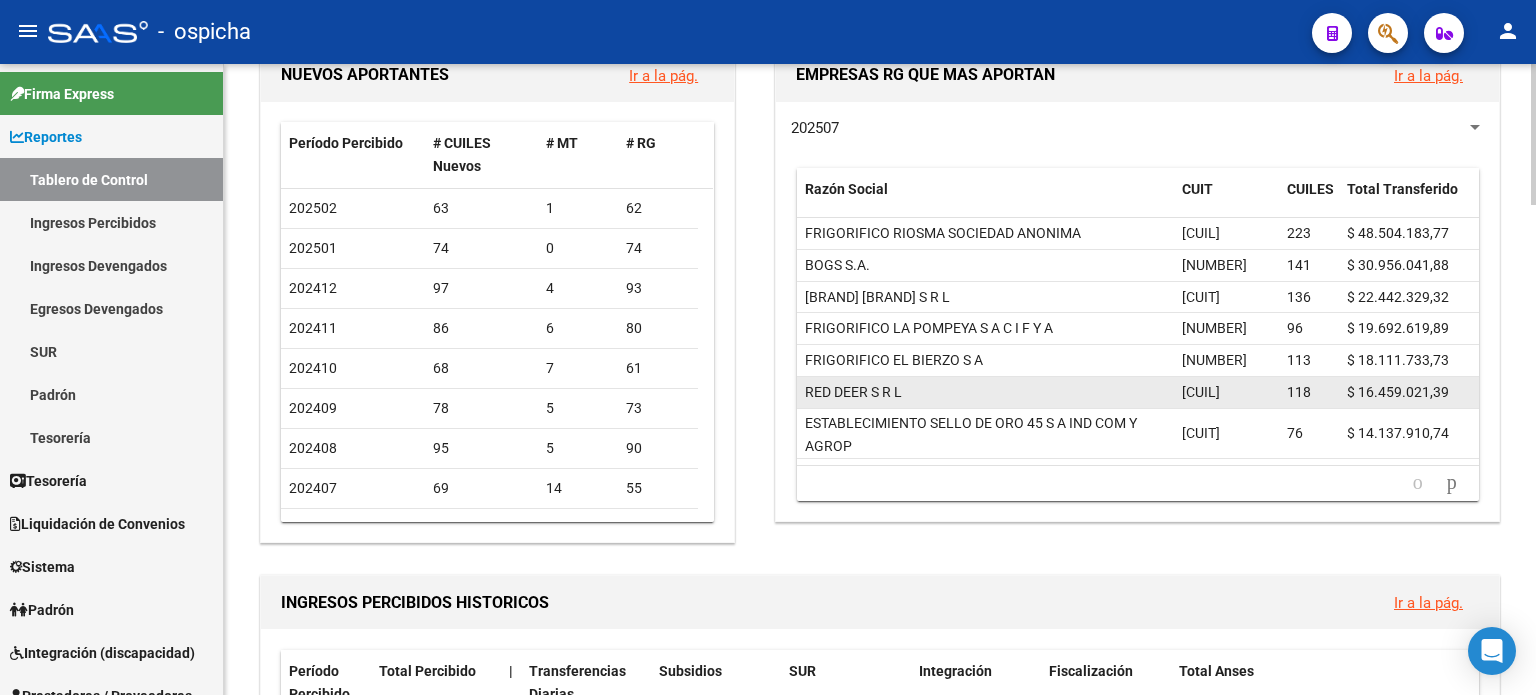 scroll, scrollTop: 0, scrollLeft: 0, axis: both 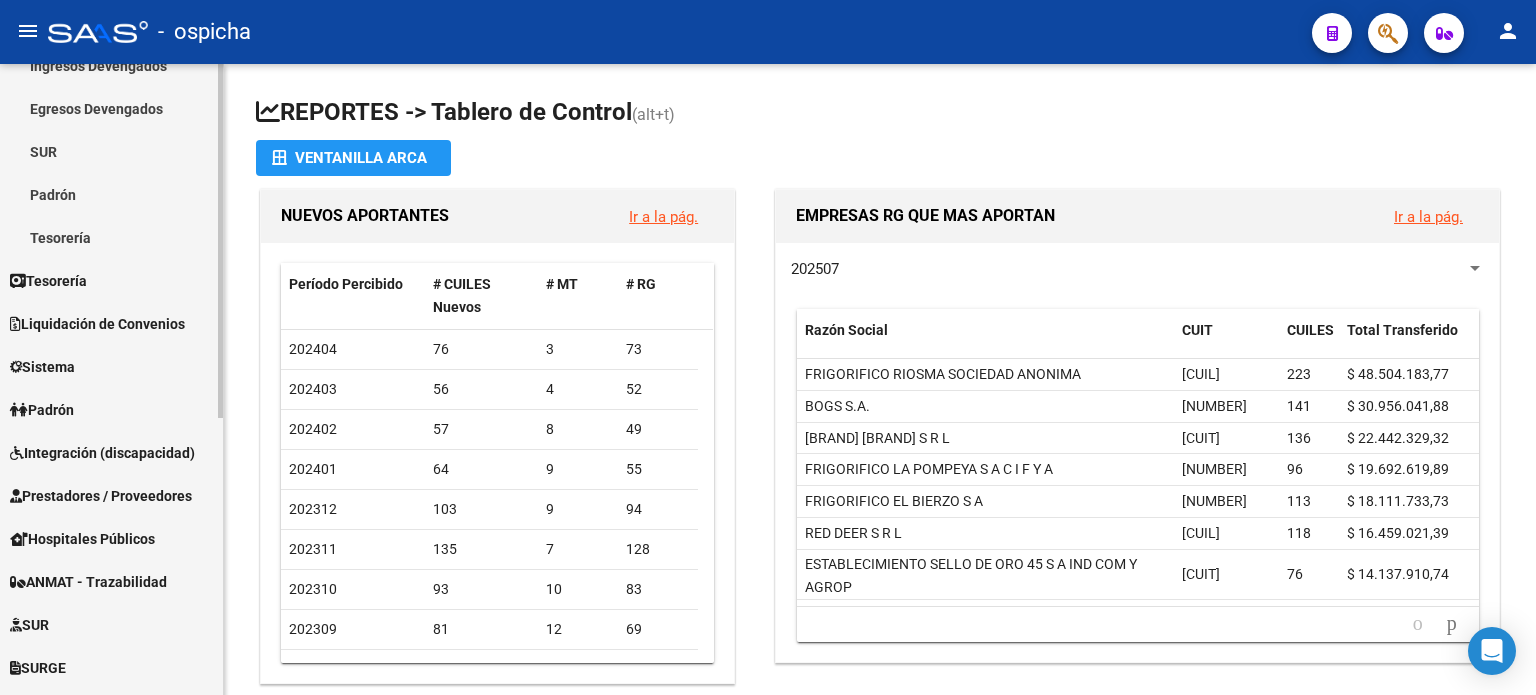 click on "Integración (discapacidad)" at bounding box center [102, 453] 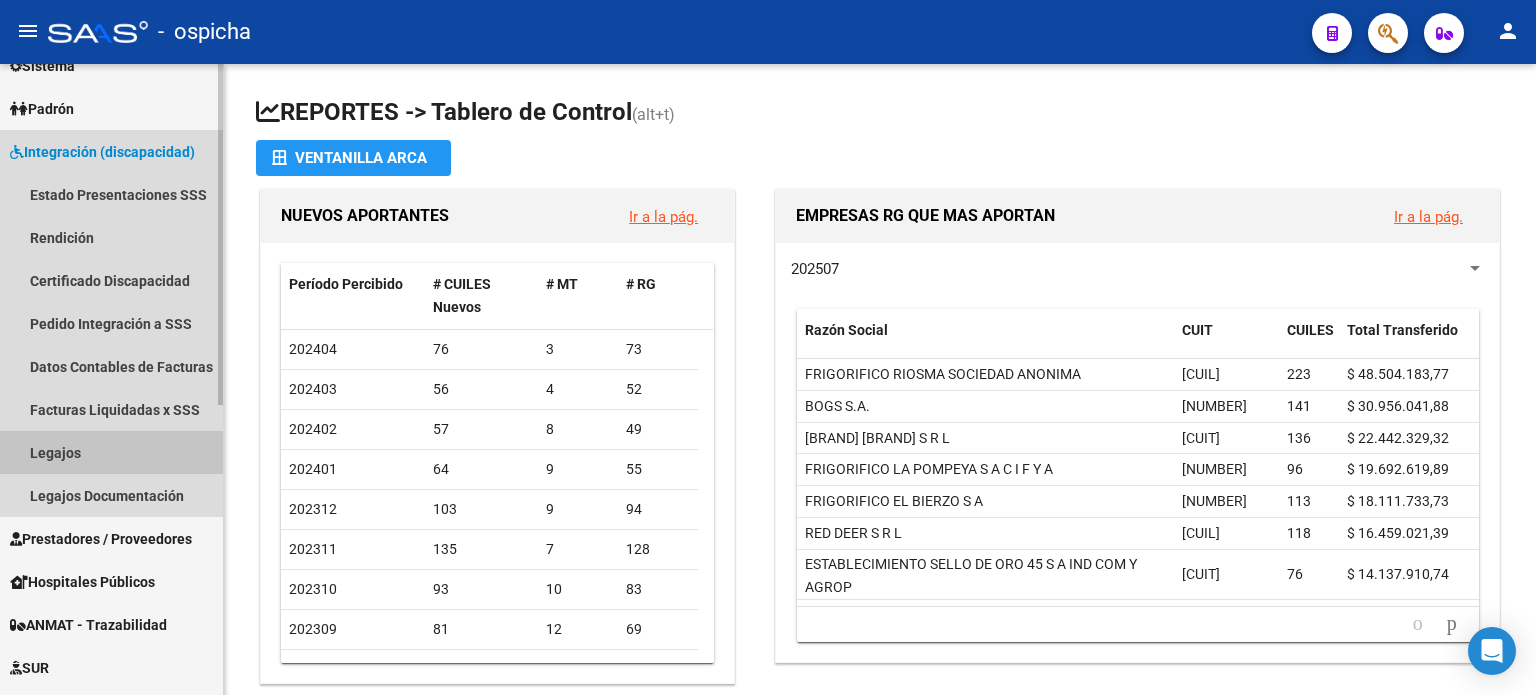 click on "Legajos" at bounding box center [111, 452] 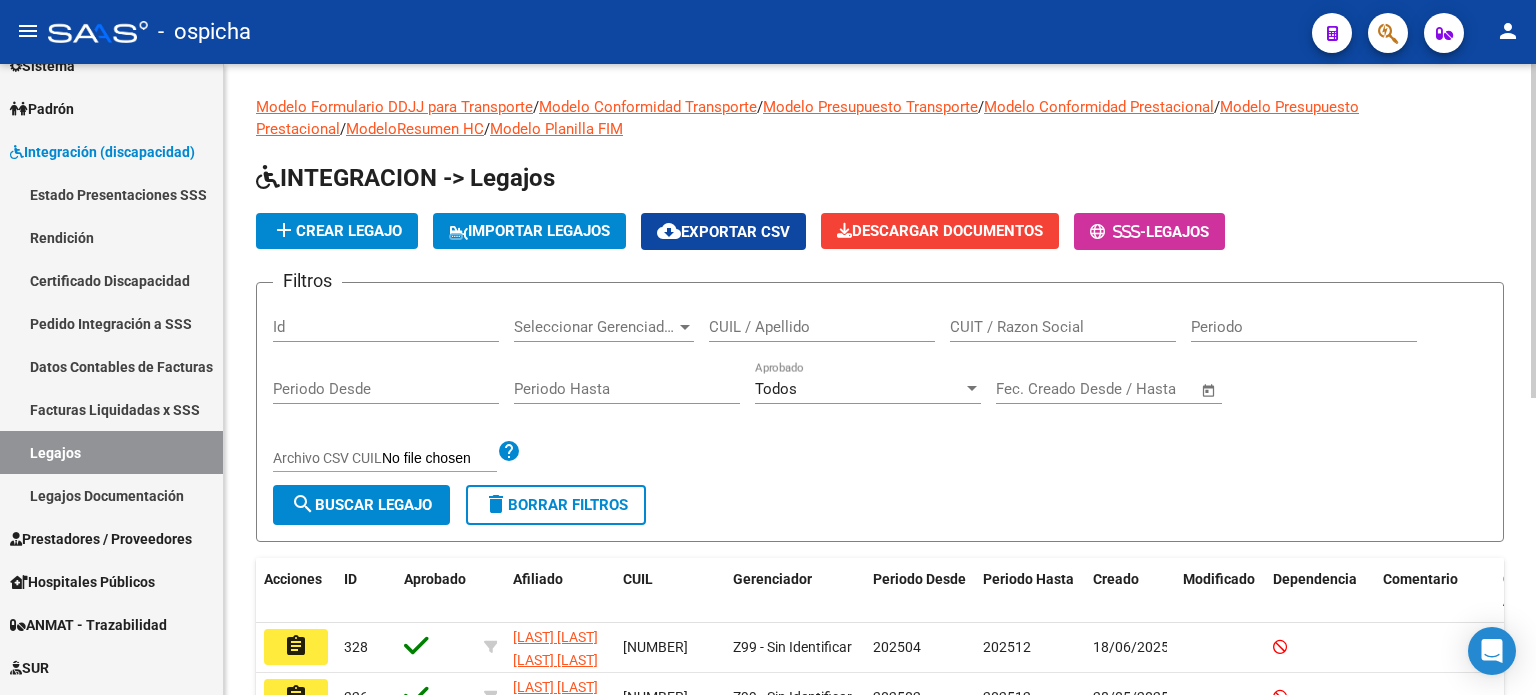 click on "CUIL / Apellido" at bounding box center [822, 327] 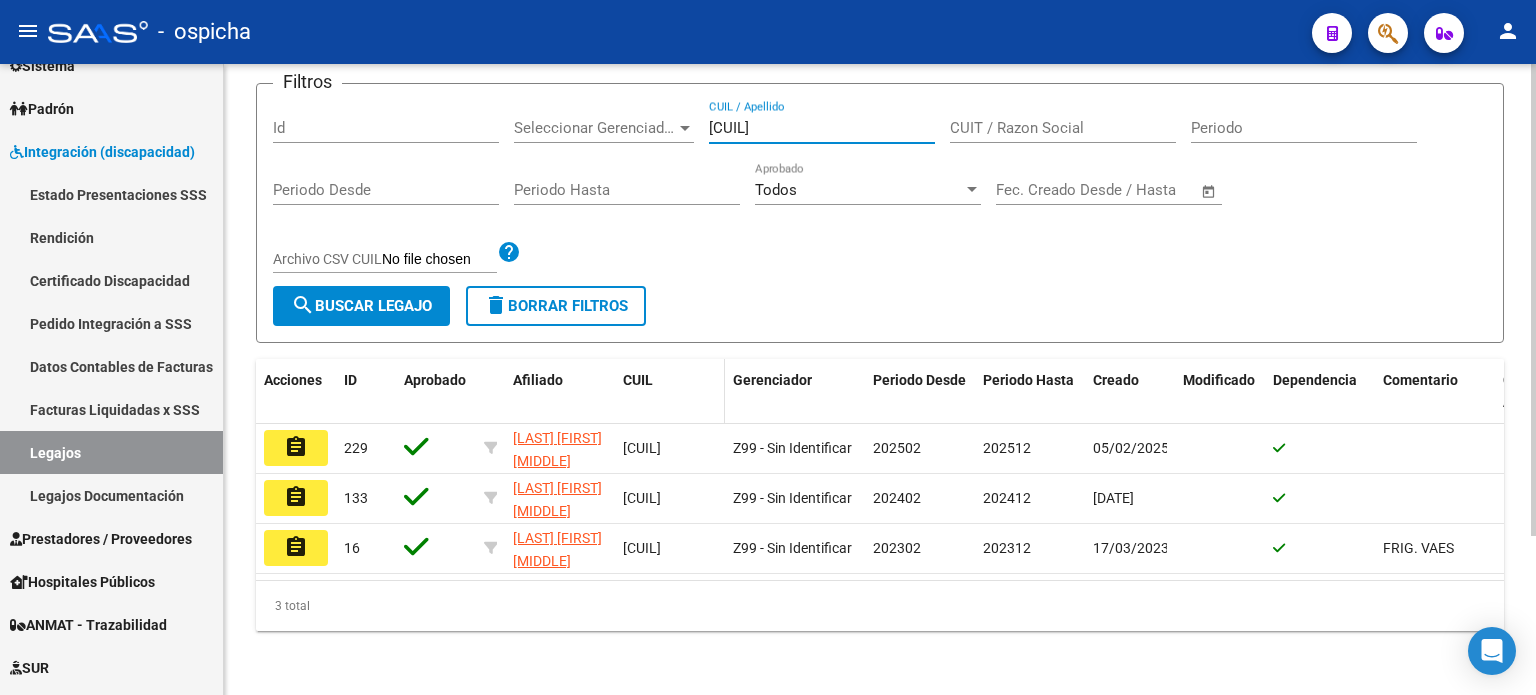 scroll, scrollTop: 211, scrollLeft: 0, axis: vertical 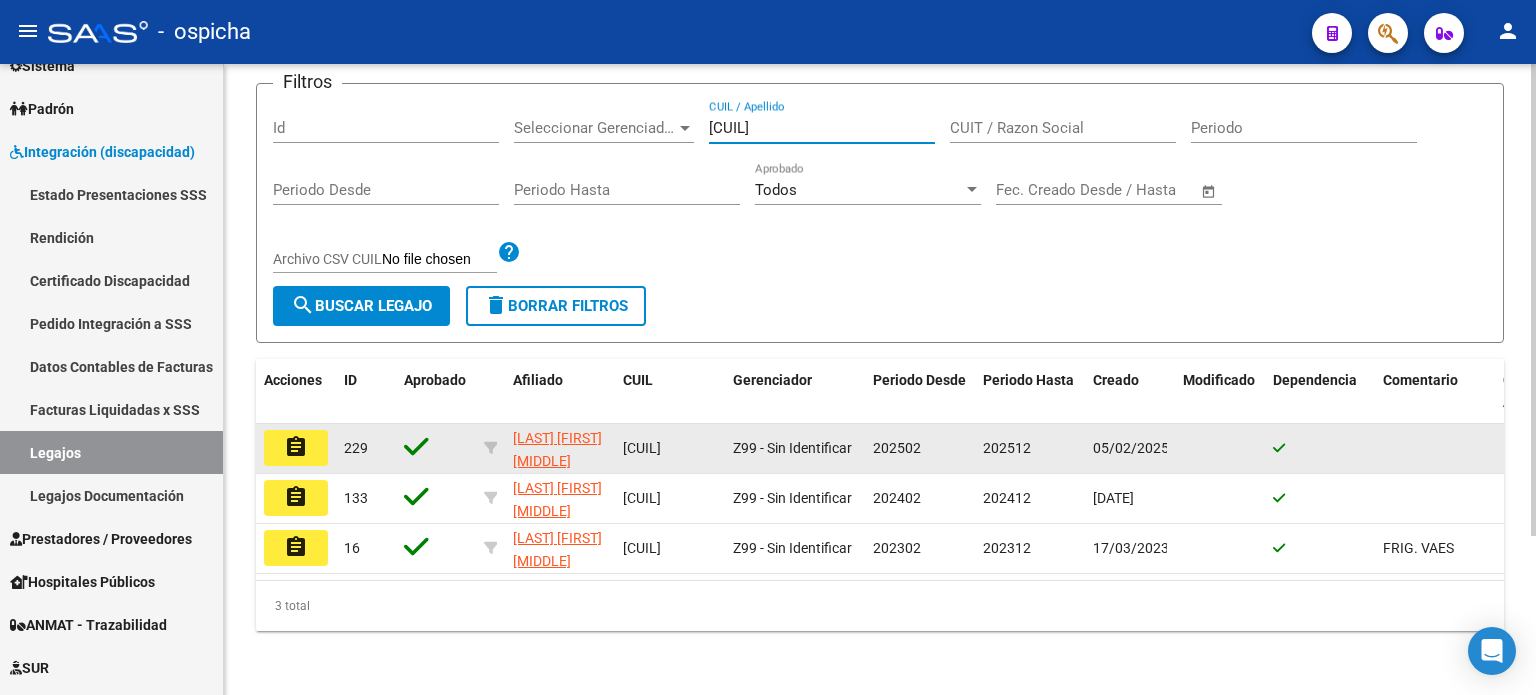 type on "[CUIL]" 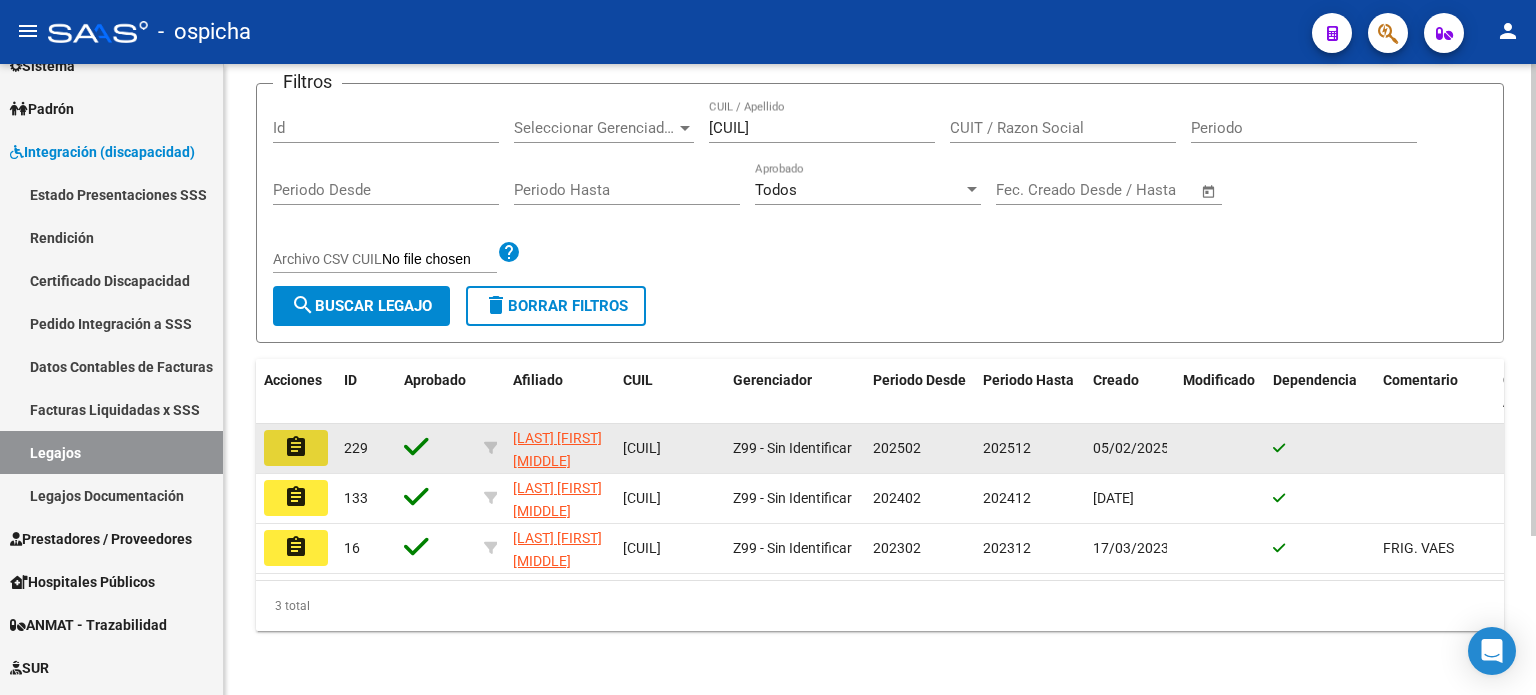 click on "assignment" 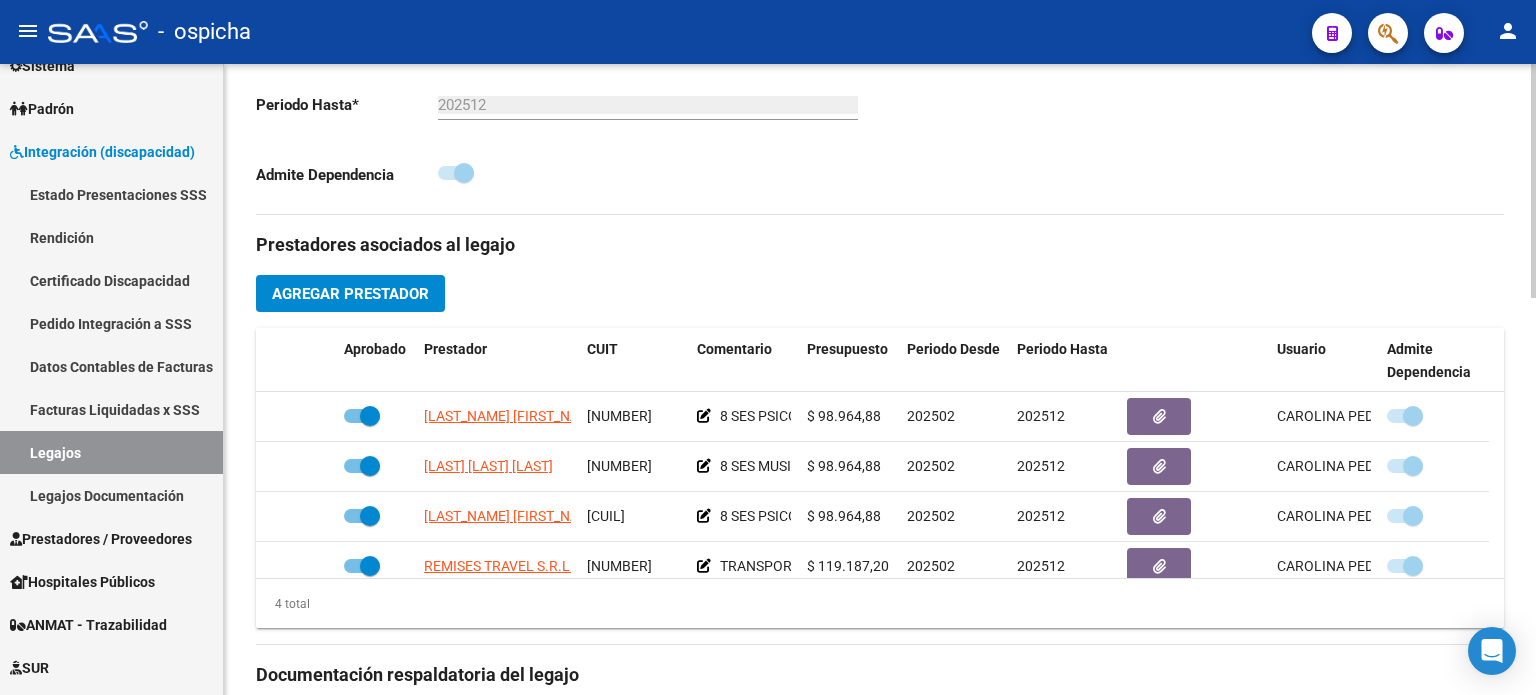 scroll, scrollTop: 600, scrollLeft: 0, axis: vertical 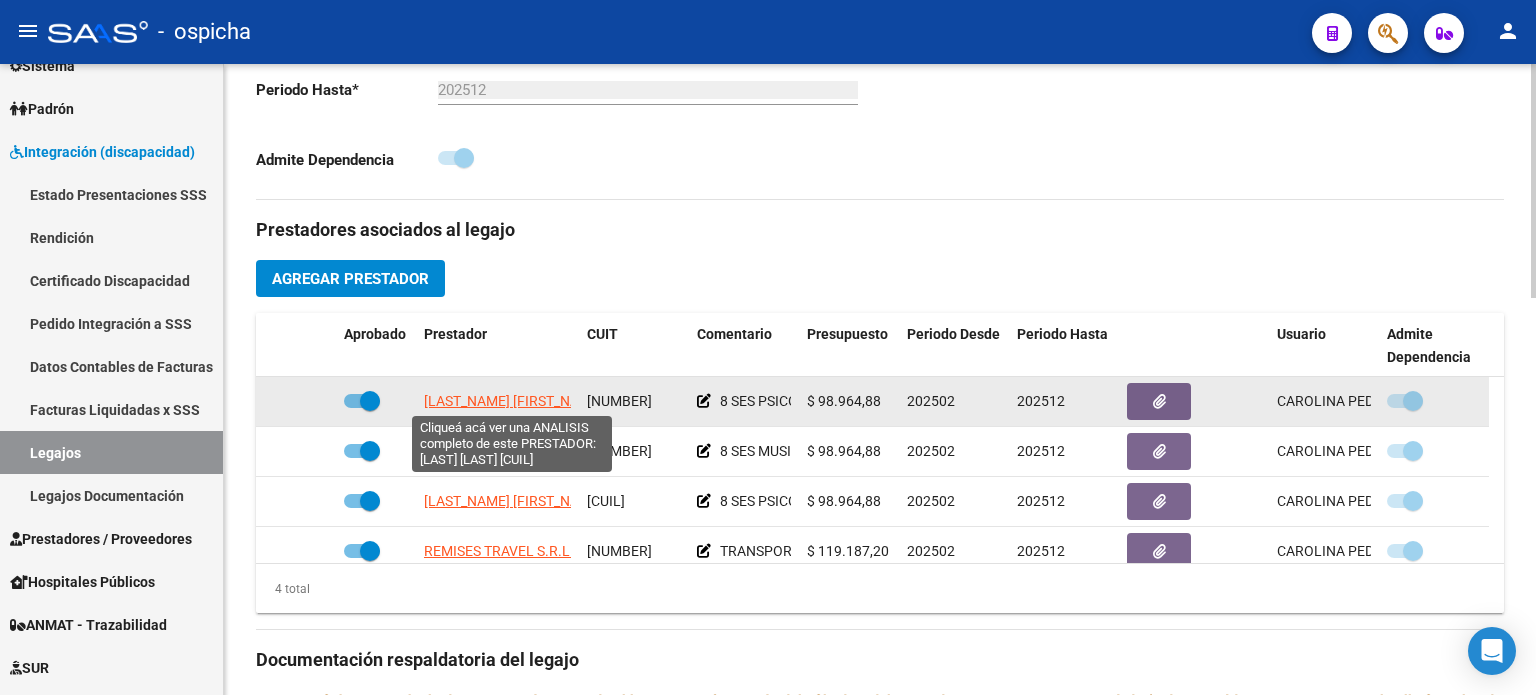 click on "[LAST_NAME] [FIRST_NAME] [MIDDLE_NAME]" 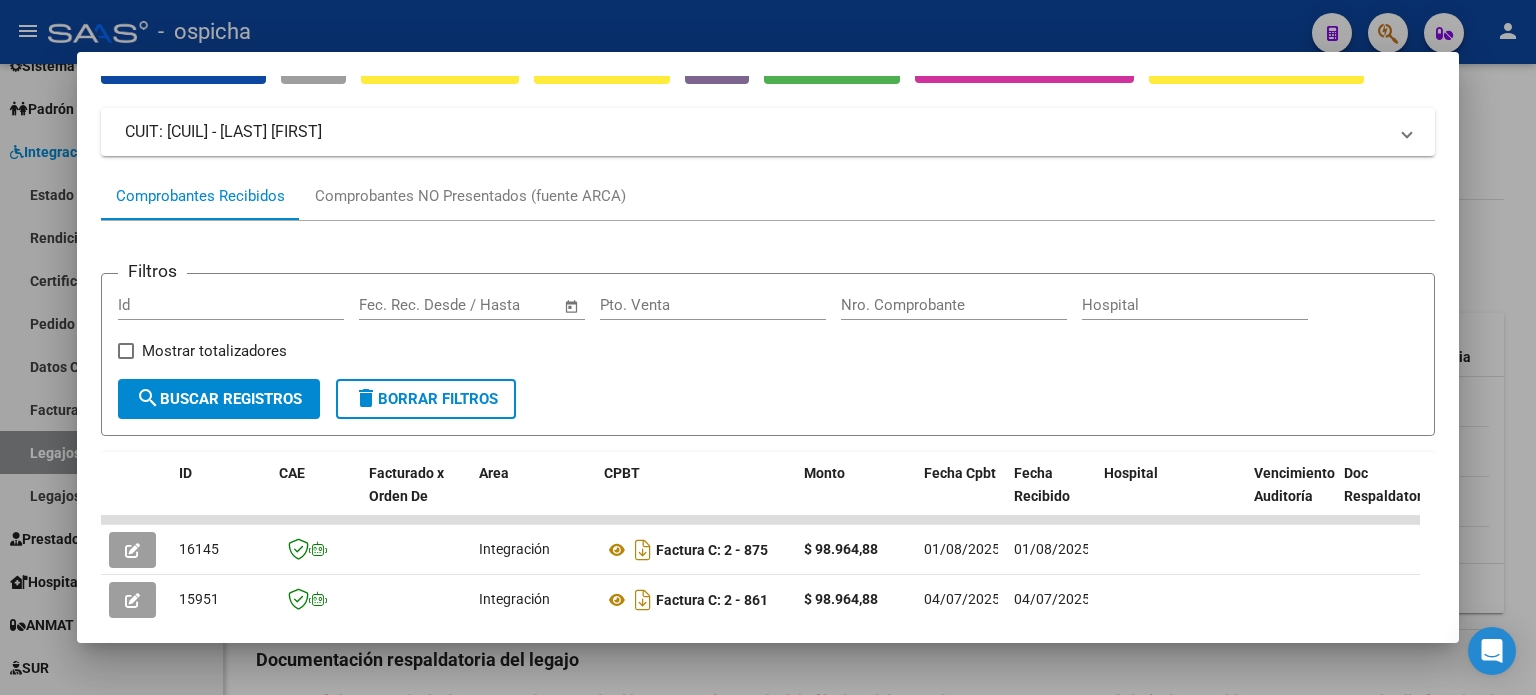 scroll, scrollTop: 300, scrollLeft: 0, axis: vertical 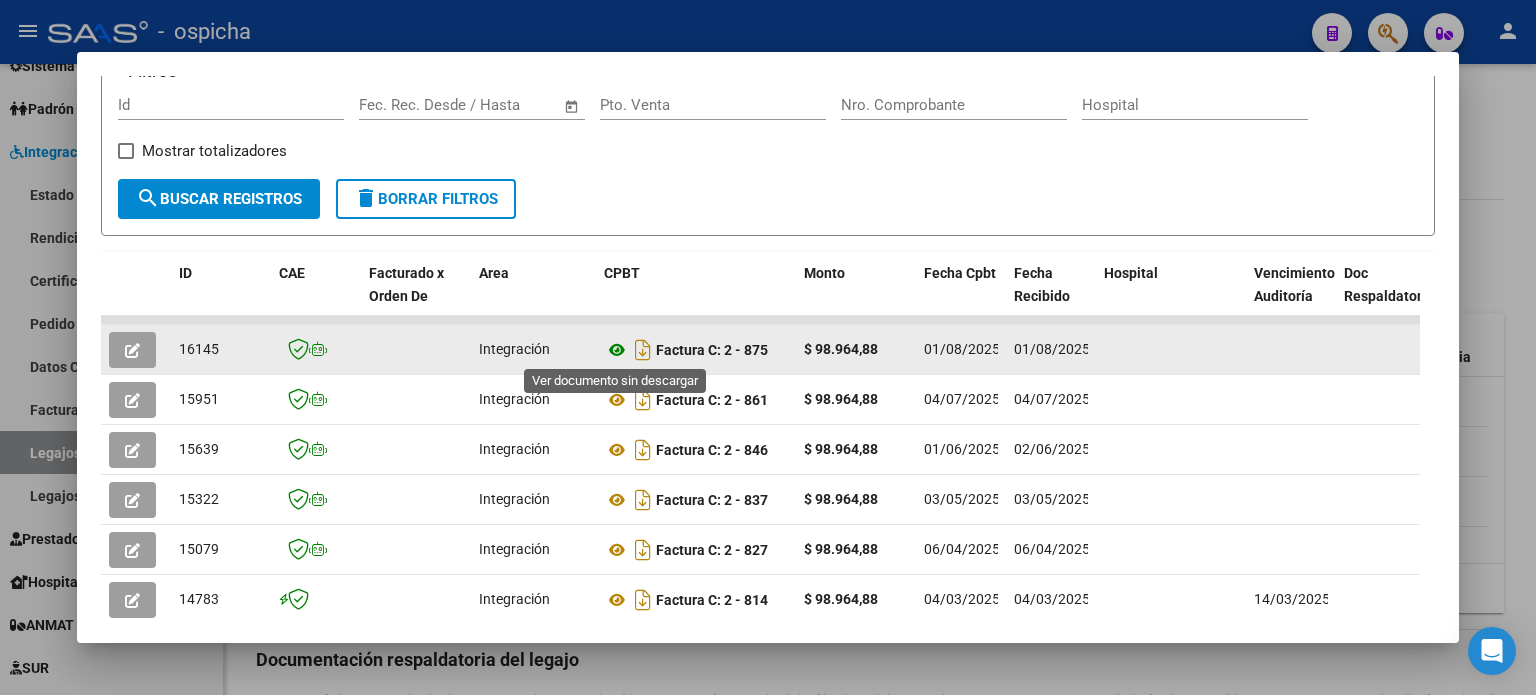 click 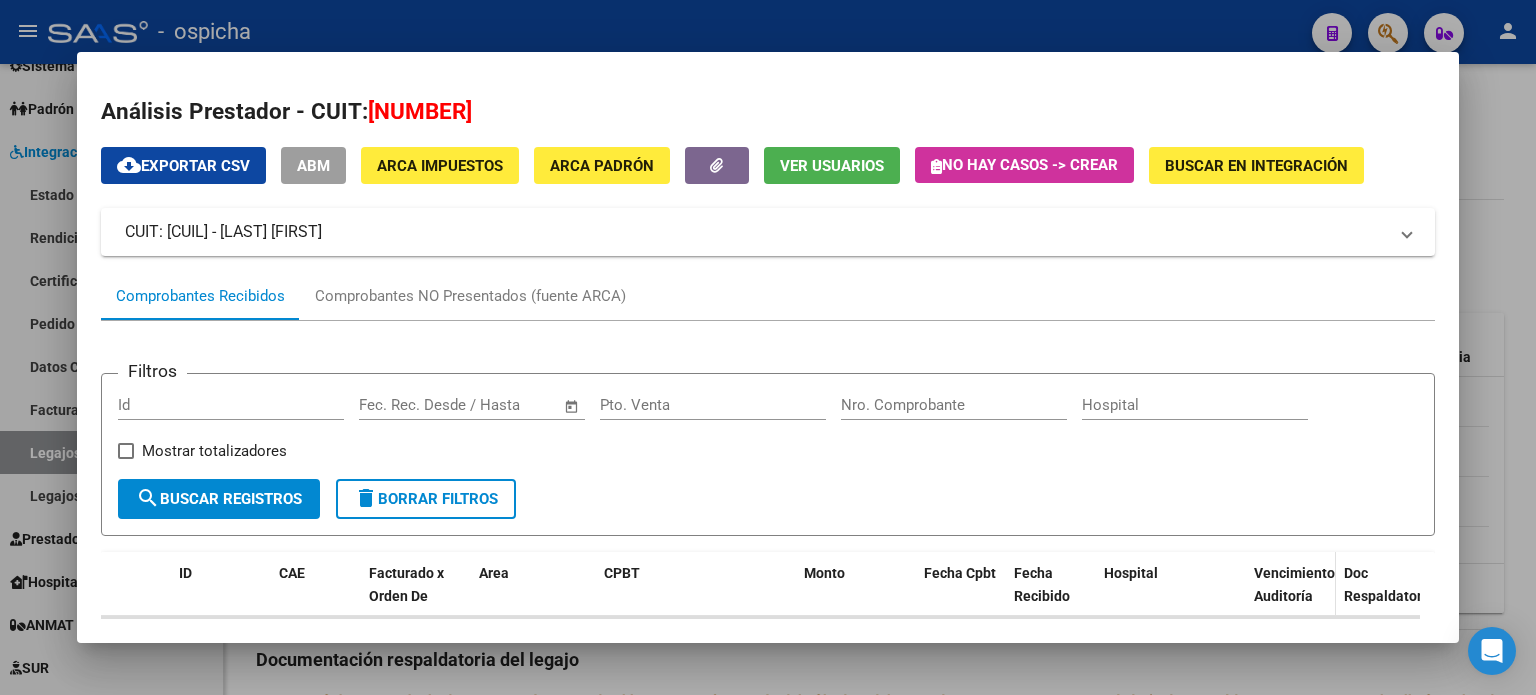 scroll, scrollTop: 400, scrollLeft: 0, axis: vertical 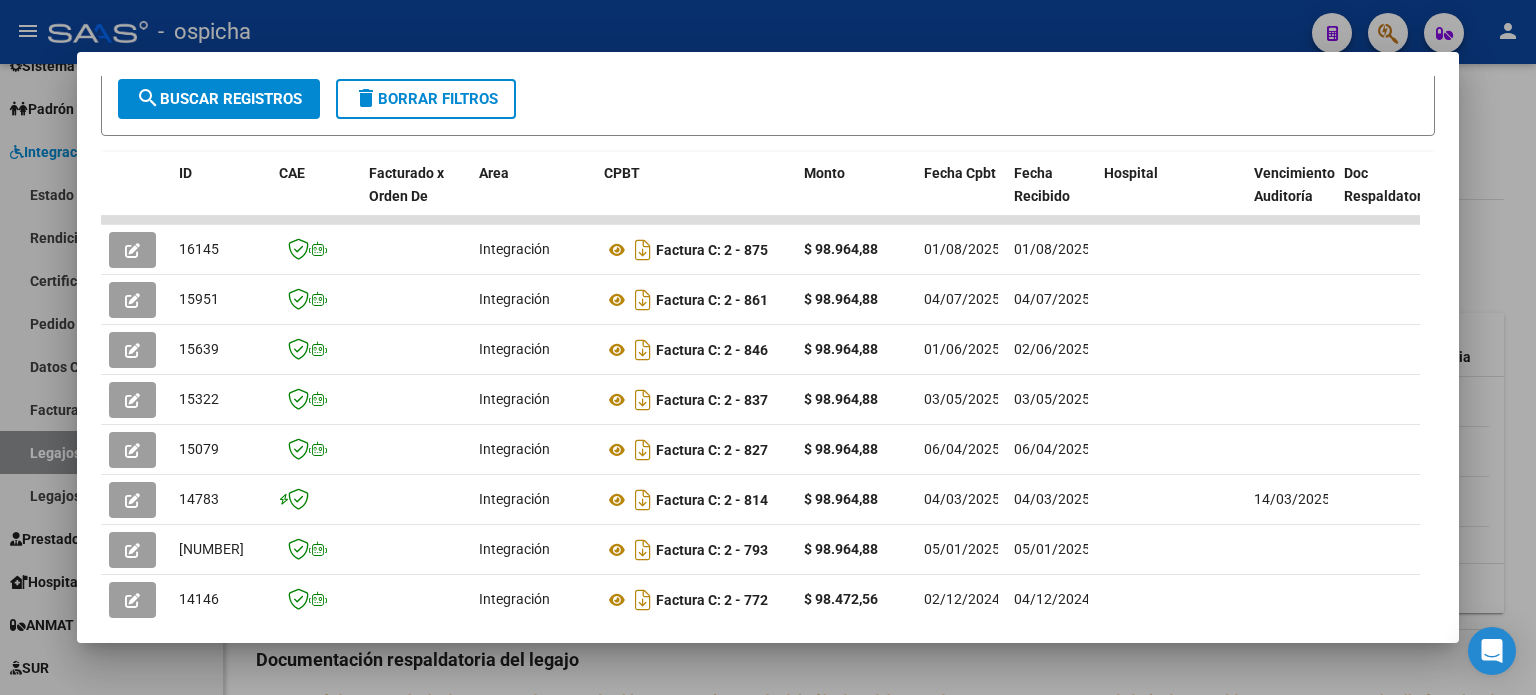 click at bounding box center (768, 347) 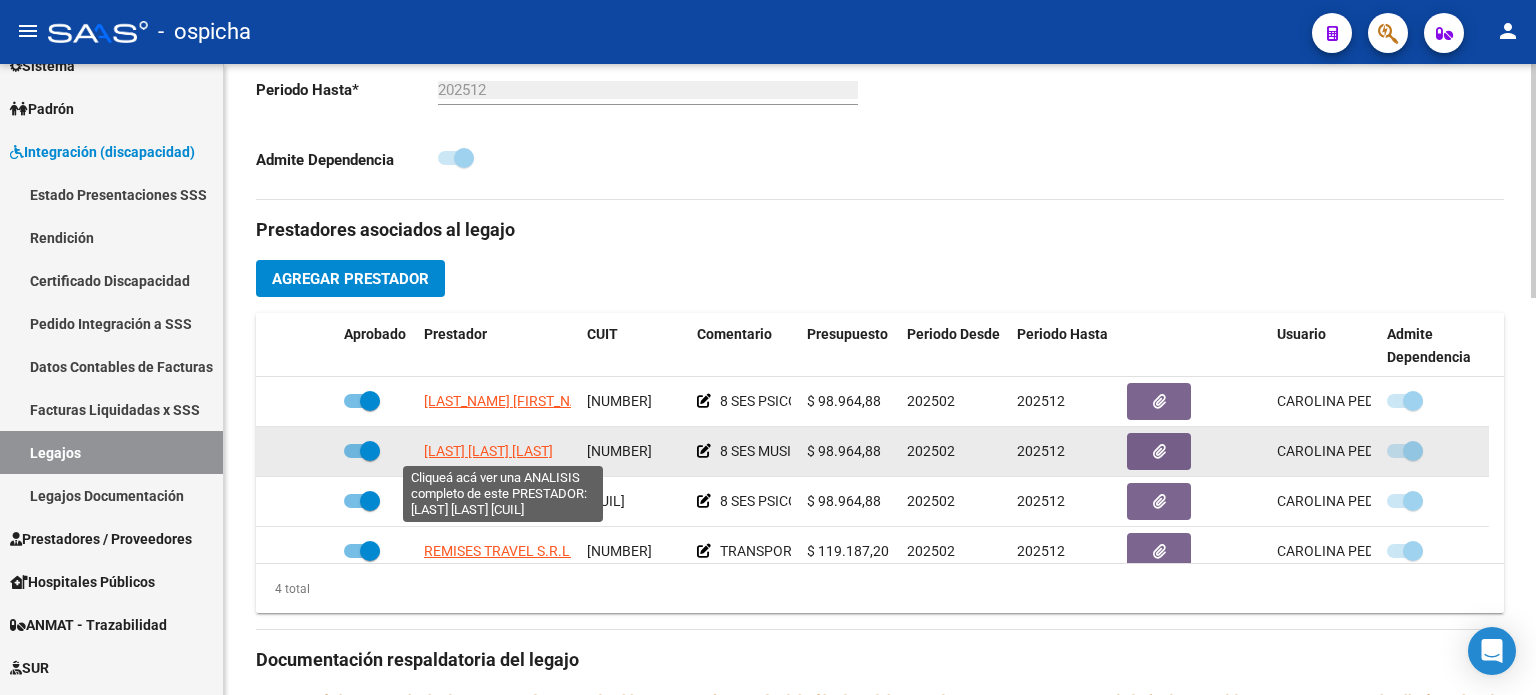 click on "[LAST] [LAST] [LAST]" 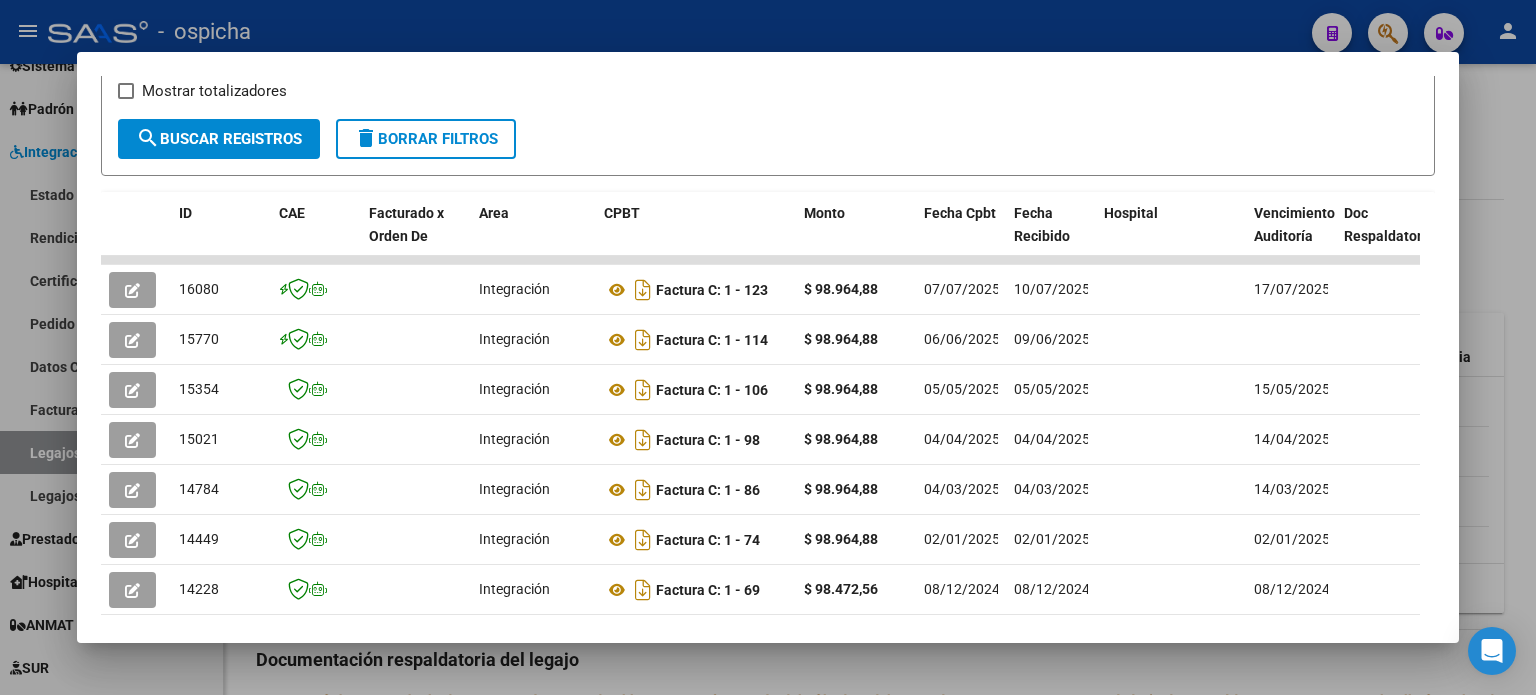 scroll, scrollTop: 400, scrollLeft: 0, axis: vertical 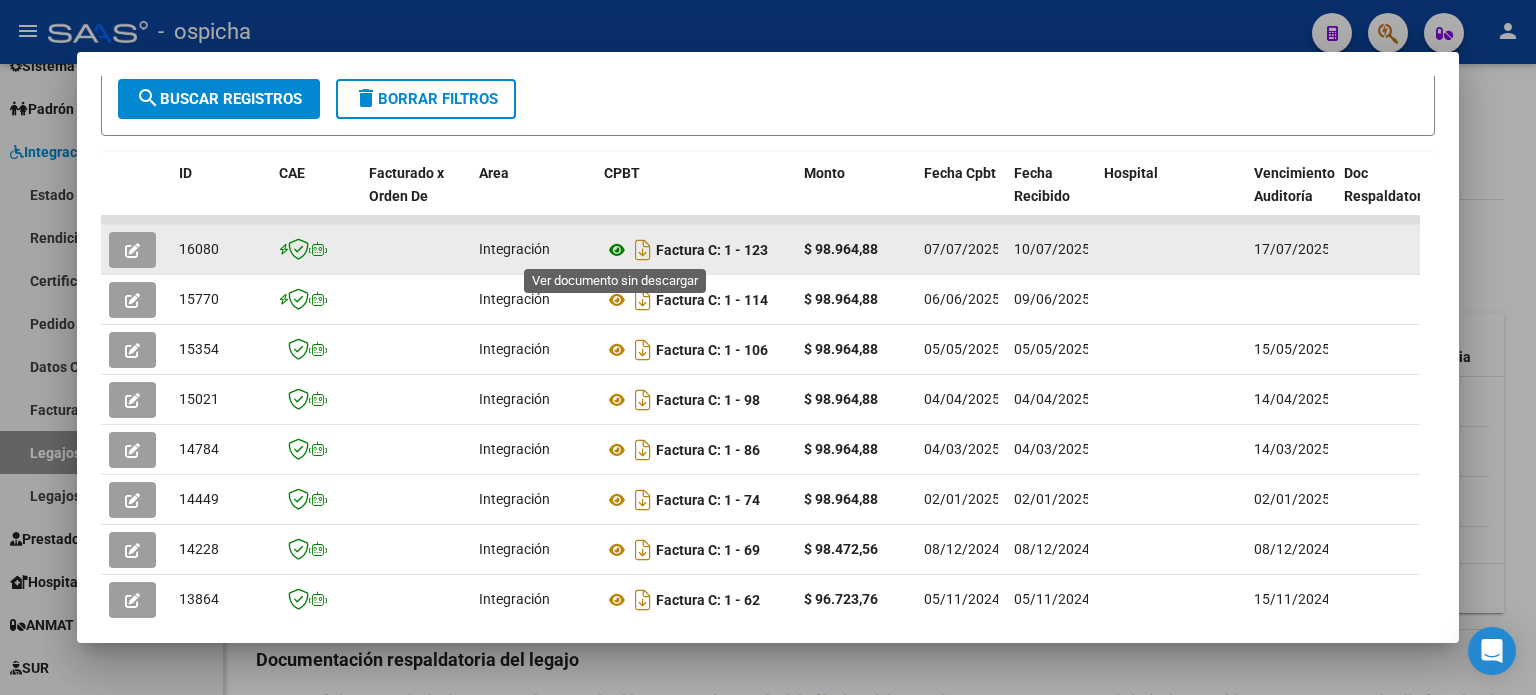 click 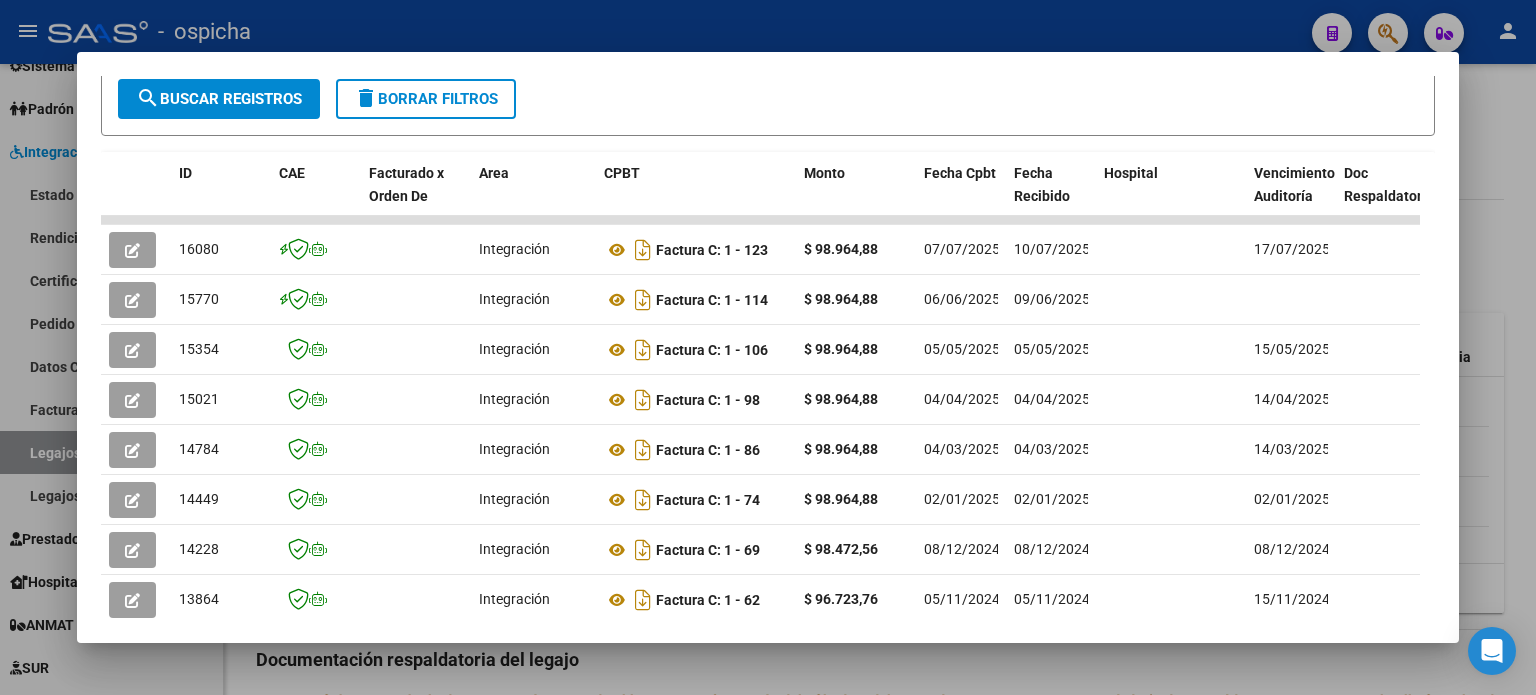 click at bounding box center [768, 347] 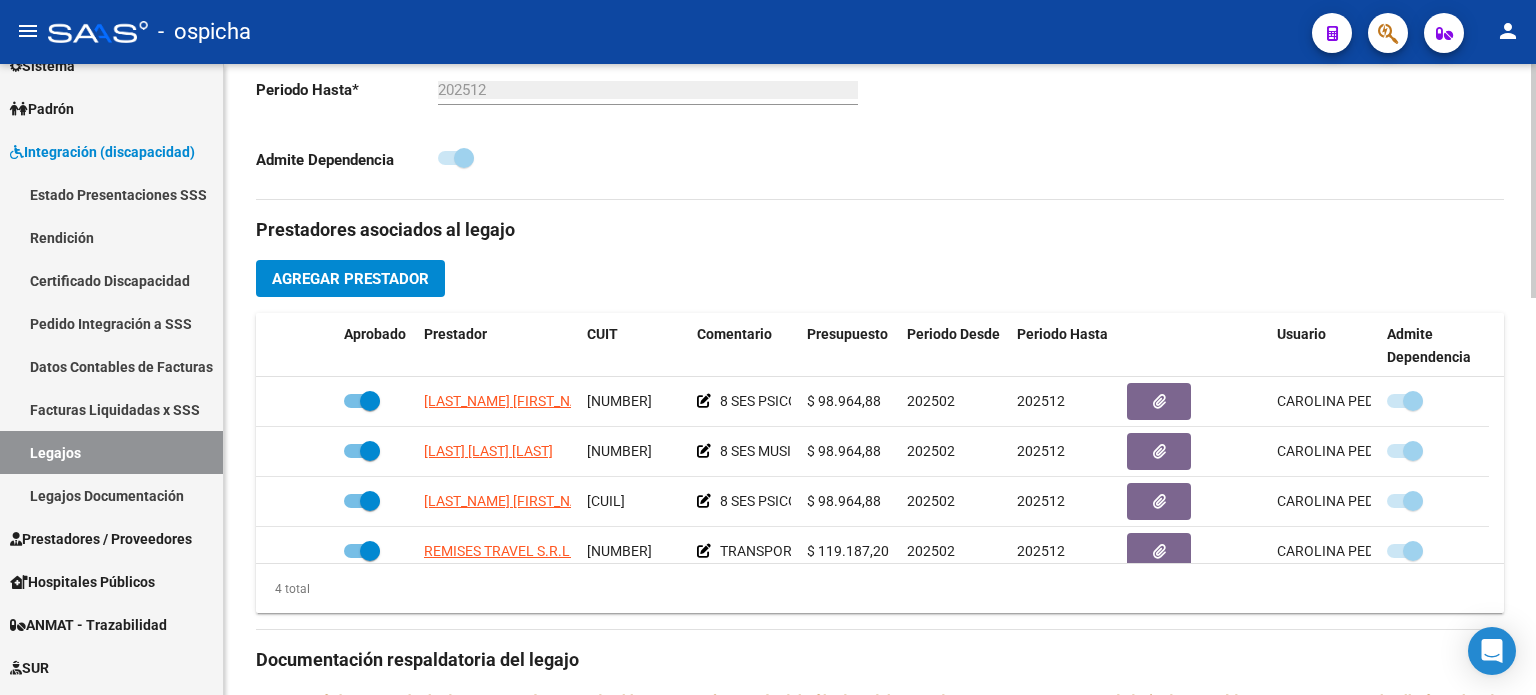drag, startPoint x: 493, startPoint y: 491, endPoint x: 1156, endPoint y: 135, distance: 752.5324 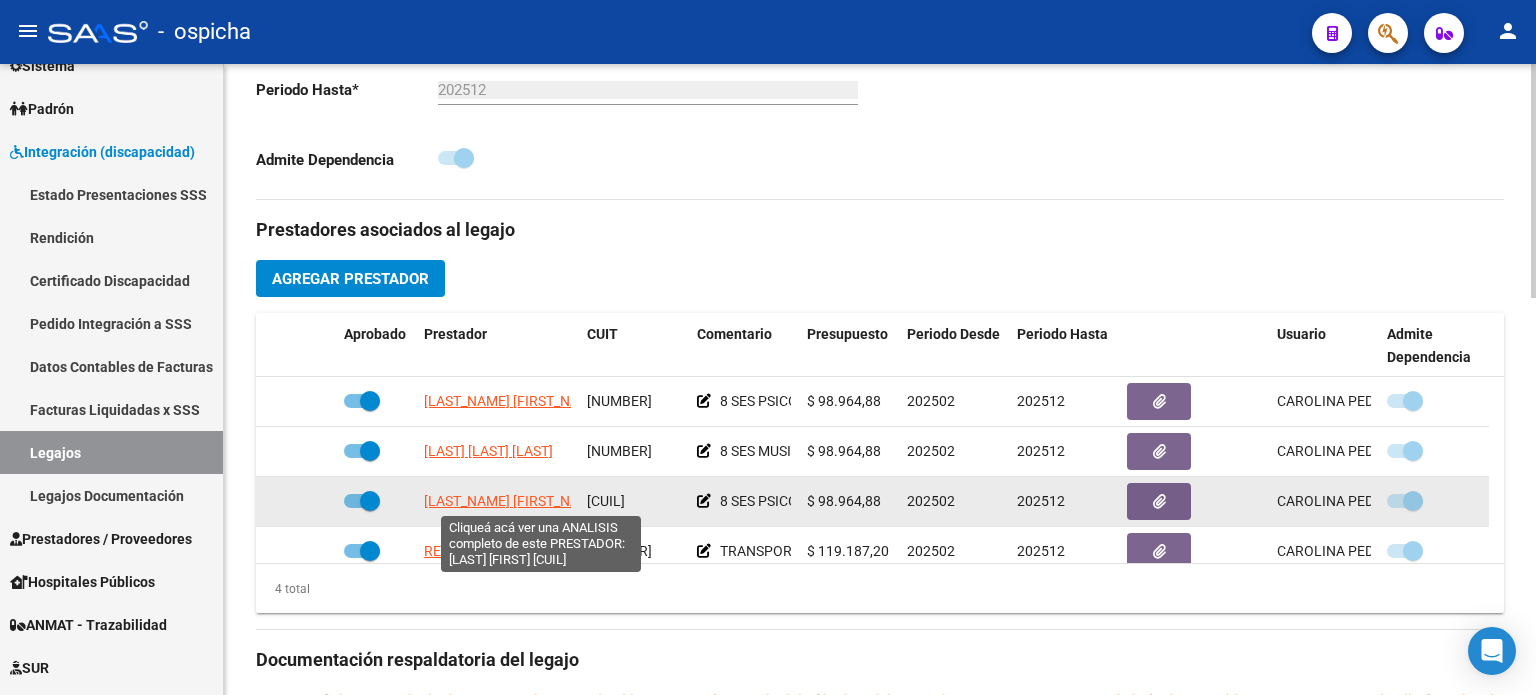 click on "[LAST_NAME] [FIRST_NAME] [MIDDLE_NAME]" 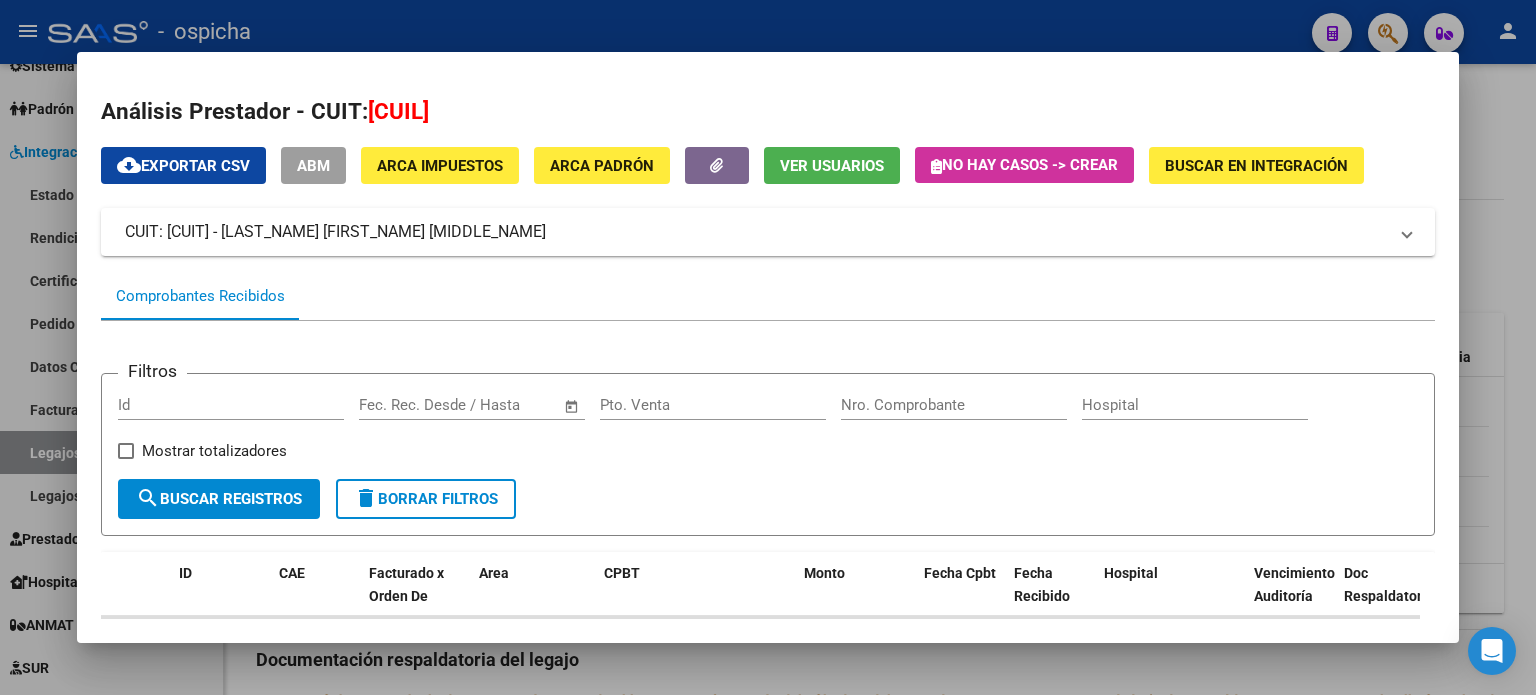drag, startPoint x: 368, startPoint y: 109, endPoint x: 533, endPoint y: 104, distance: 165.07574 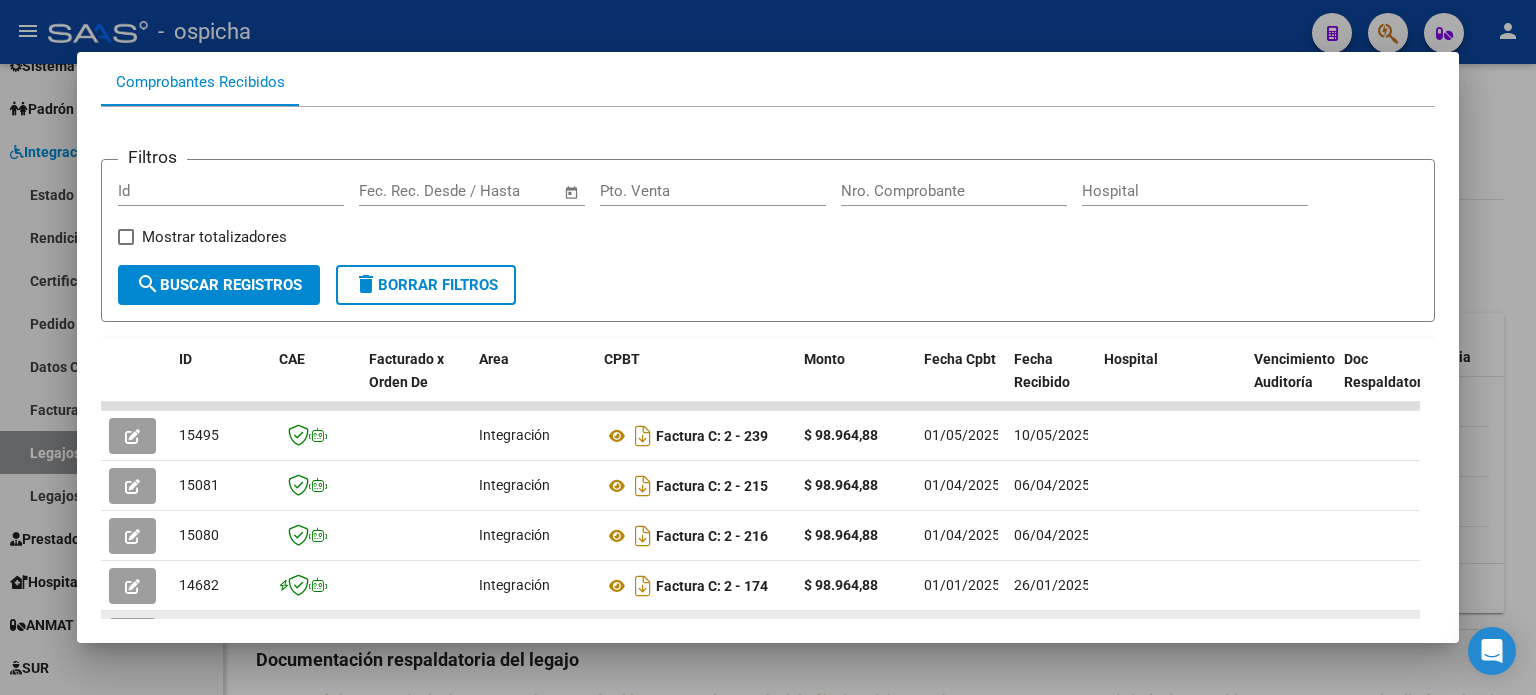 scroll, scrollTop: 400, scrollLeft: 0, axis: vertical 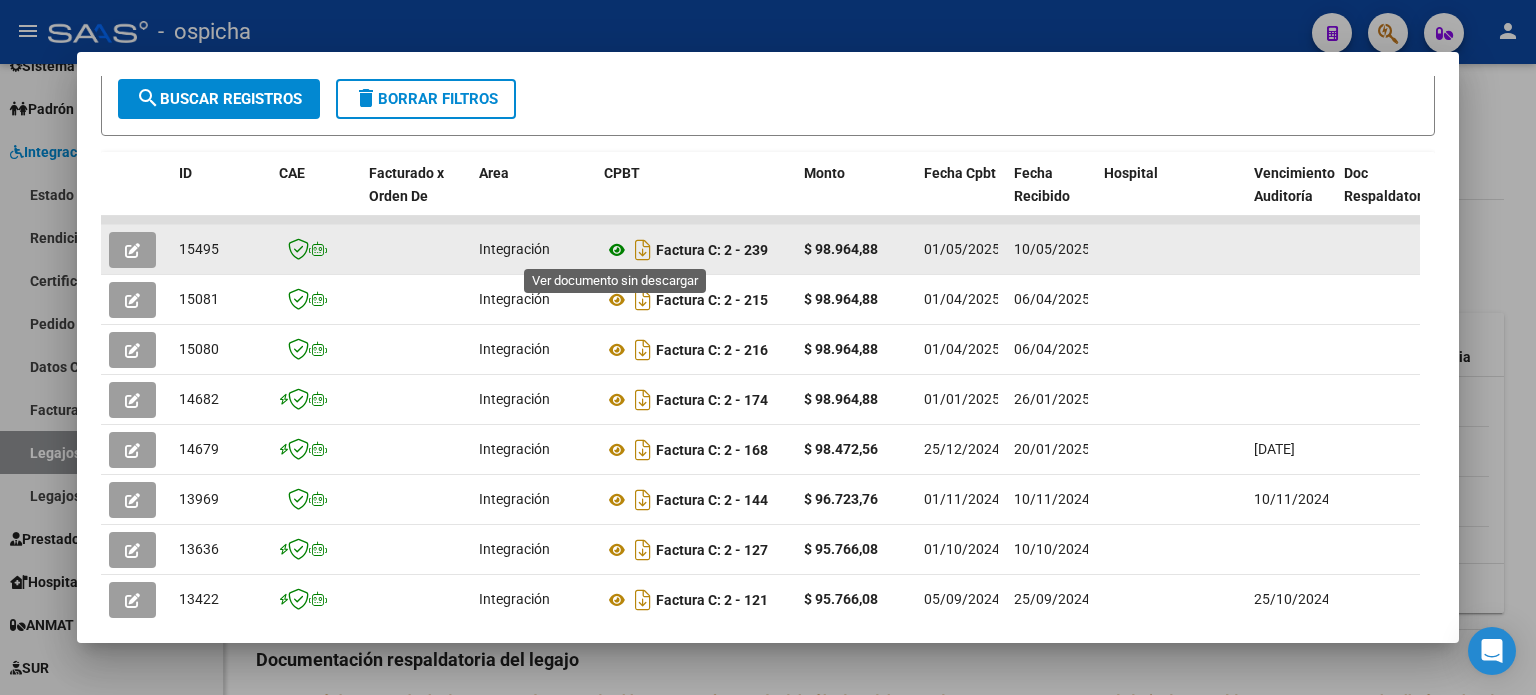 click 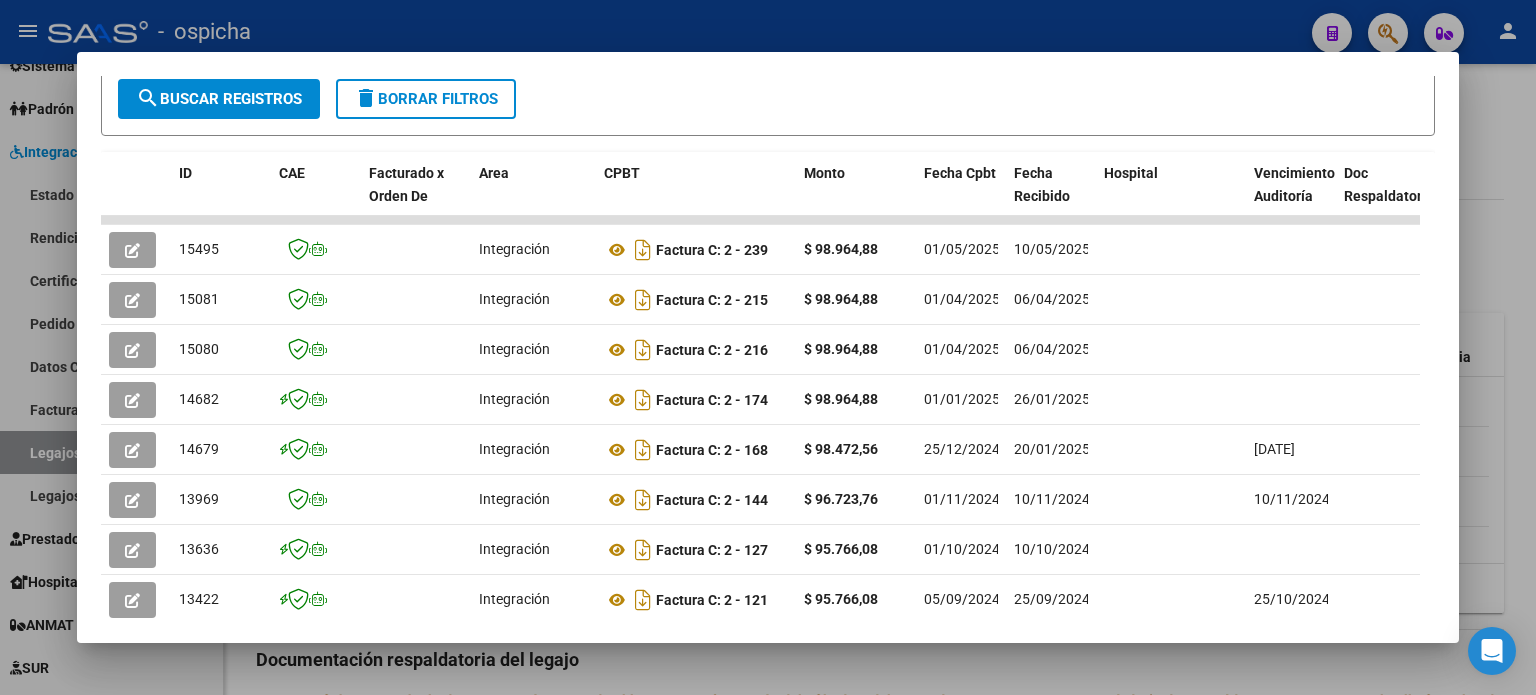 click at bounding box center [768, 347] 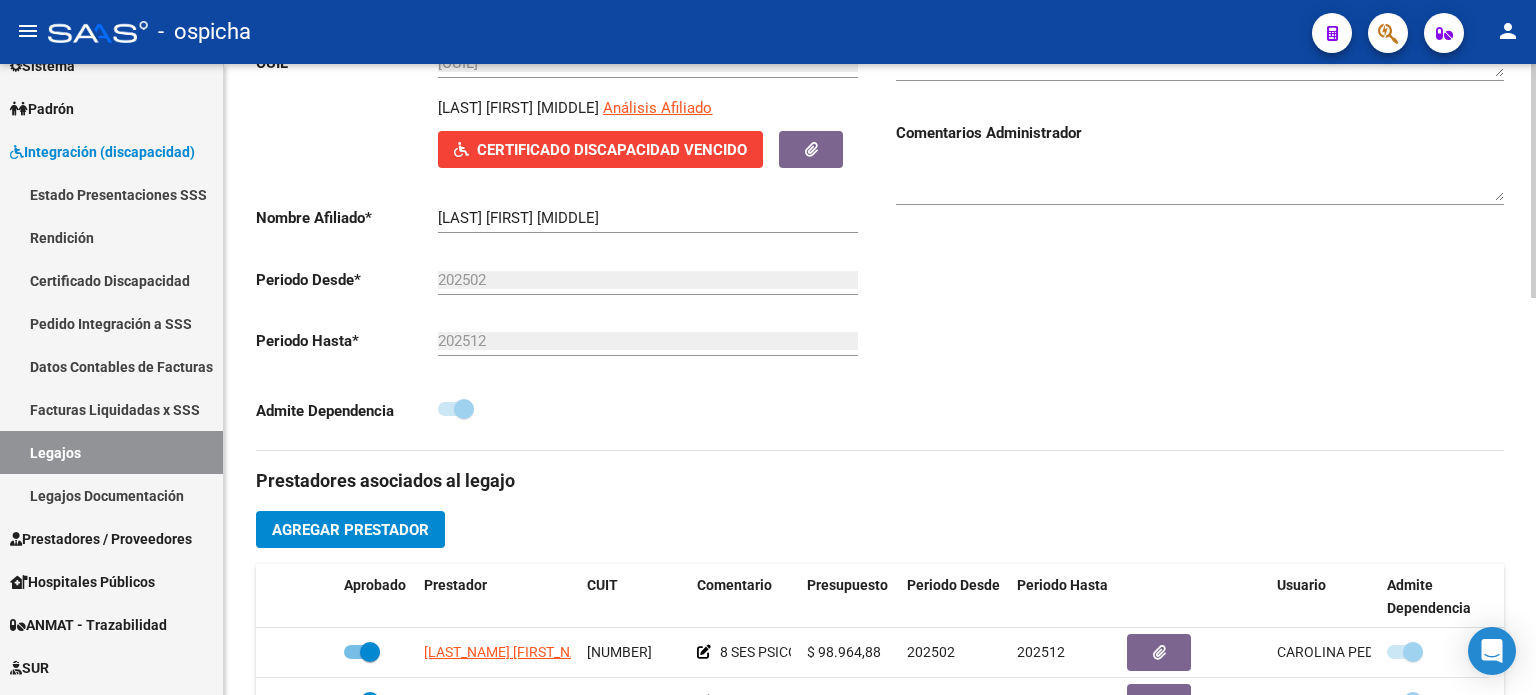 scroll, scrollTop: 100, scrollLeft: 0, axis: vertical 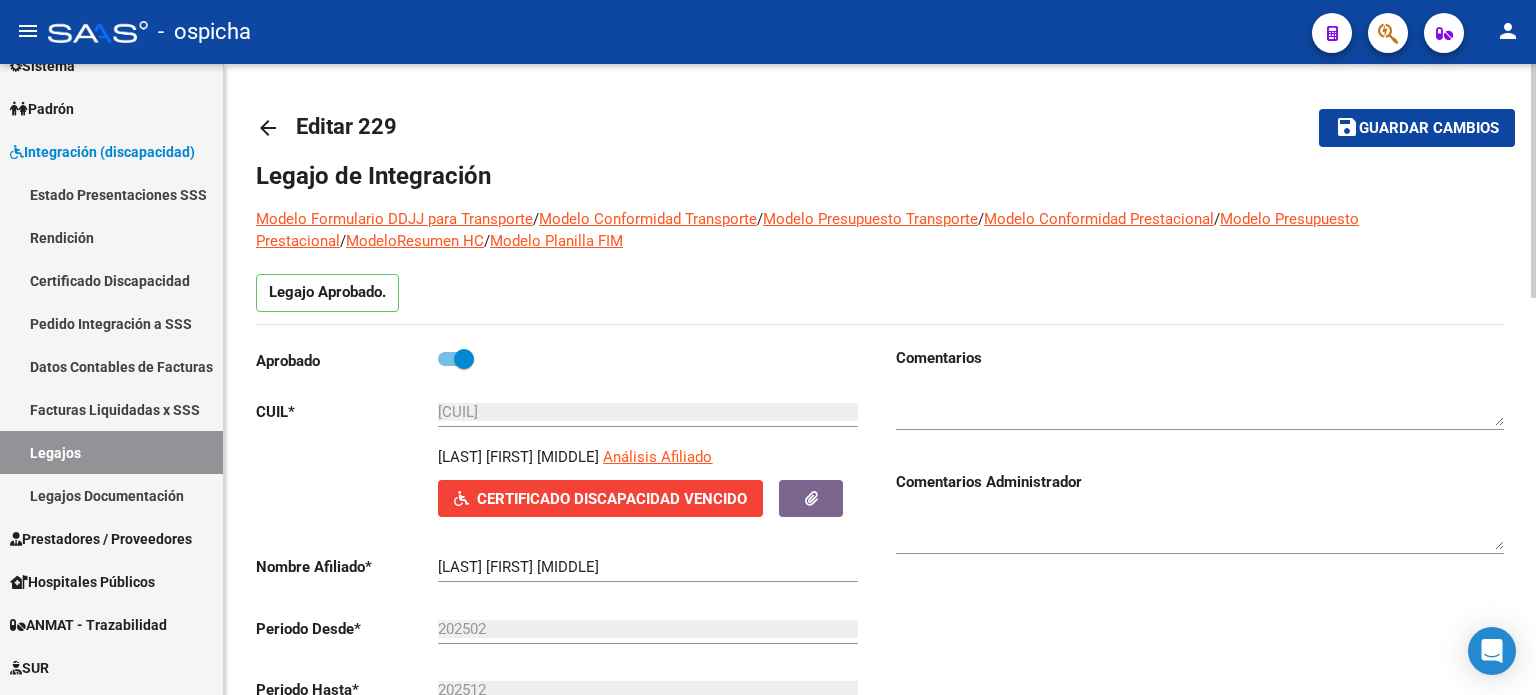 click on "arrow_back" 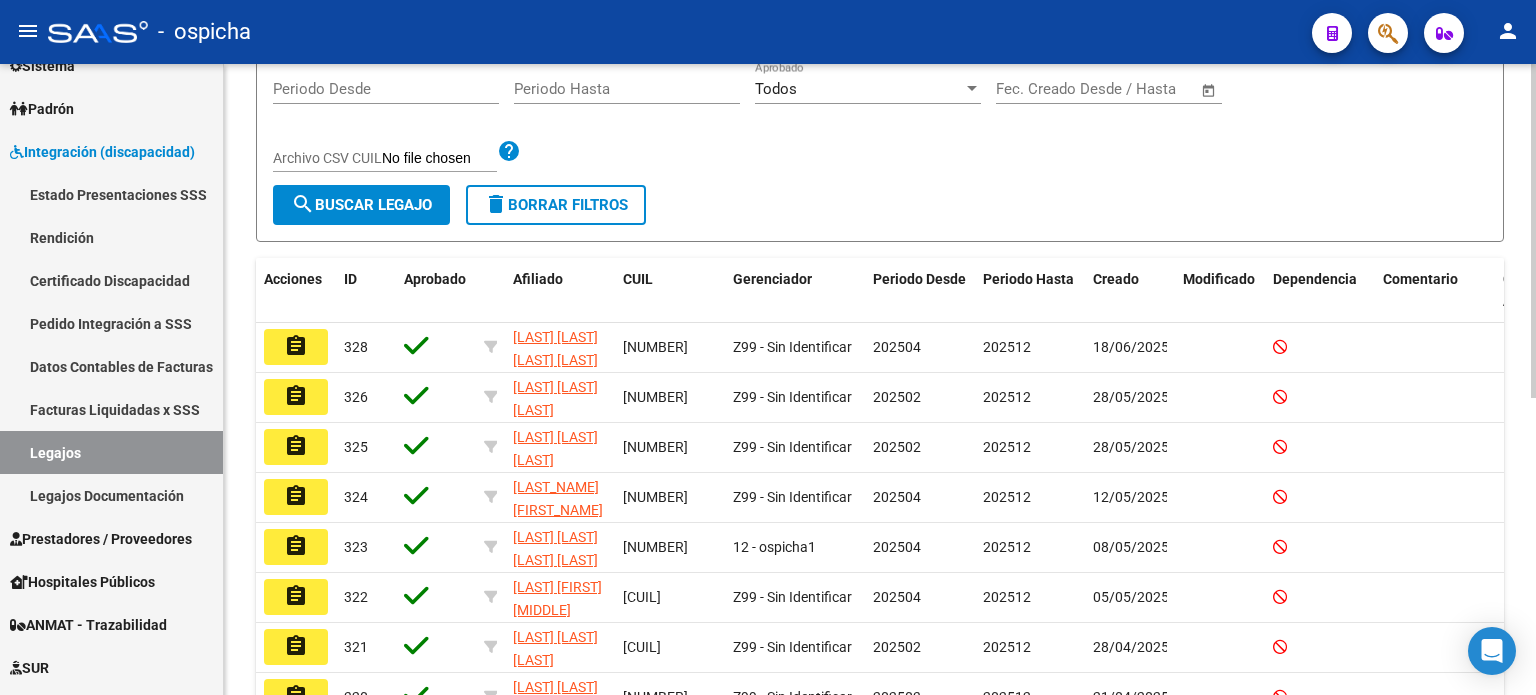 scroll, scrollTop: 0, scrollLeft: 0, axis: both 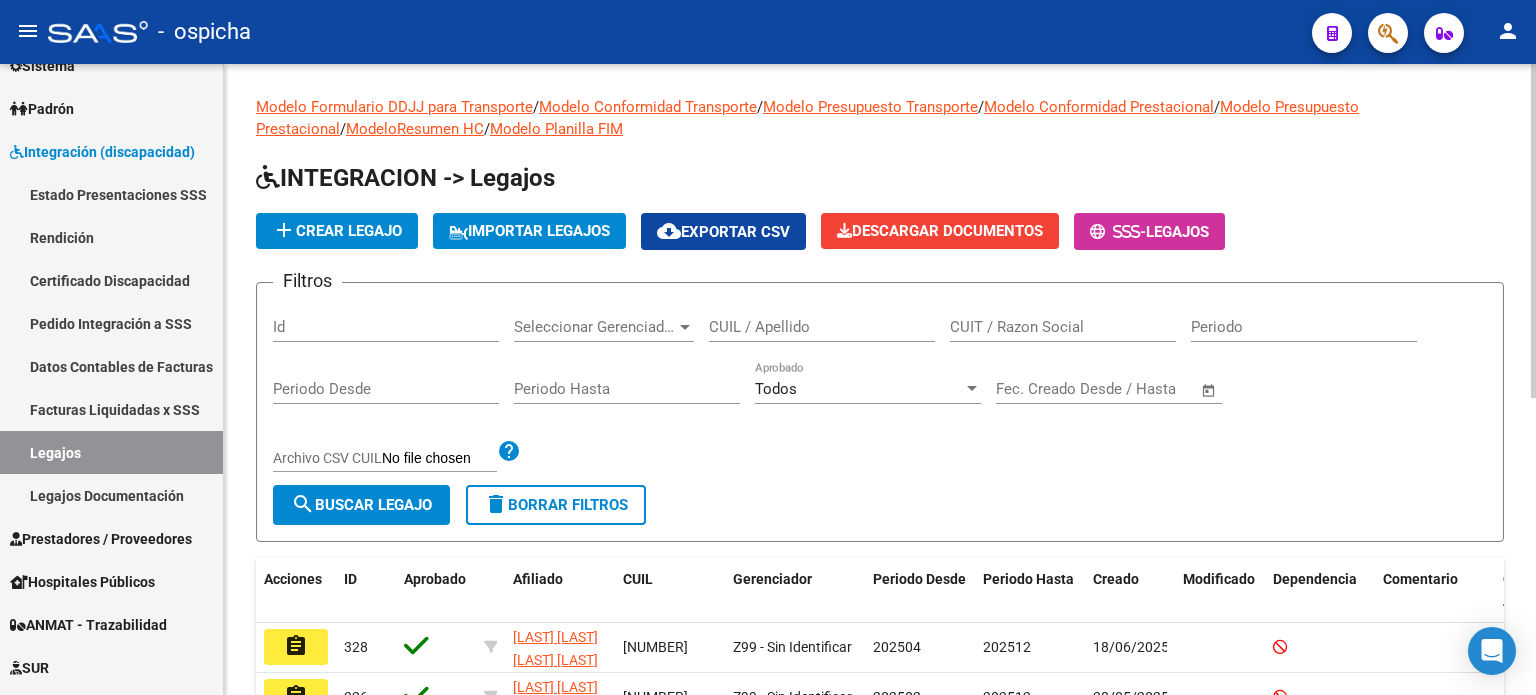 click on "CUIL / Apellido" at bounding box center [822, 327] 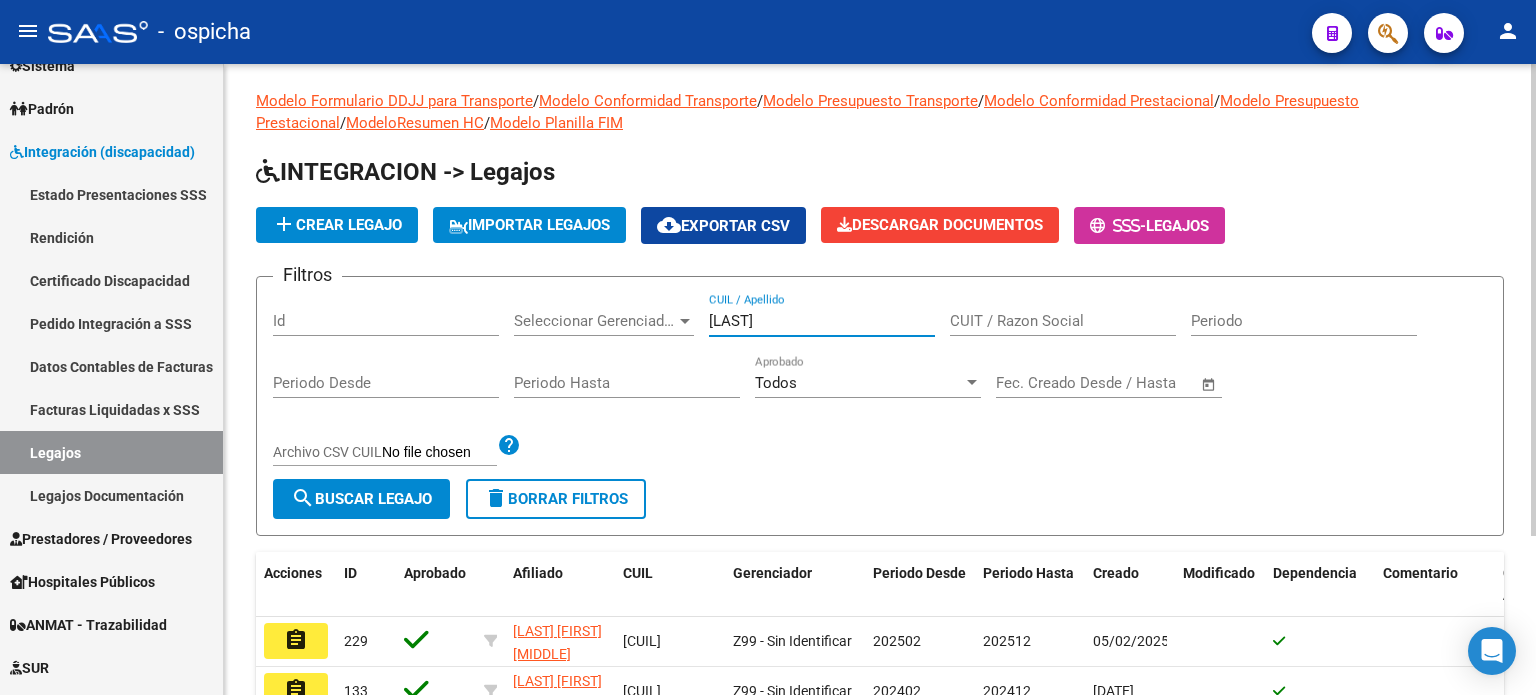 scroll, scrollTop: 0, scrollLeft: 0, axis: both 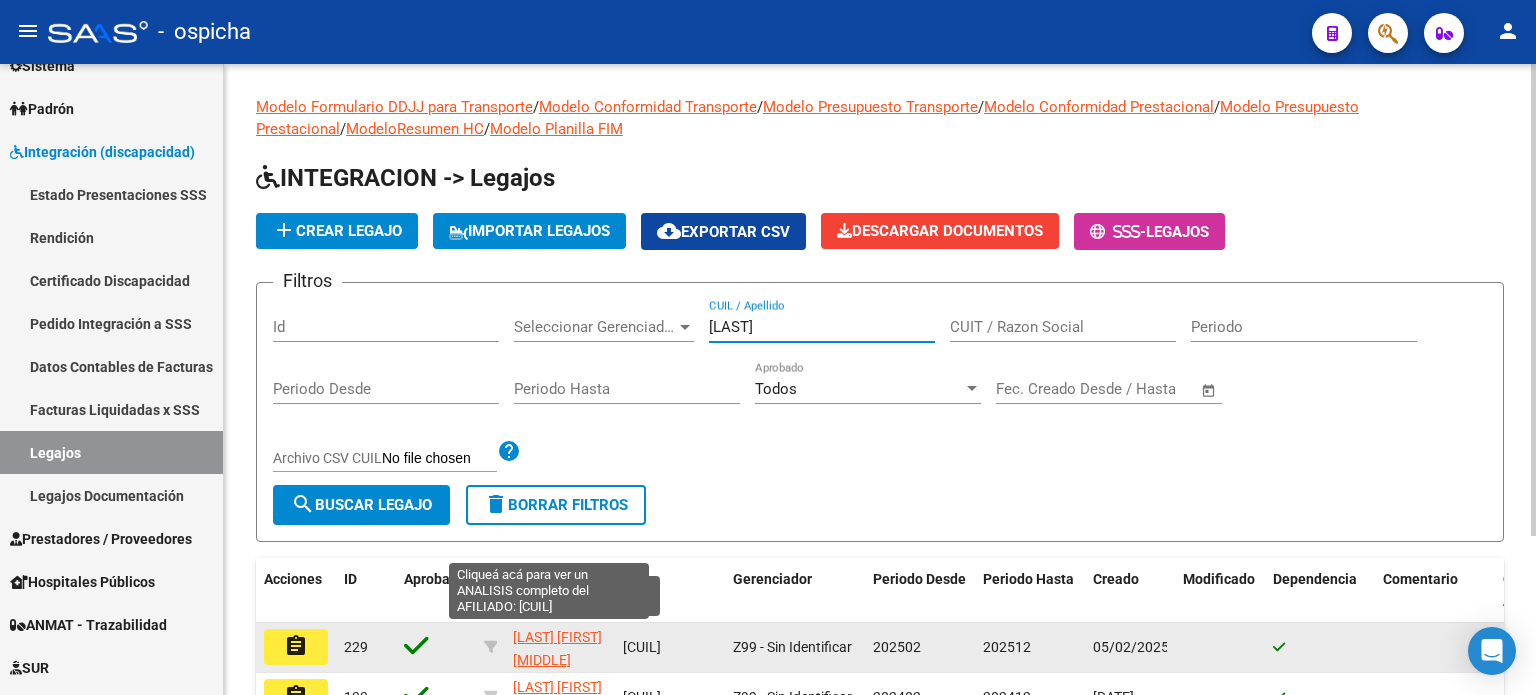 type on "[LAST]" 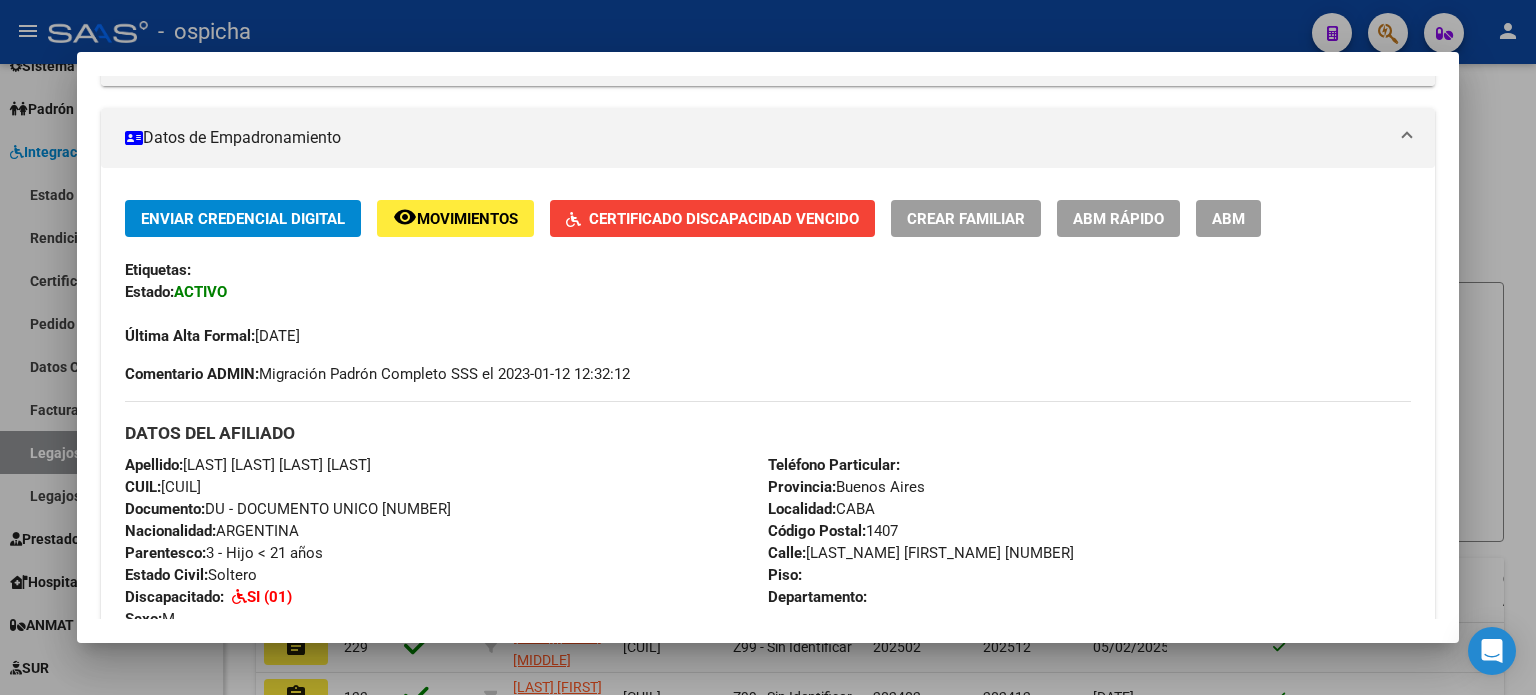 scroll, scrollTop: 400, scrollLeft: 0, axis: vertical 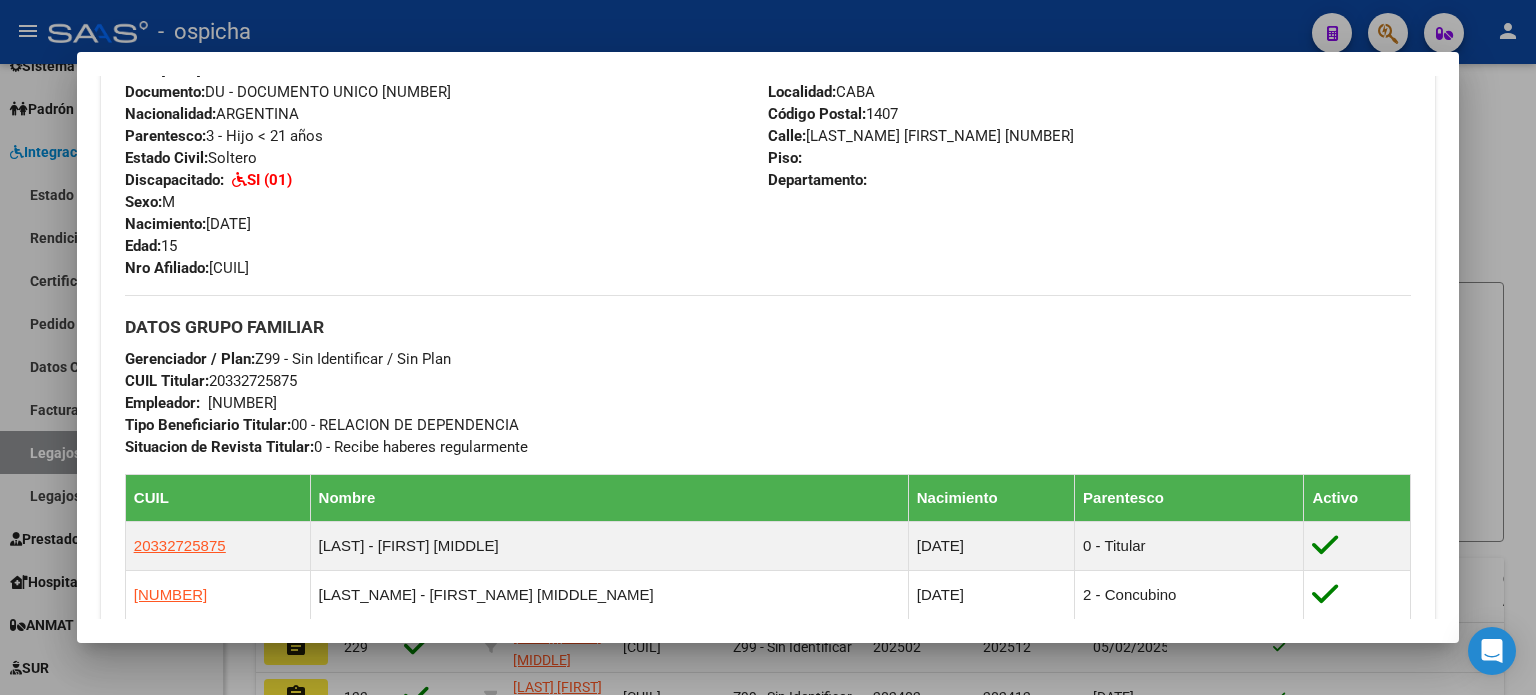 drag, startPoint x: 128, startPoint y: 168, endPoint x: 1224, endPoint y: 445, distance: 1130.4623 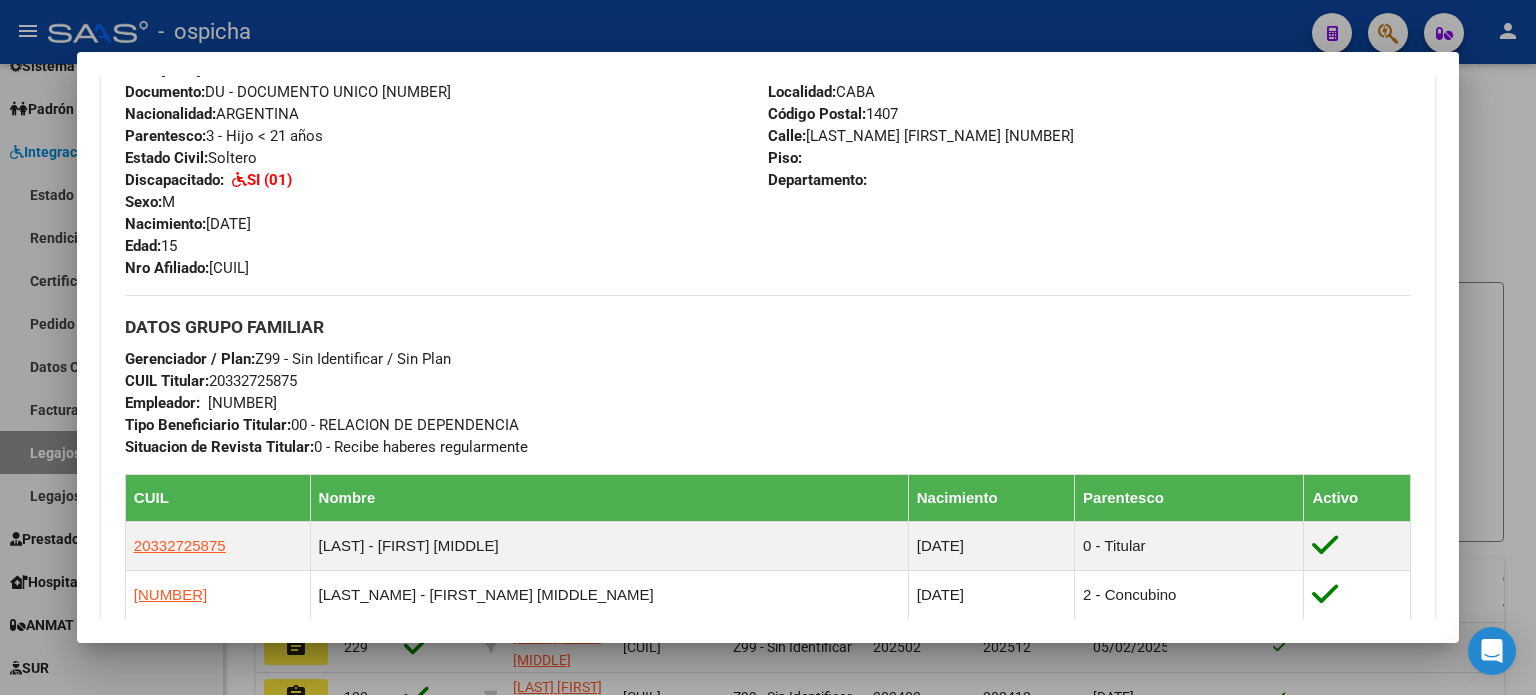 copy on "Etiquetas: Estado: ACTIVO Última Alta Formal:  [DATE] Comentario ADMIN:  Migración Padrón Completo SSS el [DATE] [TIME] DATOS DEL AFILIADO Apellido:  [LAST_NAME] [MIDDLE_NAME] [FIRST_NAME]             CUIL:  [CUIL] Documento:  DU - DOCUMENTO UNICO [NUMBER]  Nacionalidad:  ARGENTINA Parentesco:  3 - Hijo < 21 años Estado Civil:  Soltero Discapacitado:     SI (01) Sexo:  M Nacimiento:  [DATE] Edad:  15  Nro Afiliado:  [NUMBER]  Teléfono Particular:                       Provincia:  Buenos Aires Localidad:  CABA     Código Postal:  1407 Calle:  	[LAST_NAME] [FIRST_NAME]  [NUMBER] Piso:        Departamento:       DATOS GRUPO FAMILIAR Gerenciador / Plan:  Z99 - Sin Identificar / Sin Plan CUIL Titular:  [NUMBER]  Empleador:    [NUMBER] Tipo Beneficiario Titular:   00 - RELACION DE DEPENDENCIA  Situacion de Revista Titular:  0 - Recibe haberes regularmente" 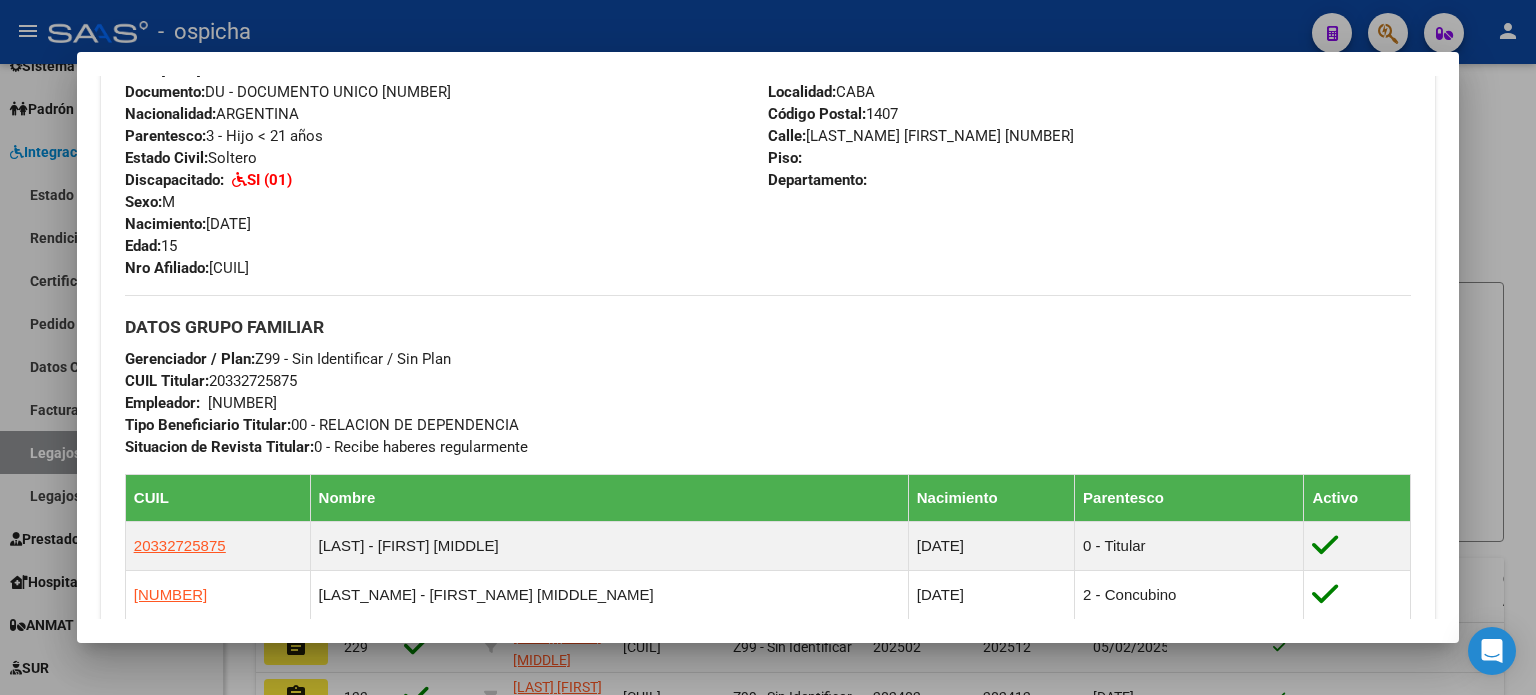 click at bounding box center [768, 347] 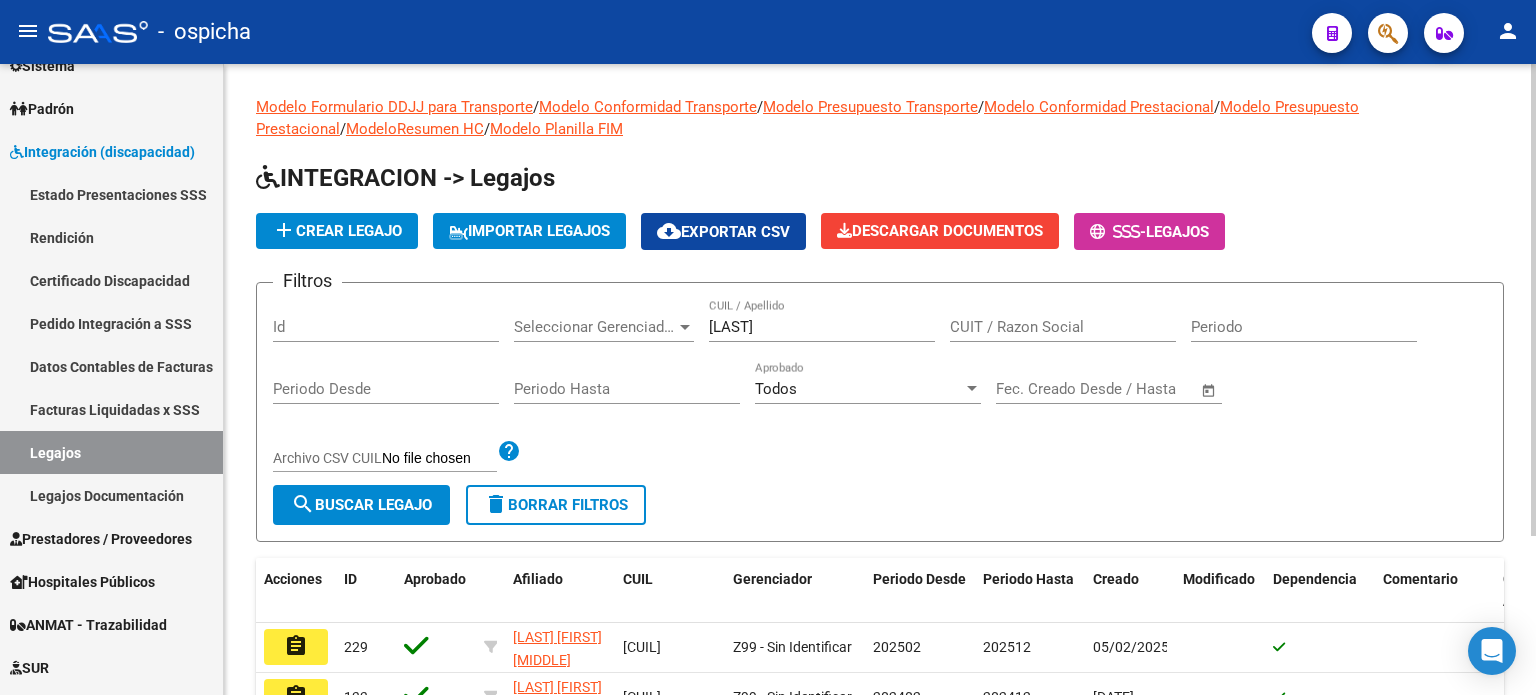 click on "[LAST]" at bounding box center [822, 327] 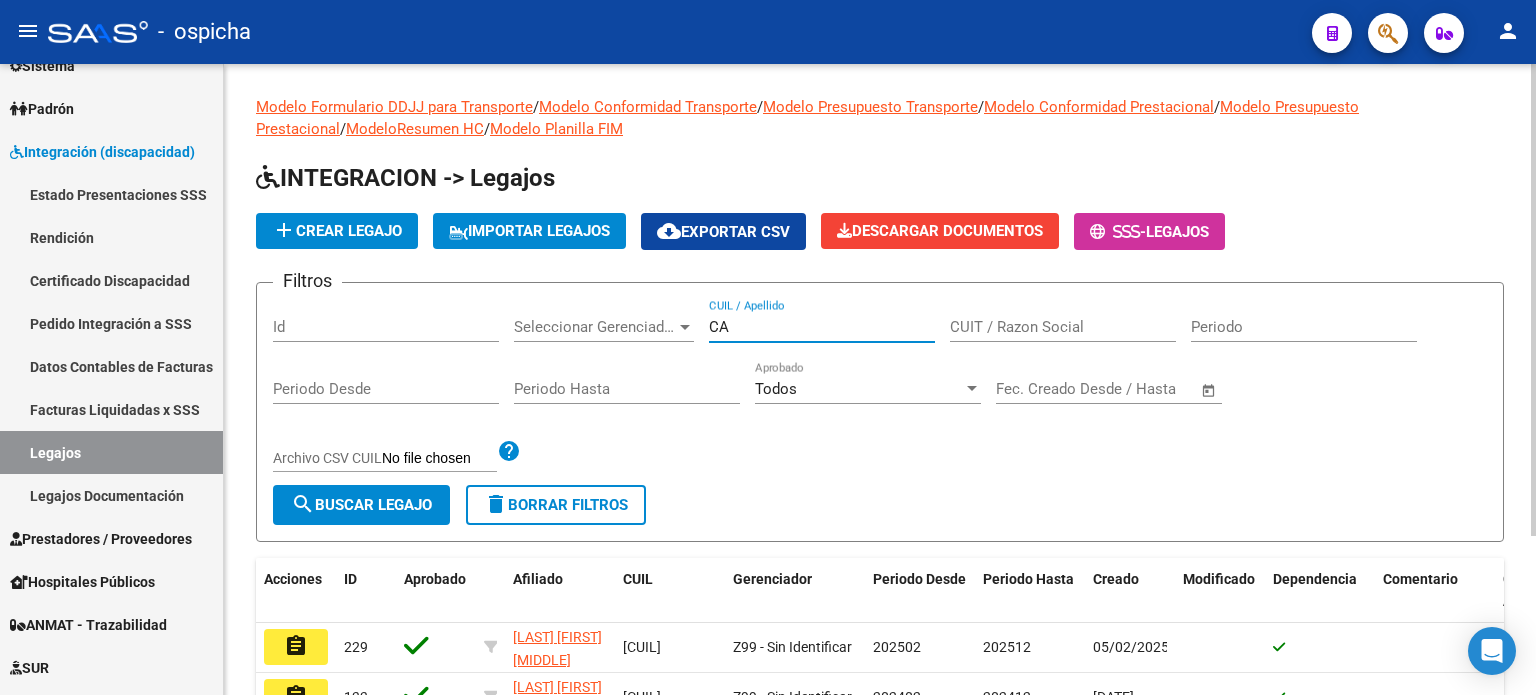 type on "C" 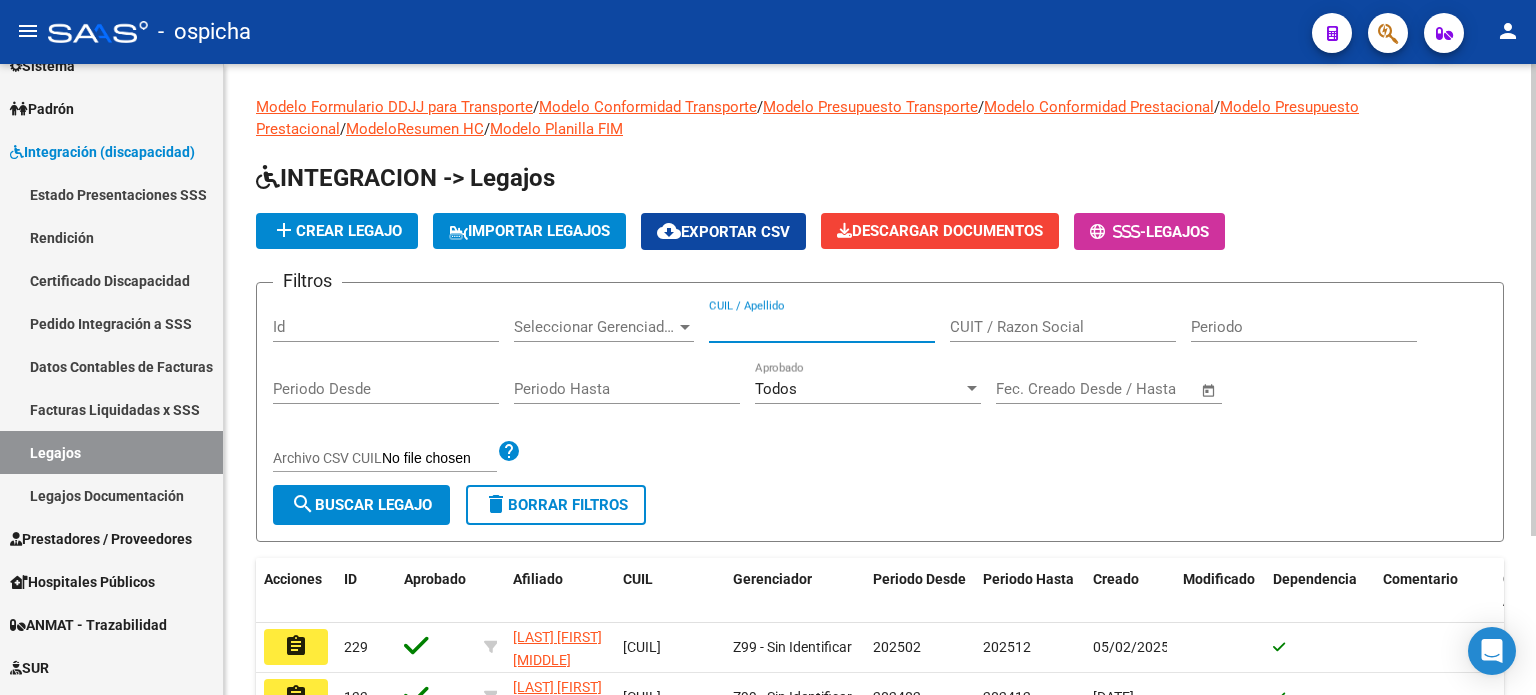 click on "CUIT / Razon Social" at bounding box center (1063, 327) 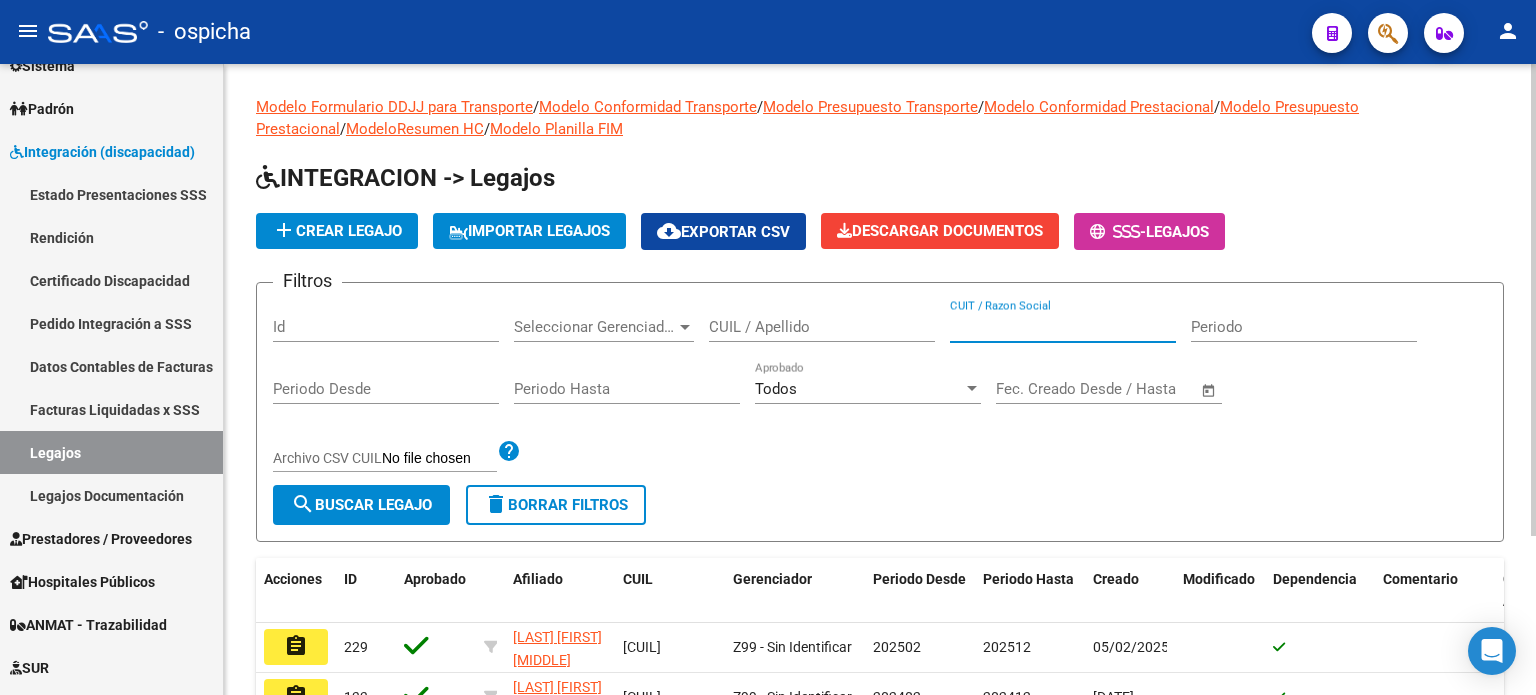 click on "CUIL / Apellido" at bounding box center [822, 327] 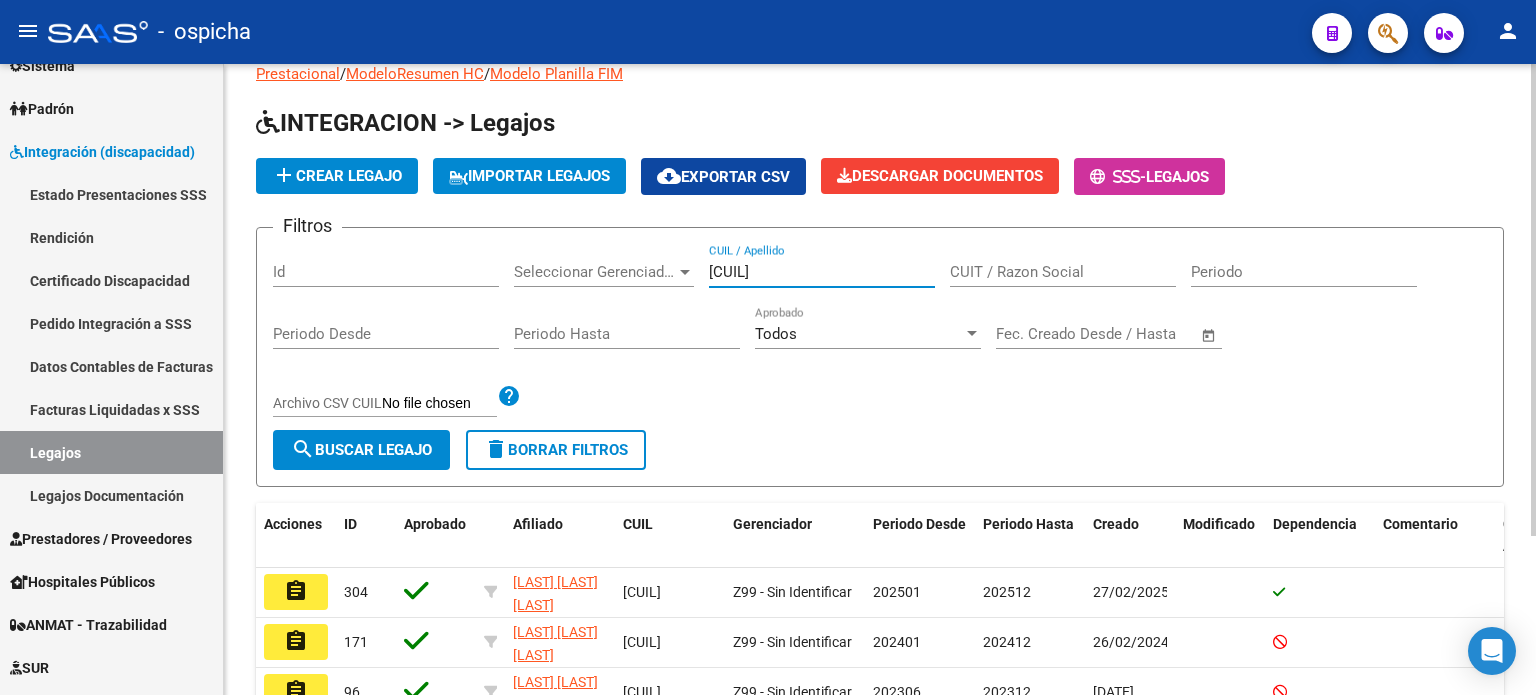 scroll, scrollTop: 100, scrollLeft: 0, axis: vertical 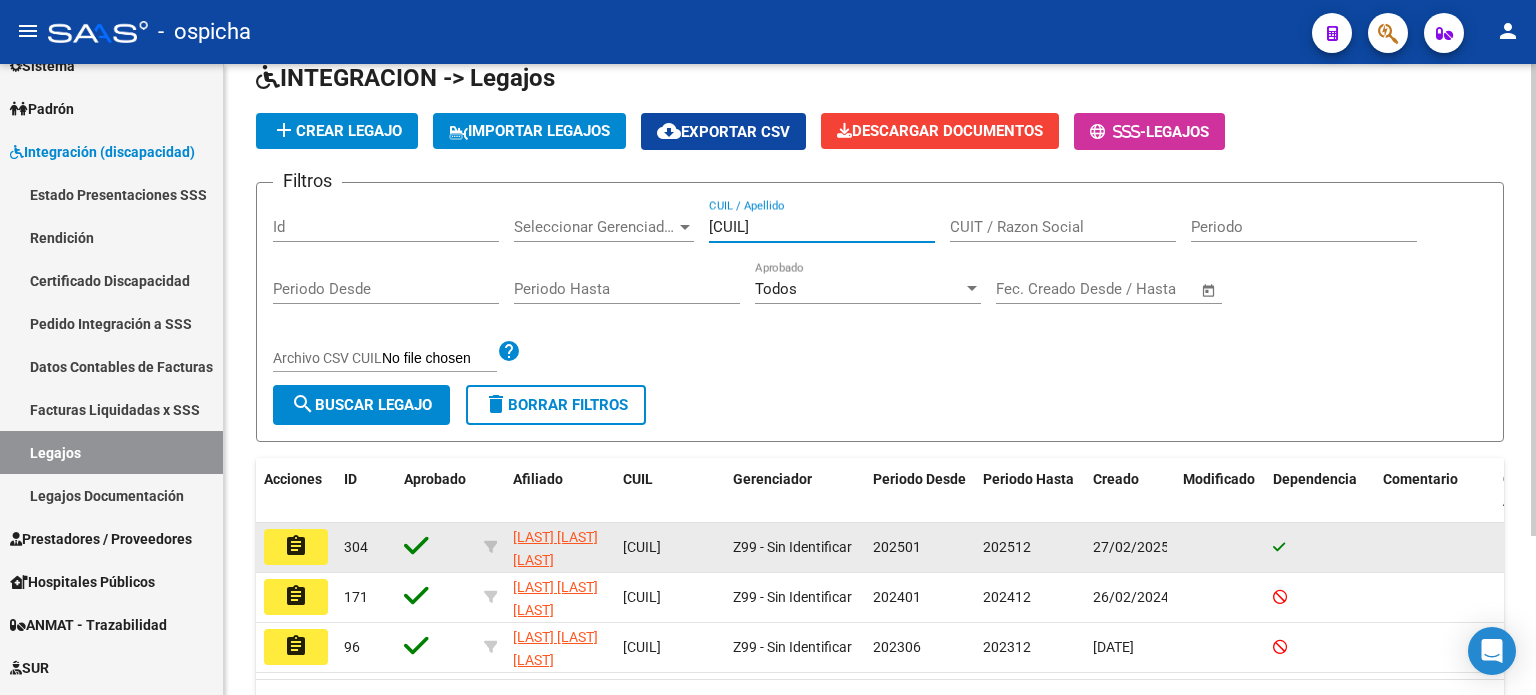 type on "[CUIL]" 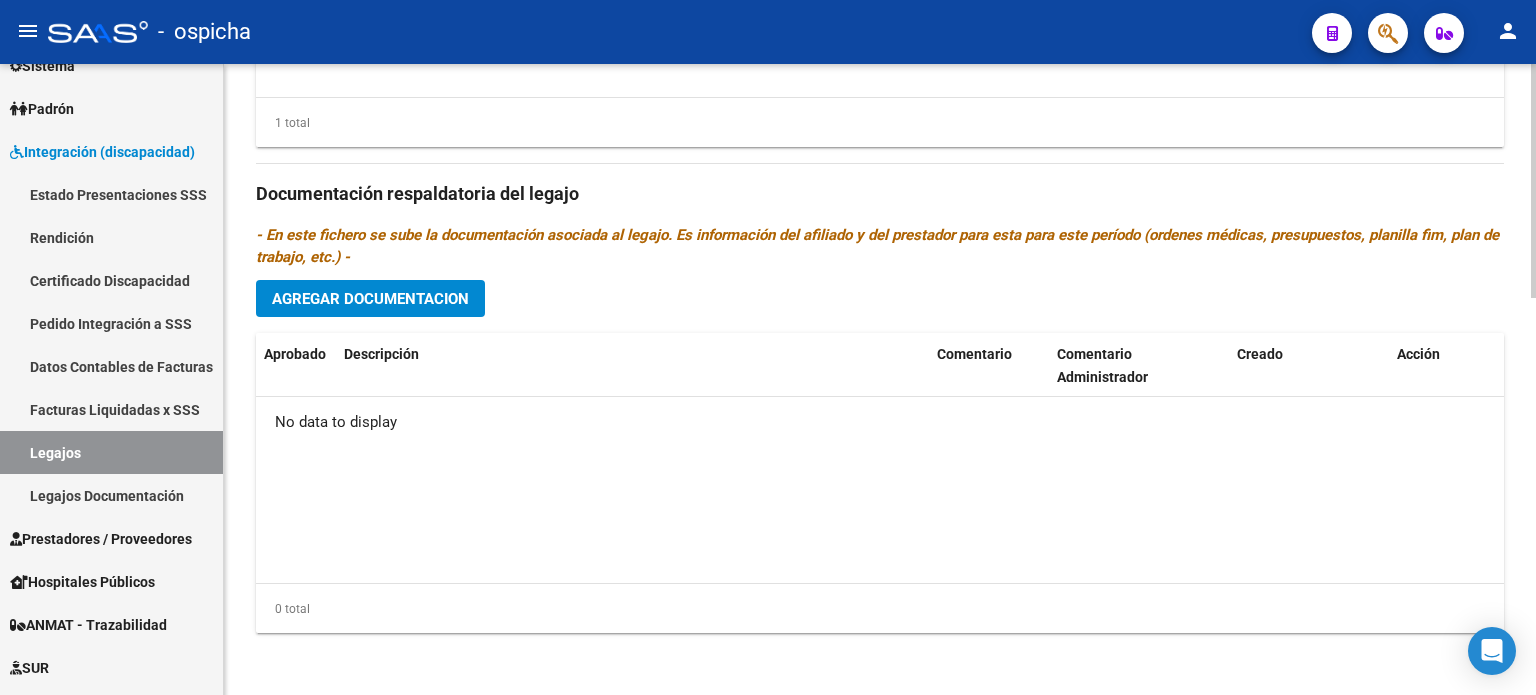 scroll, scrollTop: 466, scrollLeft: 0, axis: vertical 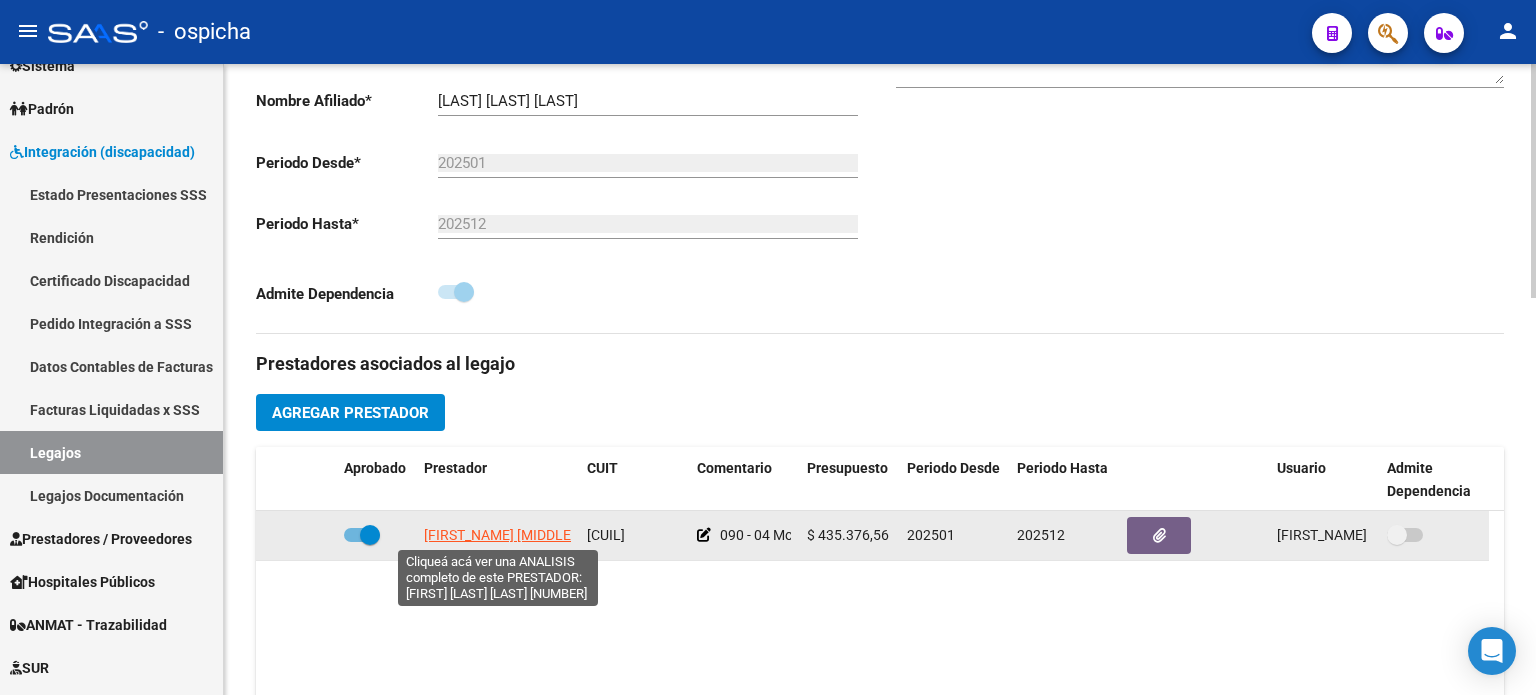 click on "[FIRST_NAME] [MIDDLE_NAME] [LAST_NAME]" 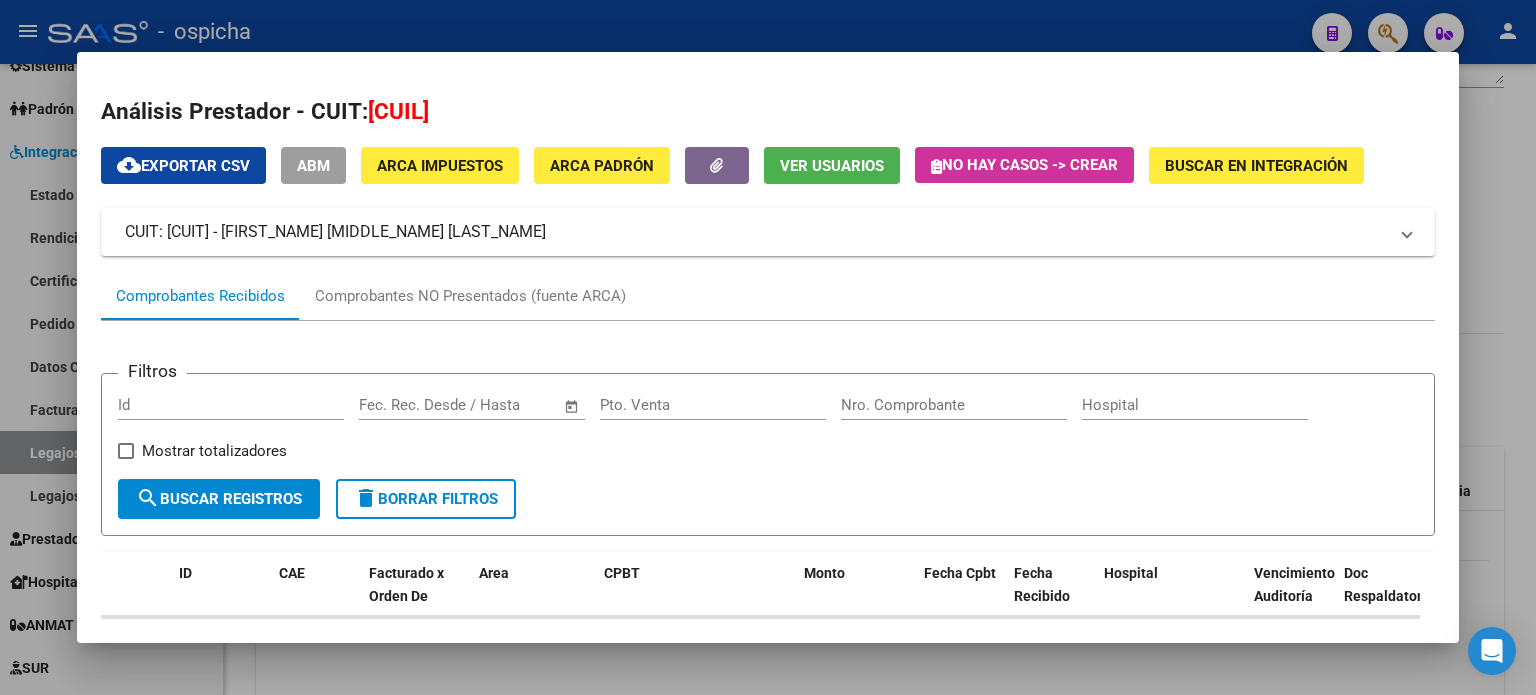 drag, startPoint x: 362, startPoint y: 111, endPoint x: 548, endPoint y: 101, distance: 186.26862 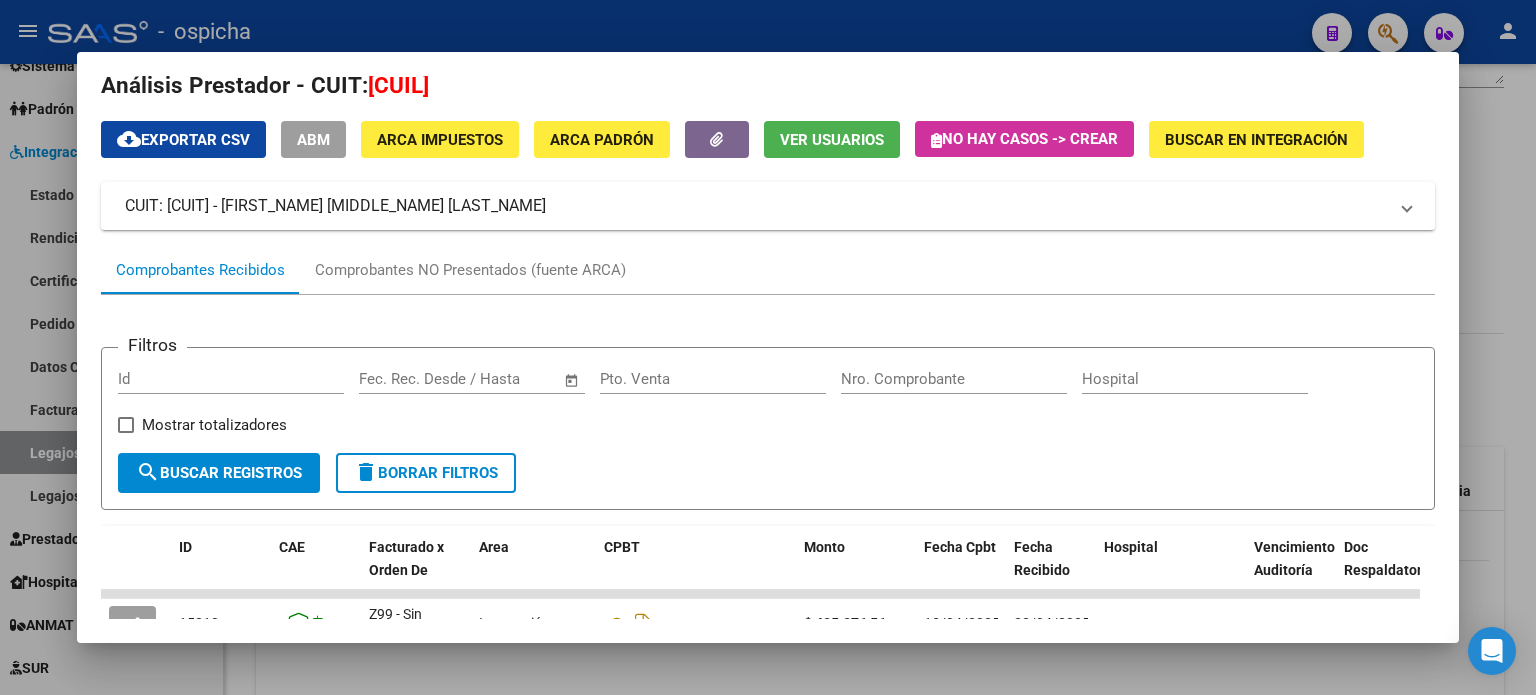 scroll, scrollTop: 0, scrollLeft: 0, axis: both 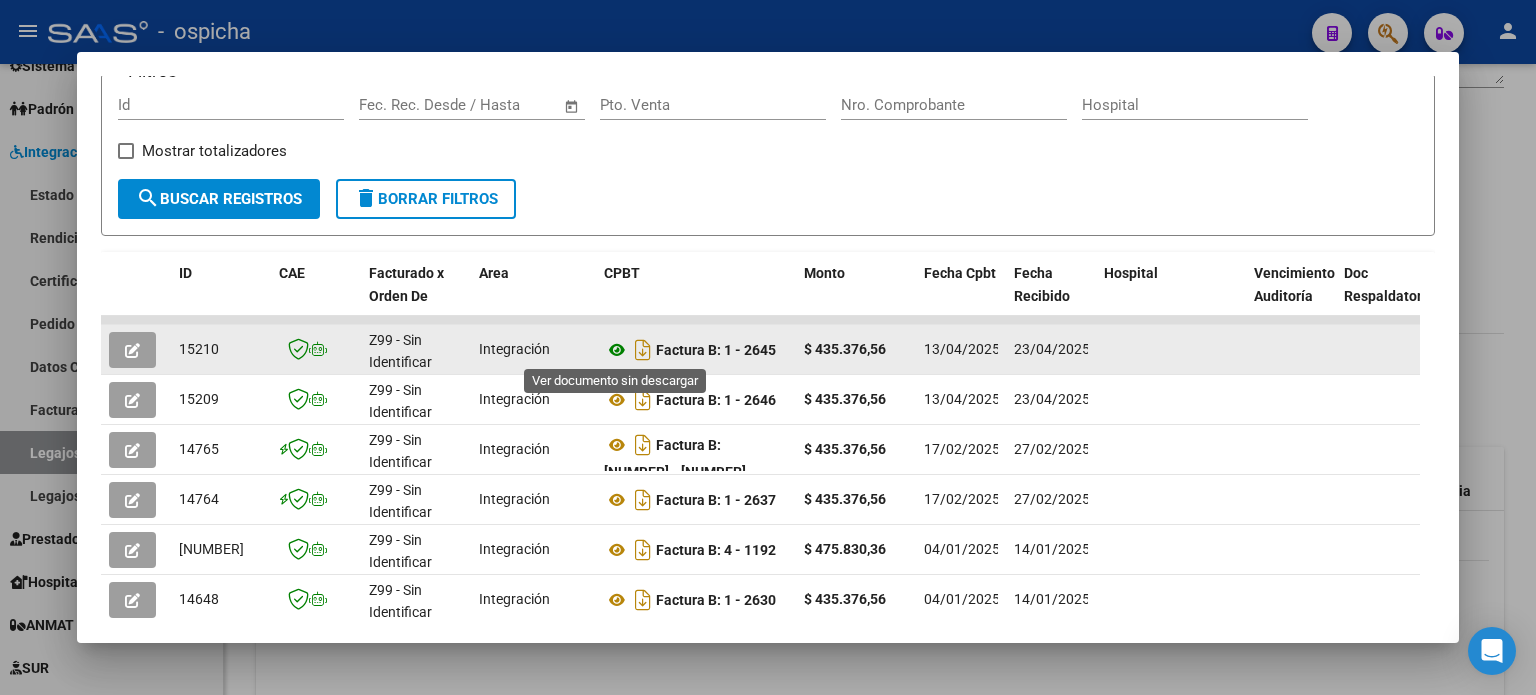 click 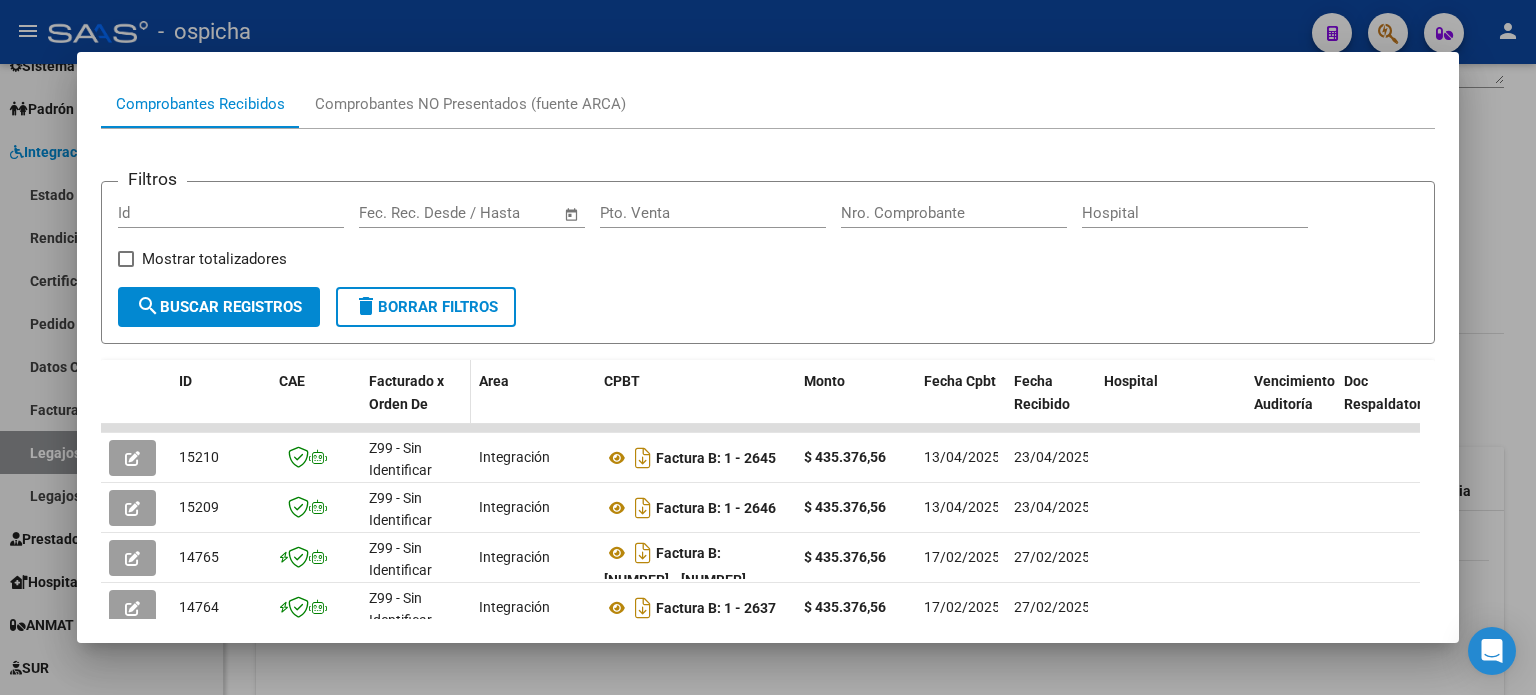 scroll, scrollTop: 0, scrollLeft: 0, axis: both 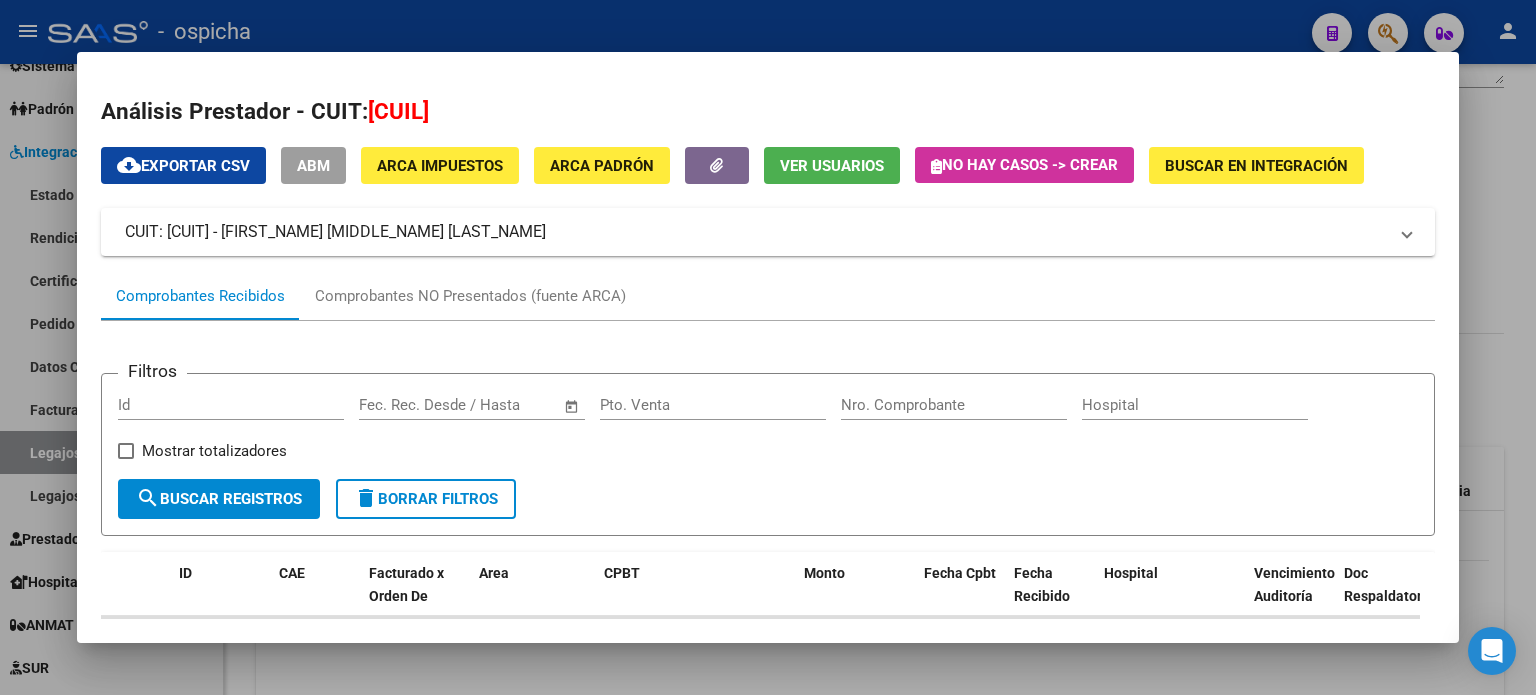copy on "[CUIL]" 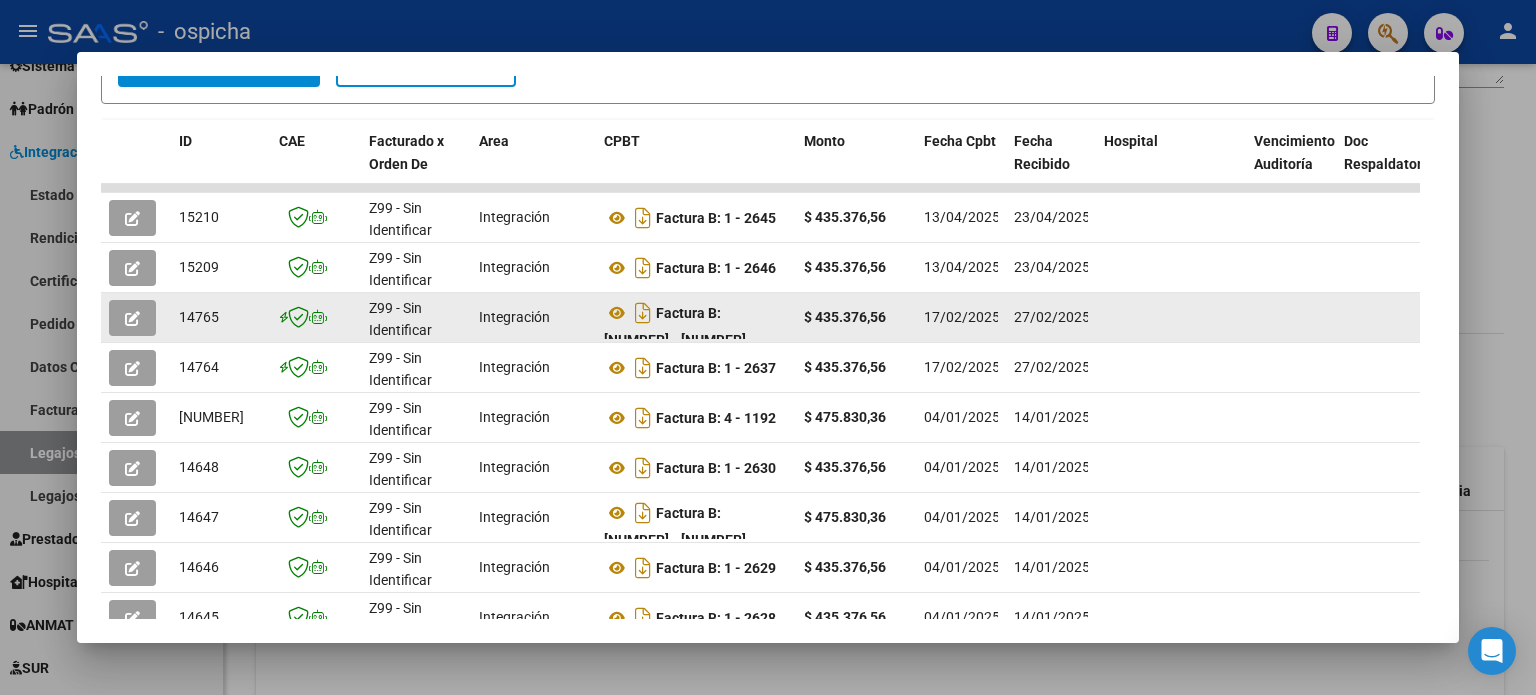 scroll, scrollTop: 300, scrollLeft: 0, axis: vertical 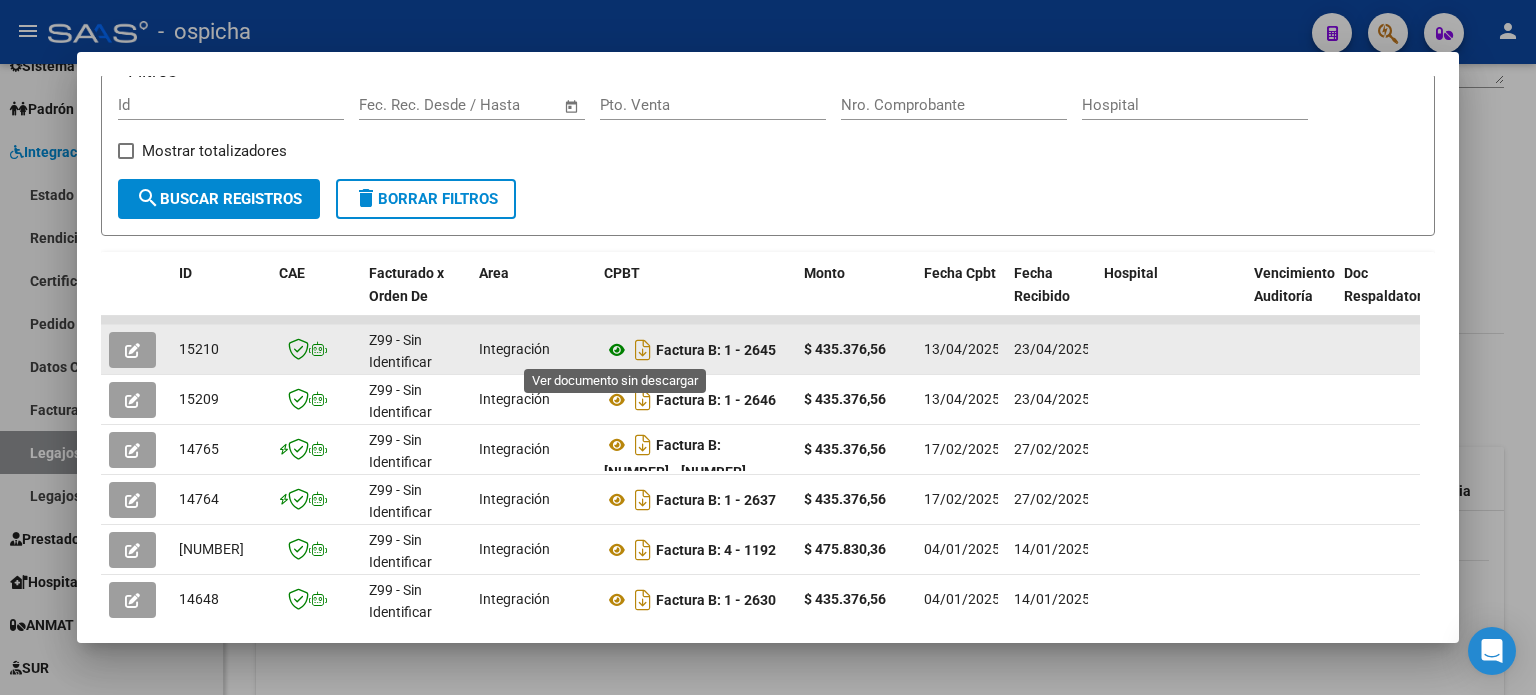click 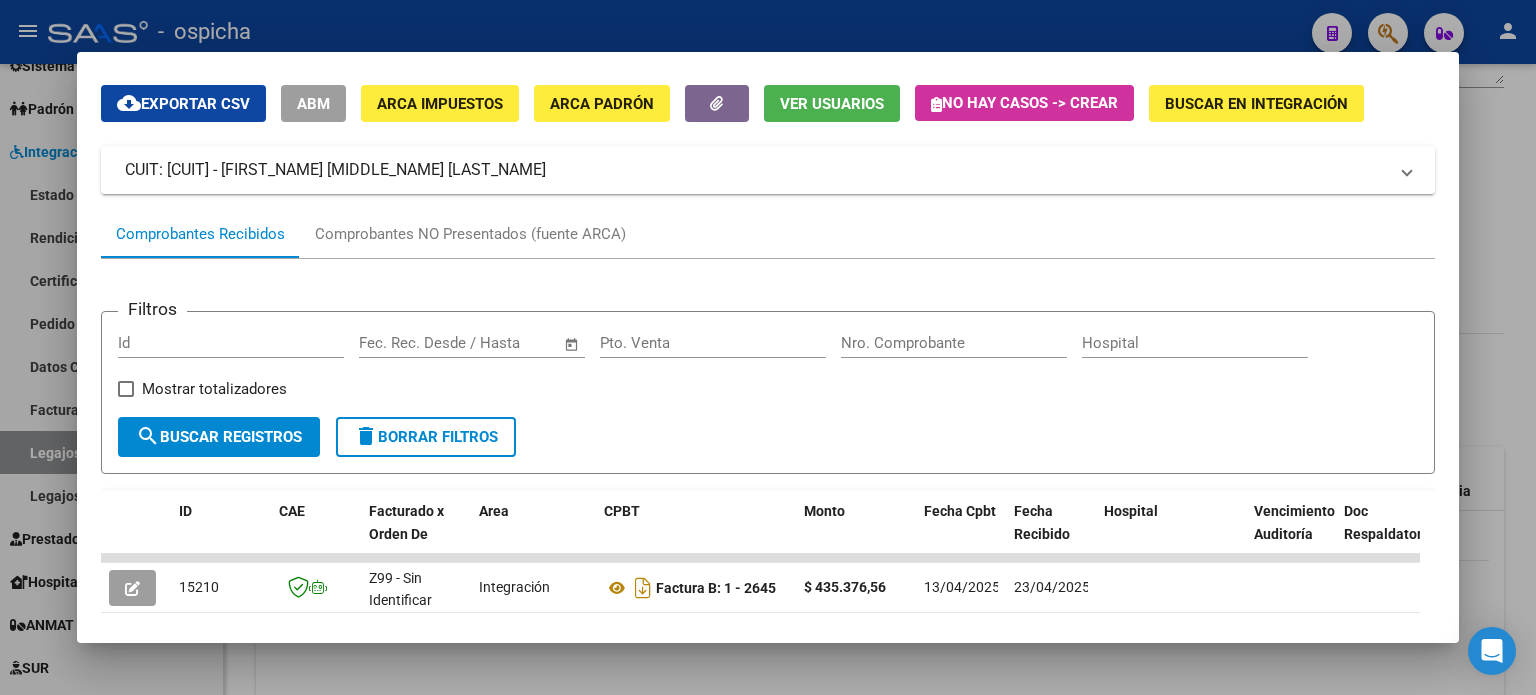 scroll, scrollTop: 0, scrollLeft: 0, axis: both 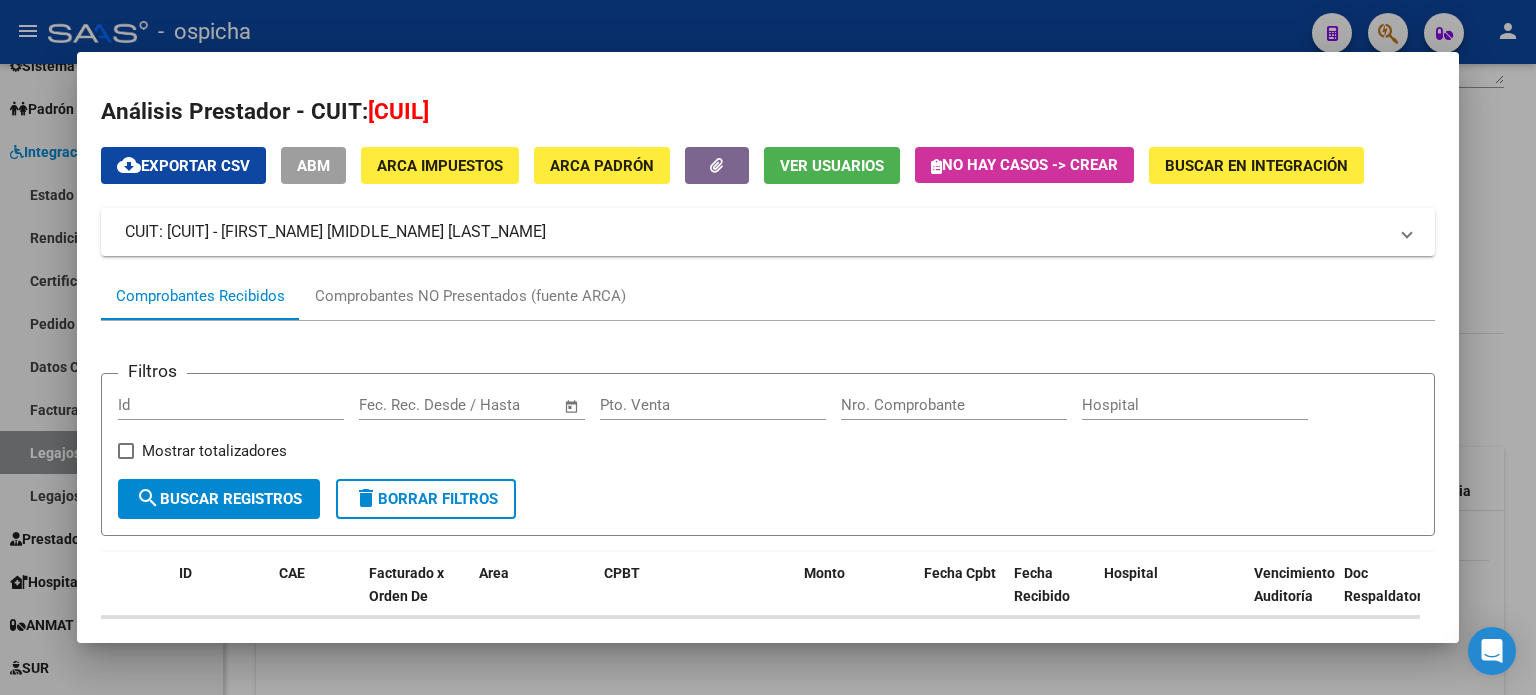 click at bounding box center [768, 347] 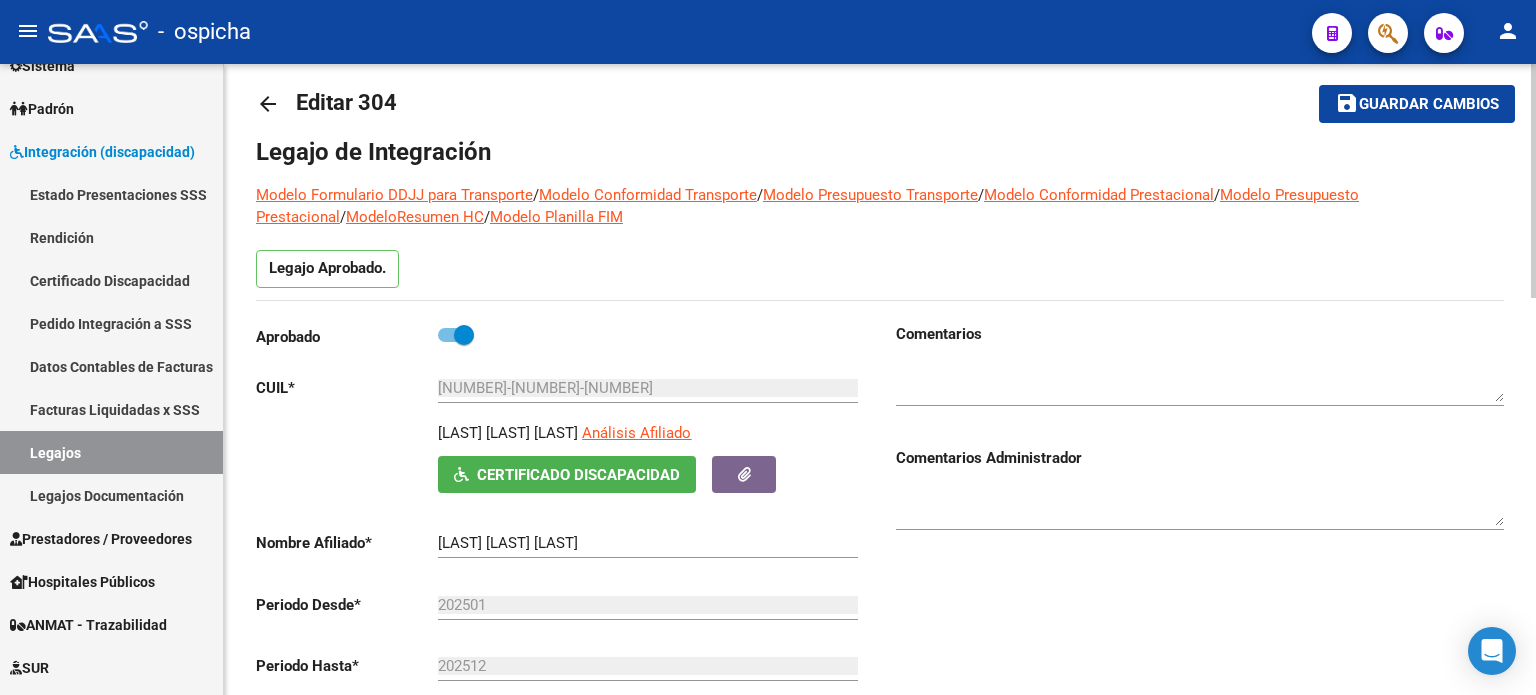 scroll, scrollTop: 0, scrollLeft: 0, axis: both 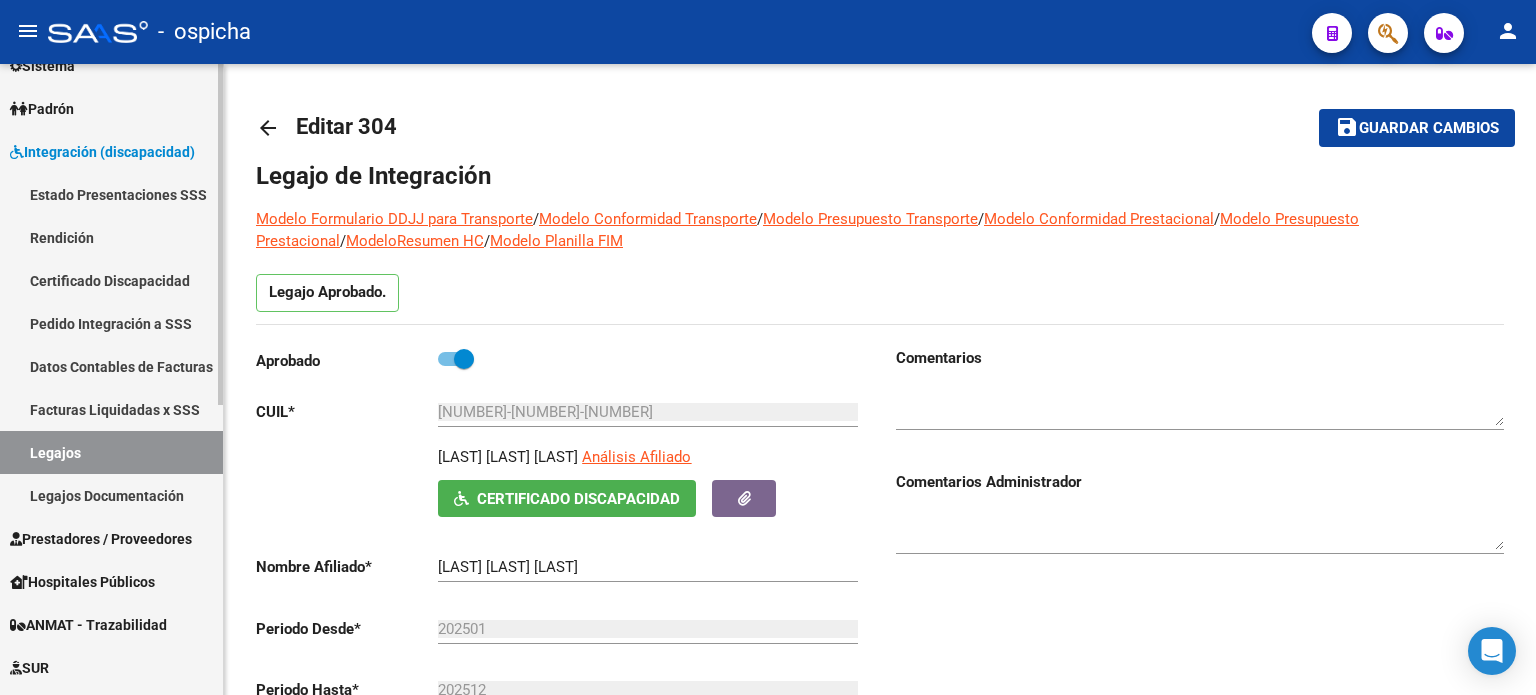 click on "Legajos" at bounding box center [111, 452] 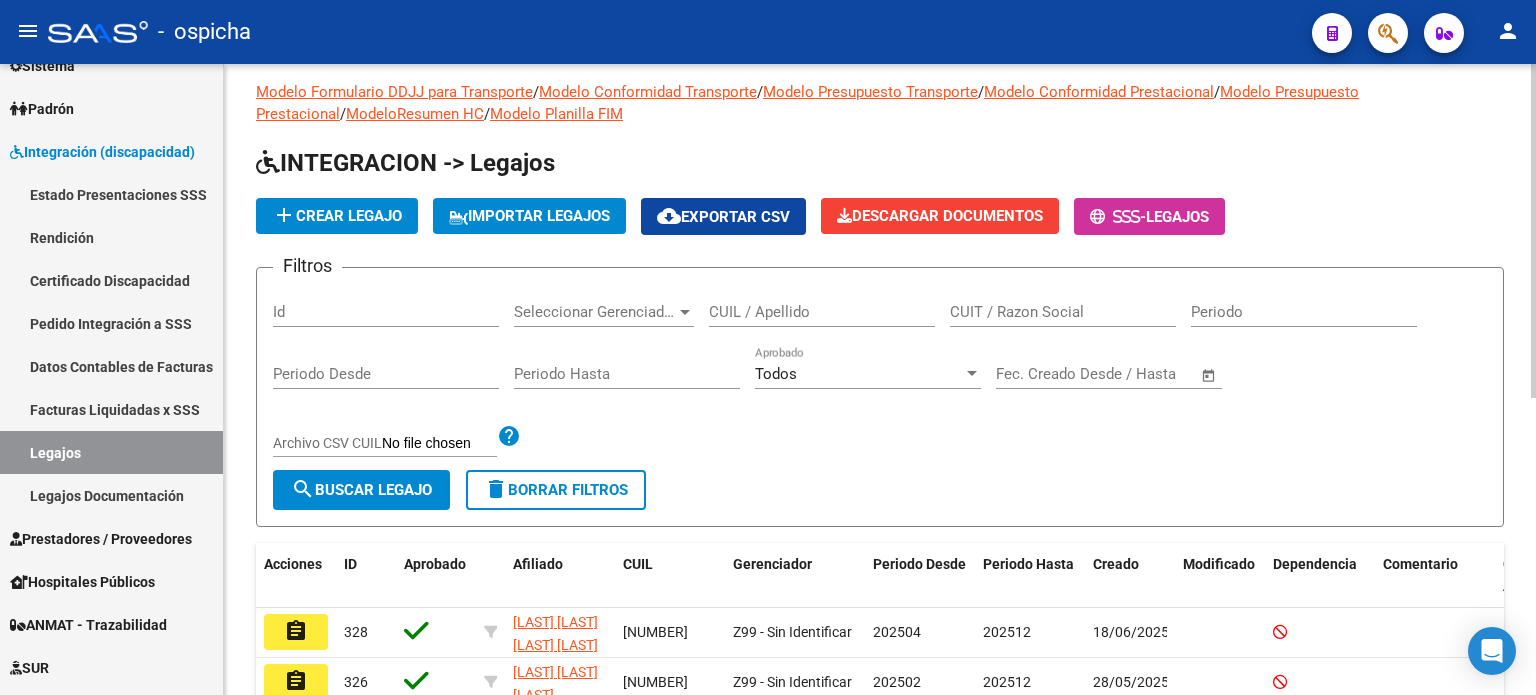 scroll, scrollTop: 0, scrollLeft: 0, axis: both 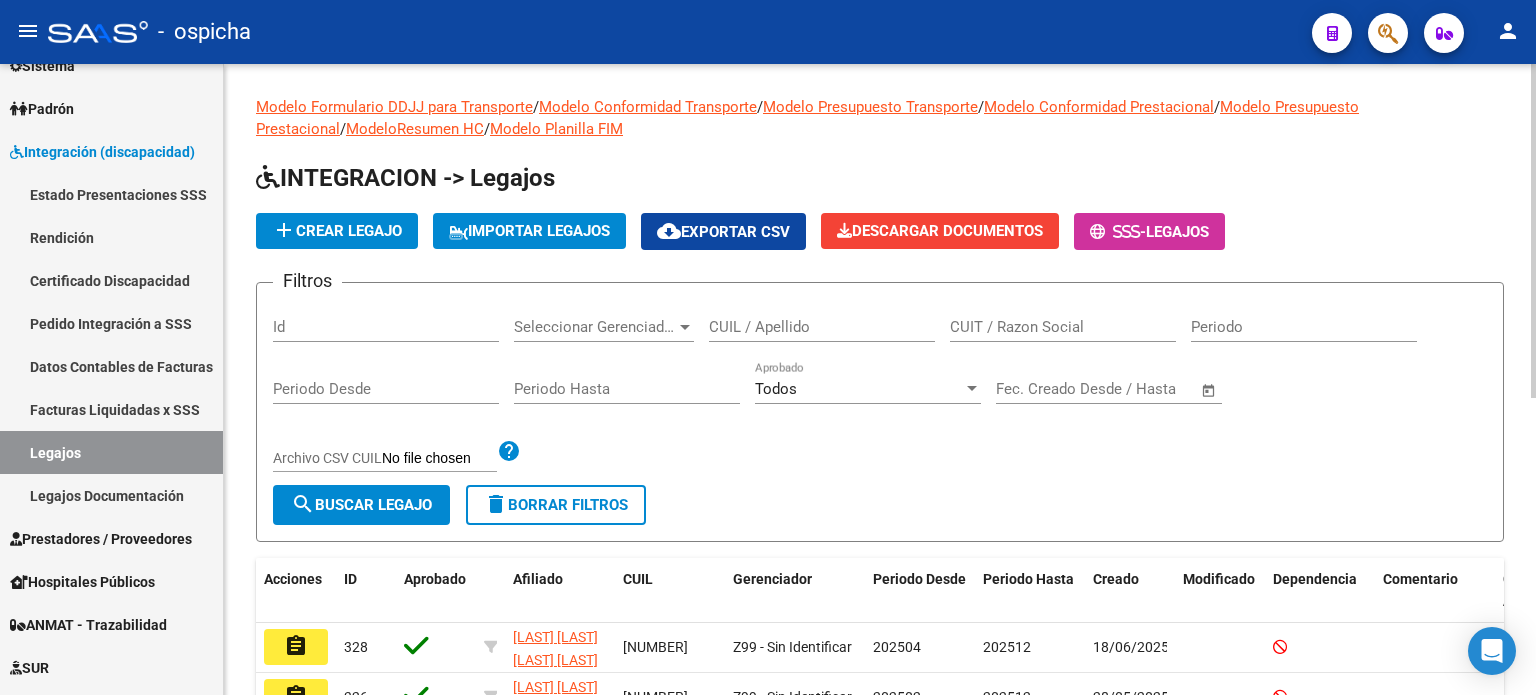 click on "CUIL / Apellido" at bounding box center [822, 327] 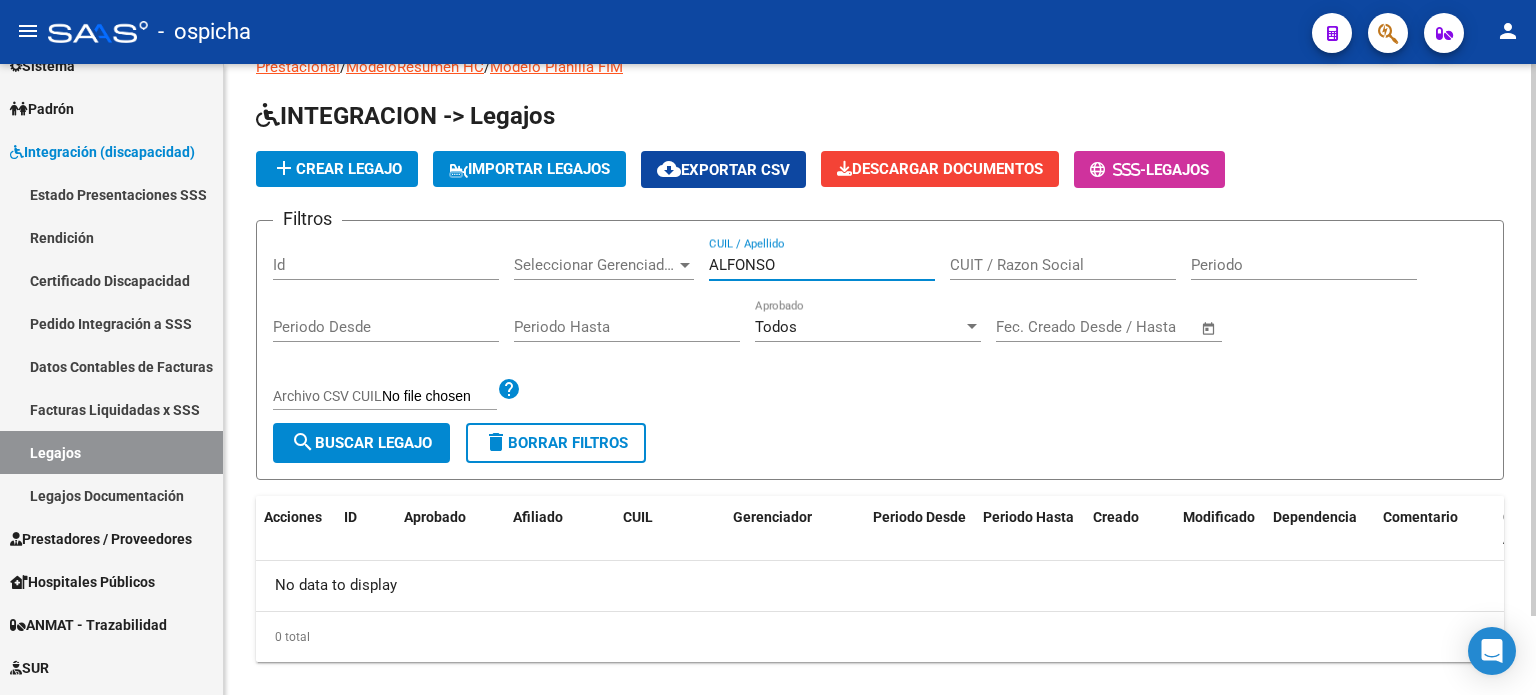 scroll, scrollTop: 90, scrollLeft: 0, axis: vertical 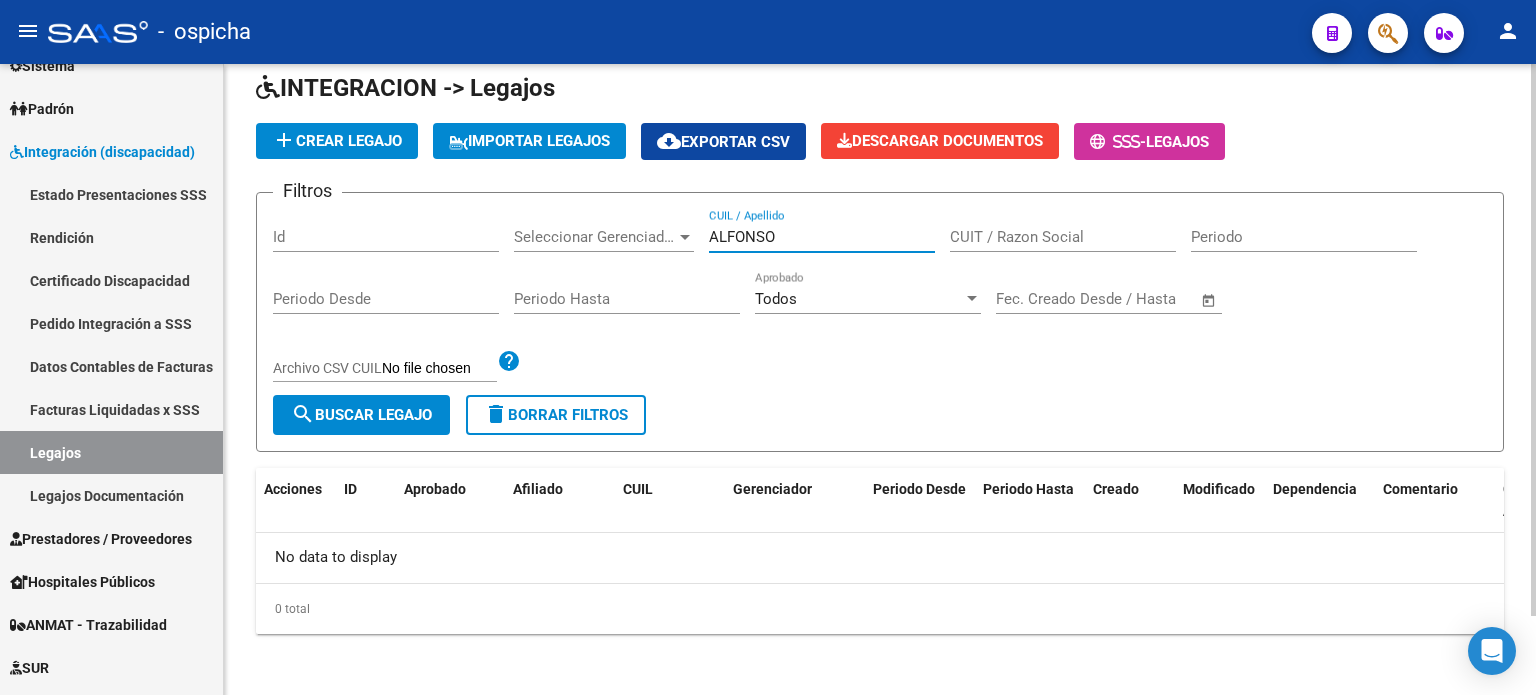 type on "ALFONSO" 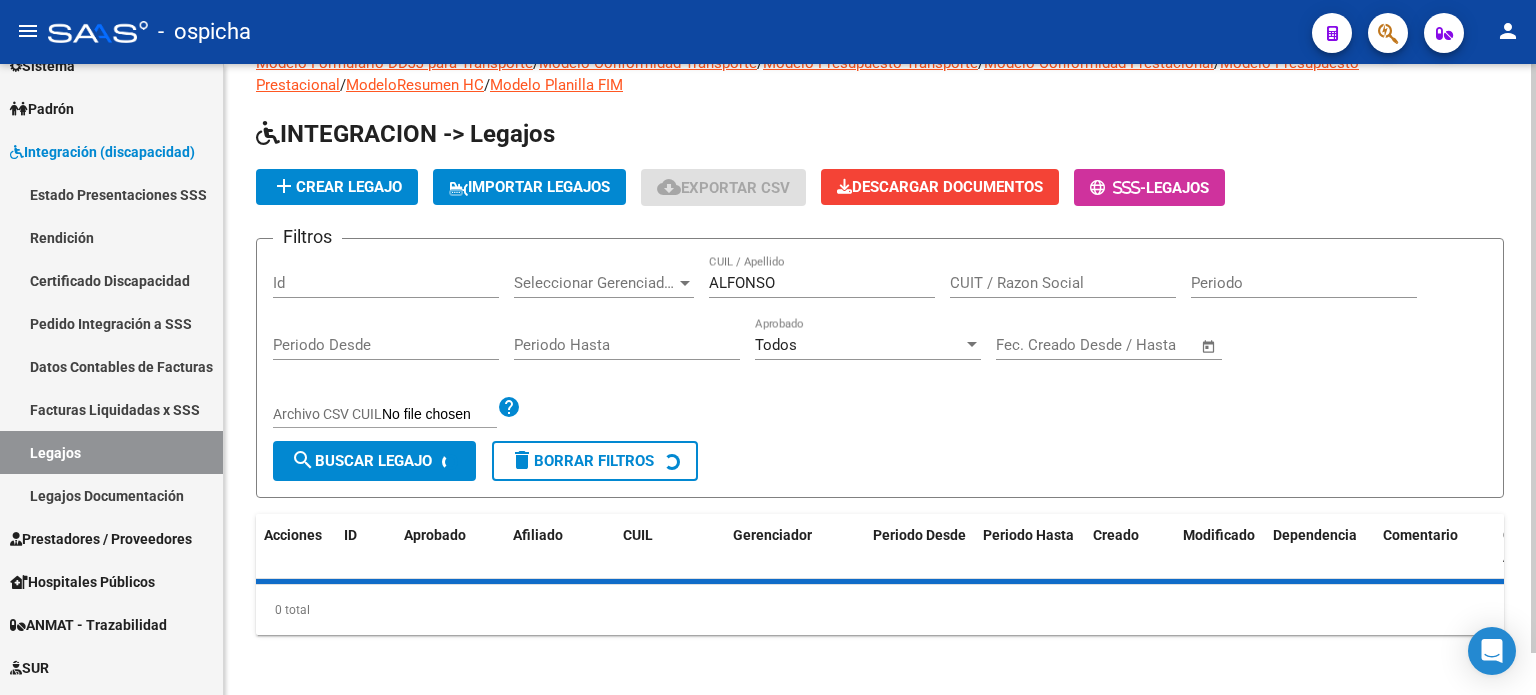scroll, scrollTop: 90, scrollLeft: 0, axis: vertical 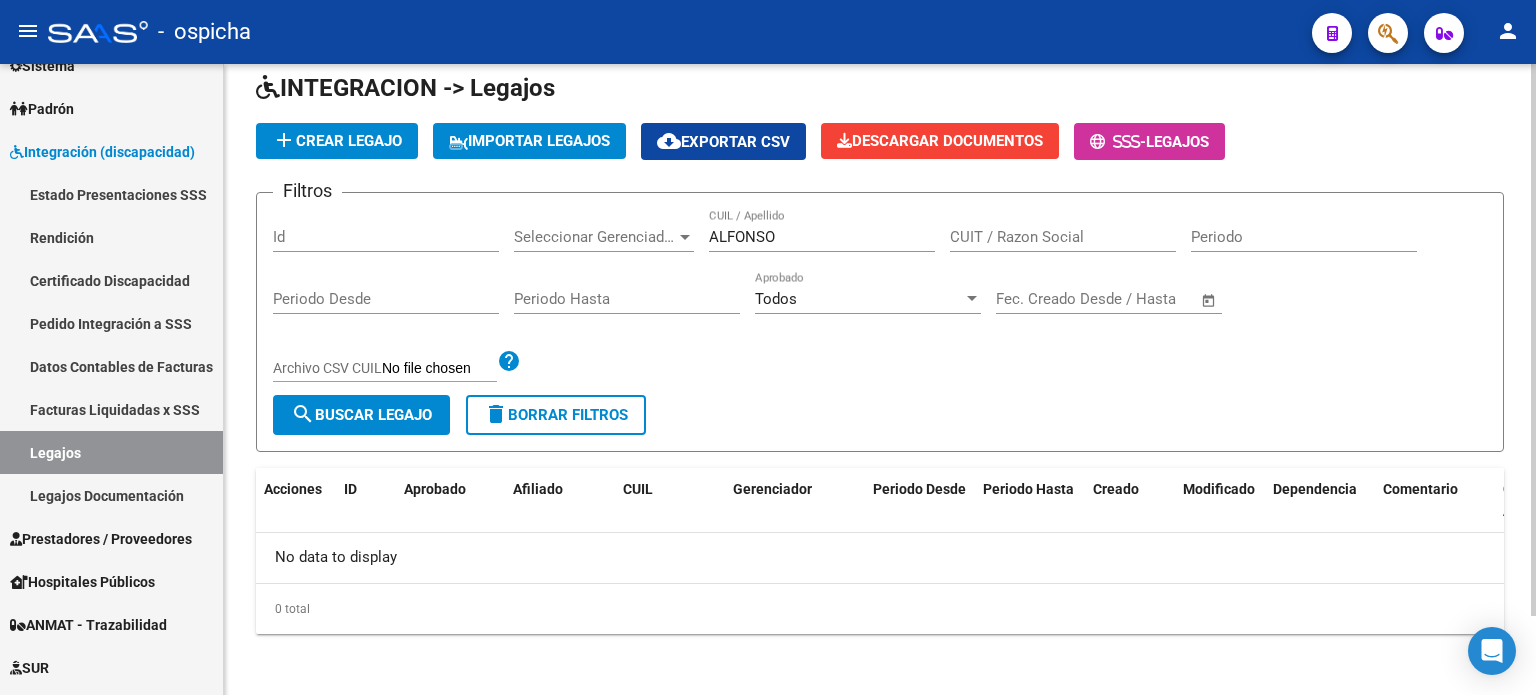 click on "delete  Borrar Filtros" 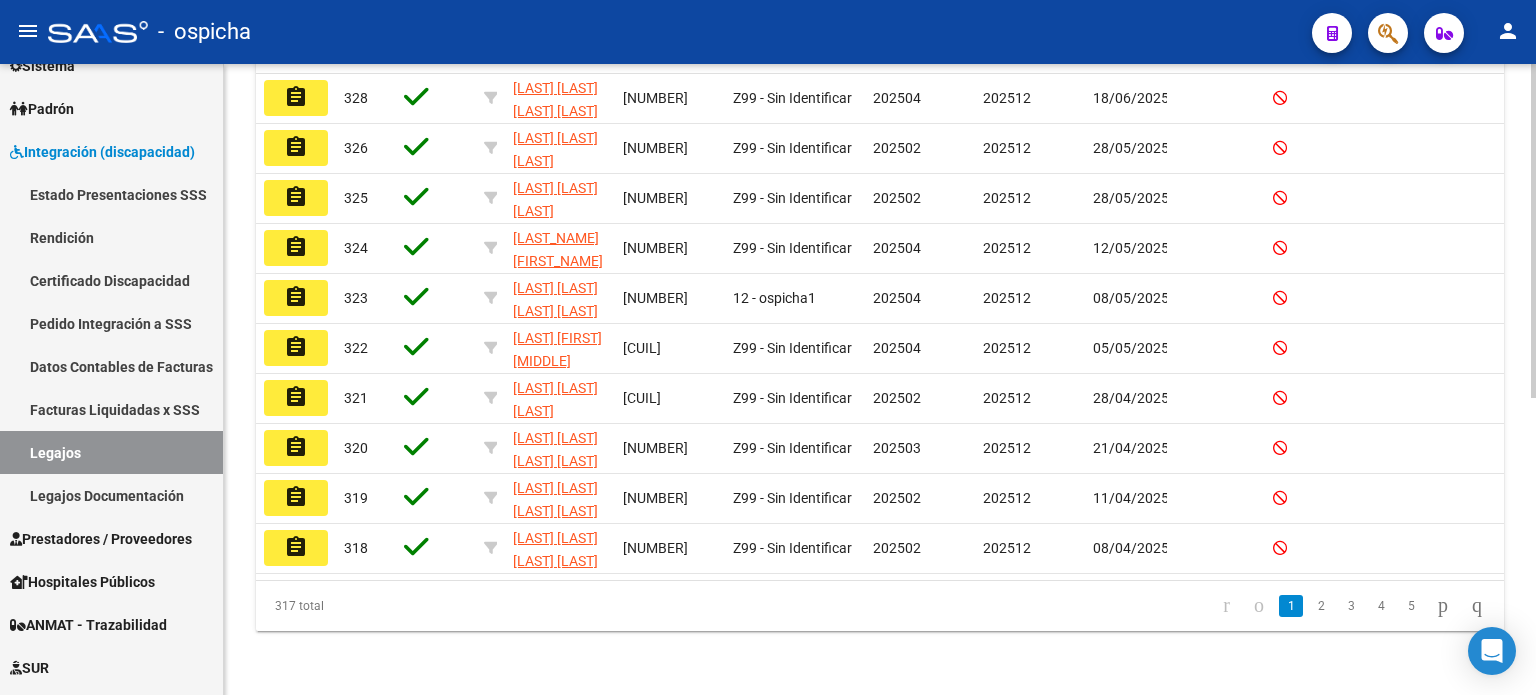 scroll, scrollTop: 561, scrollLeft: 0, axis: vertical 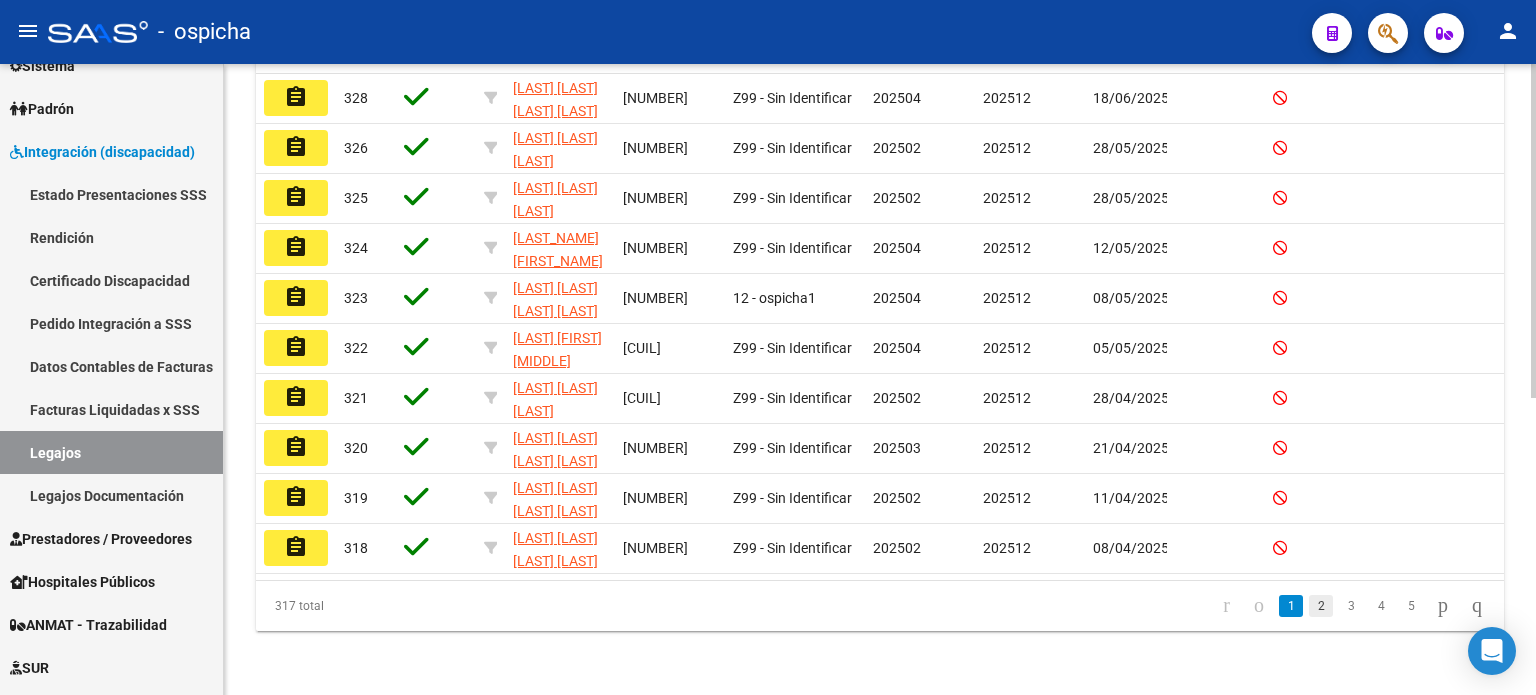 click on "2" 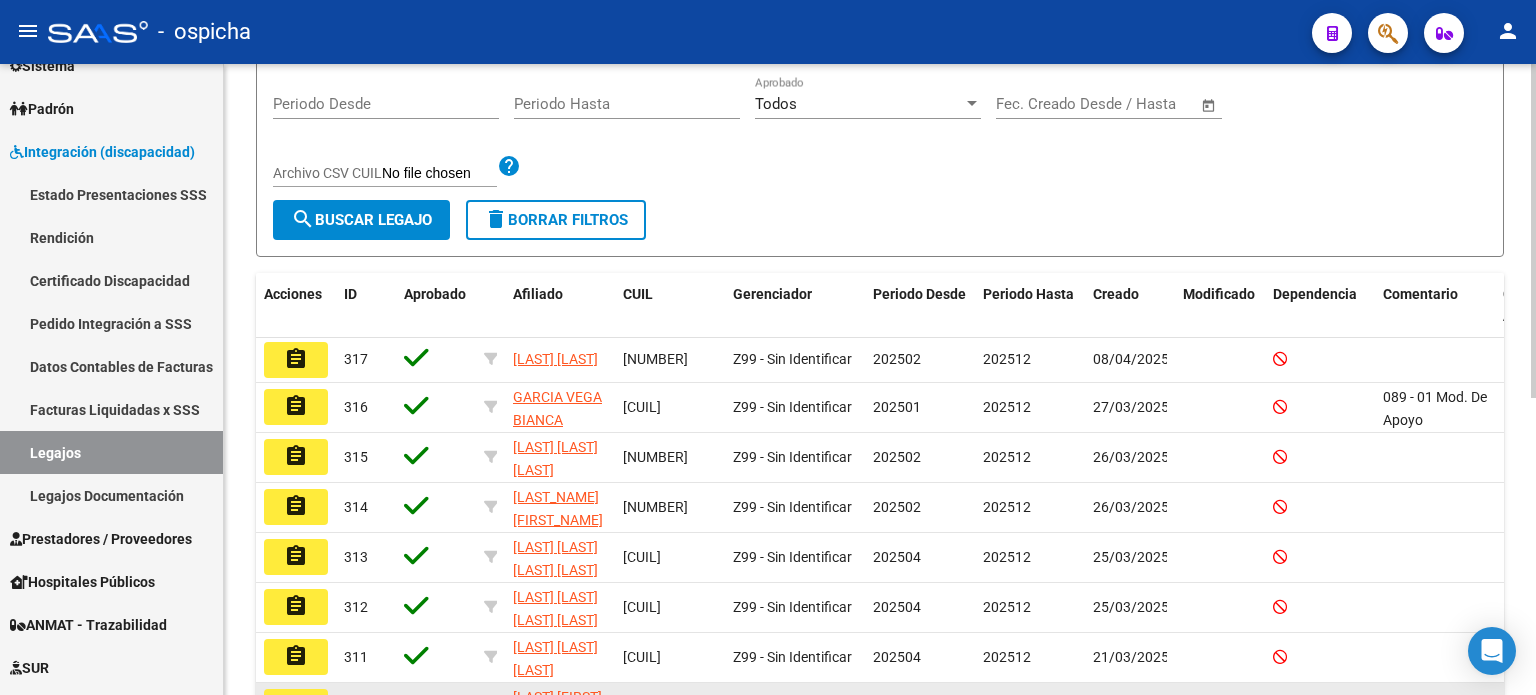 scroll, scrollTop: 0, scrollLeft: 0, axis: both 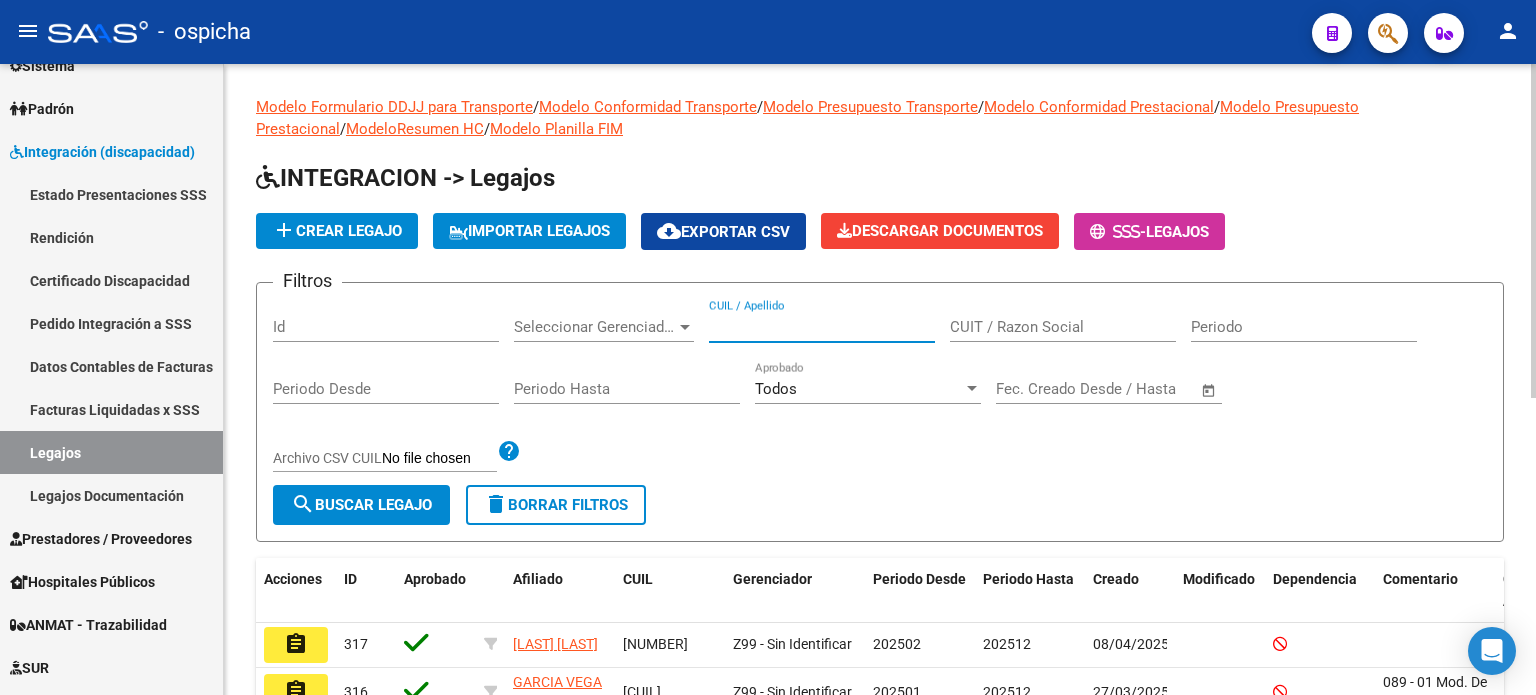 click on "CUIL / Apellido" at bounding box center (822, 327) 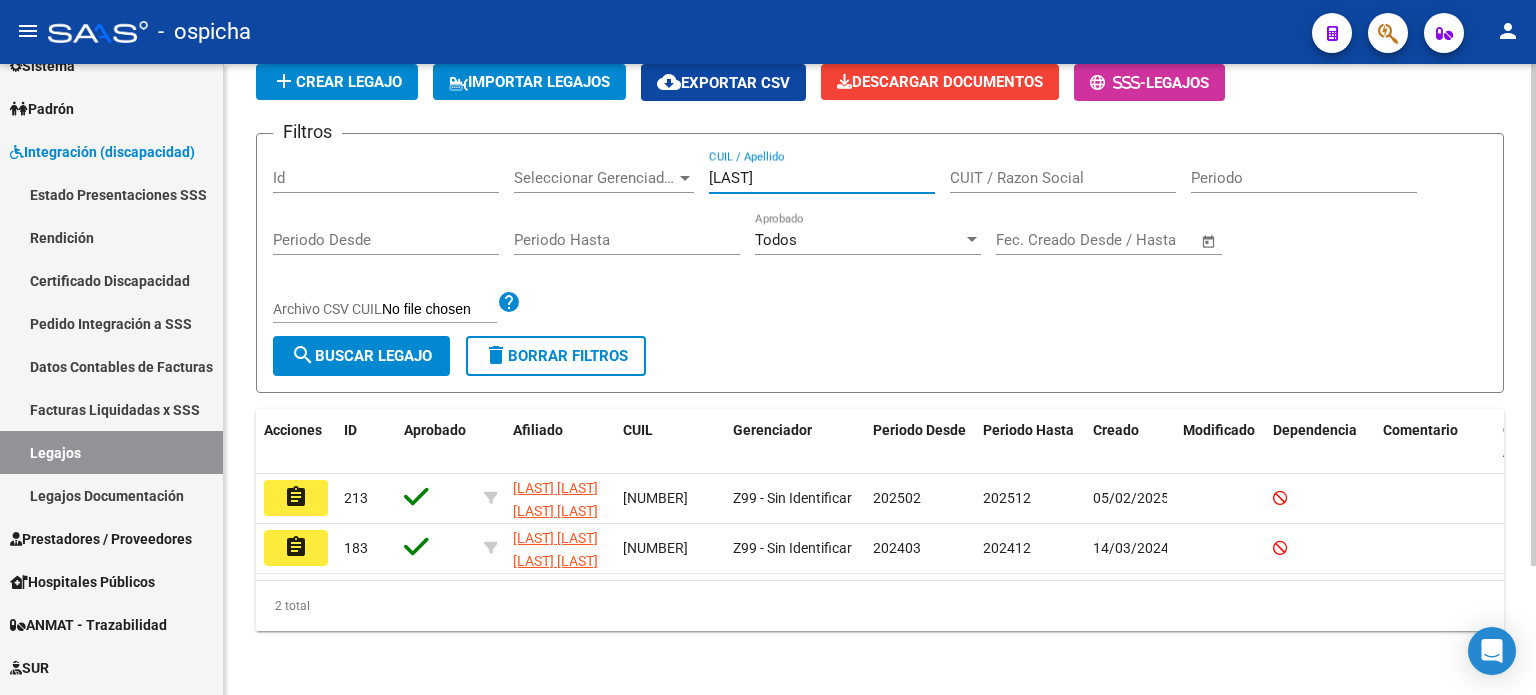 scroll, scrollTop: 161, scrollLeft: 0, axis: vertical 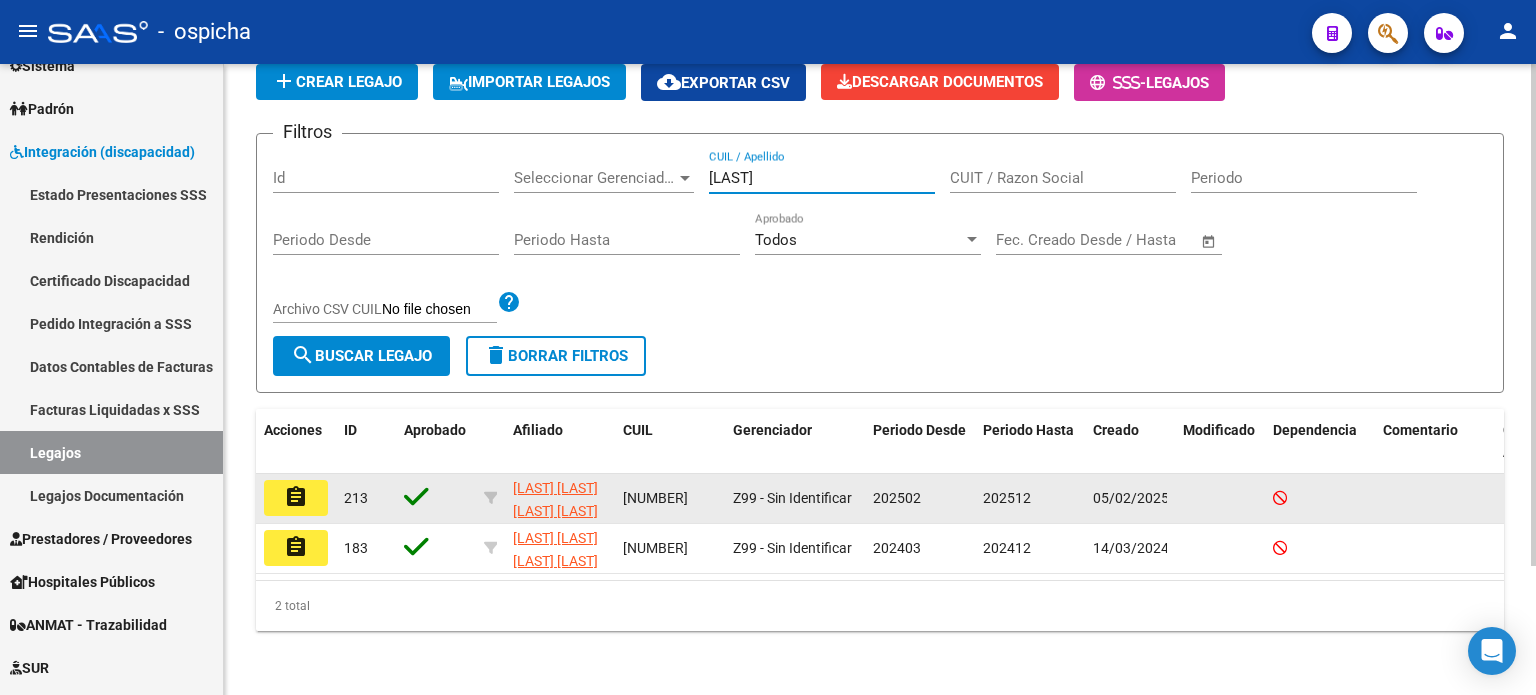 type on "[LAST]" 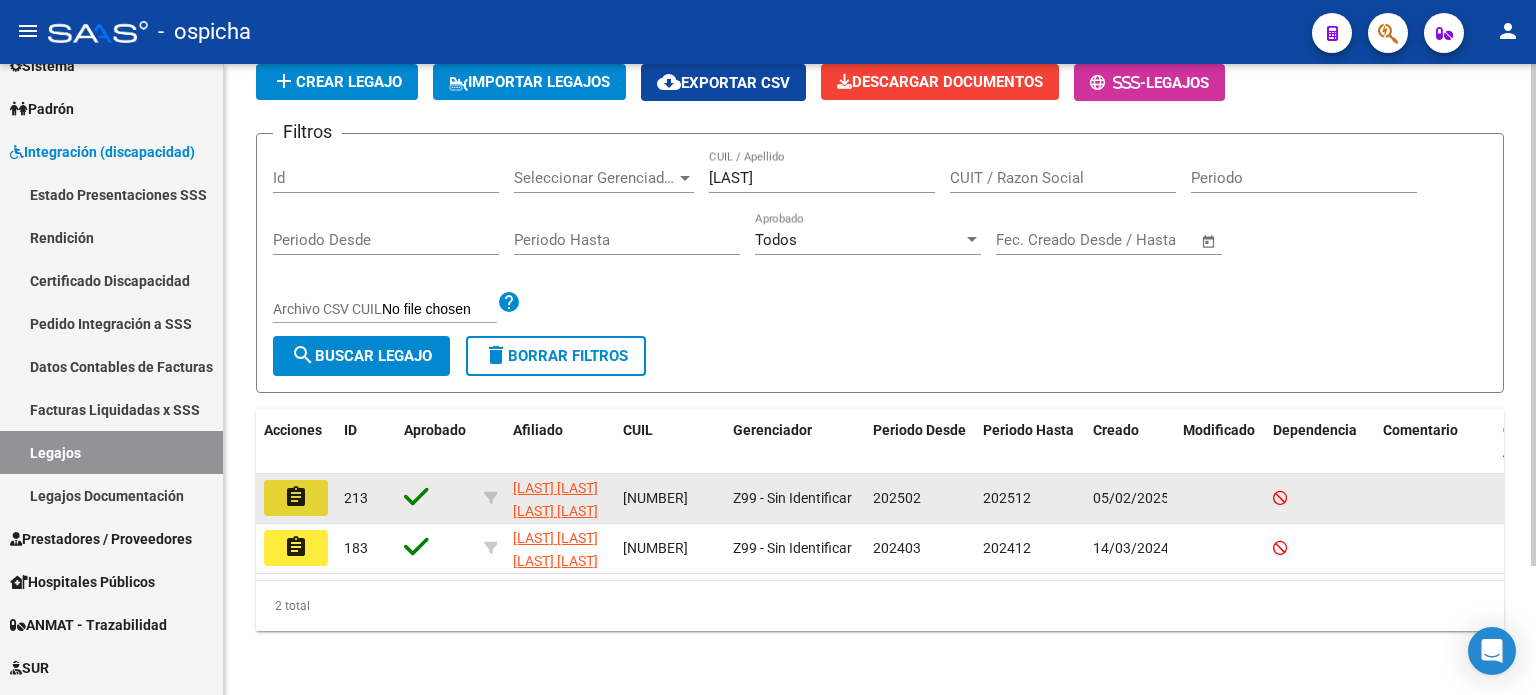 click on "assignment" 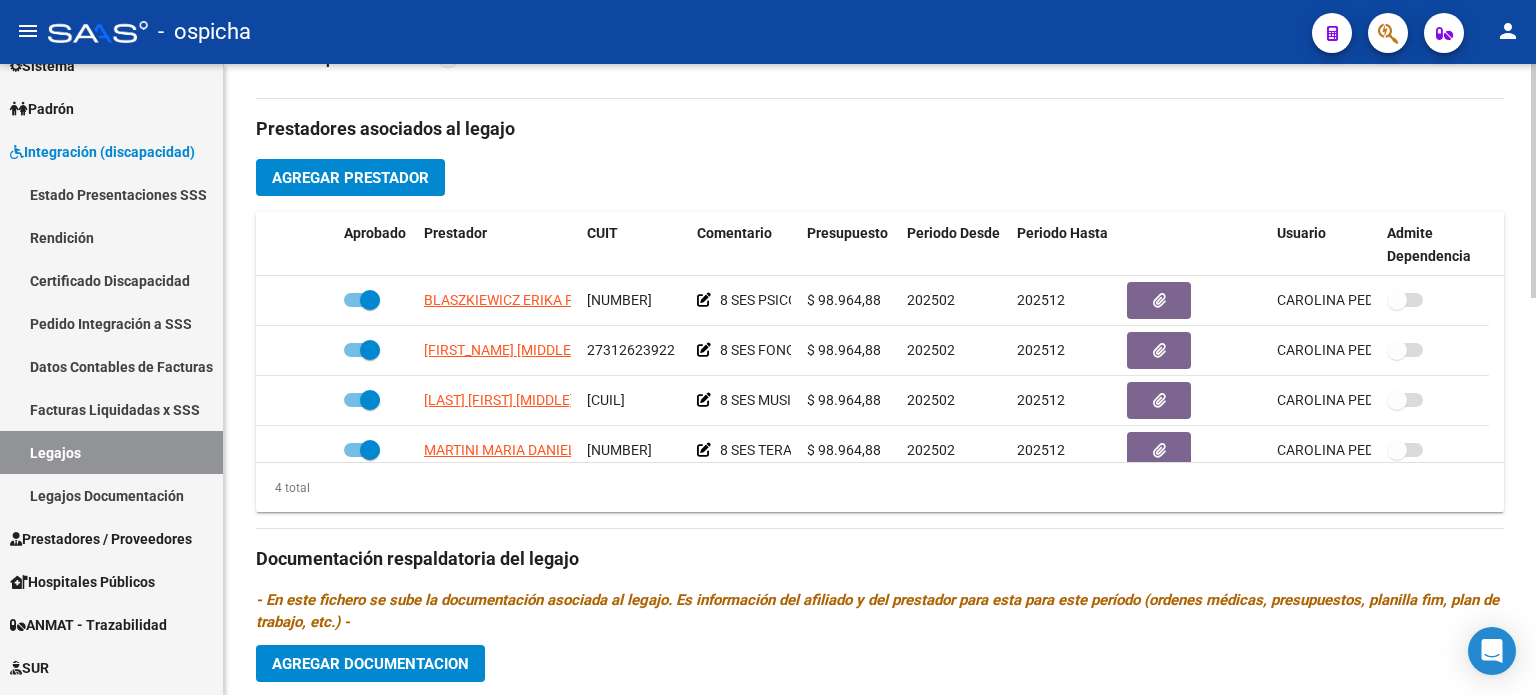 scroll, scrollTop: 700, scrollLeft: 0, axis: vertical 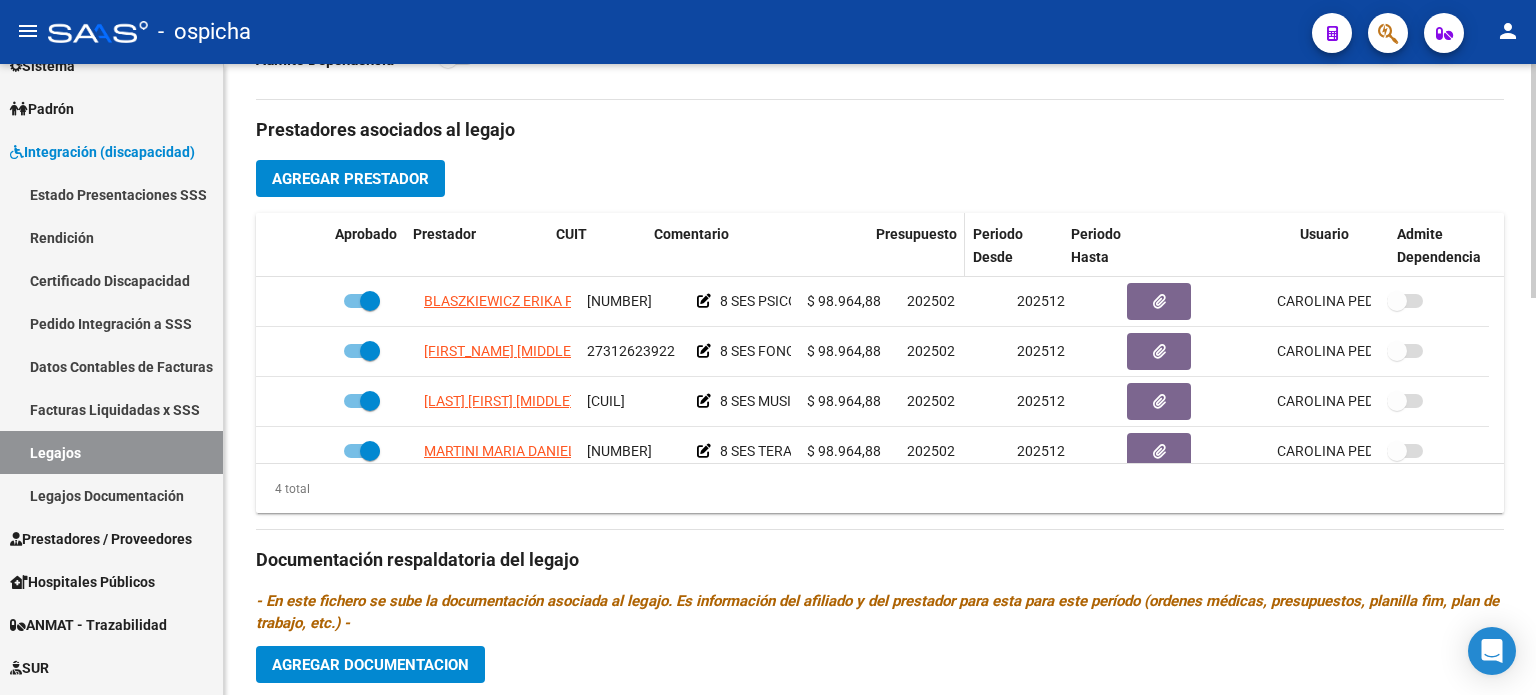 drag, startPoint x: 796, startPoint y: 243, endPoint x: 941, endPoint y: 245, distance: 145.0138 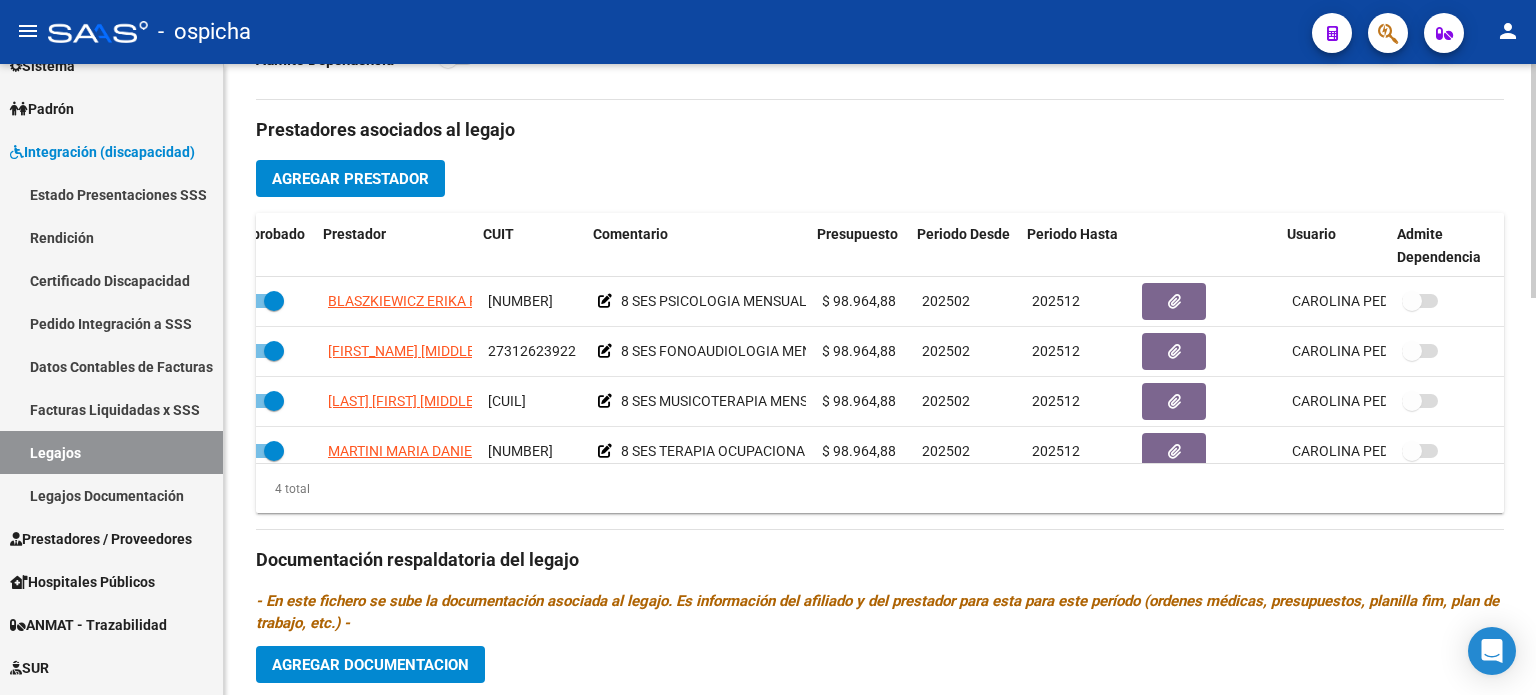scroll, scrollTop: 0, scrollLeft: 0, axis: both 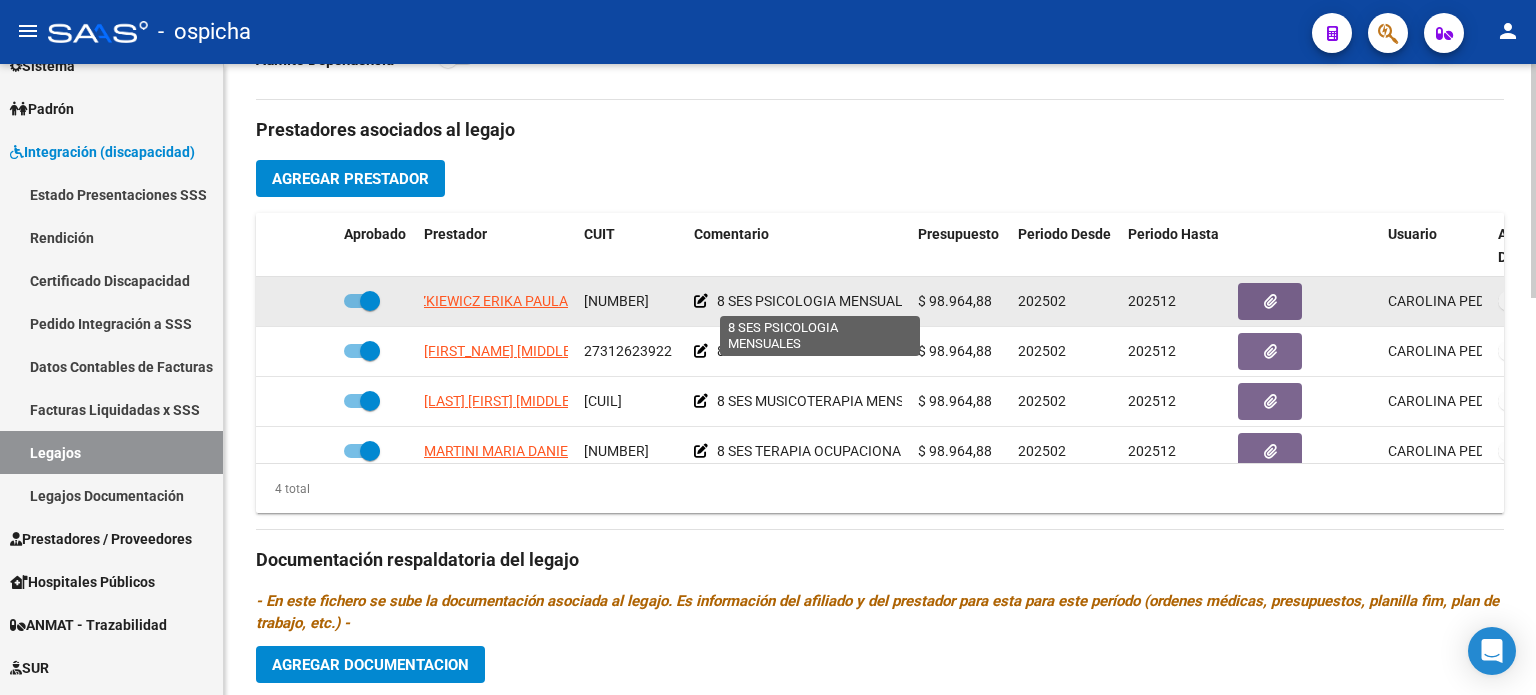 drag, startPoint x: 429, startPoint y: 295, endPoint x: 792, endPoint y: 301, distance: 363.0496 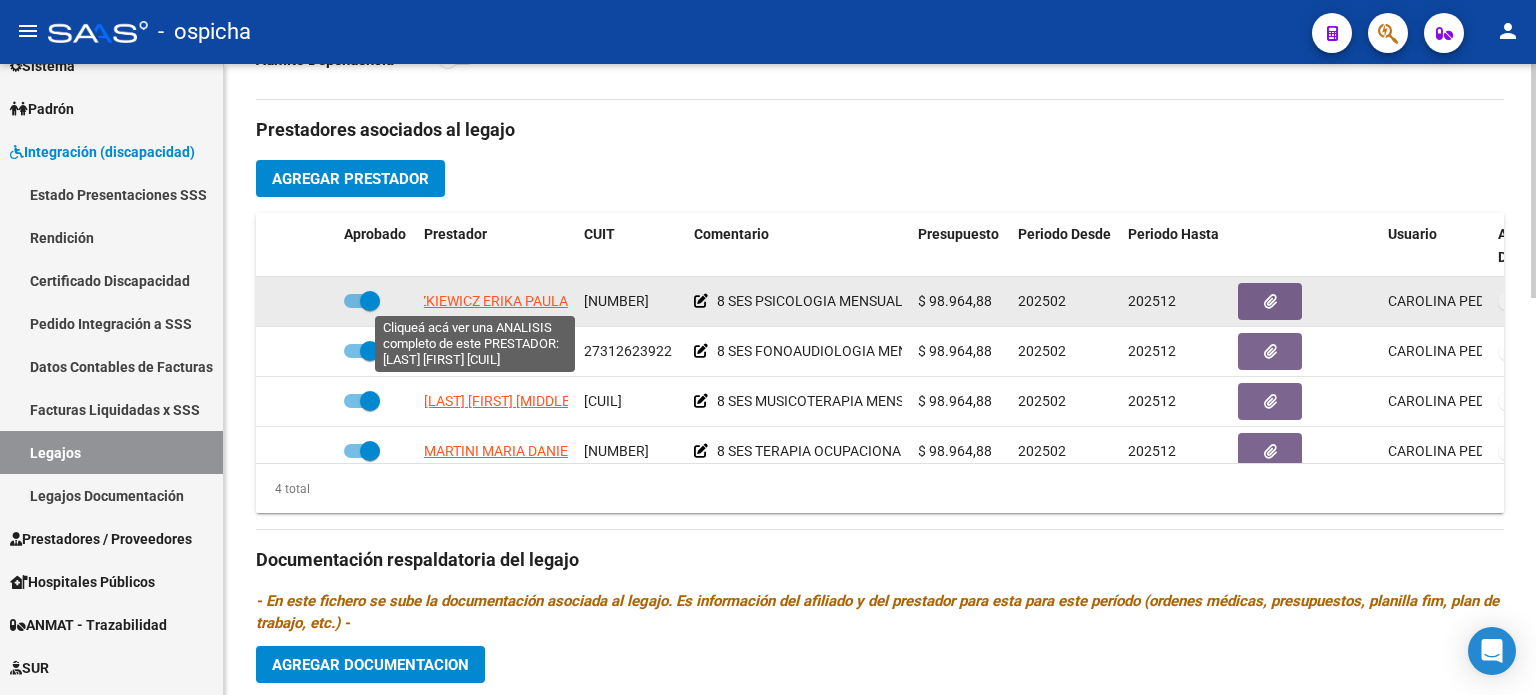 click on "BLASZKIEWICZ ERIKA PAULA" 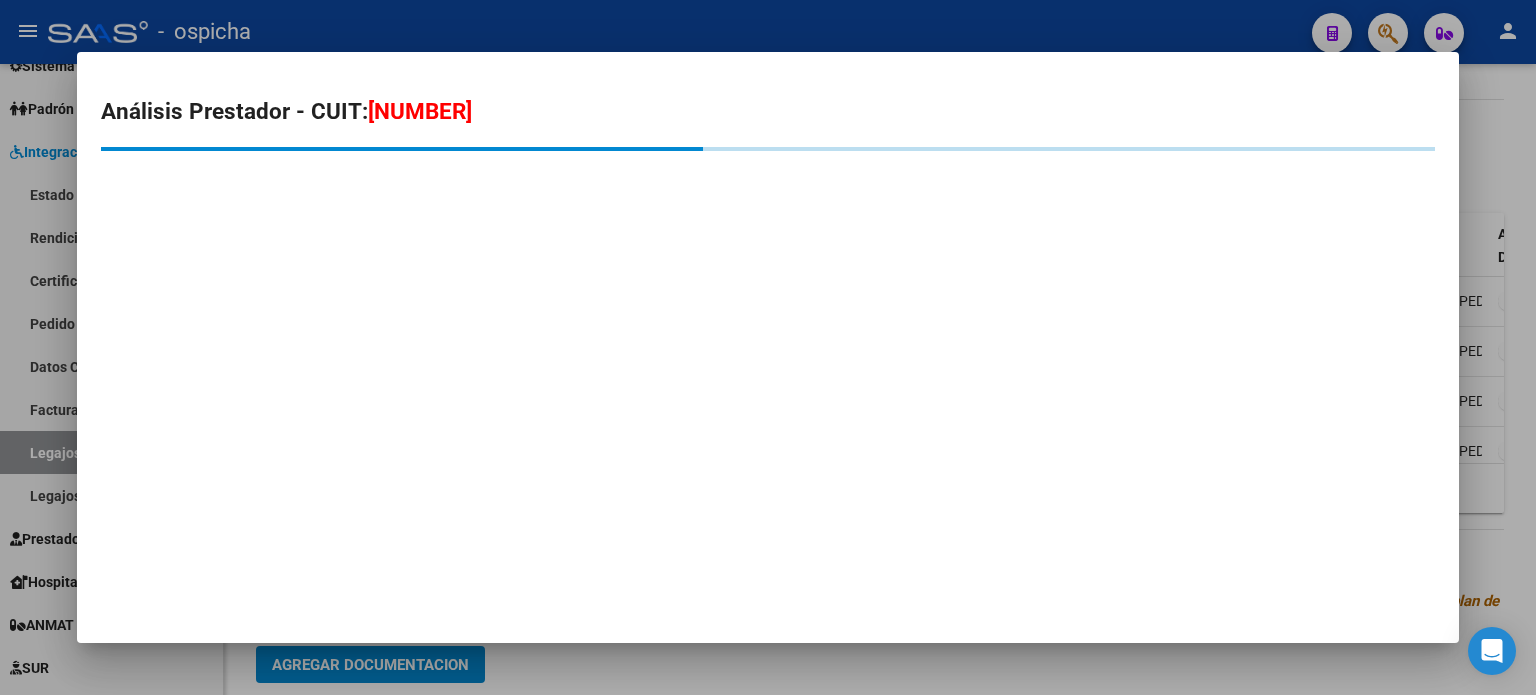 click at bounding box center (768, 347) 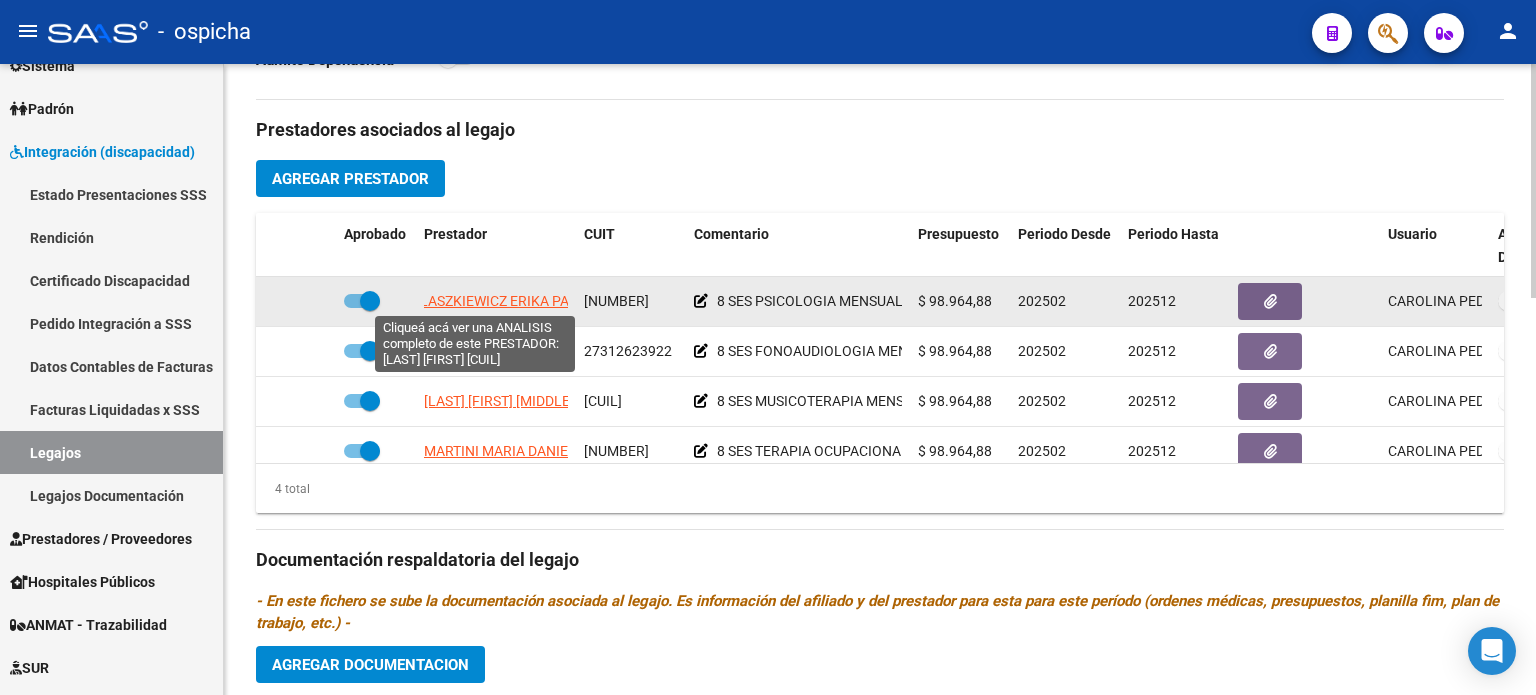 scroll, scrollTop: 0, scrollLeft: 40, axis: horizontal 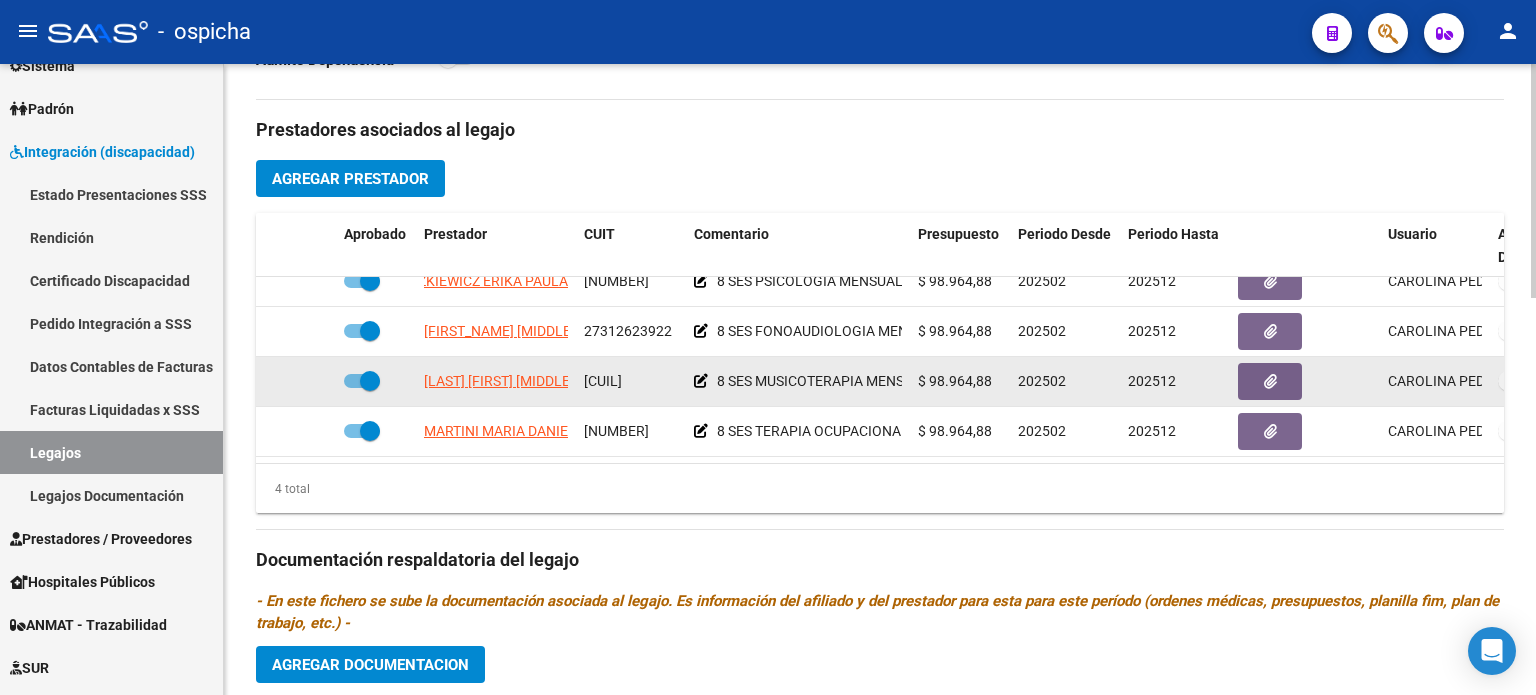 drag, startPoint x: 428, startPoint y: 291, endPoint x: 806, endPoint y: 377, distance: 387.65964 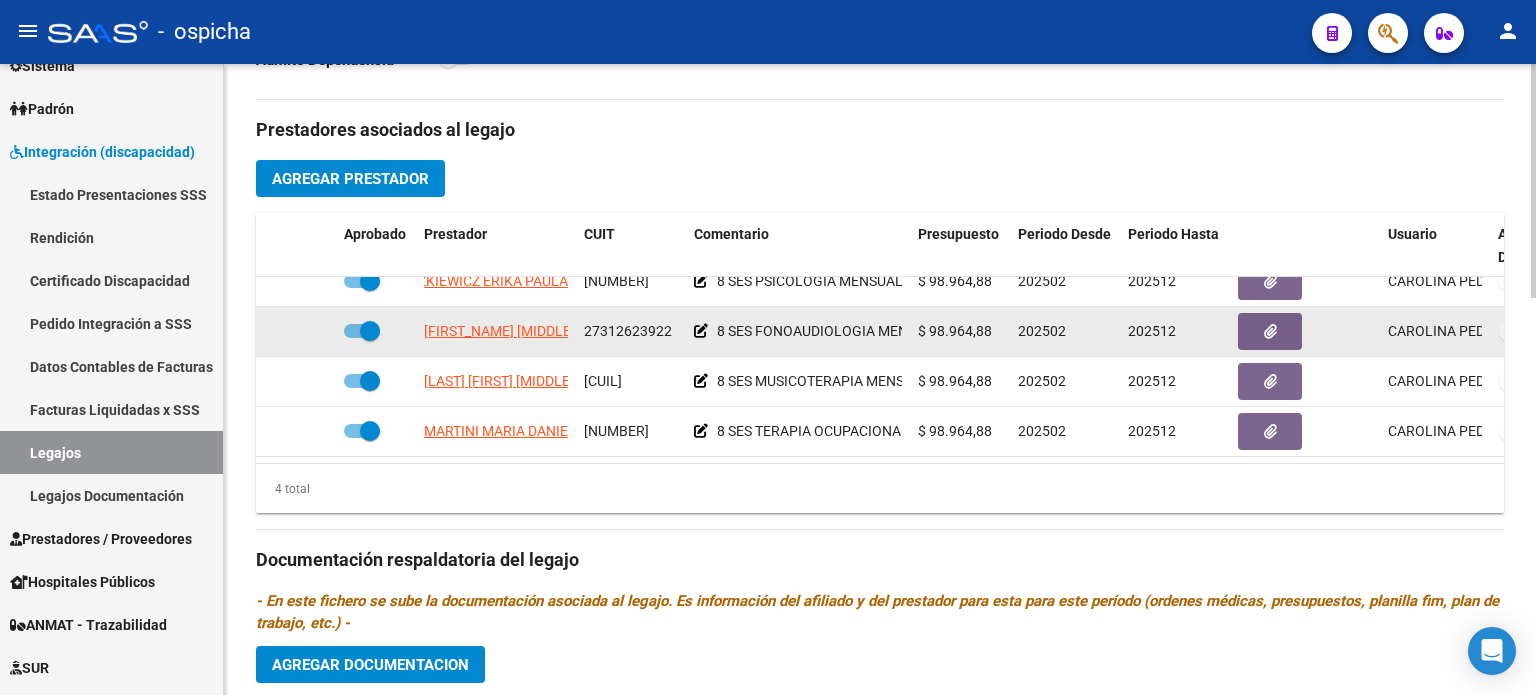 click on "27312623922" 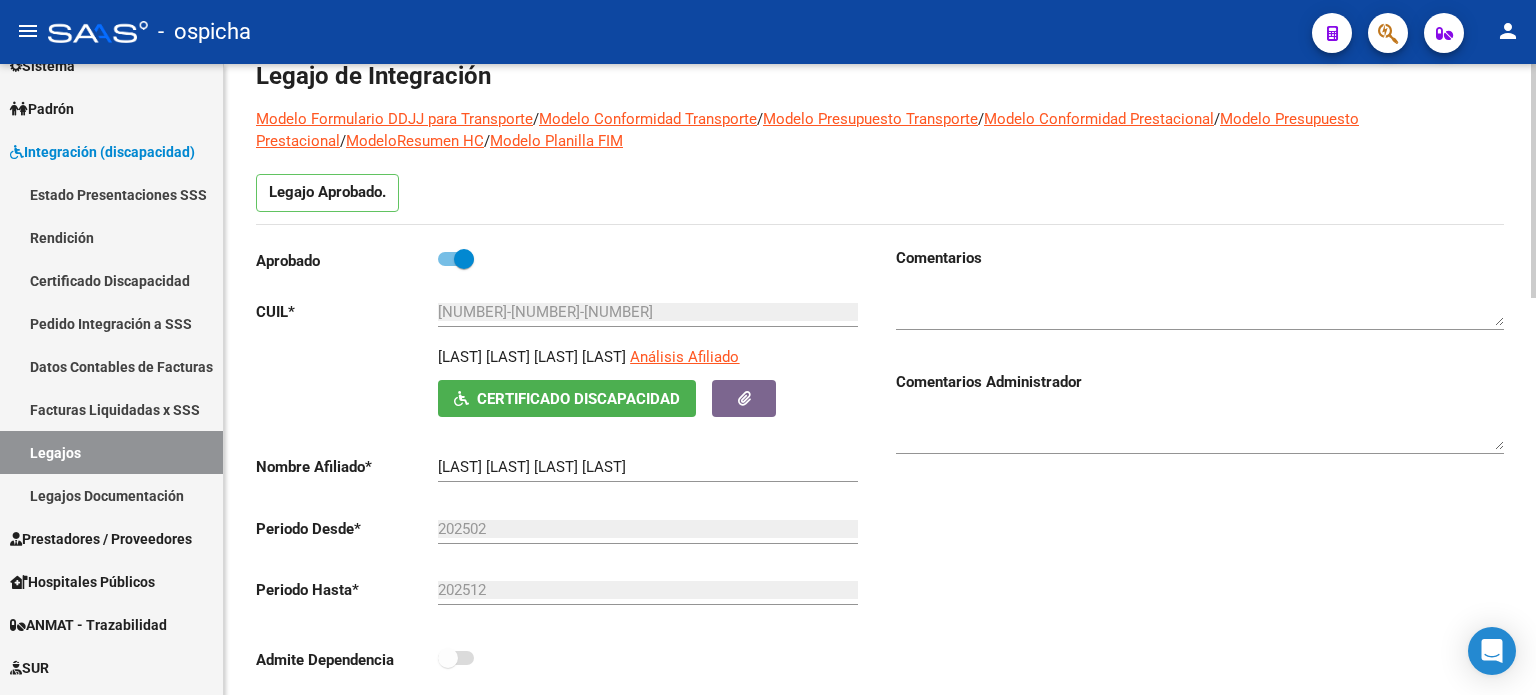 scroll, scrollTop: 700, scrollLeft: 0, axis: vertical 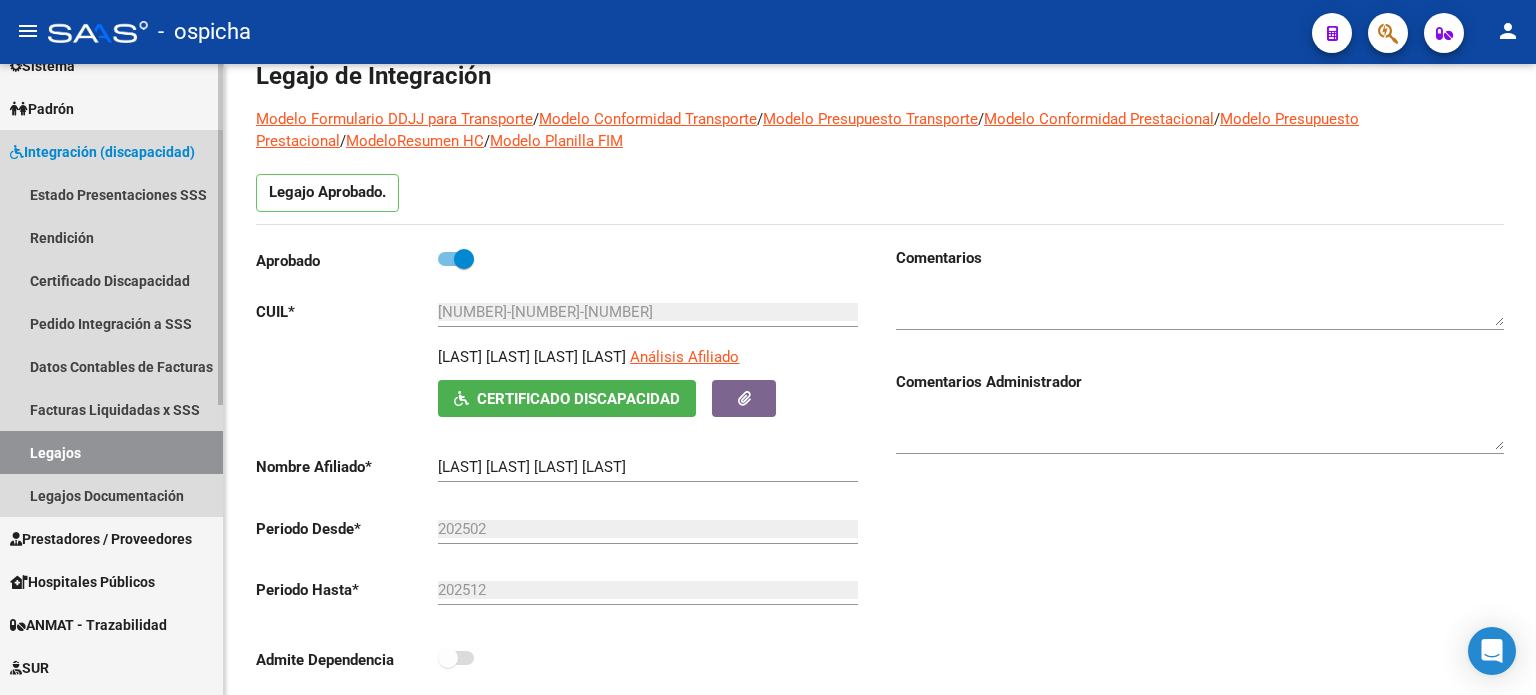 click on "Legajos" at bounding box center [111, 452] 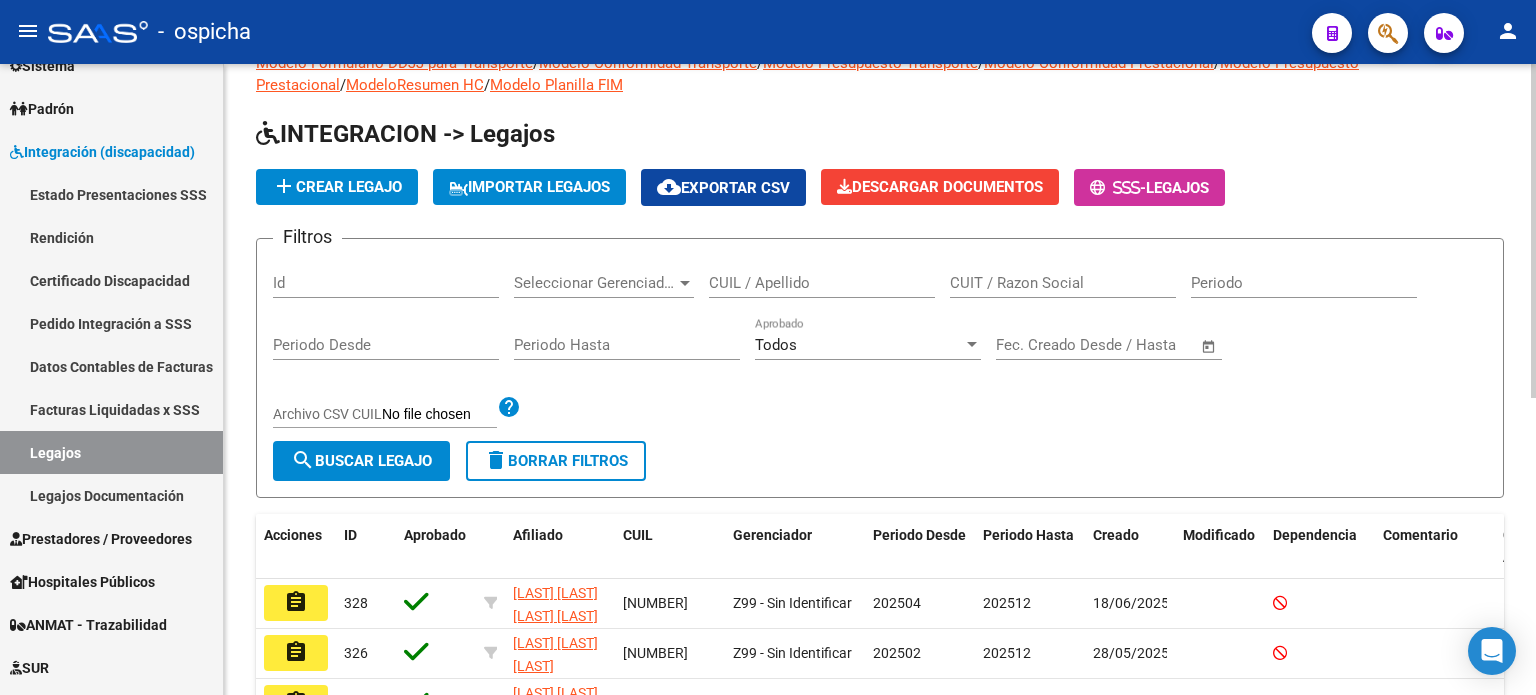 scroll, scrollTop: 100, scrollLeft: 0, axis: vertical 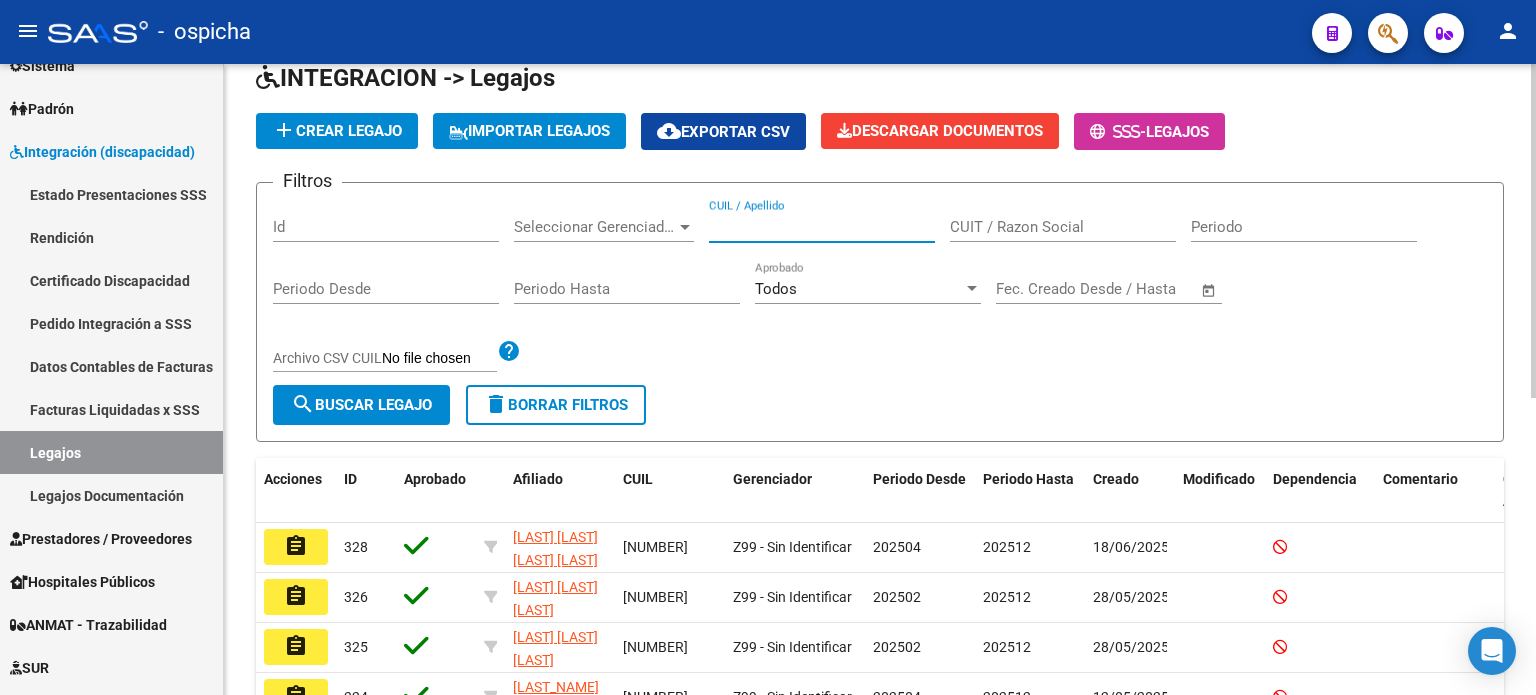 click on "CUIL / Apellido" at bounding box center (822, 227) 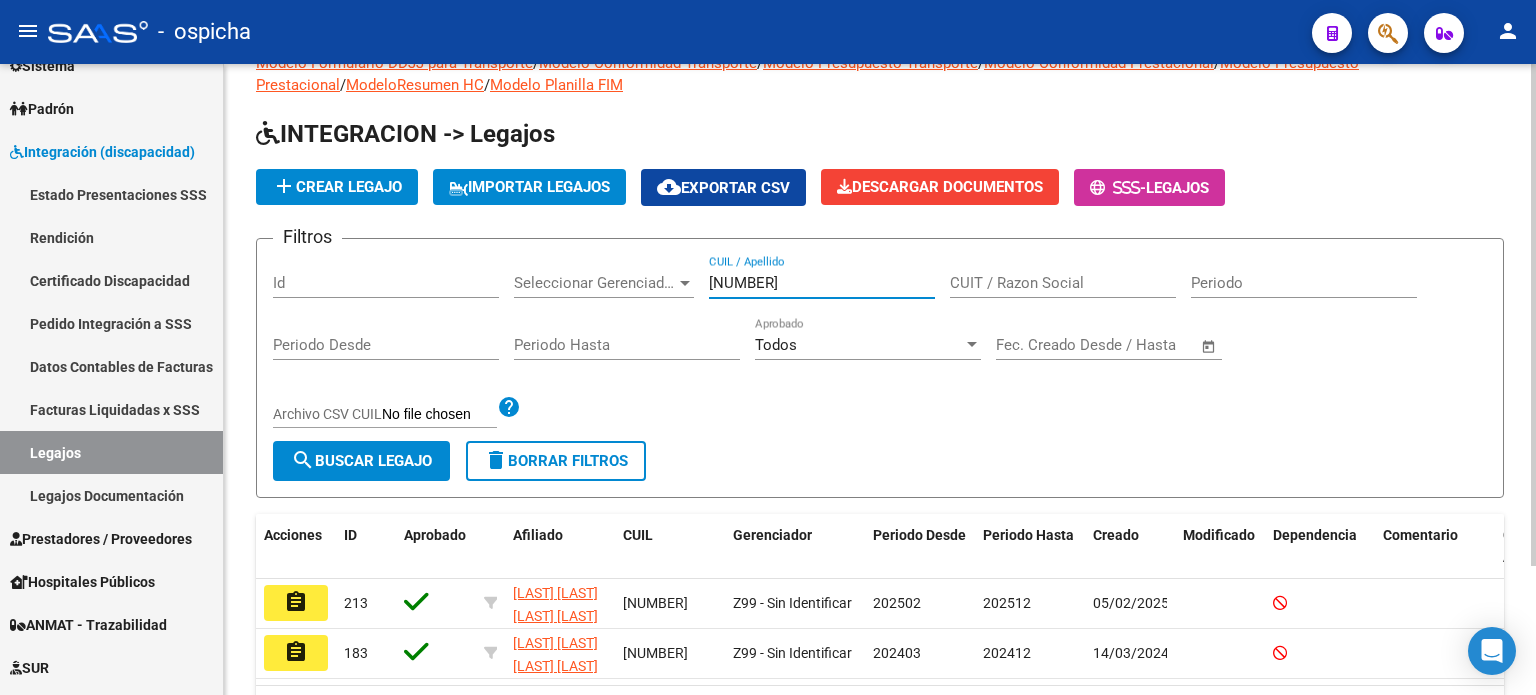 scroll, scrollTop: 100, scrollLeft: 0, axis: vertical 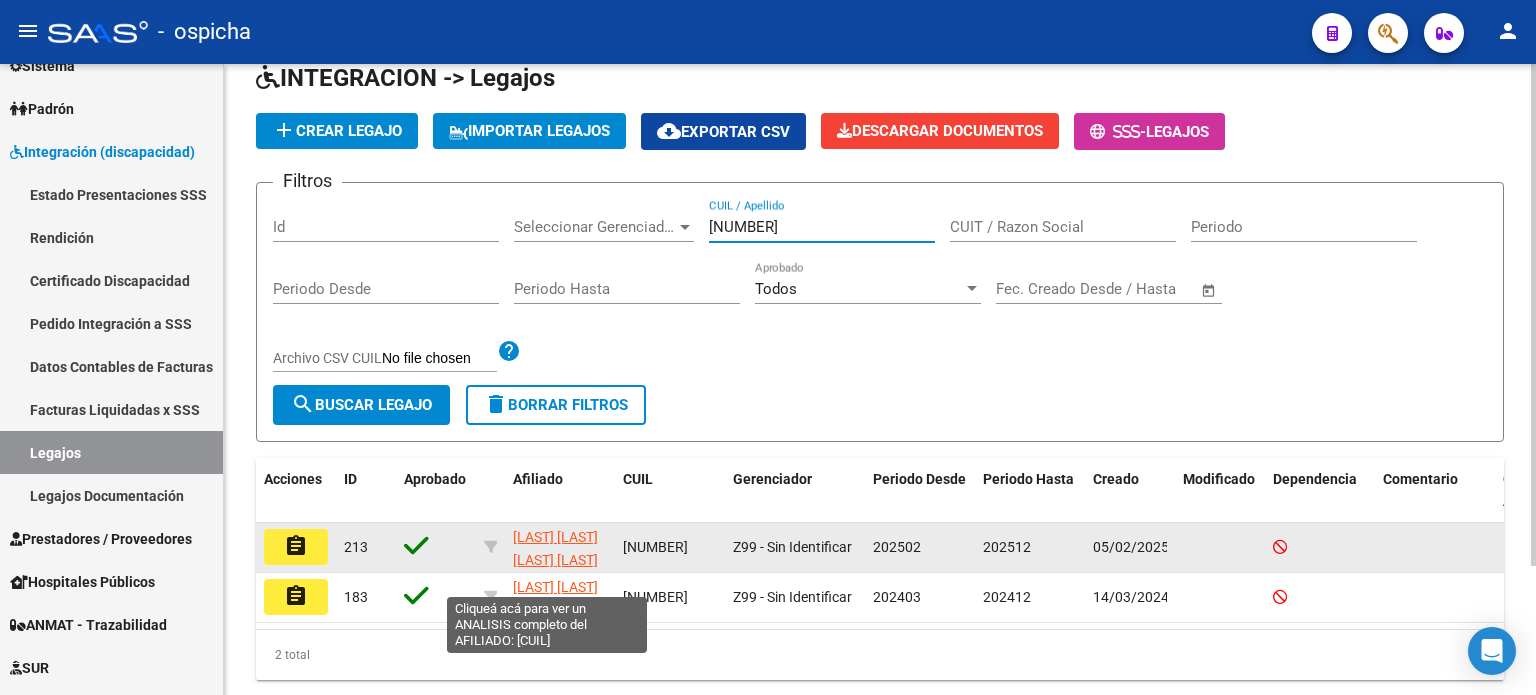 type on "[NUMBER]" 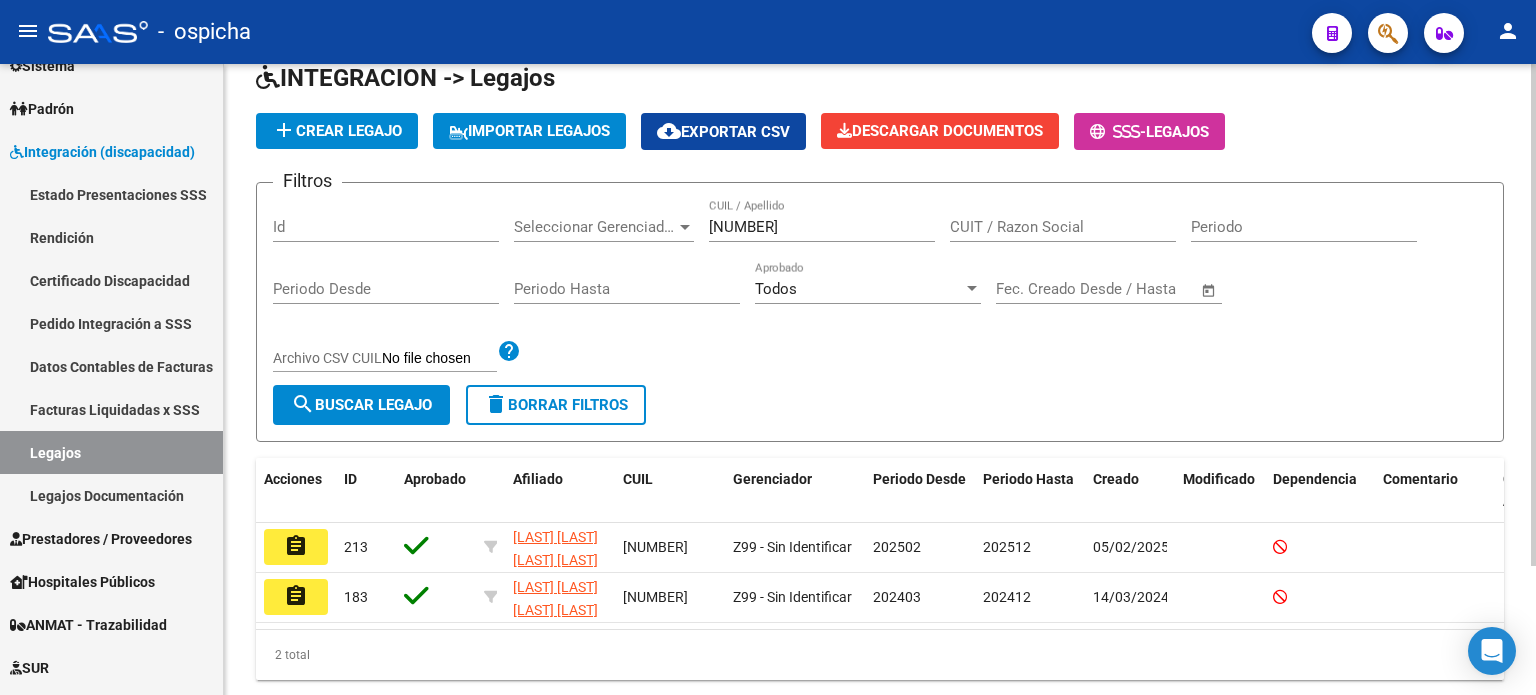 scroll, scrollTop: 161, scrollLeft: 0, axis: vertical 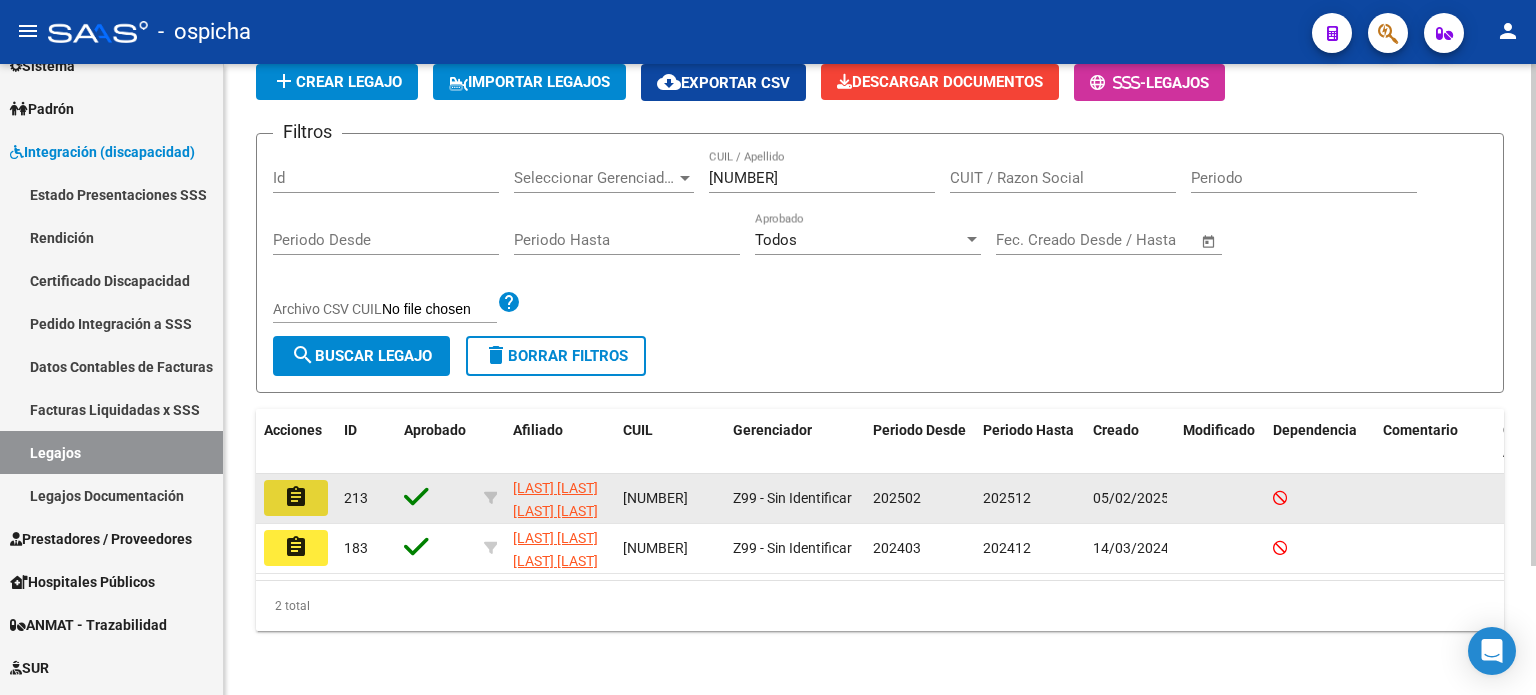 click on "assignment" 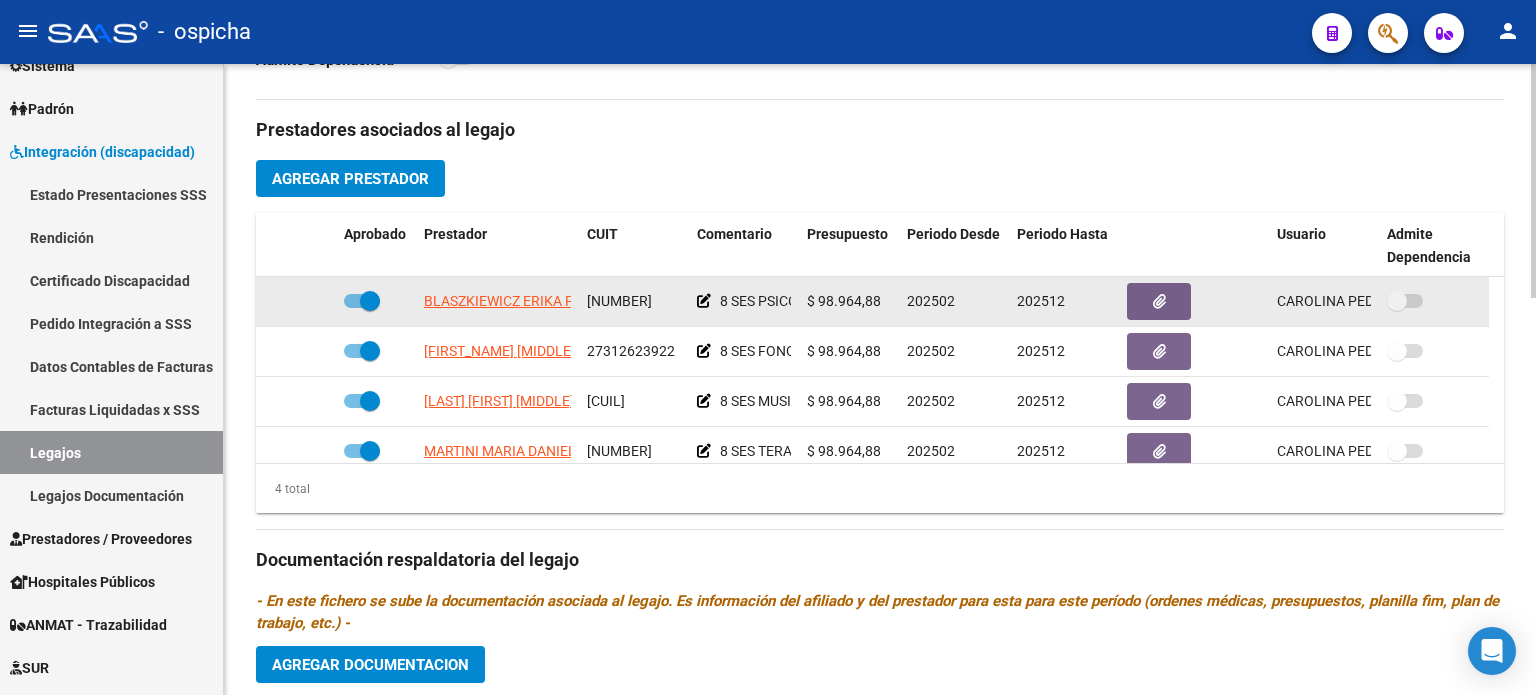 scroll, scrollTop: 200, scrollLeft: 0, axis: vertical 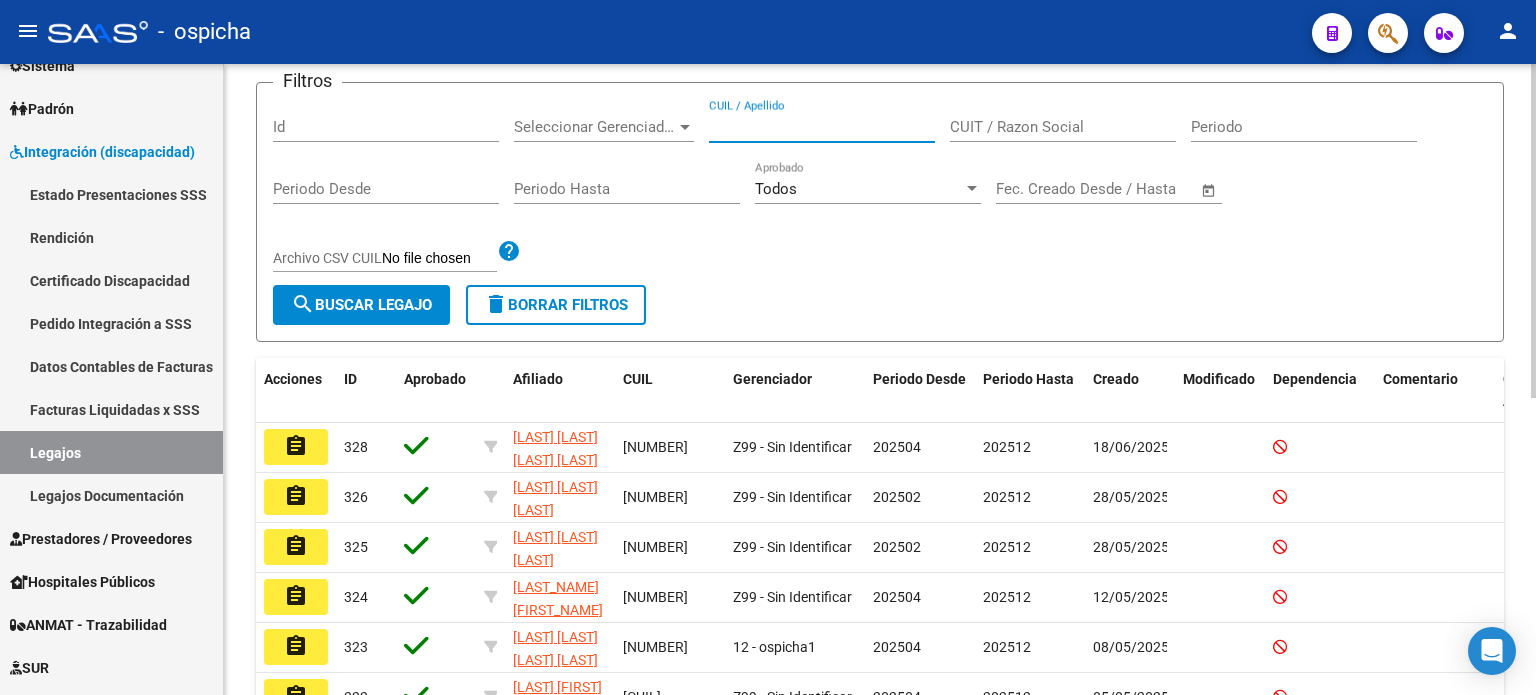 click on "CUIL / Apellido" at bounding box center (822, 127) 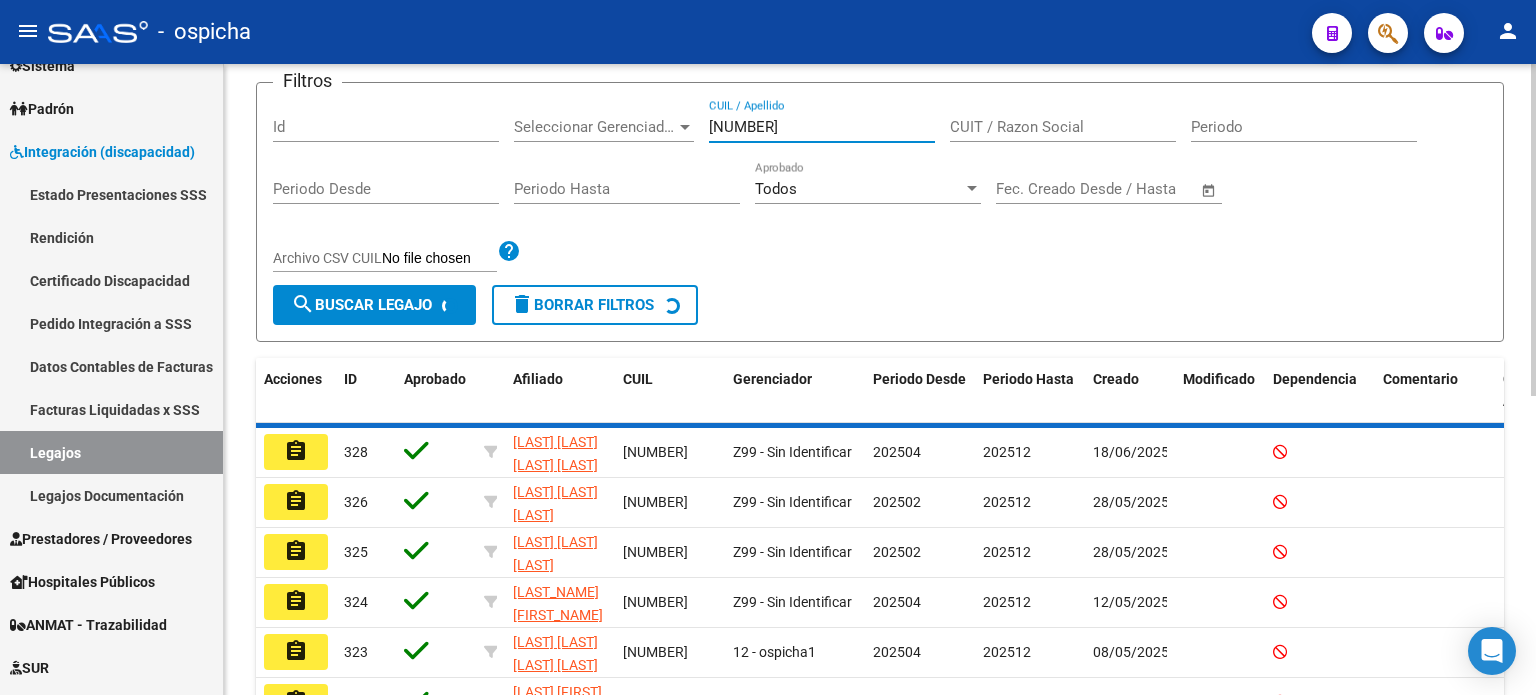 scroll, scrollTop: 161, scrollLeft: 0, axis: vertical 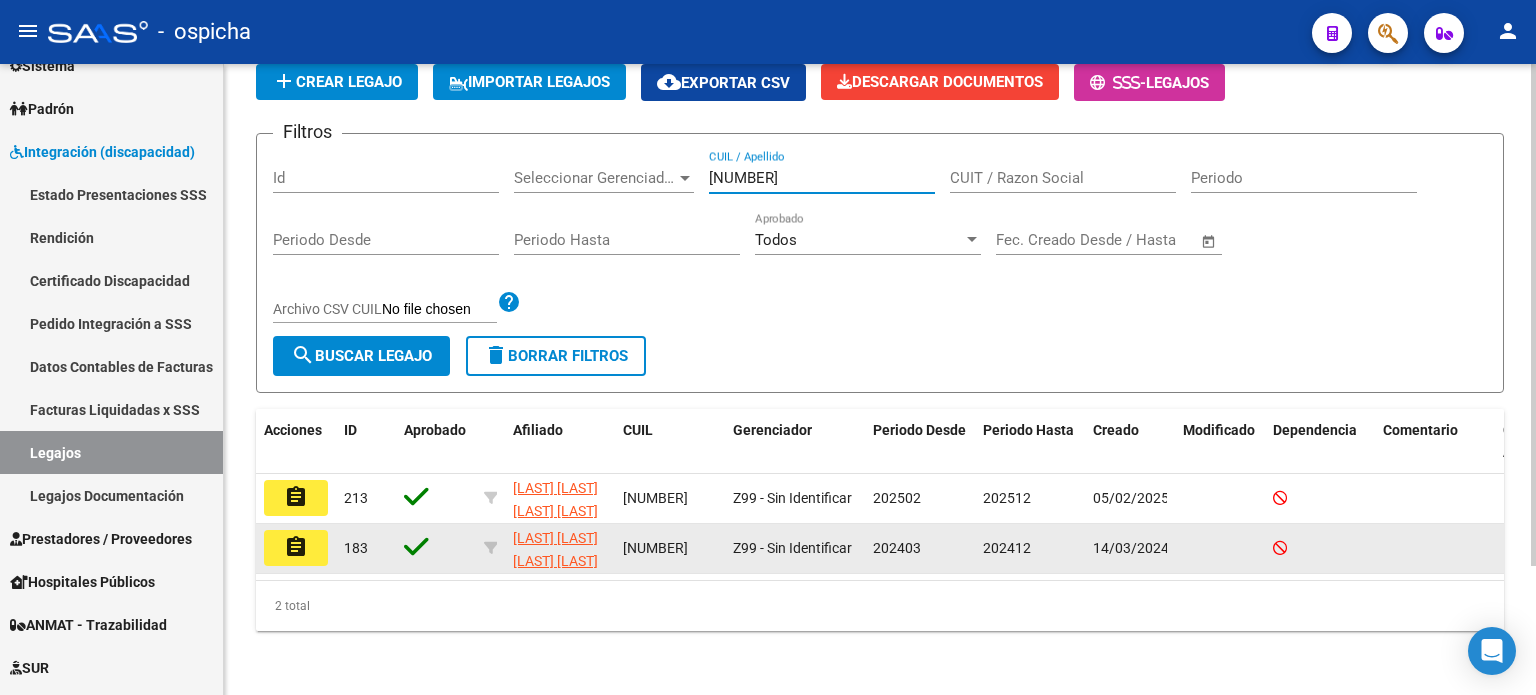 type on "[NUMBER]" 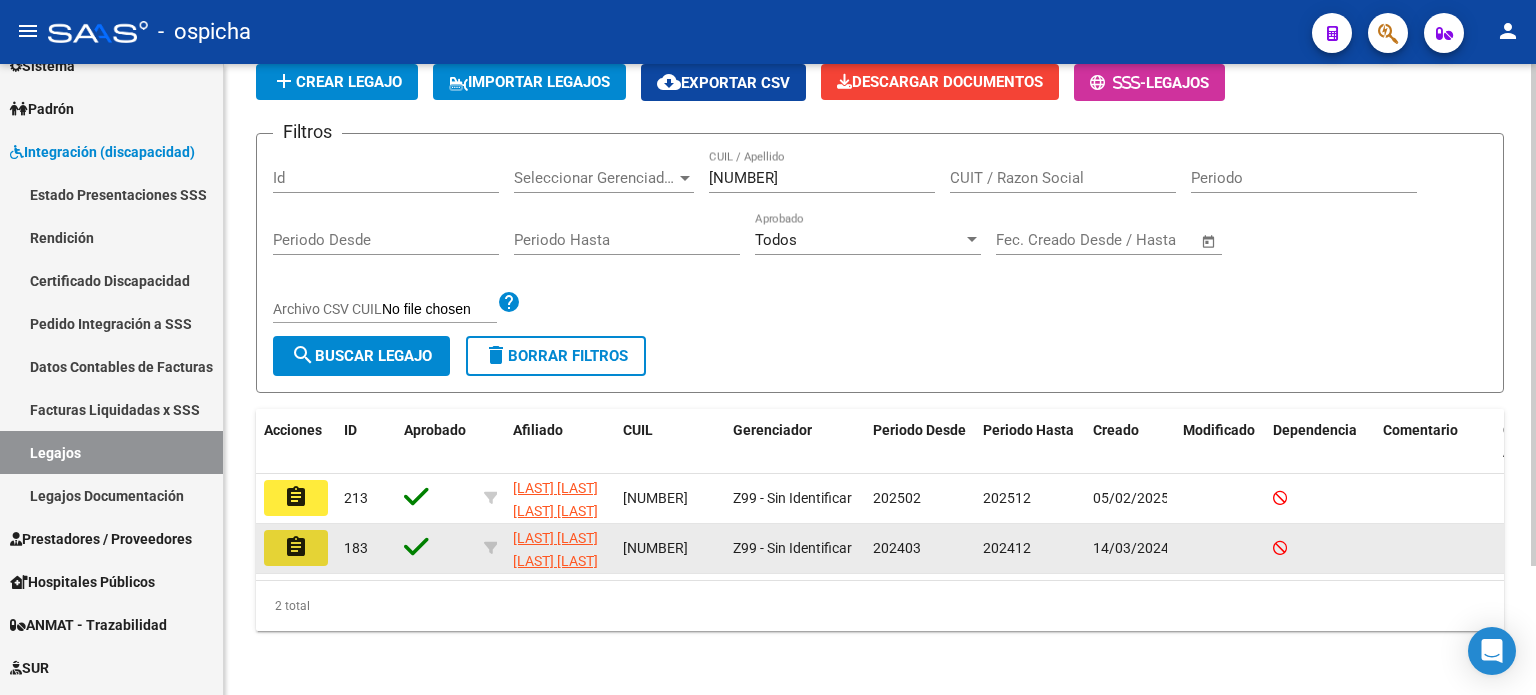 click on "assignment" 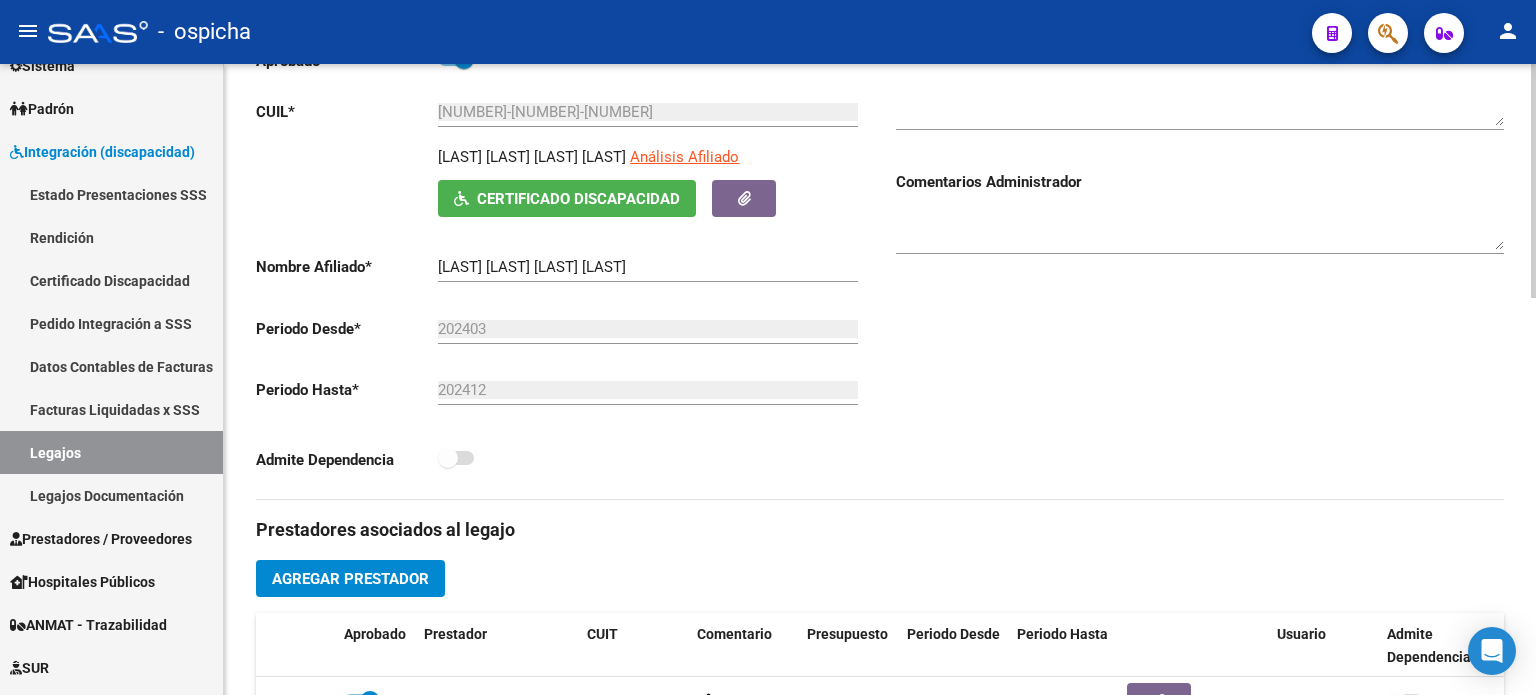 scroll, scrollTop: 600, scrollLeft: 0, axis: vertical 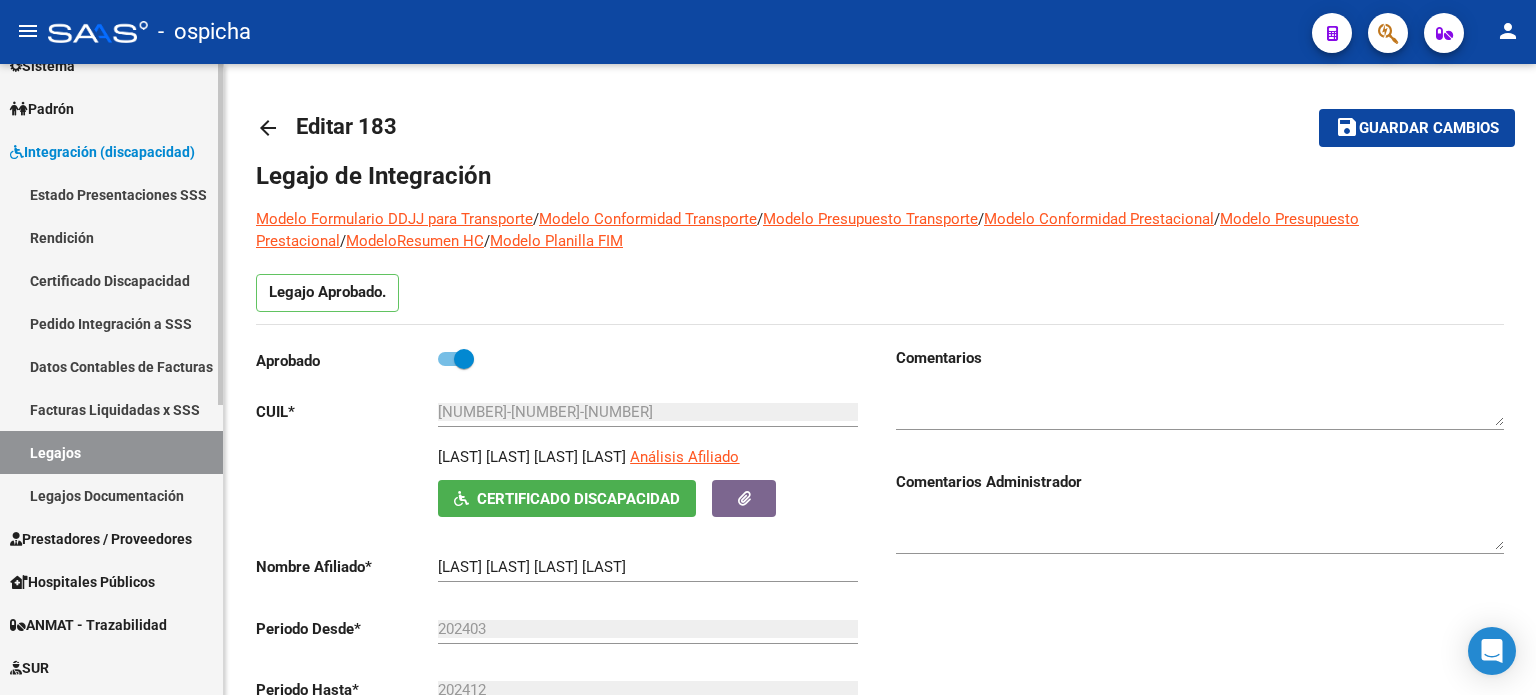 click on "Facturas Liquidadas x SSS" at bounding box center (111, 409) 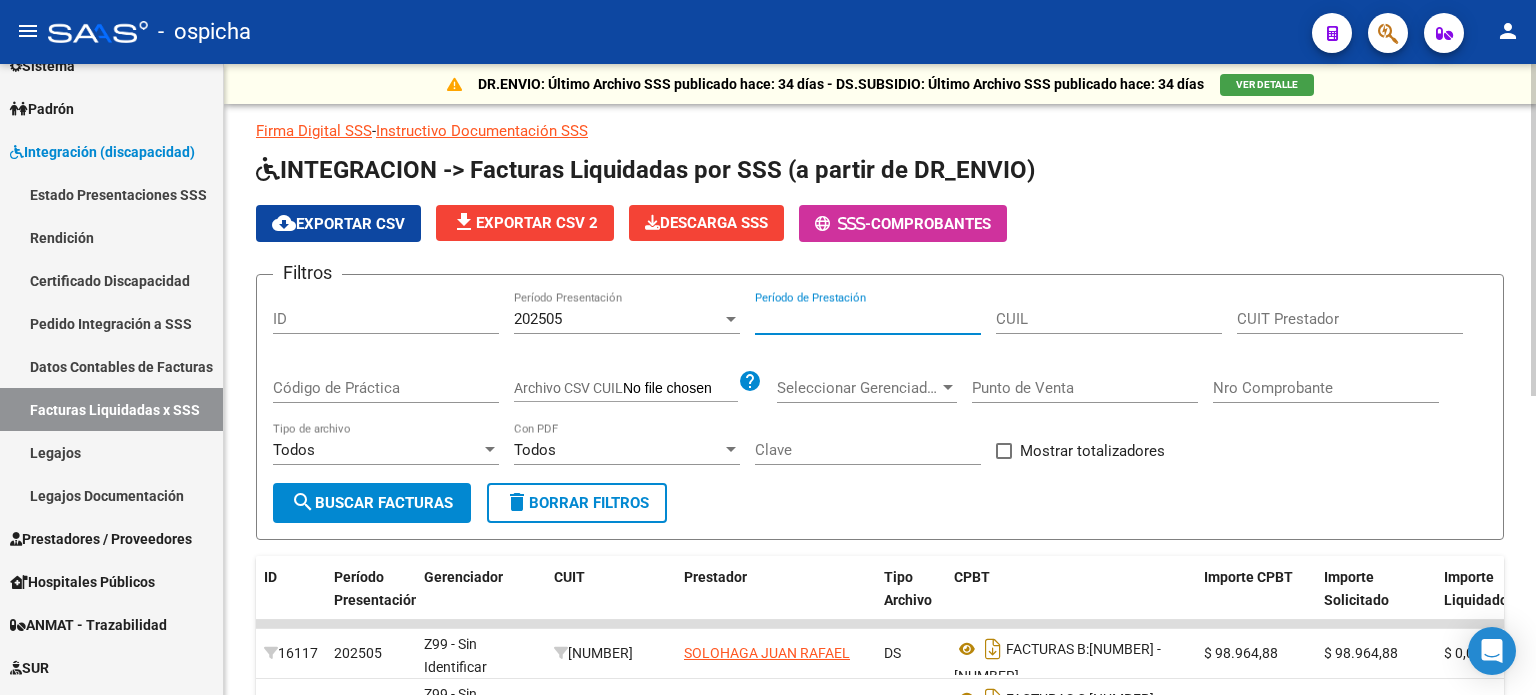 click on "Período de Prestación" at bounding box center (868, 319) 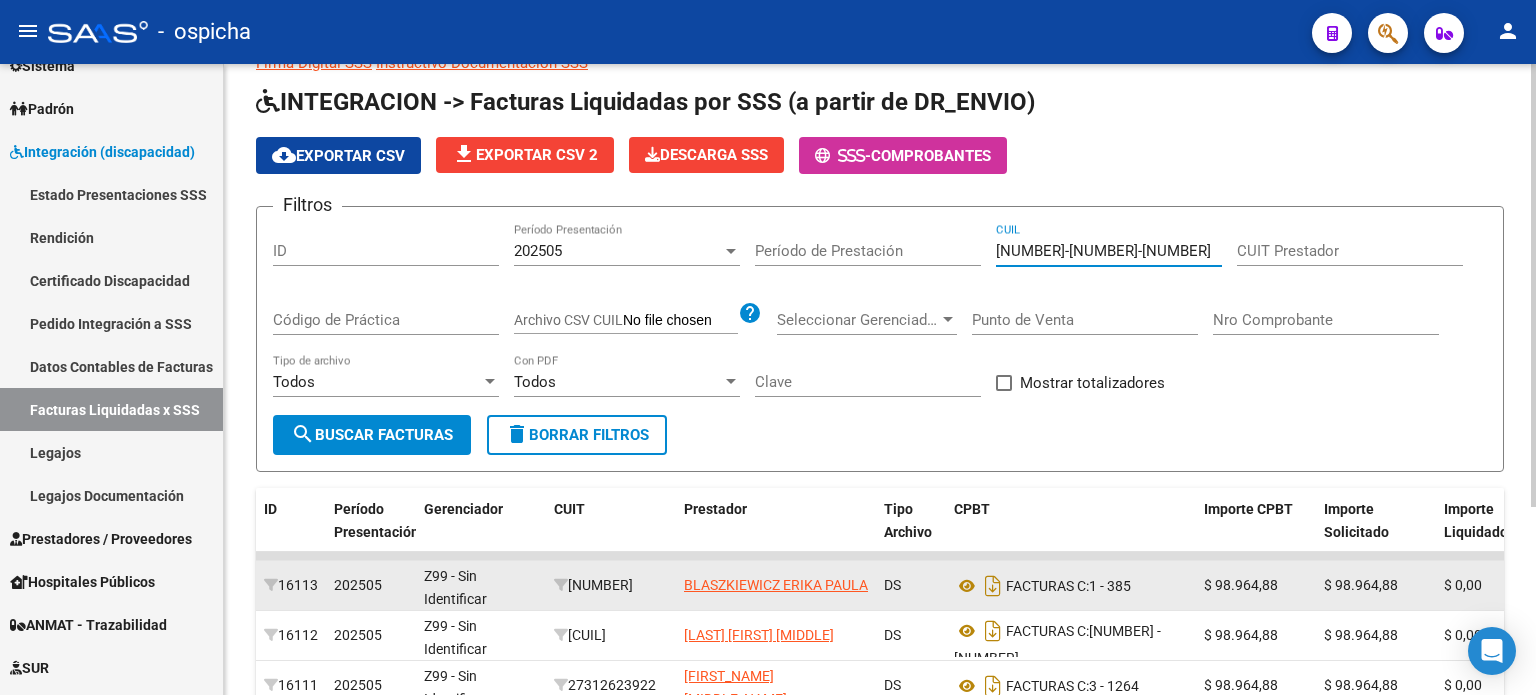 scroll, scrollTop: 168, scrollLeft: 0, axis: vertical 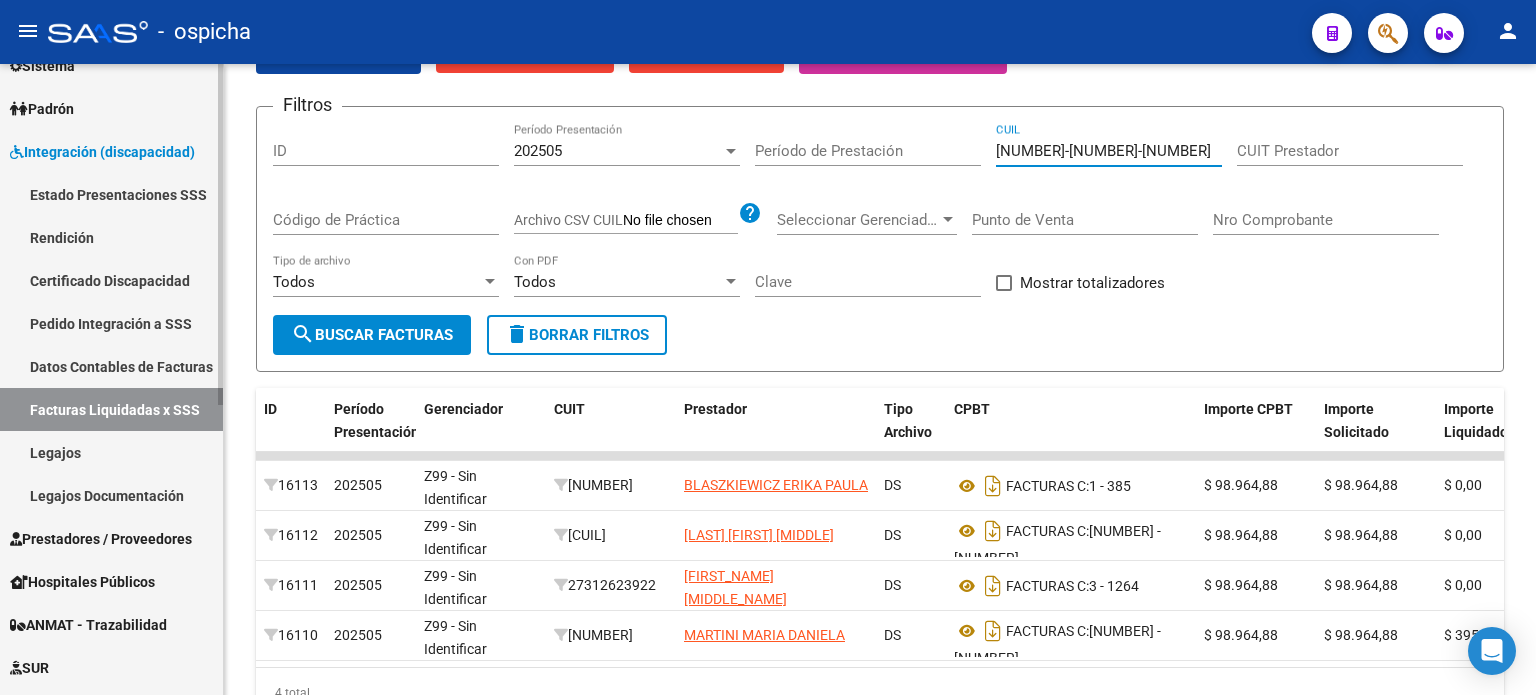 type on "[NUMBER]-[NUMBER]-[NUMBER]" 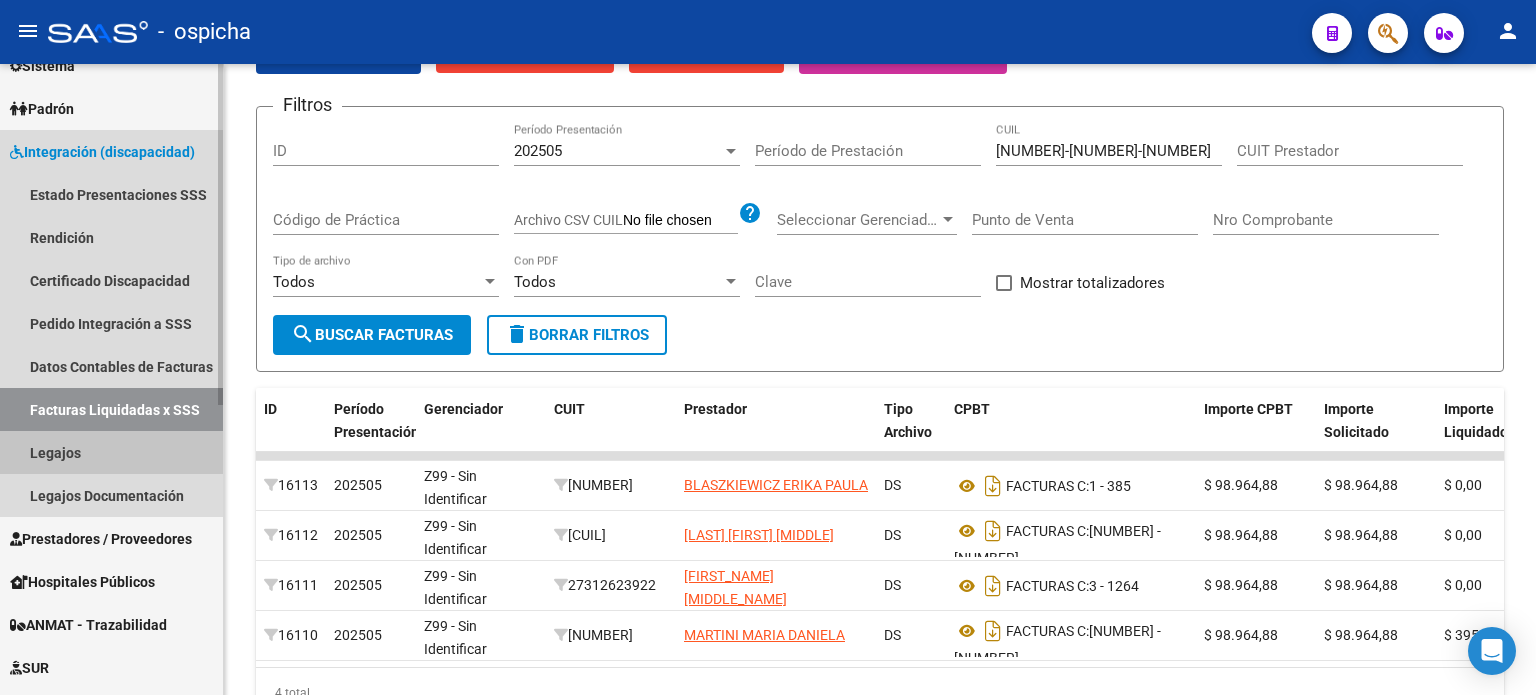 click on "Legajos" at bounding box center [111, 452] 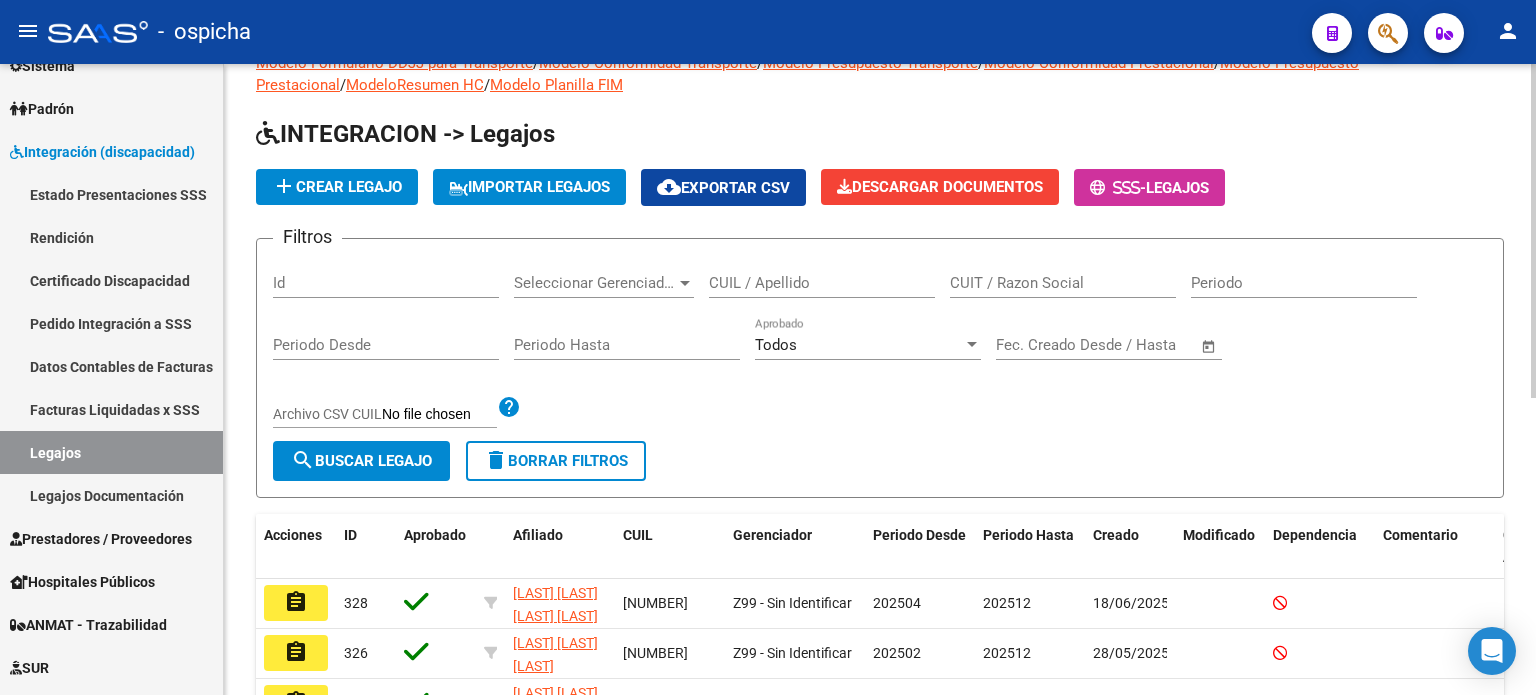 scroll, scrollTop: 168, scrollLeft: 0, axis: vertical 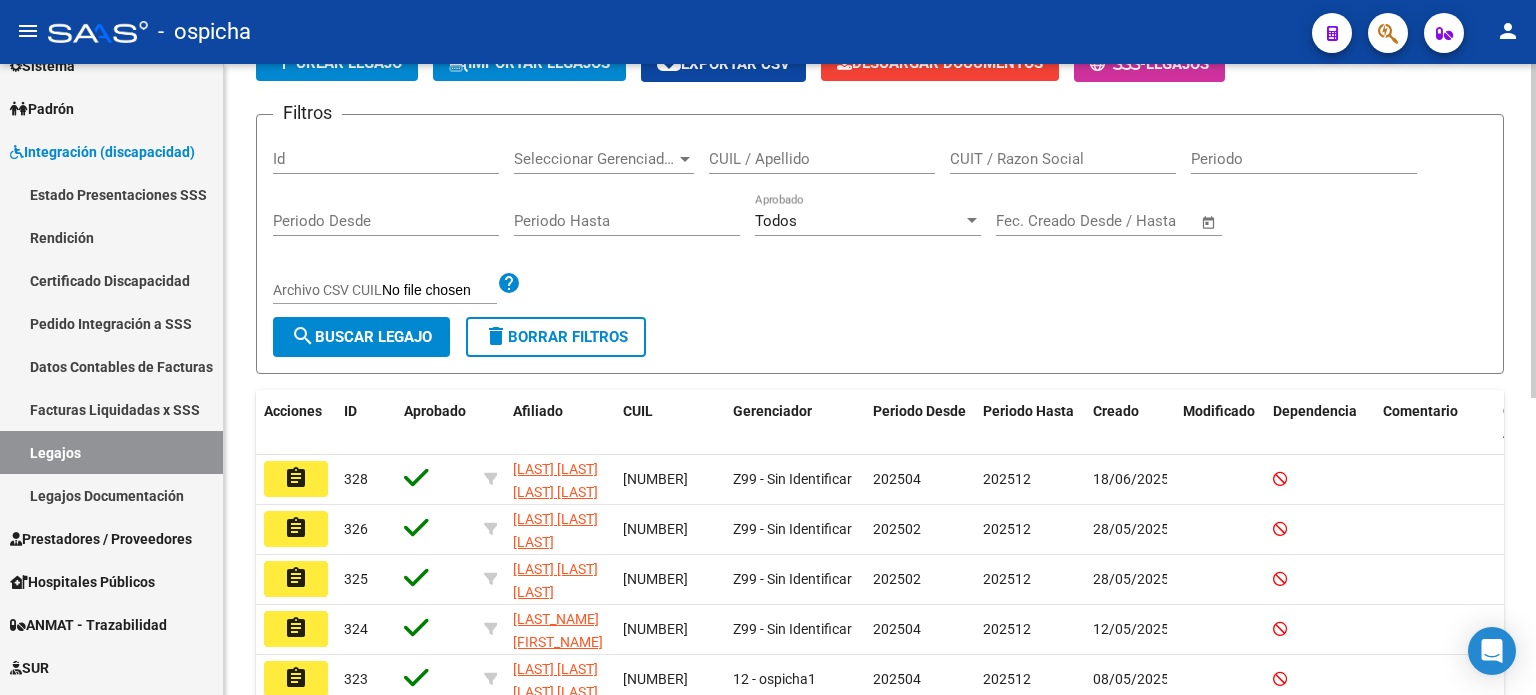 click on "CUIL / Apellido" at bounding box center (822, 159) 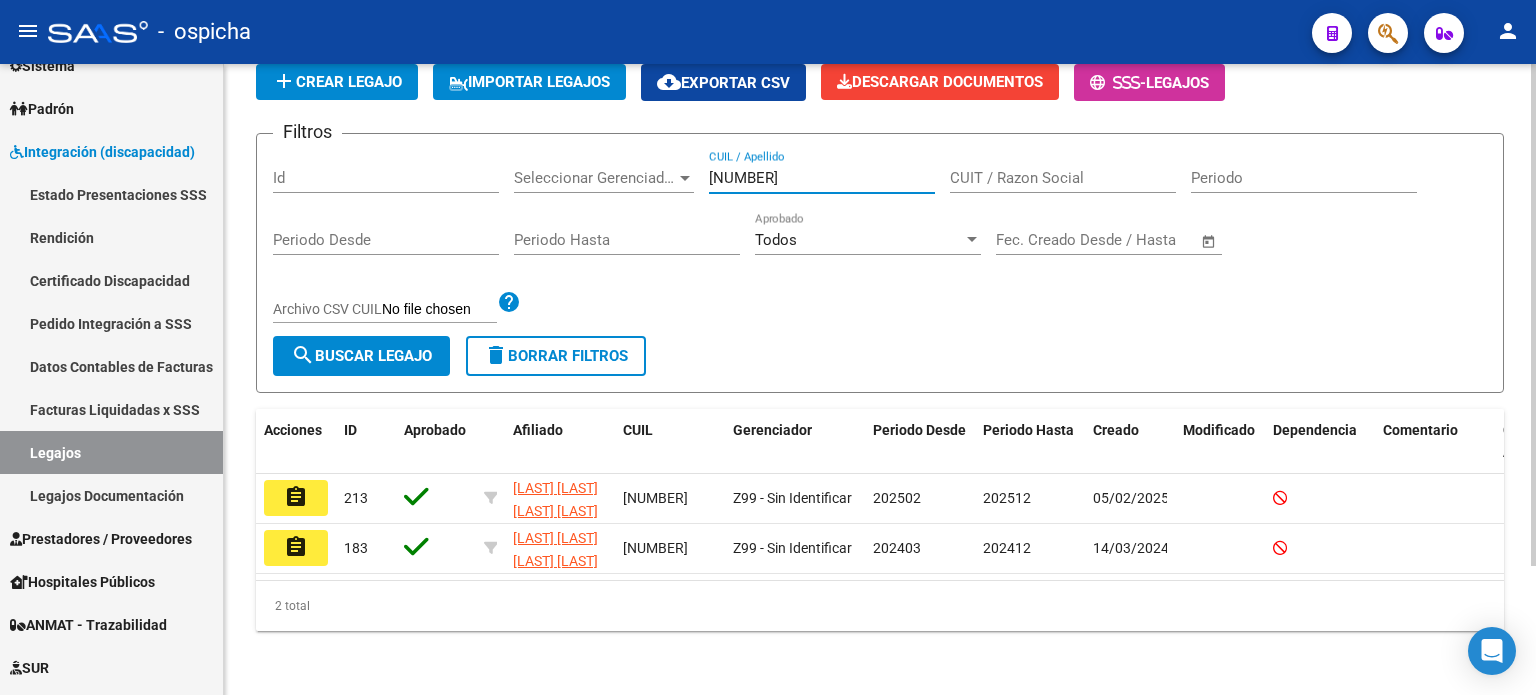 scroll, scrollTop: 161, scrollLeft: 0, axis: vertical 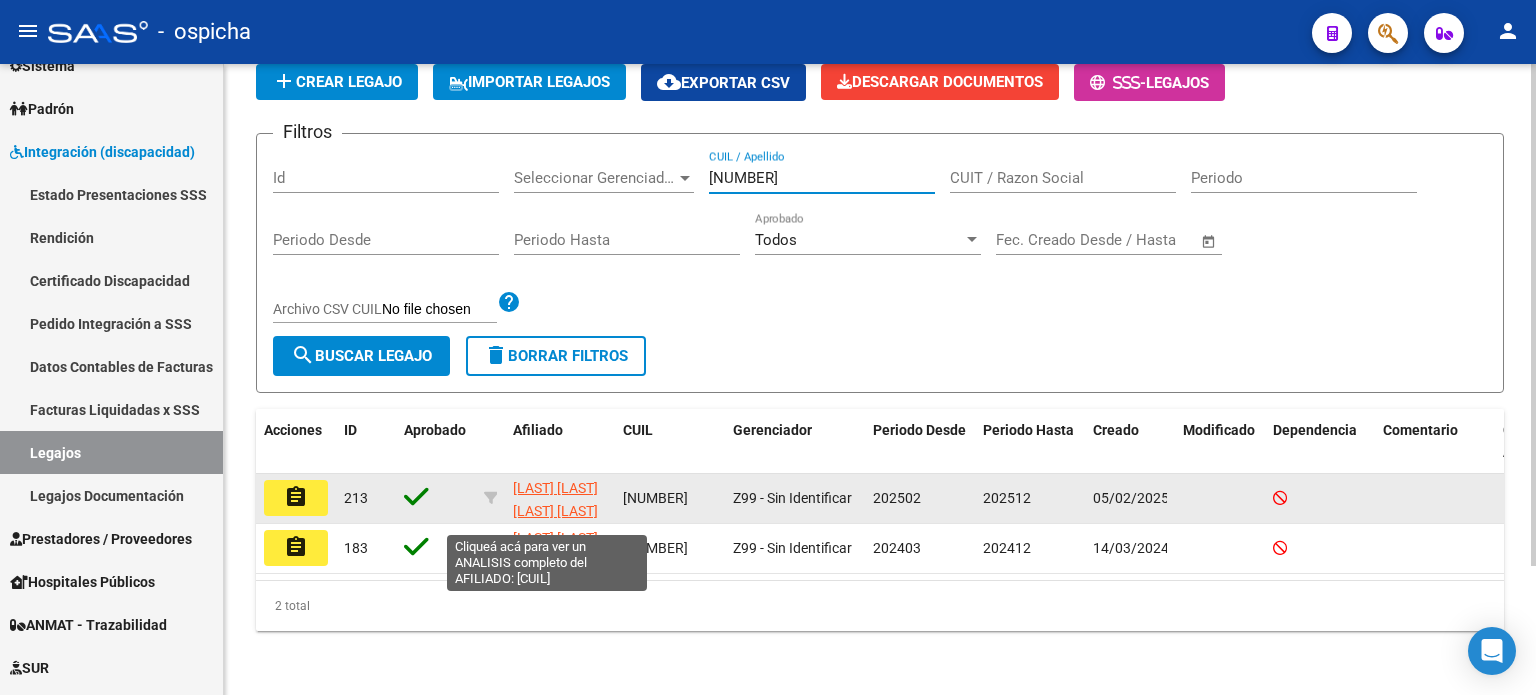 type on "[NUMBER]" 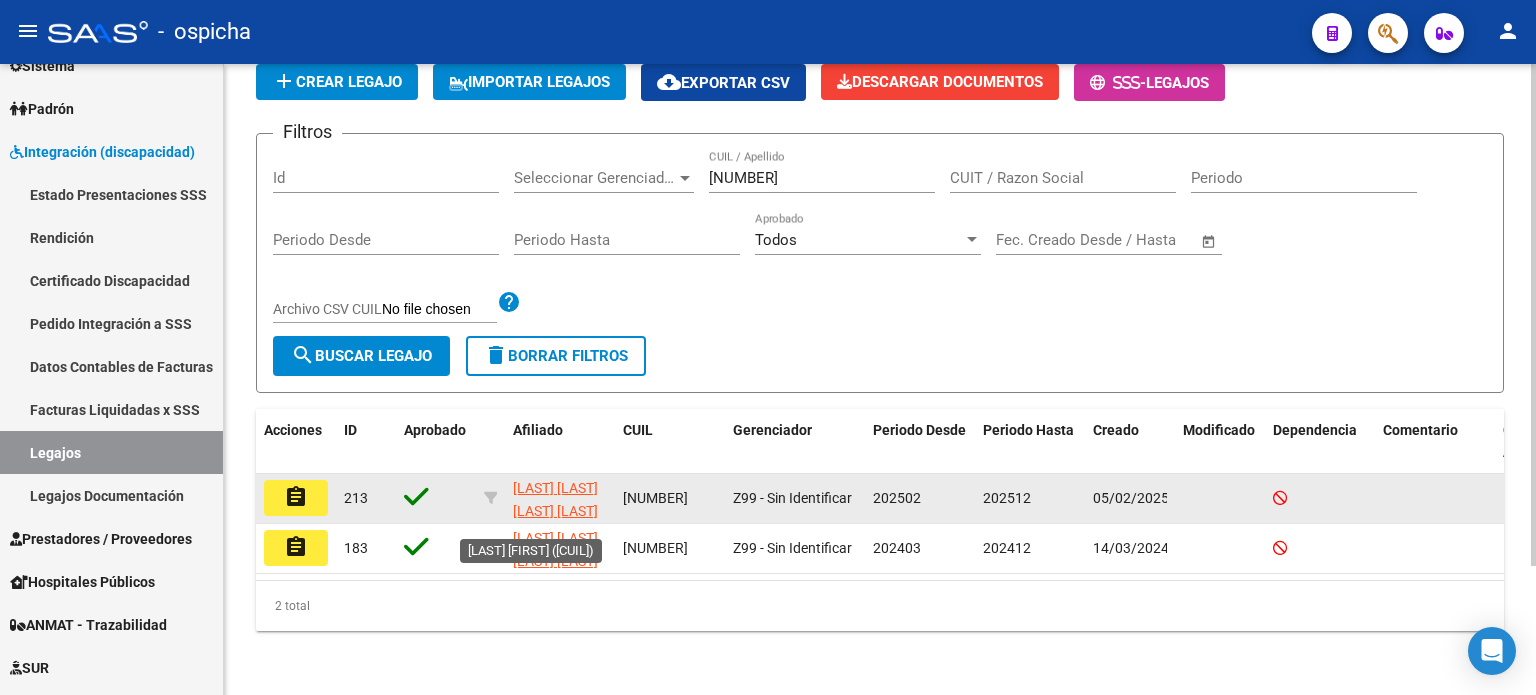 click on "[LAST] [LAST] [LAST] [LAST]" 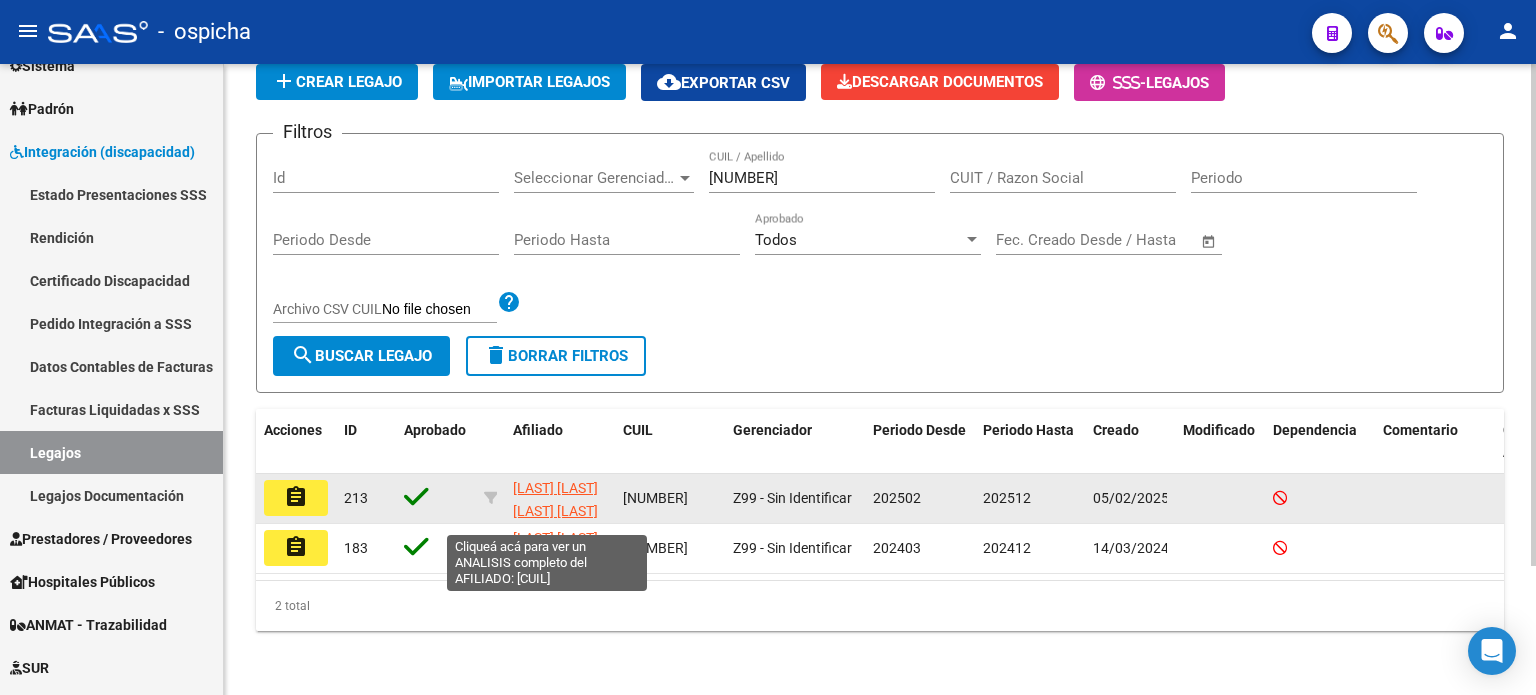 click on "[LAST] [LAST] [LAST] [LAST]" 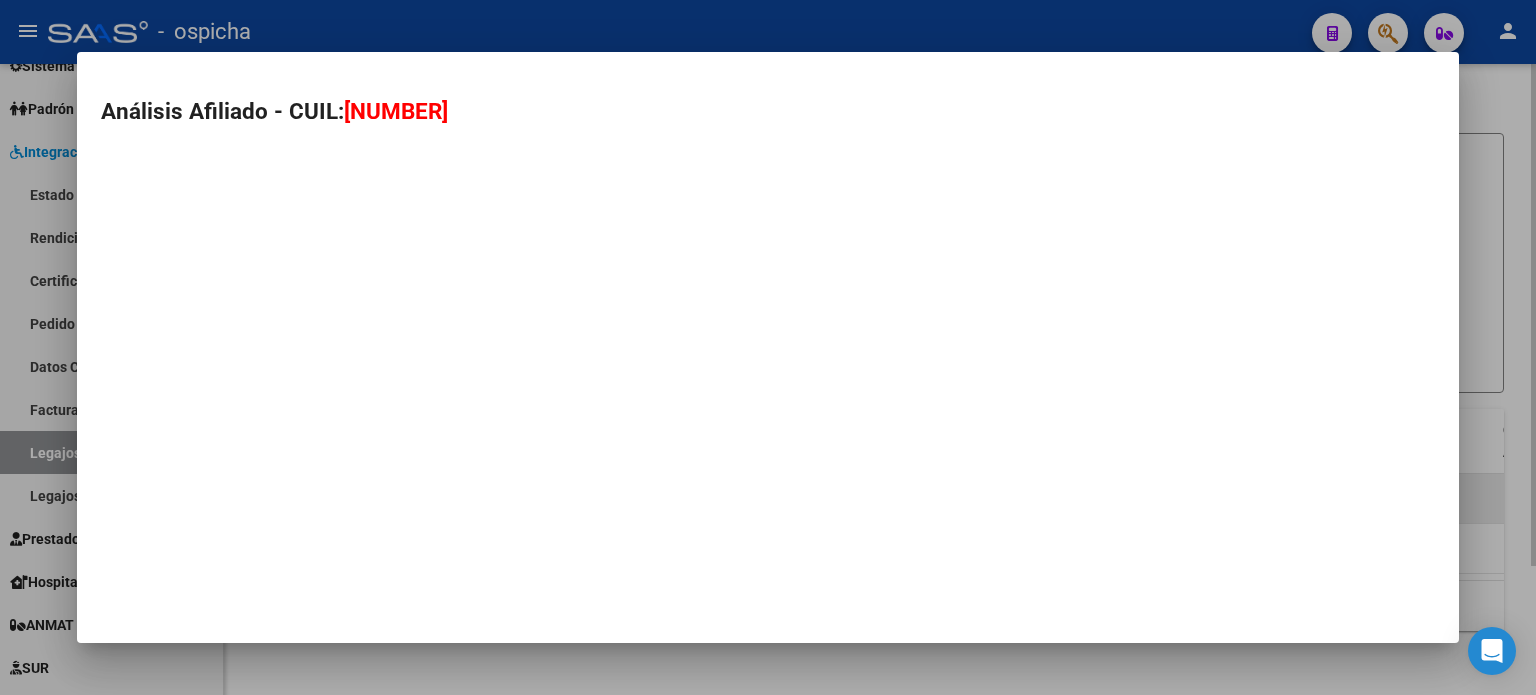 click on "Análisis Afiliado - CUIL:  [CUIL]" at bounding box center (768, 347) 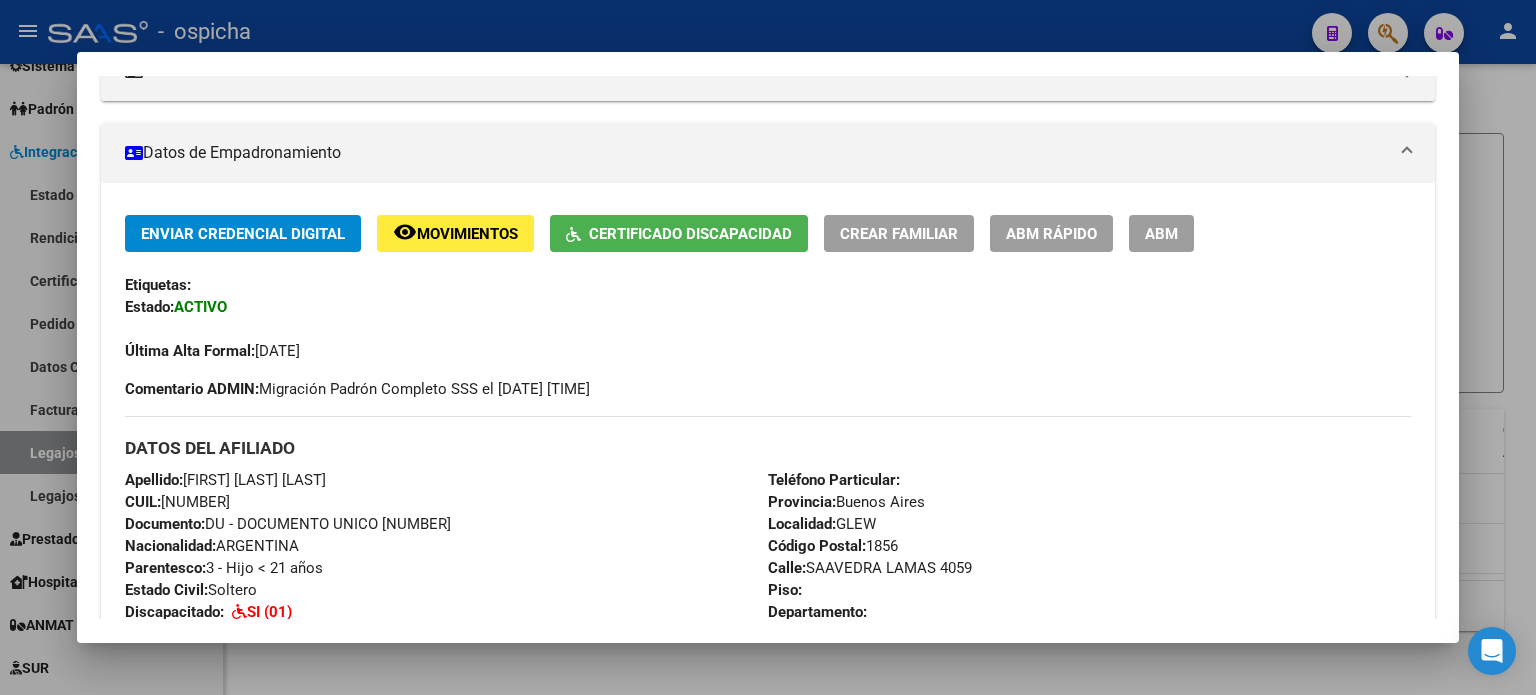scroll, scrollTop: 300, scrollLeft: 0, axis: vertical 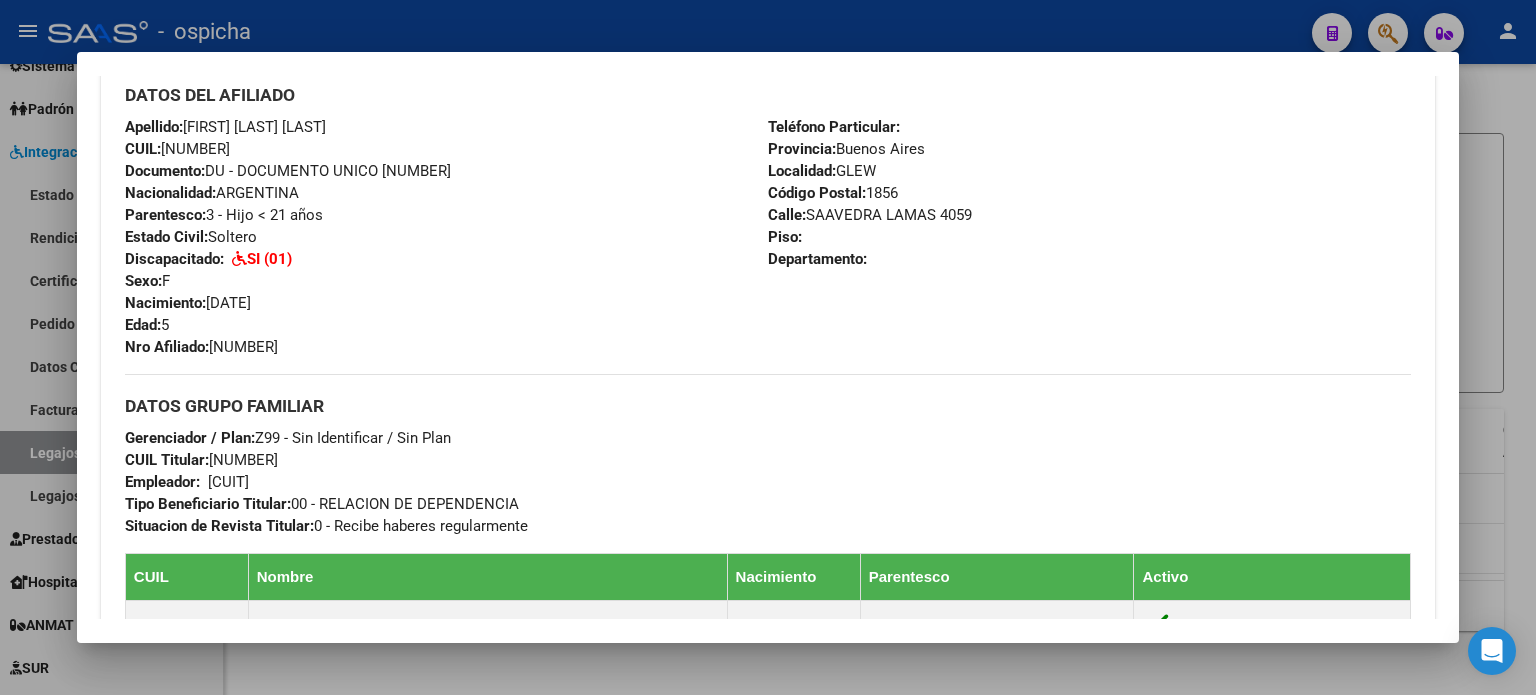 drag, startPoint x: 128, startPoint y: 271, endPoint x: 1165, endPoint y: 511, distance: 1064.4102 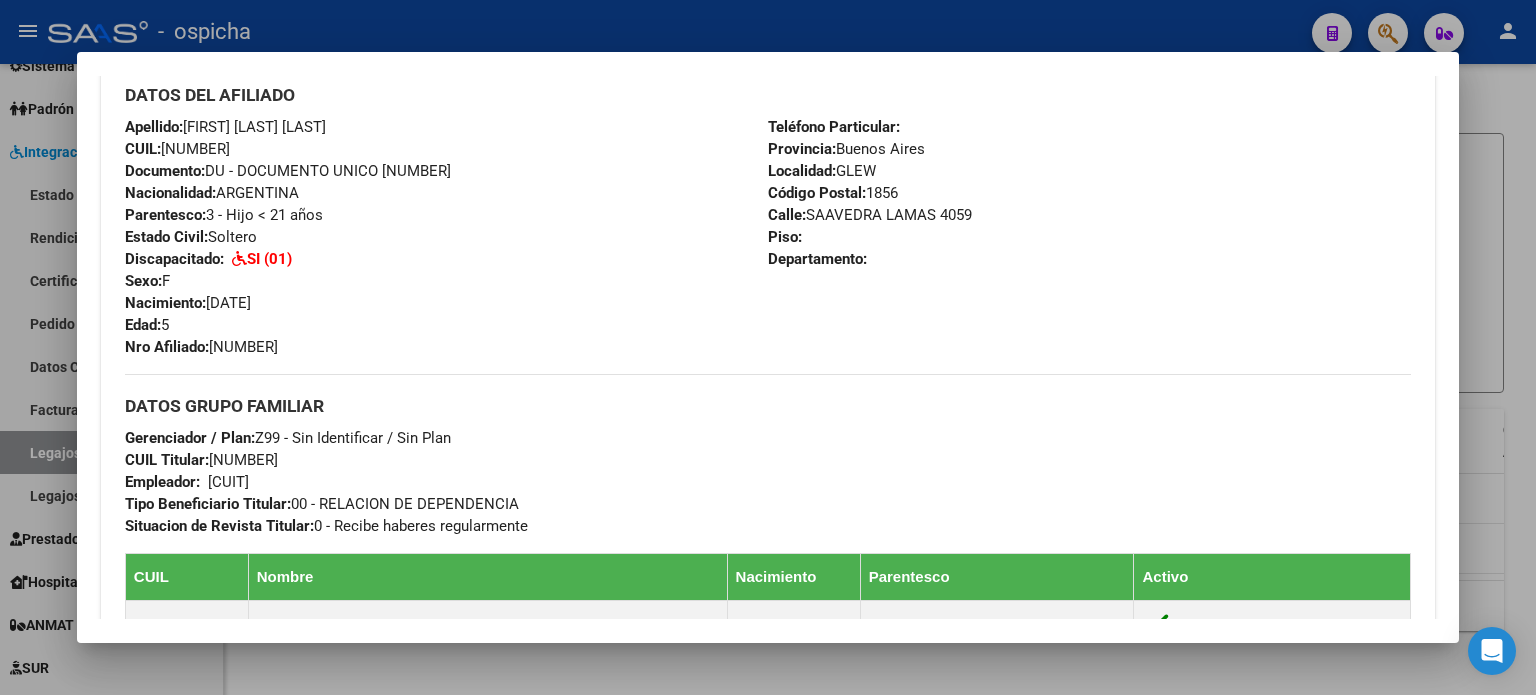 copy on "Etiquetas: Estado: ACTIVO Última Alta Formal: [DATE] Comentario ADMIN: Migración Padrón Completo SSS el 2024-04-09 16:37:27 DATOS DEL AFILIADO Apellido: [LAST] [FIRST] CUIL: [CUIL] Documento: DU - DOCUMENTO UNICO [DOCUMENTO] Nacionalidad: ARGENTINA Parentesco: 3 - Hijo < 21 años Estado Civil: Soltero Discapacitado: SI (01) Sexo: F Nacimiento: [DATE] Edad: 5 Nro Afiliado: [CUIL] Teléfono Particular: Provincia: Buenos Aires Localidad: GLEW Código Postal: 1856 Calle: SAAVEDRA LAMAS 4059 Piso: Departamento: DATOS GRUPO FAMILIAR Gerenciador / Plan: Z99 - Sin Identificar / Sin Plan CUIL Titular: [CUIL] Empleador: 30501845074 Tipo Beneficiario Titular: 00 - RELACION DE DEPENDENCIA Situacion de Revista Titular: 0 - Recibe haberes regularmente" 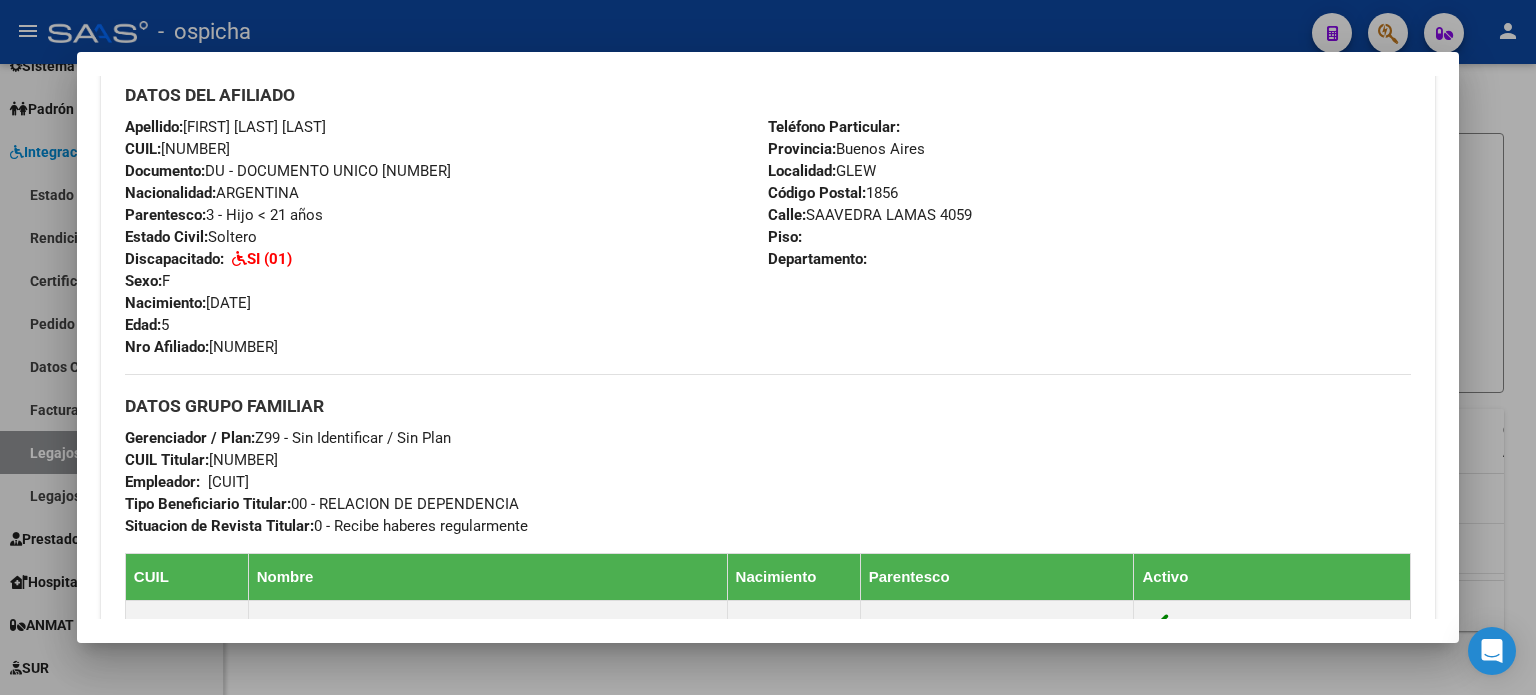 click on "DATOS GRUPO FAMILIAR Gerenciador / Plan: Z99 - Sin Identificar / Sin Plan CUIL Titular: [NUMBER] Empleador: [NUMBER] Tipo Beneficiario Titular: 00 - RELACION DE DEPENDENCIA Situacion de Revista Titular: 0 - Recibe haberes regularmente" at bounding box center (768, 455) 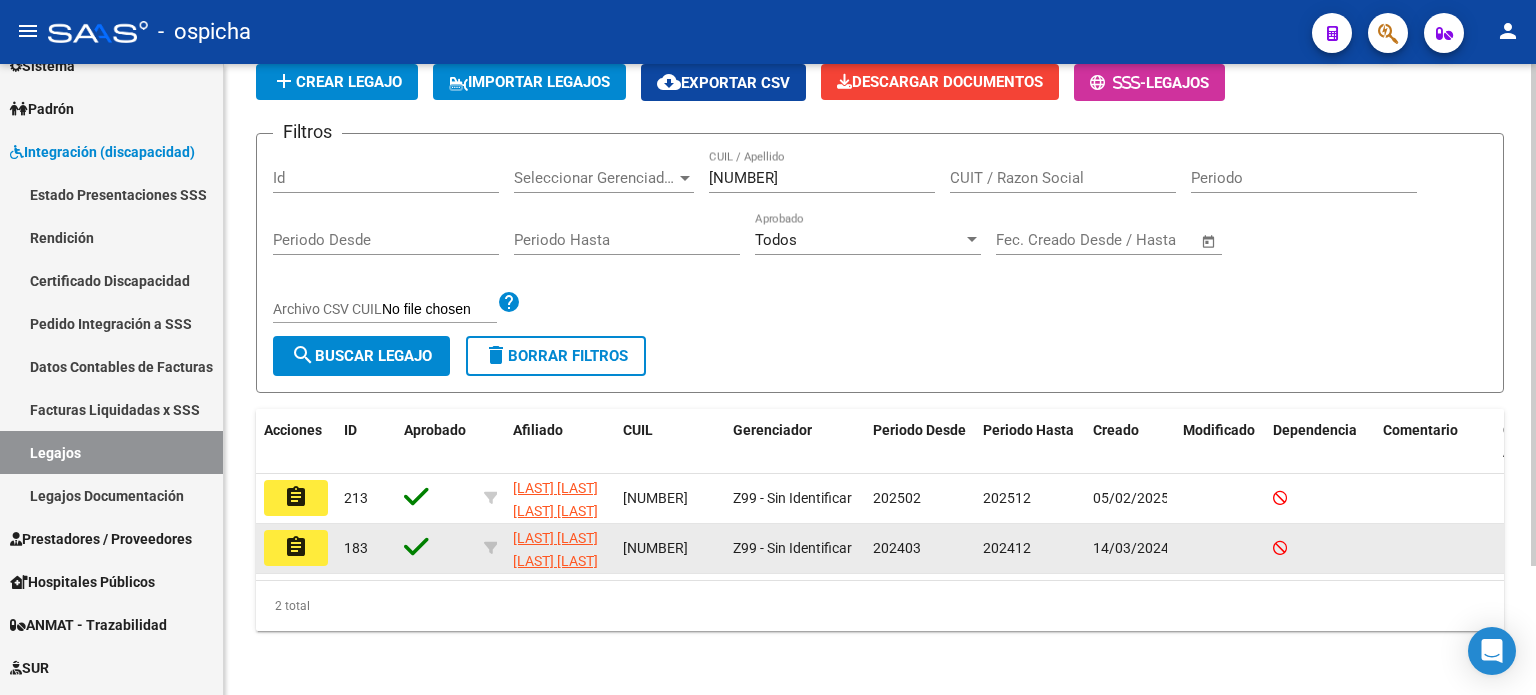 click on "assignment" 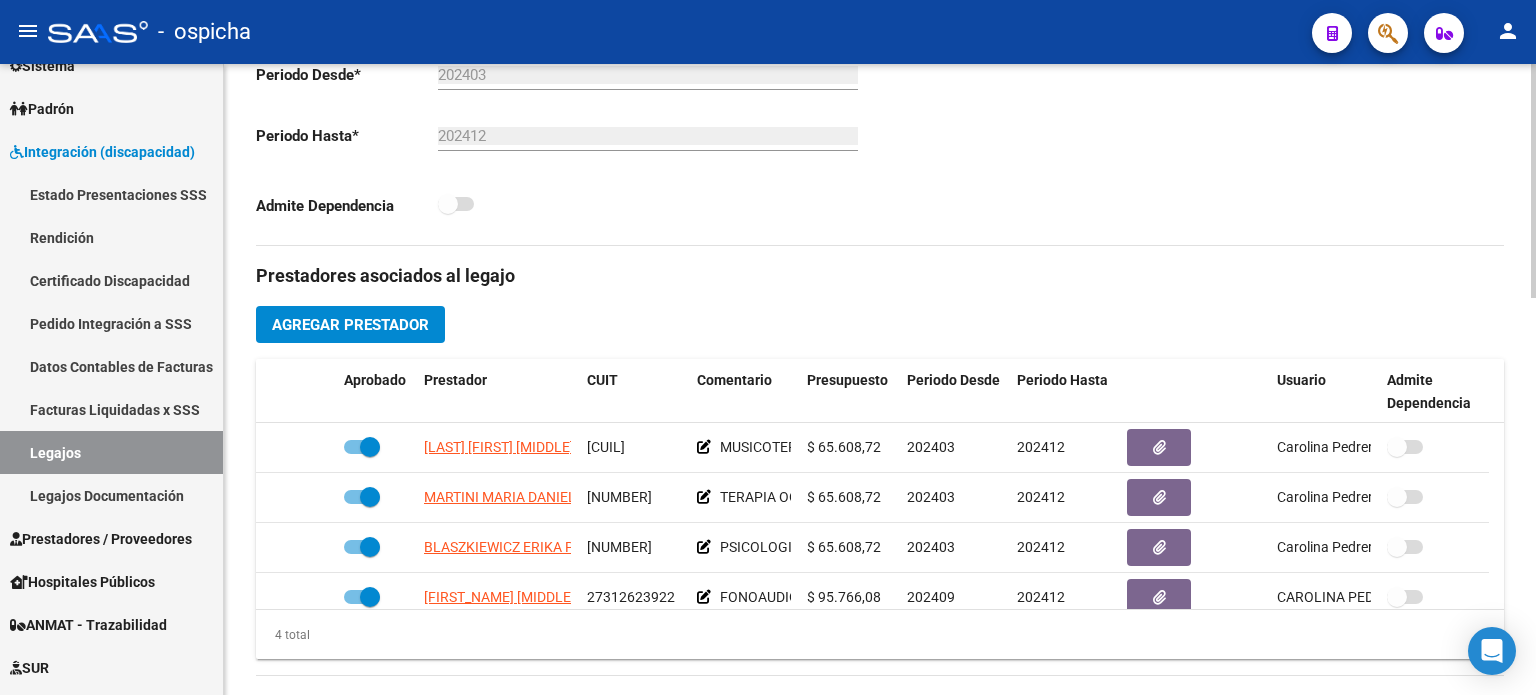 scroll, scrollTop: 600, scrollLeft: 0, axis: vertical 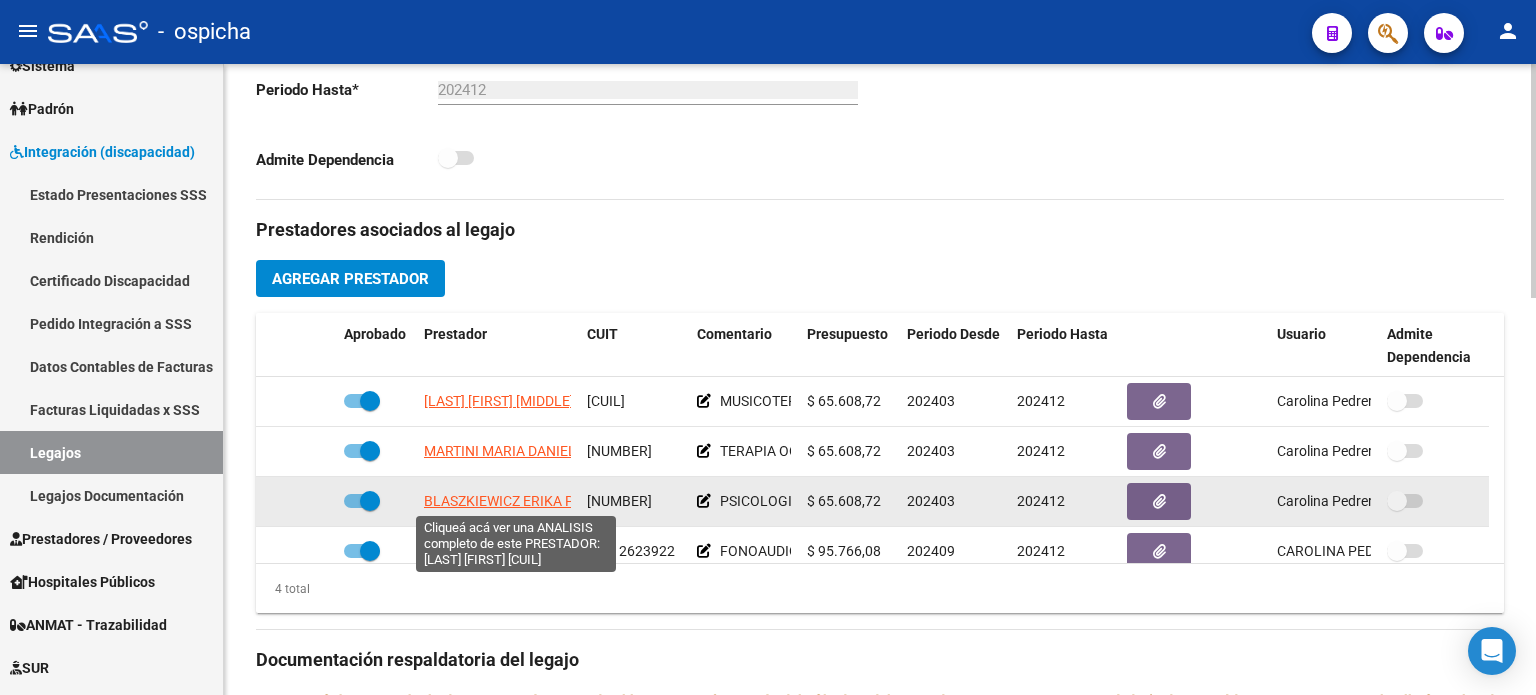 click on "BLASZKIEWICZ ERIKA PAULA" 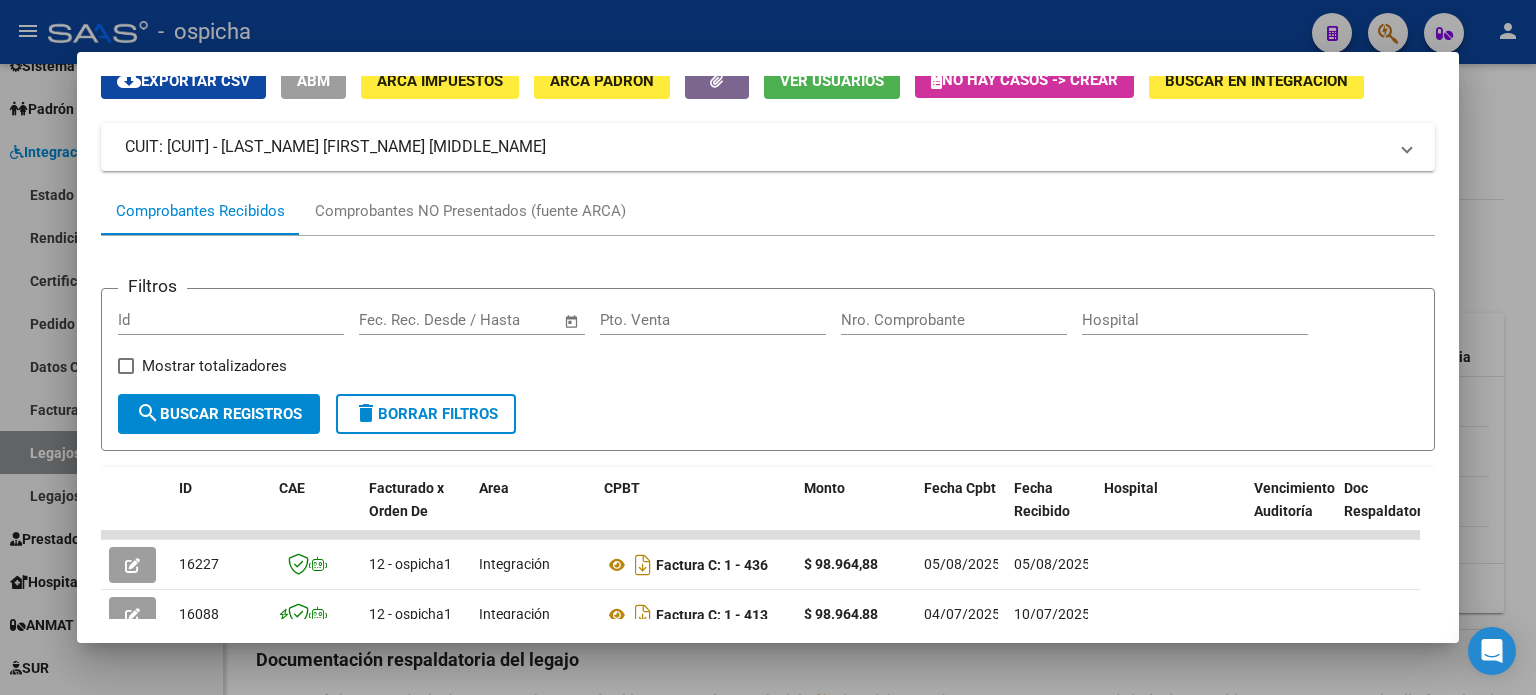 scroll, scrollTop: 300, scrollLeft: 0, axis: vertical 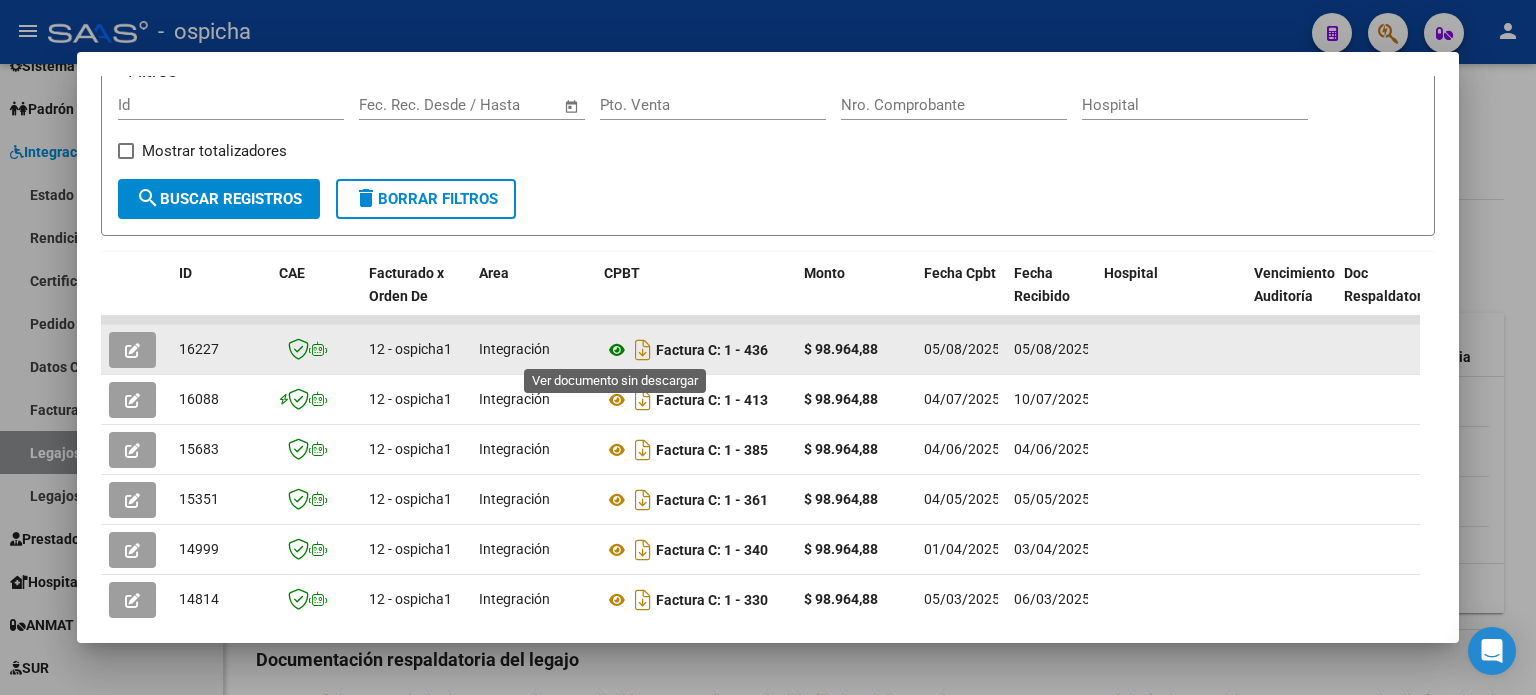 click 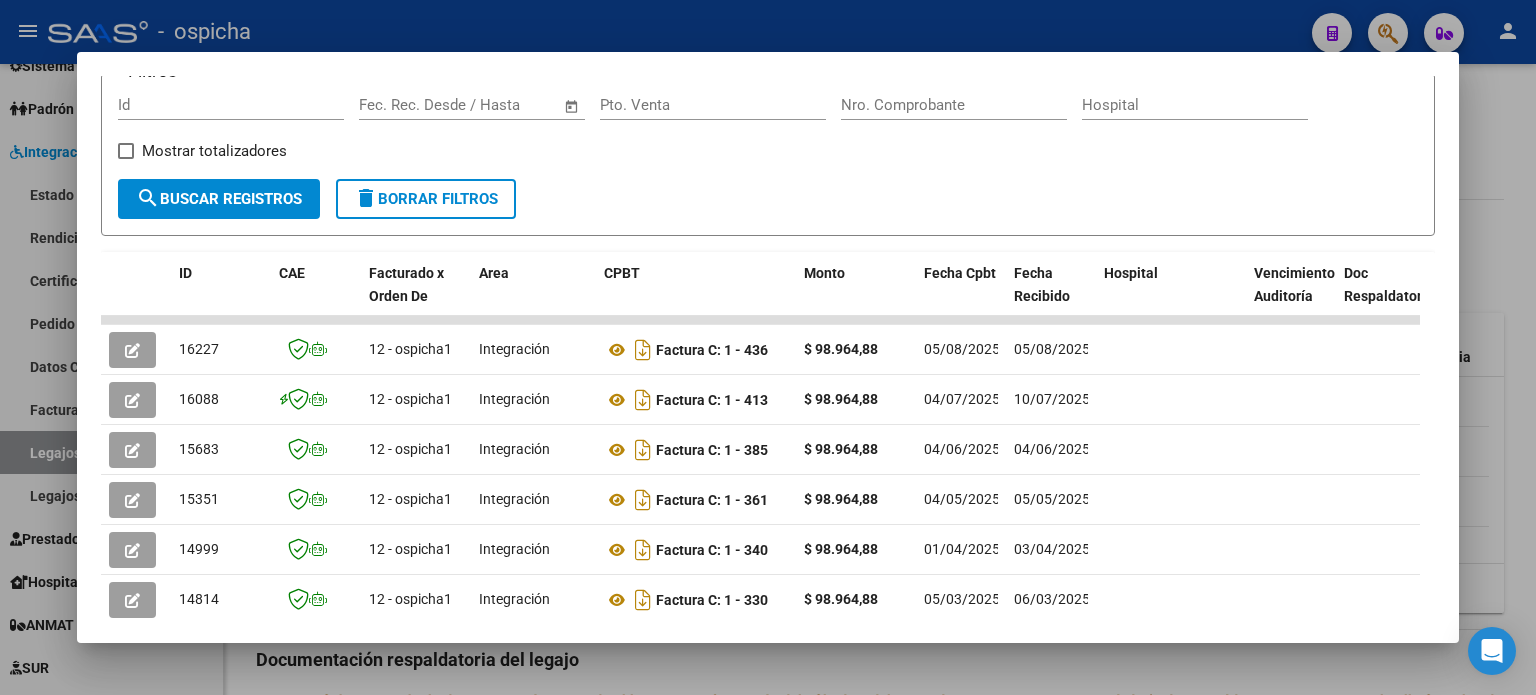click at bounding box center (768, 347) 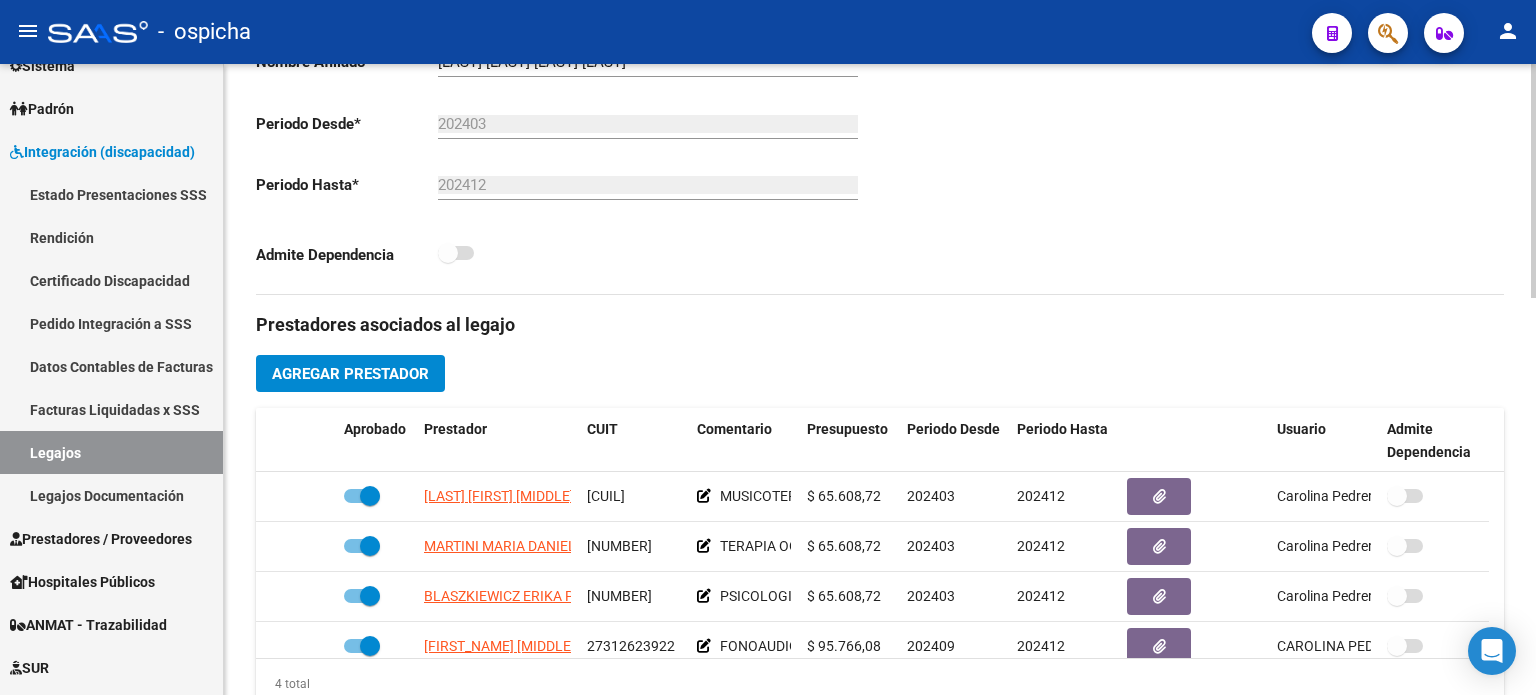 scroll, scrollTop: 500, scrollLeft: 0, axis: vertical 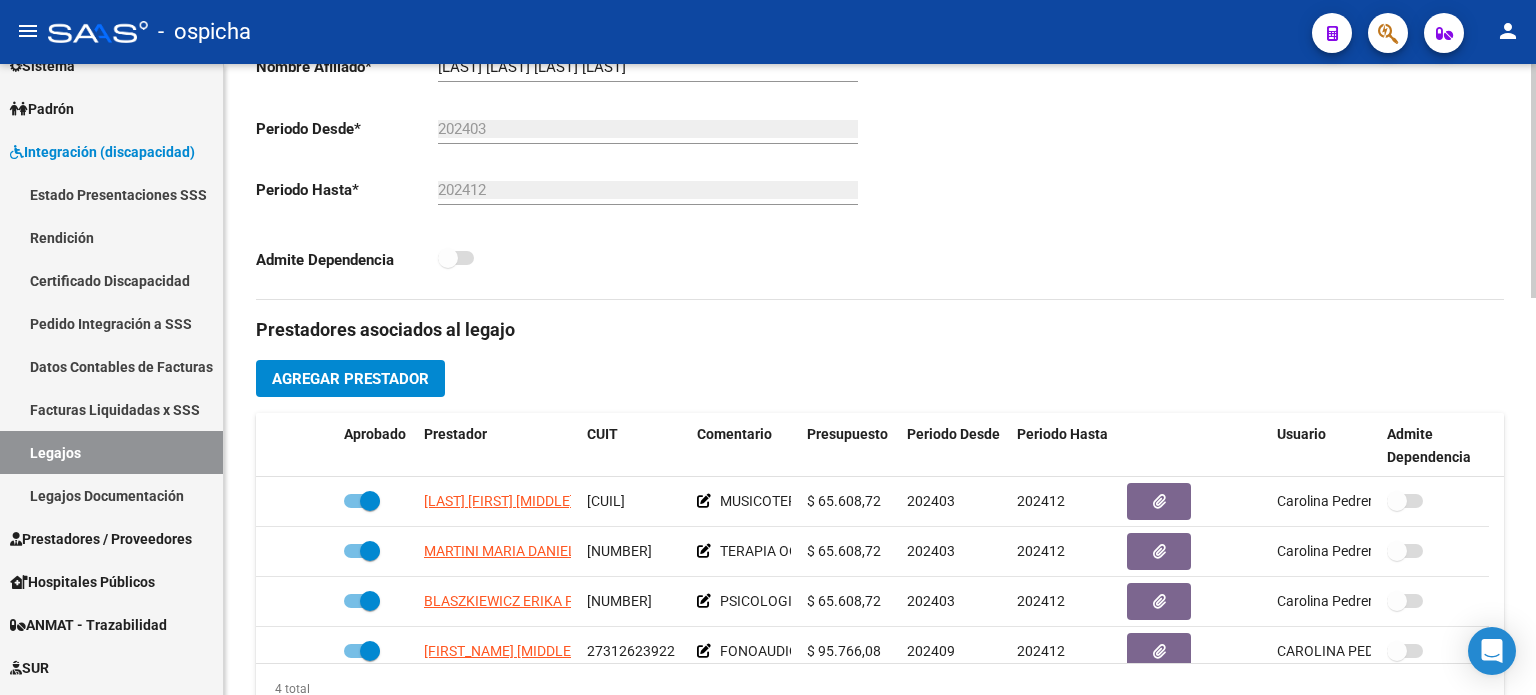 click on "Comentarios                                  Comentarios Administrador" 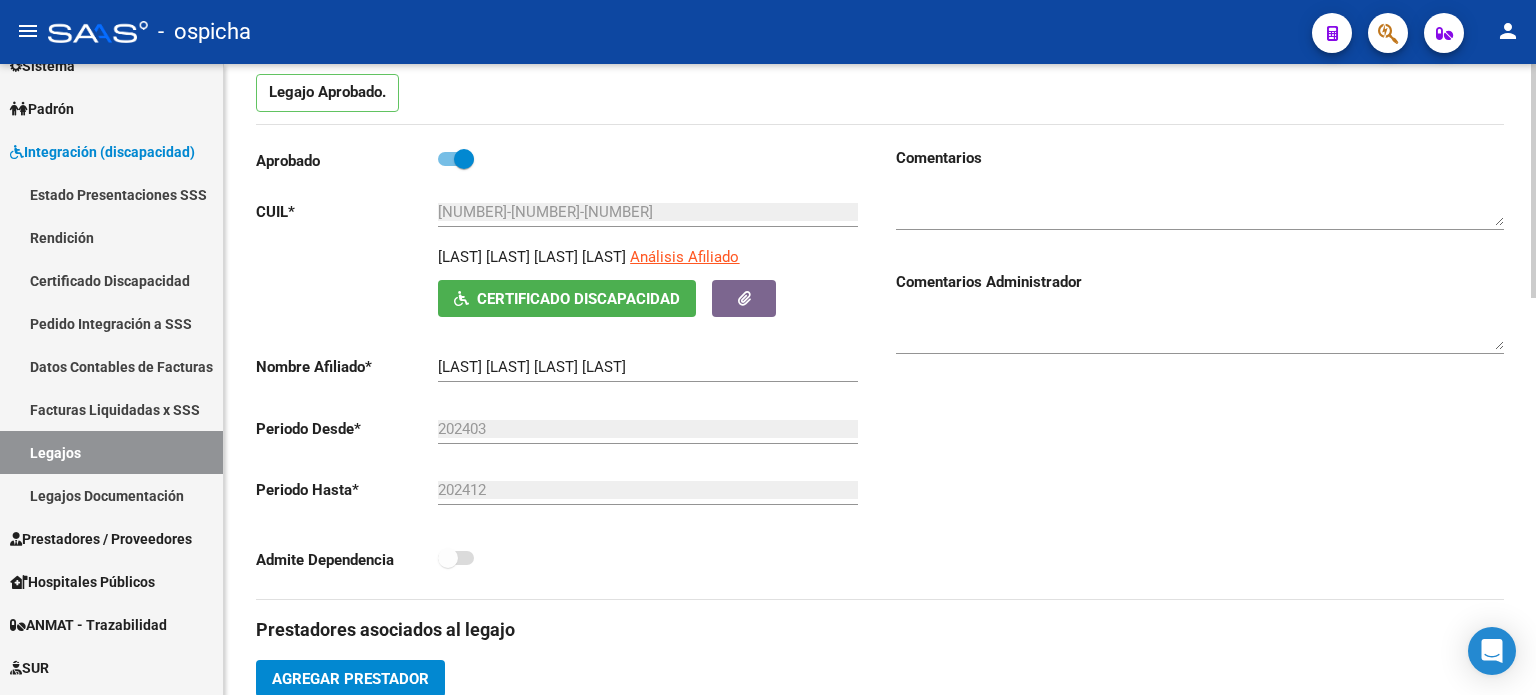 scroll, scrollTop: 0, scrollLeft: 0, axis: both 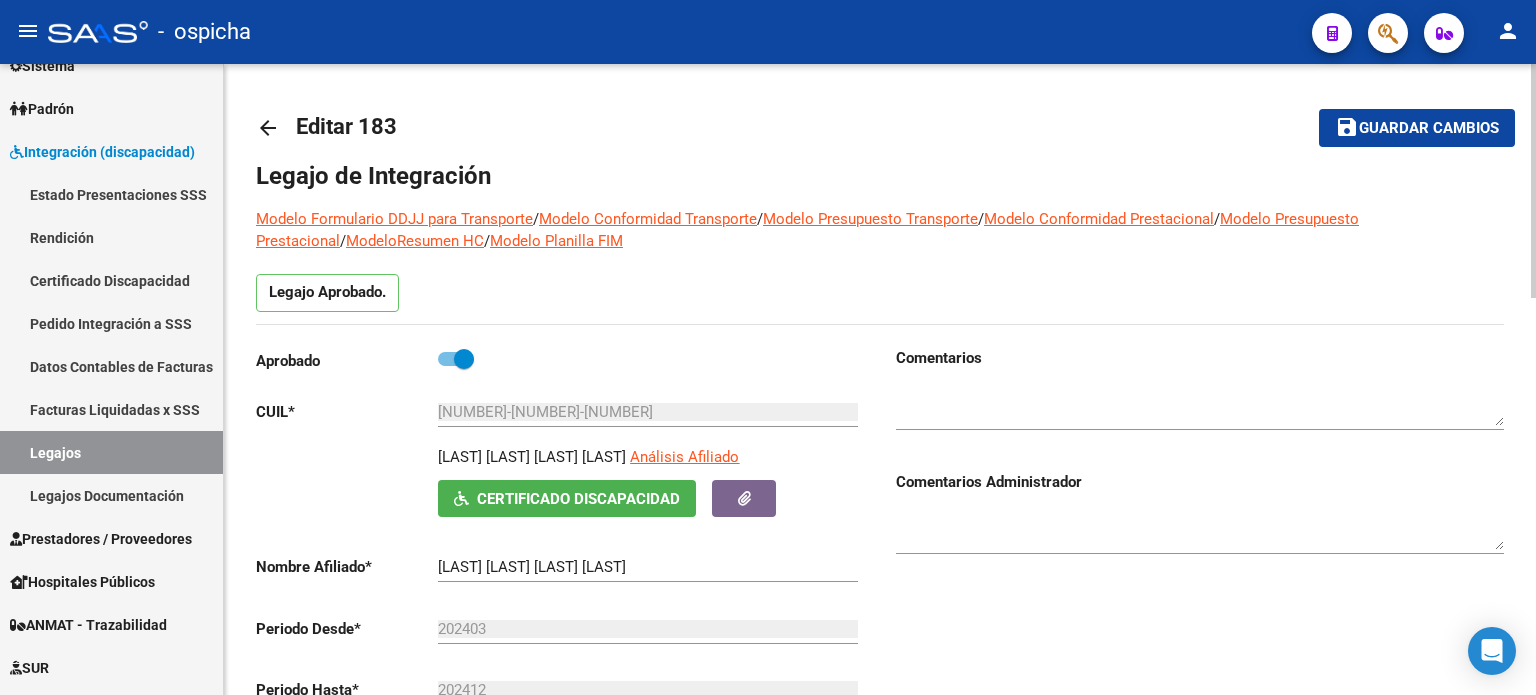 click on "arrow_back" 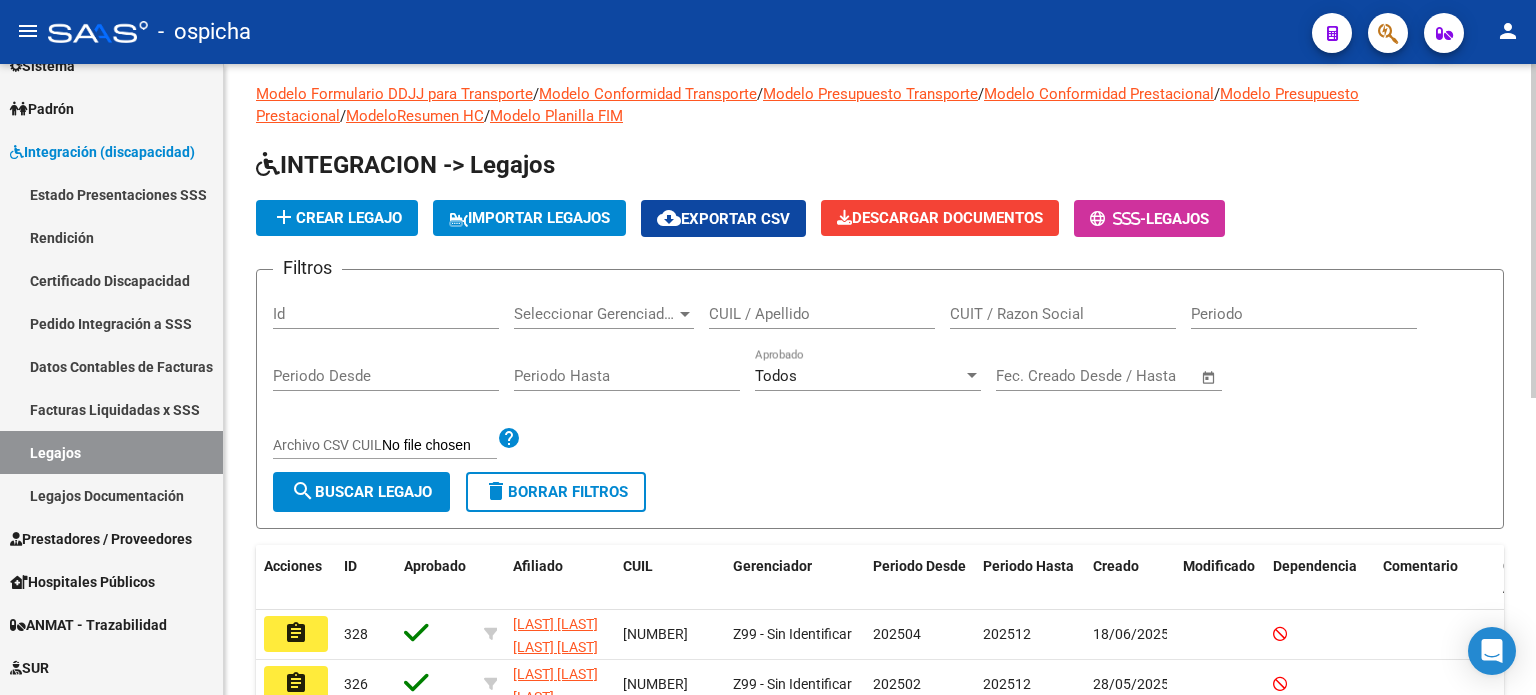 scroll, scrollTop: 0, scrollLeft: 0, axis: both 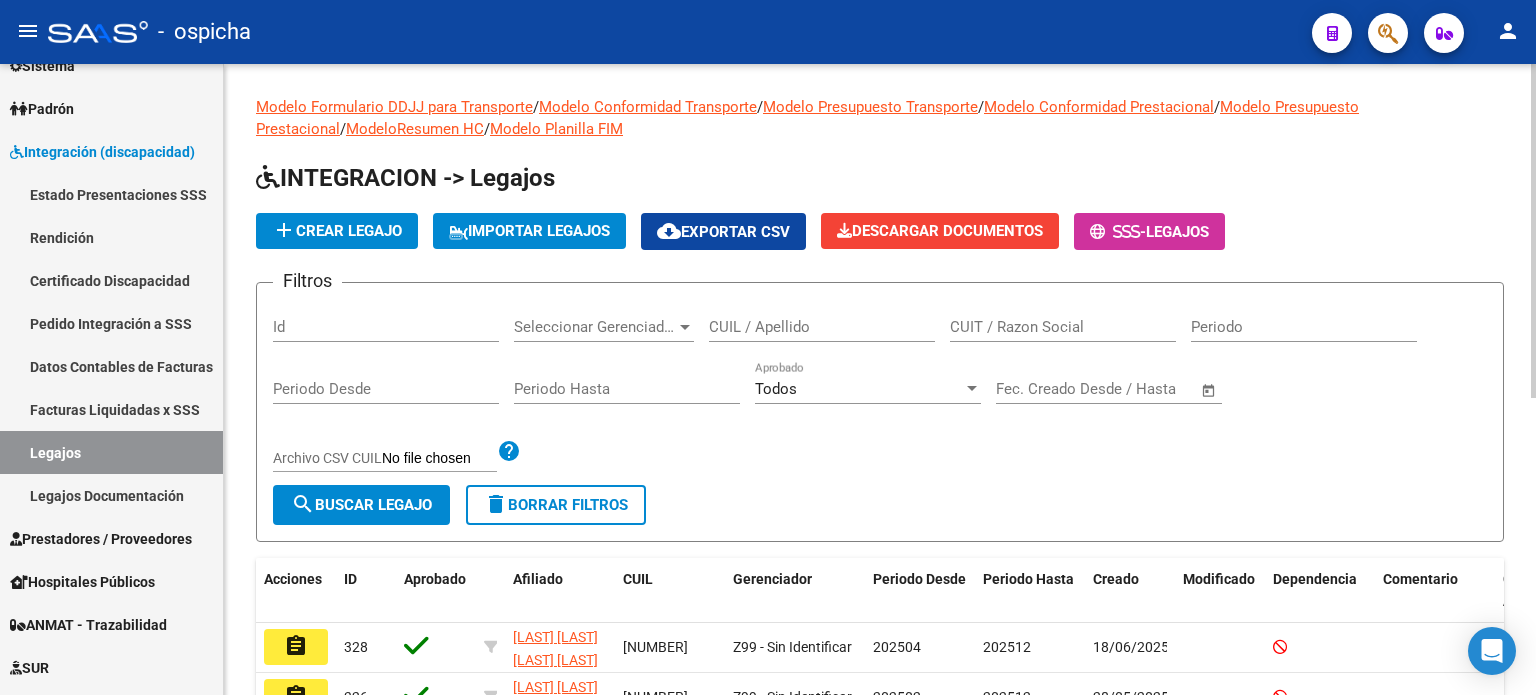 click on "Seleccionar Gerenciador" at bounding box center [595, 327] 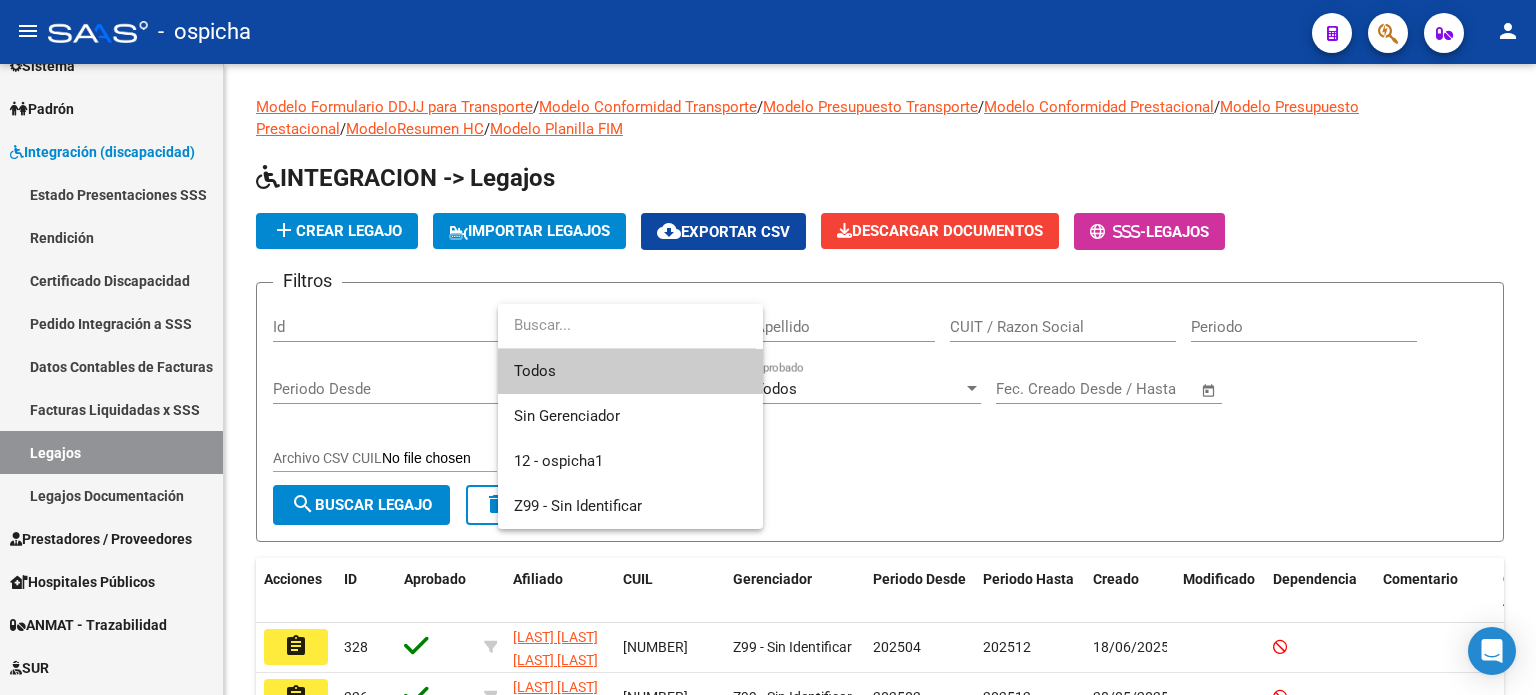 click at bounding box center (768, 347) 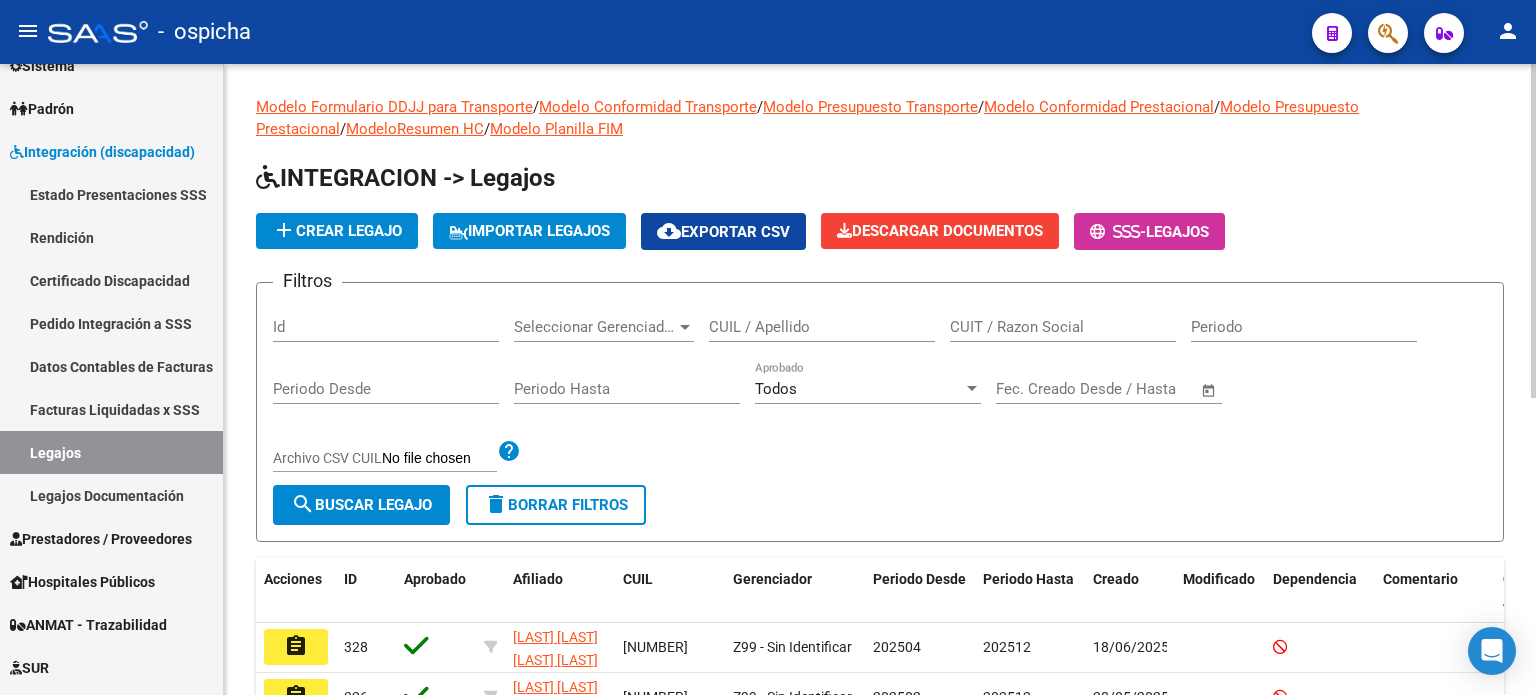 click on "CUIL / Apellido" at bounding box center (822, 327) 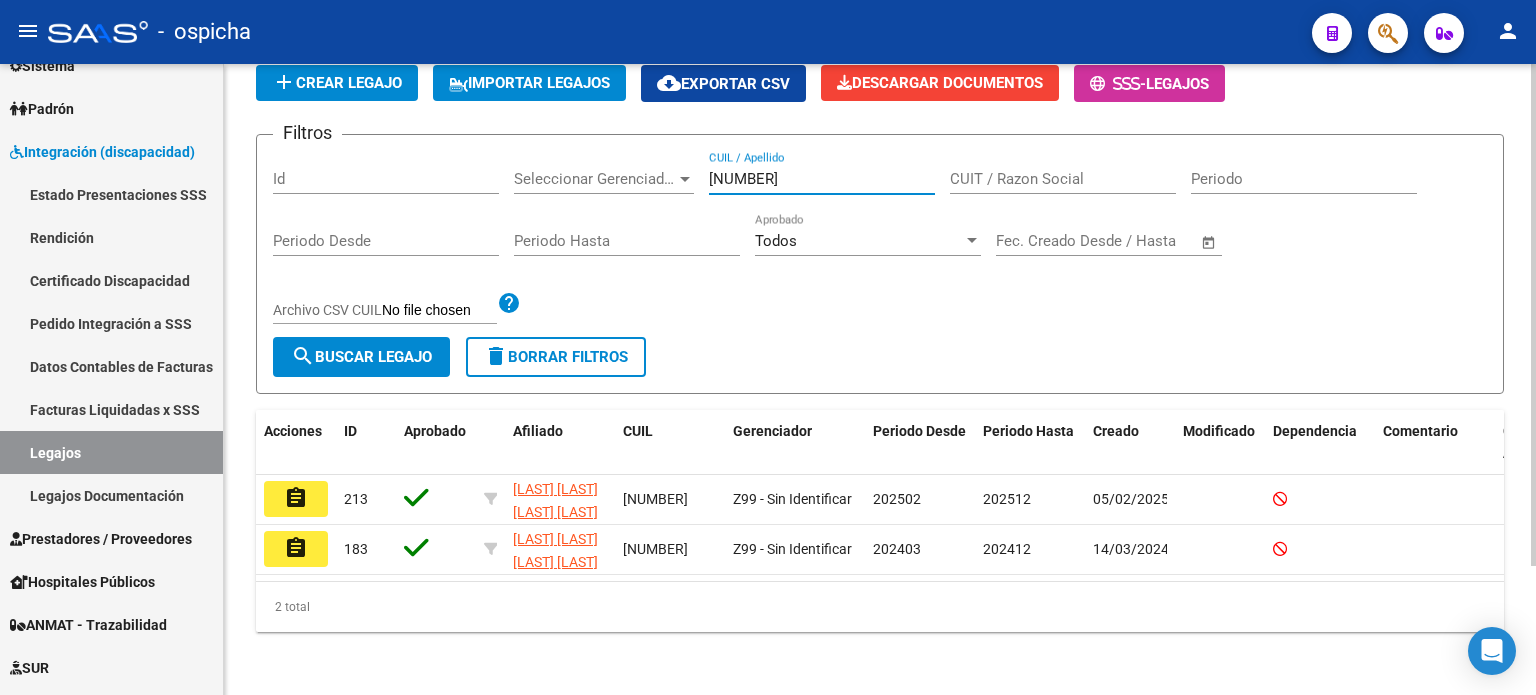 scroll, scrollTop: 161, scrollLeft: 0, axis: vertical 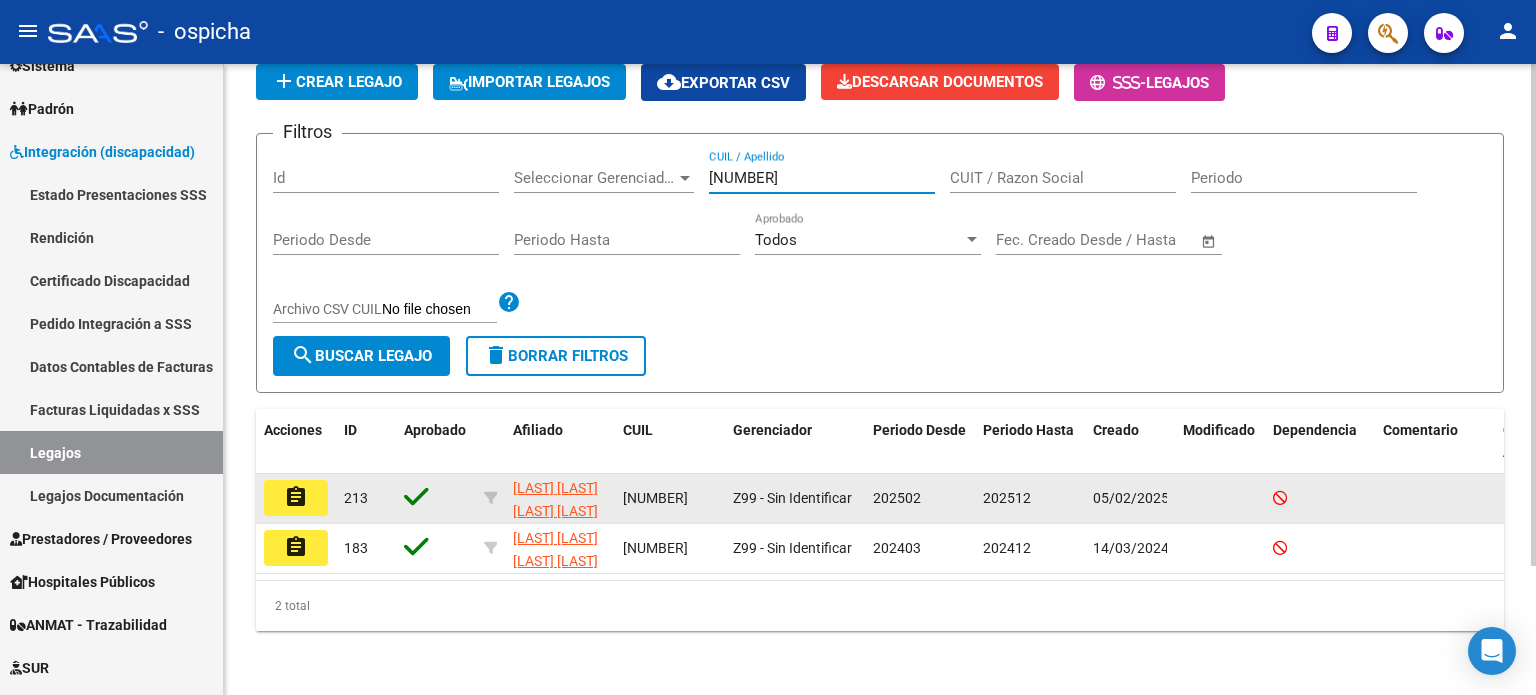 type on "[NUMBER]" 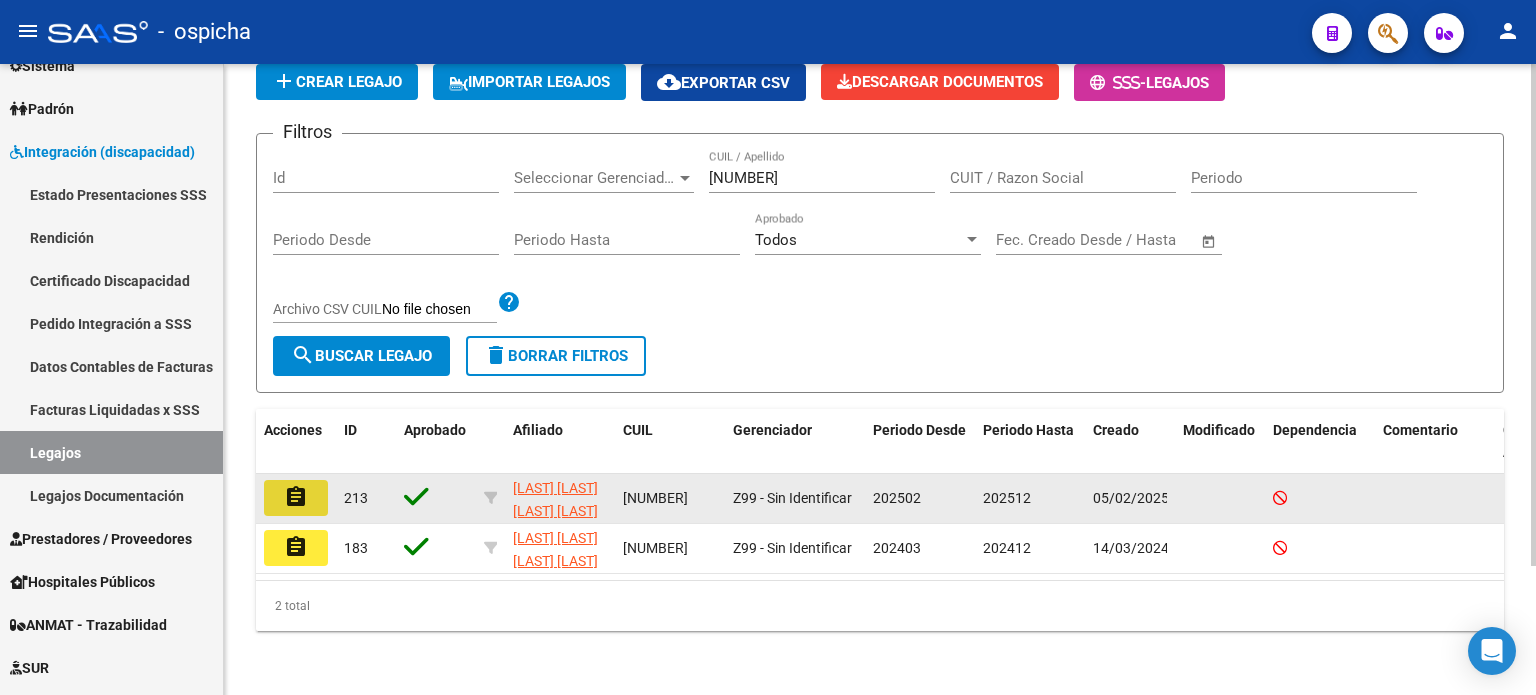 click on "assignment" 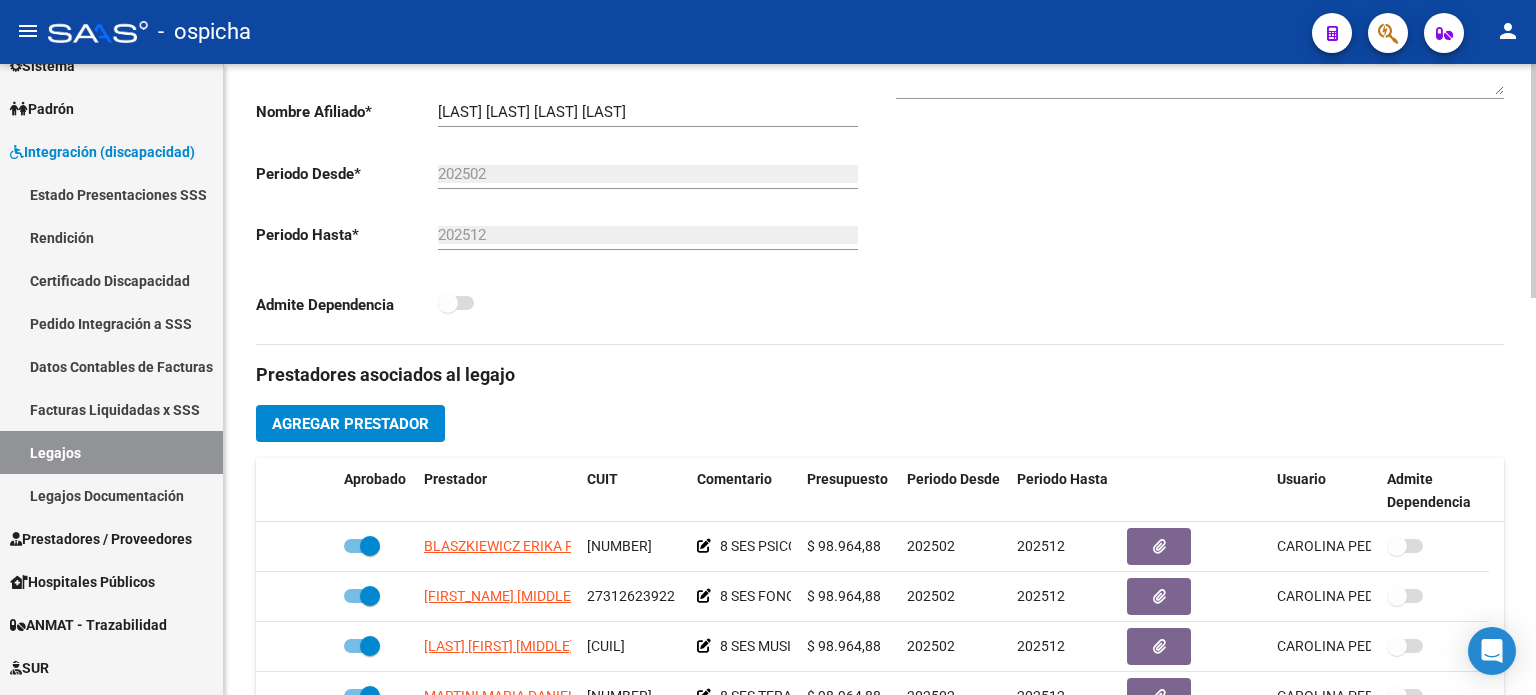scroll, scrollTop: 700, scrollLeft: 0, axis: vertical 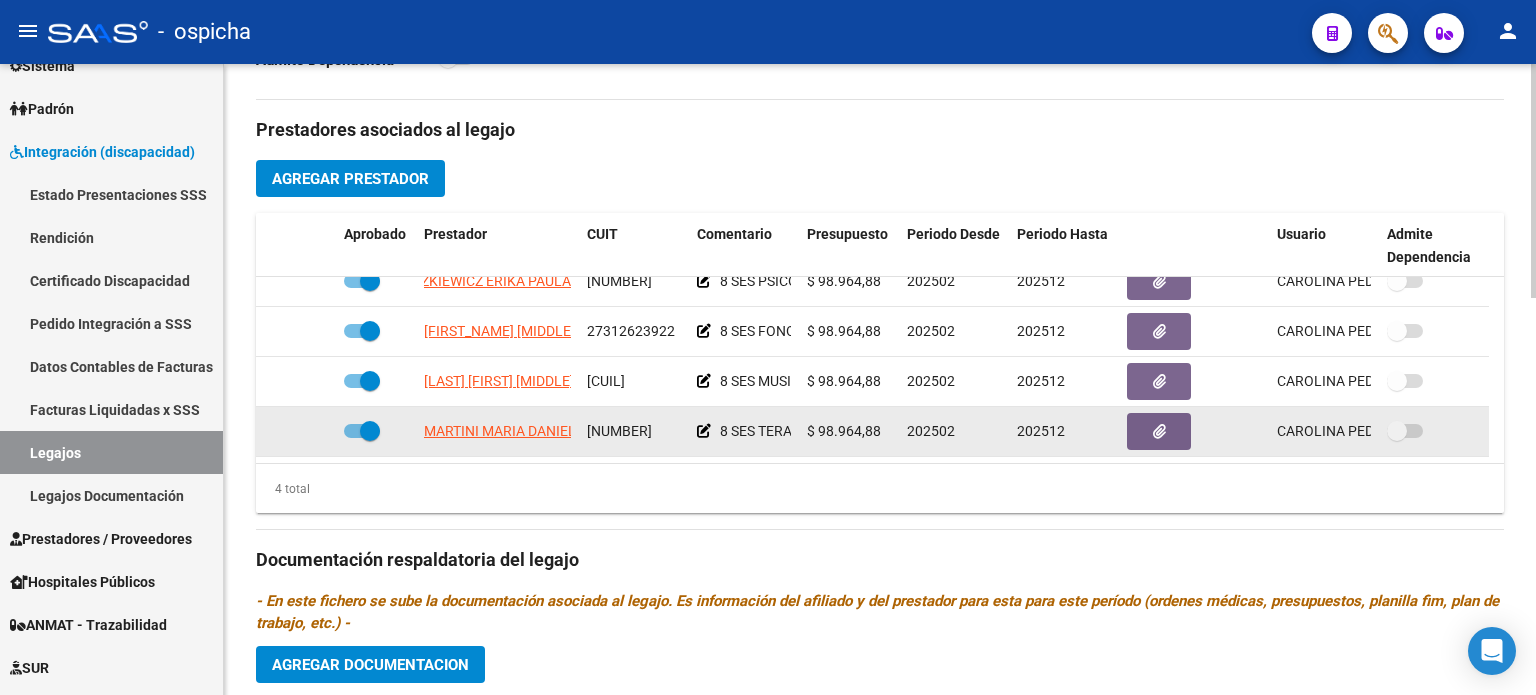 drag, startPoint x: 428, startPoint y: 291, endPoint x: 796, endPoint y: 432, distance: 394.08755 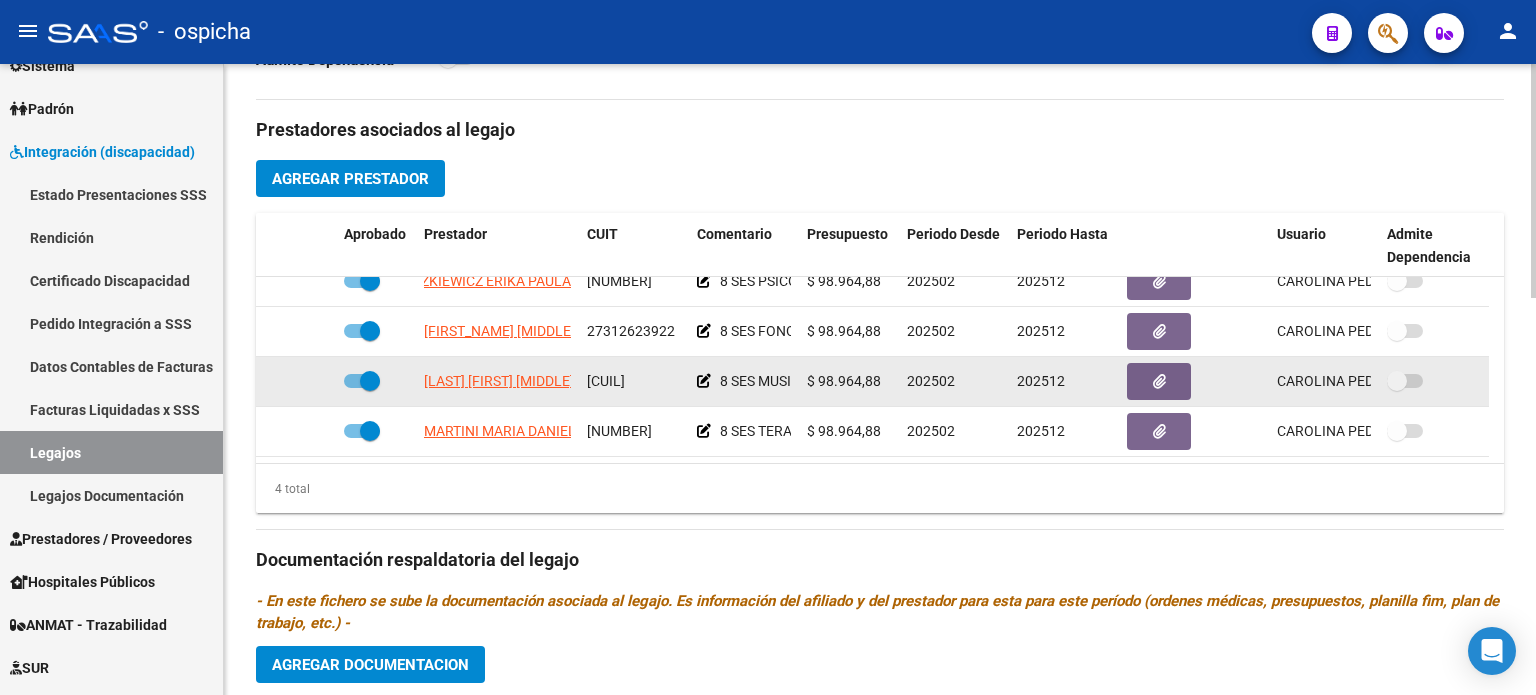 copy on "[LAST] [LAST] [LAST] [CUIL] 8 SES PSICOLOGIA MENSUALES $ 98.964,88 202502 202512 [LAST] [LAST] [DATE] CAAMAÑO JESICA ROMINA [CUIL] 8 SES FONOAUDIOLOGIA MENSUALES $ 98.964,88 202502 202512 [LAST] [LAST] [DATE] MENDEZ CASTELLS NAHUEL SERGIO [CUIL] 8 SES MUSICOTERAPIA MENS $ 98.964,88 202502 202512 [LAST] [LAST] [DATE] MARTINI MARIA DANIELA [CUIL] 8 SES TERA" 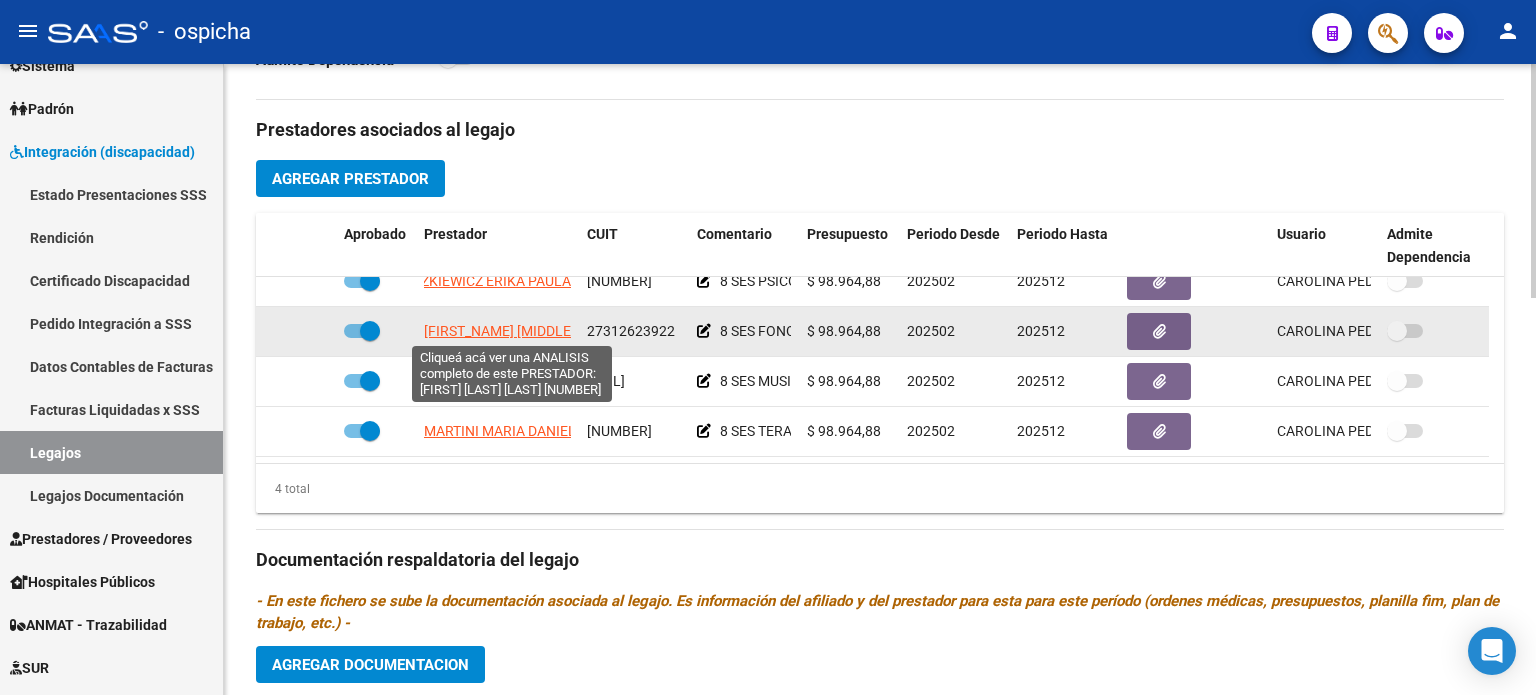scroll, scrollTop: 0, scrollLeft: 0, axis: both 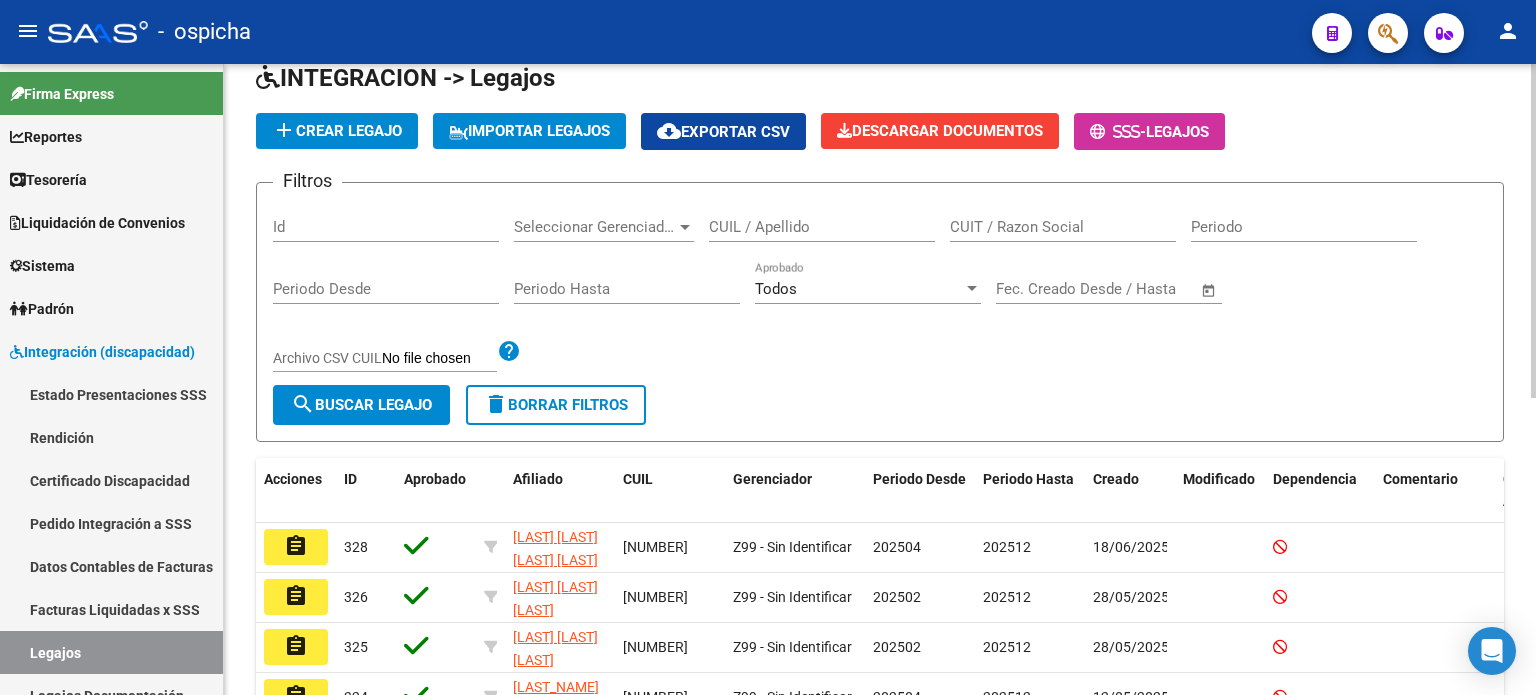 click on "CUIL / Apellido" at bounding box center (822, 227) 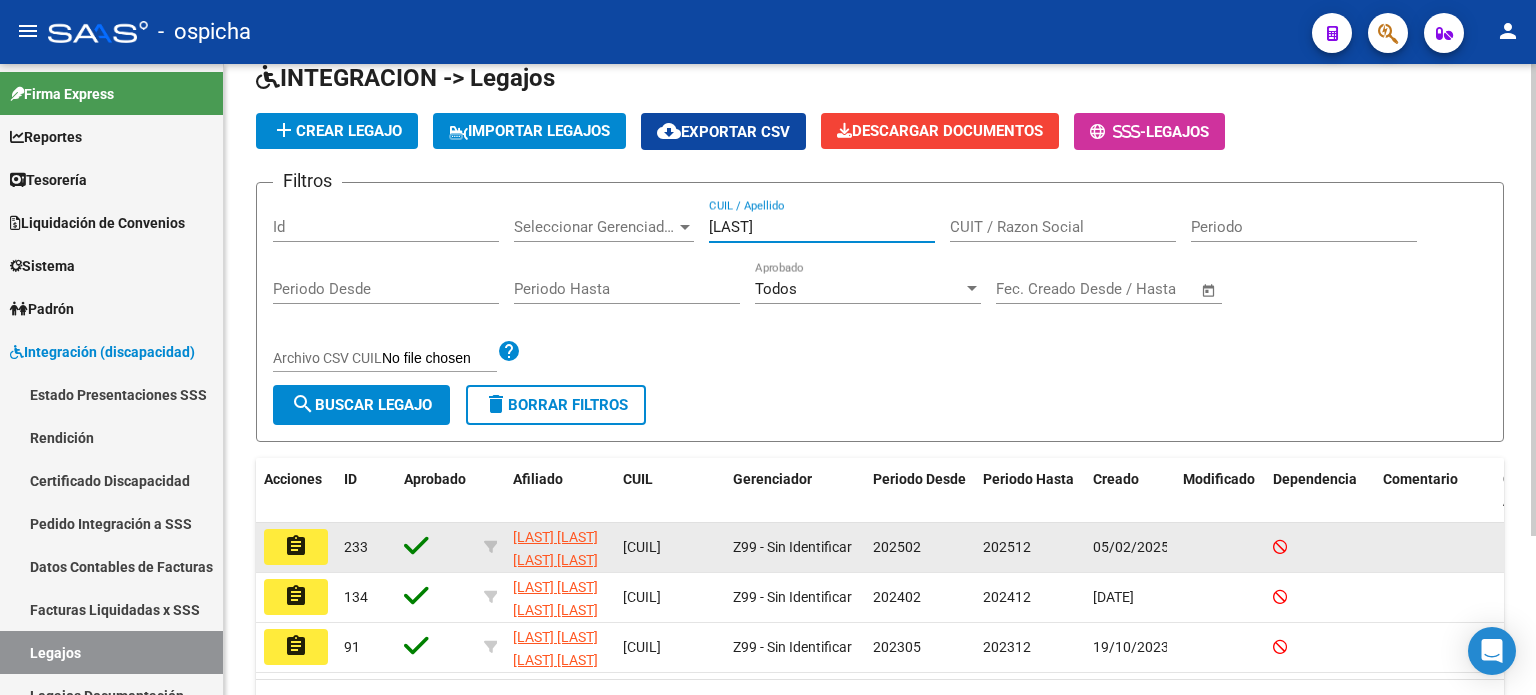 type on "[LAST]" 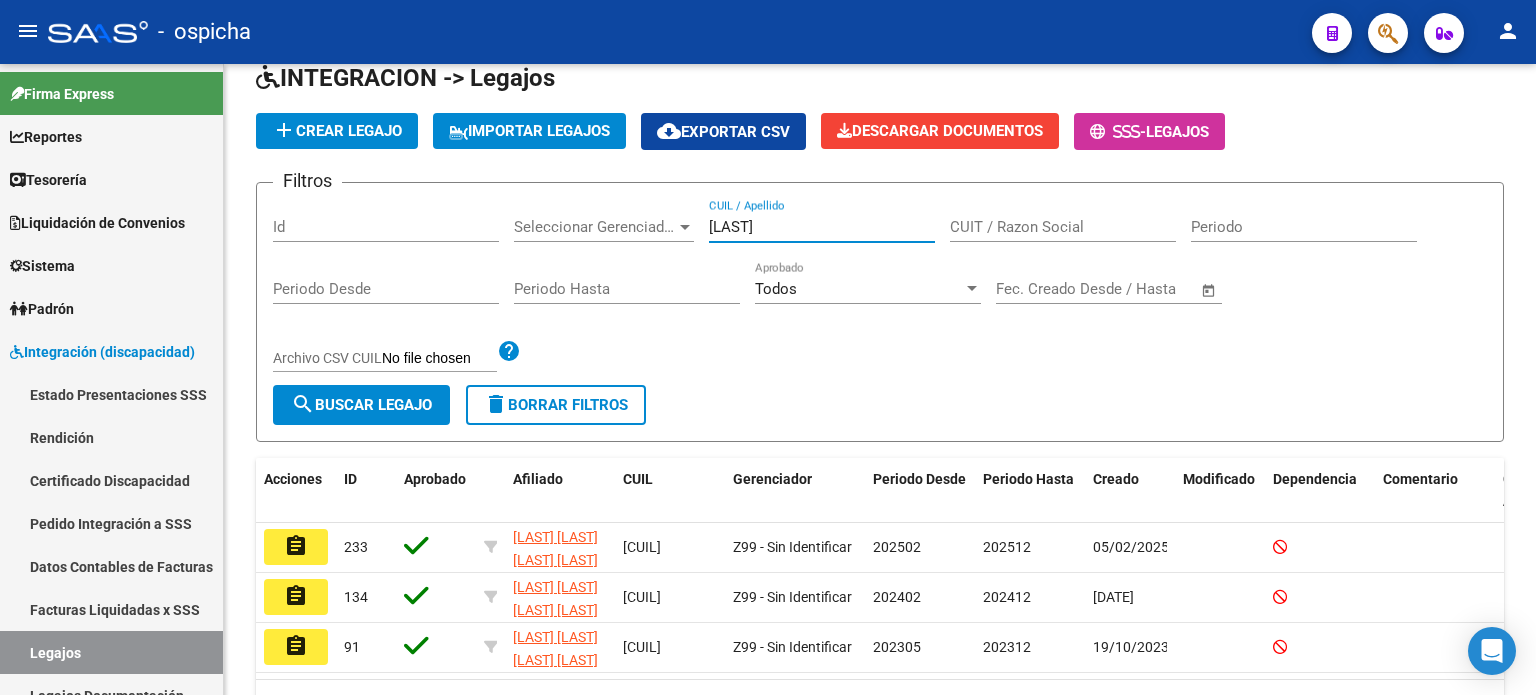 click on "assignment" 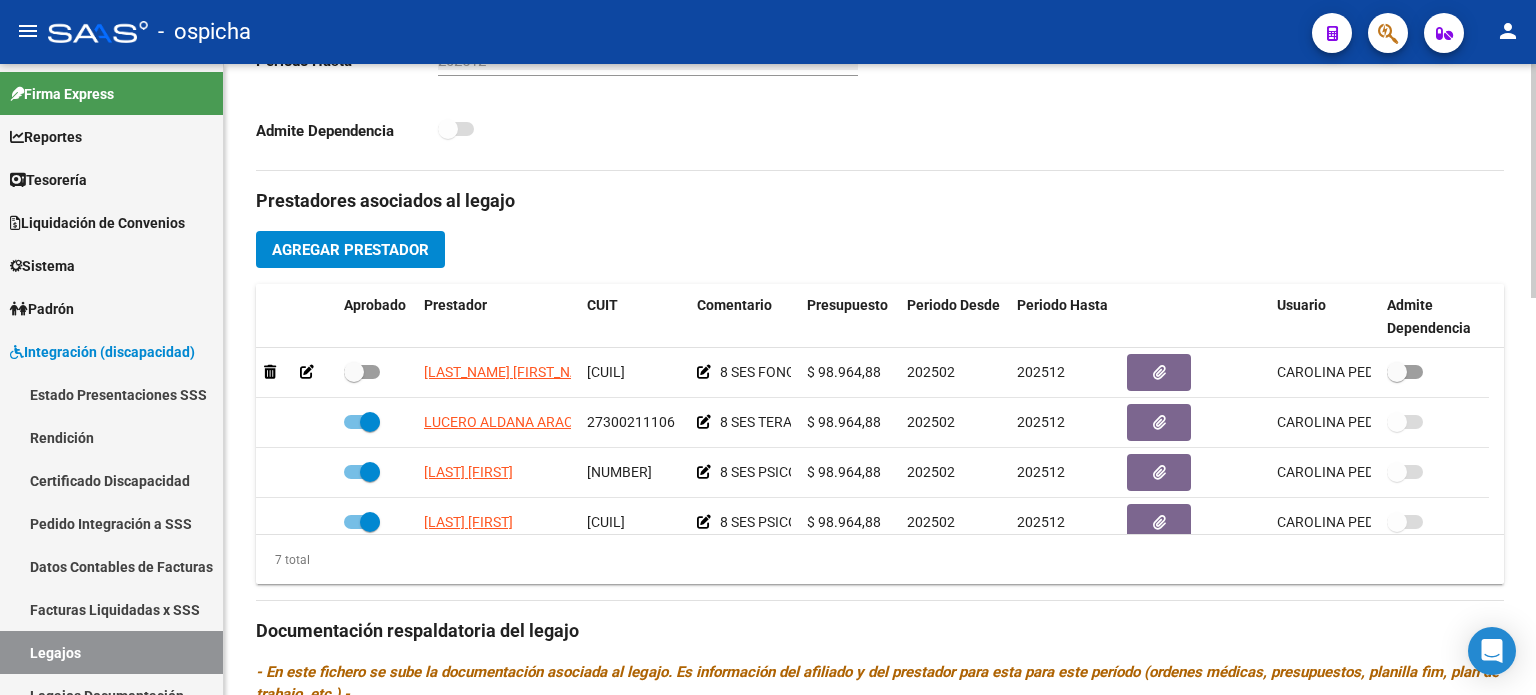 scroll, scrollTop: 600, scrollLeft: 0, axis: vertical 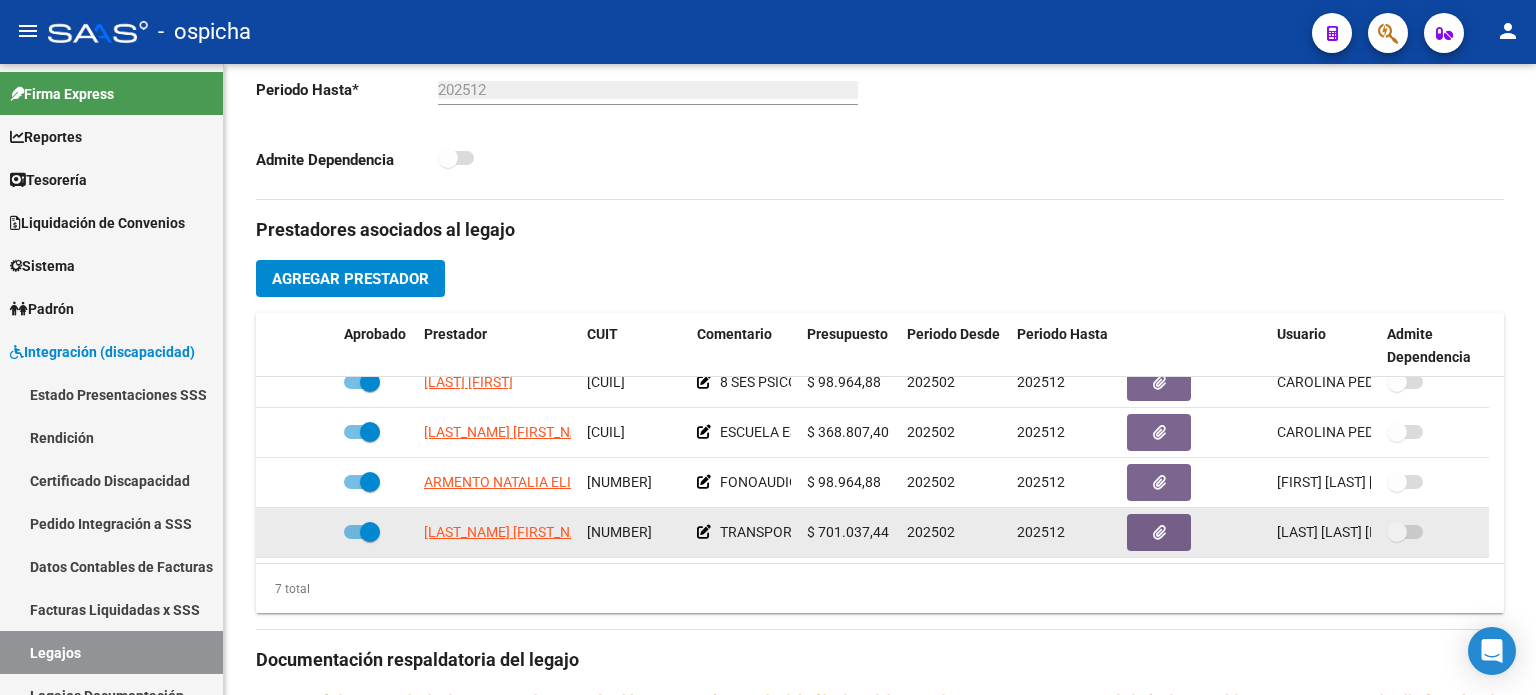 drag, startPoint x: 416, startPoint y: 398, endPoint x: 1083, endPoint y: 521, distance: 678.2463 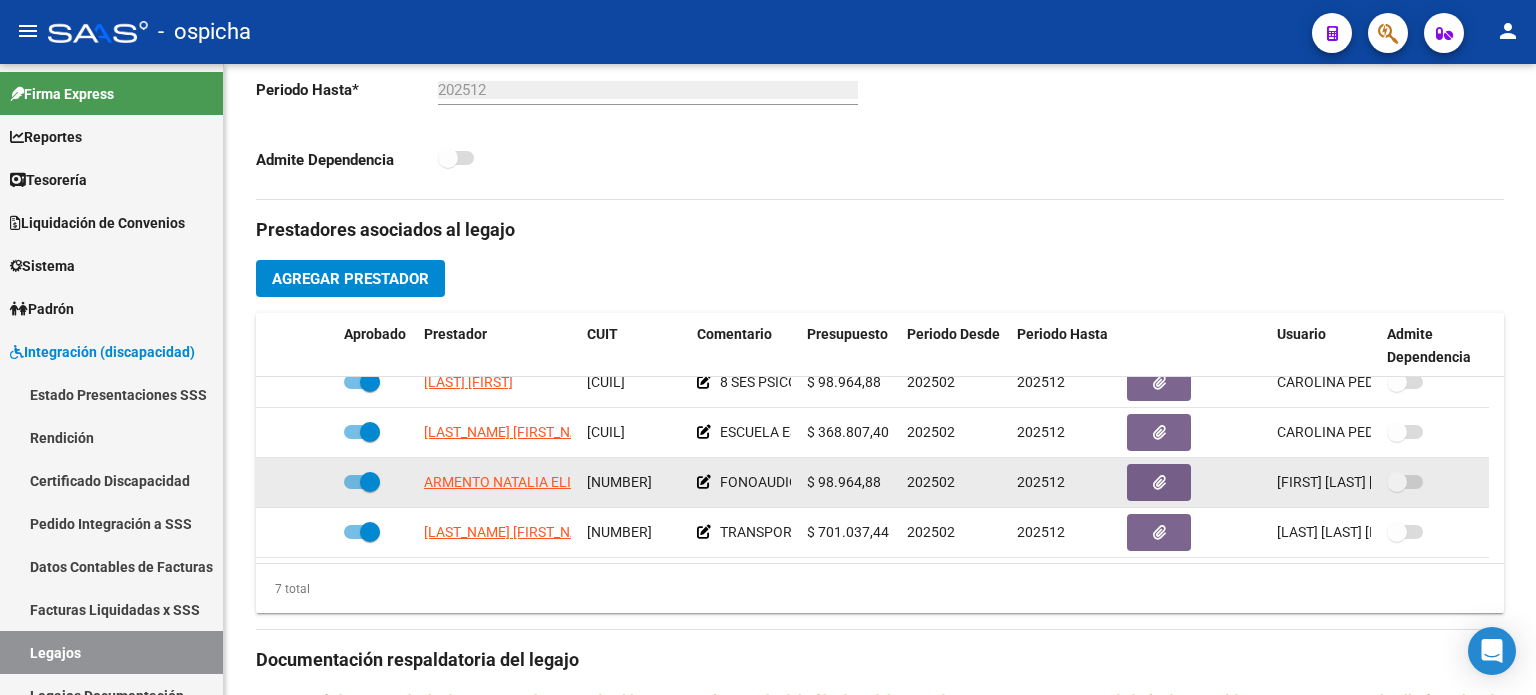 copy on "[LAST] [LAST] [LAST] [CUIL] 8 SES PSICOPEDAGOGIA MENSUALES $ 98.964,88 202502 202512 [LAST] [LAST] [DATE] BOUVET LIA MARIA NATALIA [CUIL] ESCUELA ESPECIAL $ 368.807,40 202502 202512 [LAST] [LAST] [DATE] ARMENTO NATALIA ELISABETH [CUIL] FONOAUDIOLOGIA 8 SES MENSUALES $ 98.964,88 202502 202512 [LAST] [LAST] [DATE] BARRIOS GUSTAVO ISMAEL [CUIL] TRANSPORTE A TERAPIAS FEB A DIC KM MENS SIN DEP: 638 KM
TRANSPORTE A ESCUELA MARZO A DIC KM MENS SIN DEP: 656 KM $ 701.037,44 202502 202512" 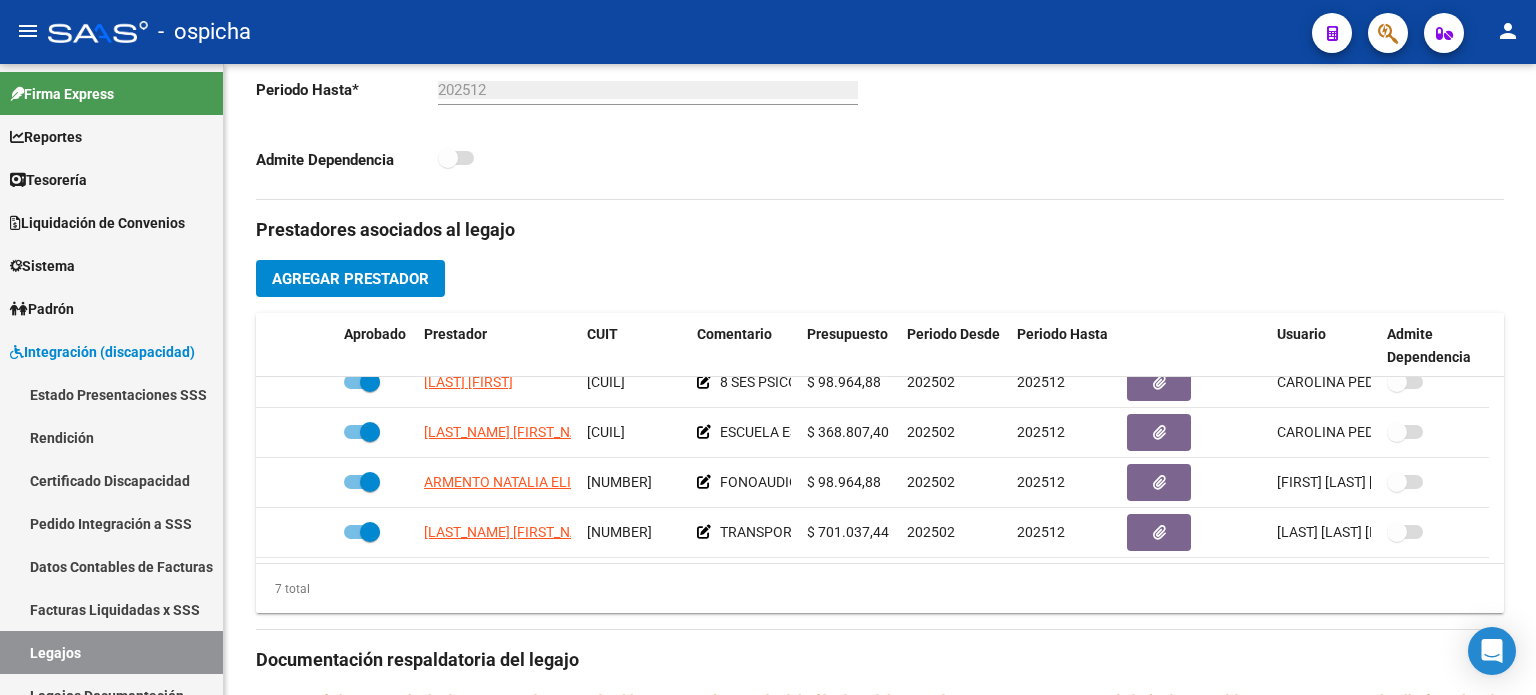 scroll, scrollTop: 0, scrollLeft: 0, axis: both 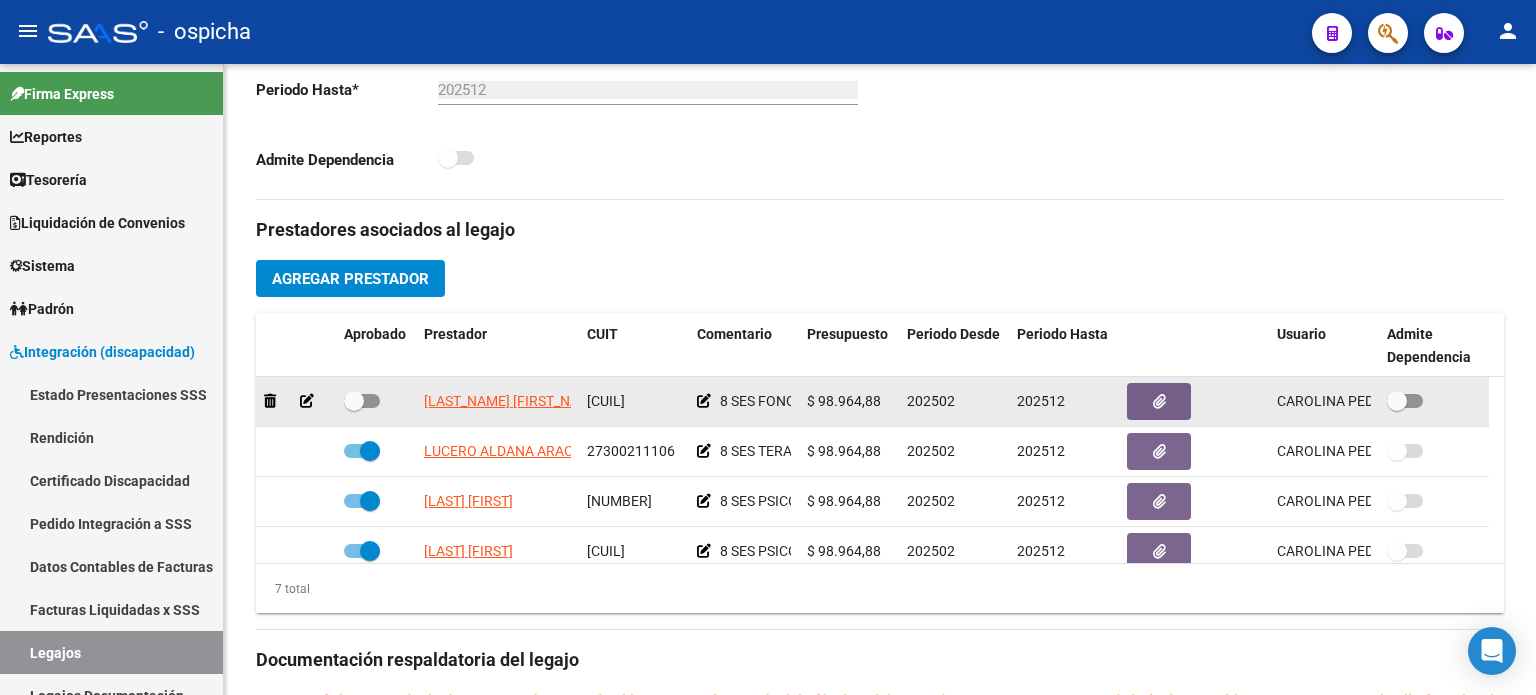 drag, startPoint x: 428, startPoint y: 397, endPoint x: 572, endPoint y: 406, distance: 144.28098 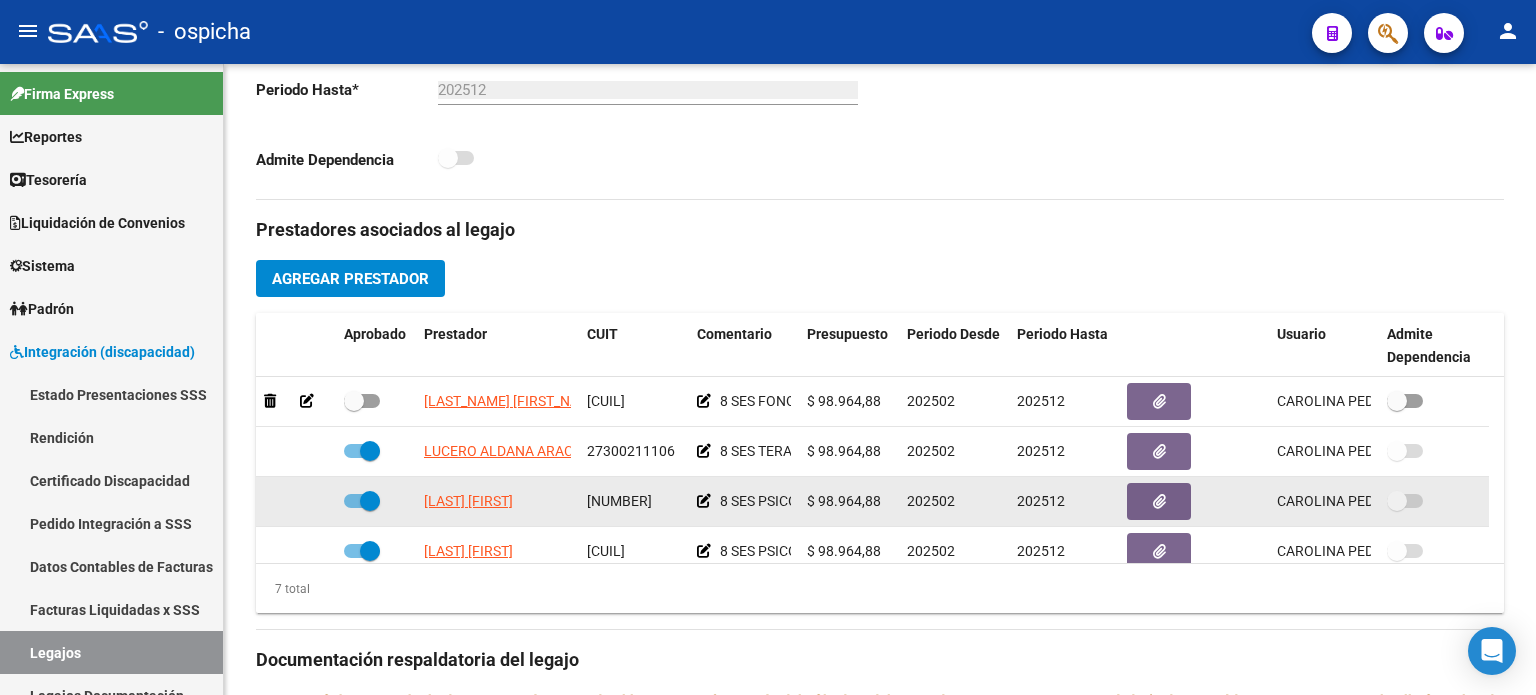 drag, startPoint x: 420, startPoint y: 392, endPoint x: 818, endPoint y: 489, distance: 409.64984 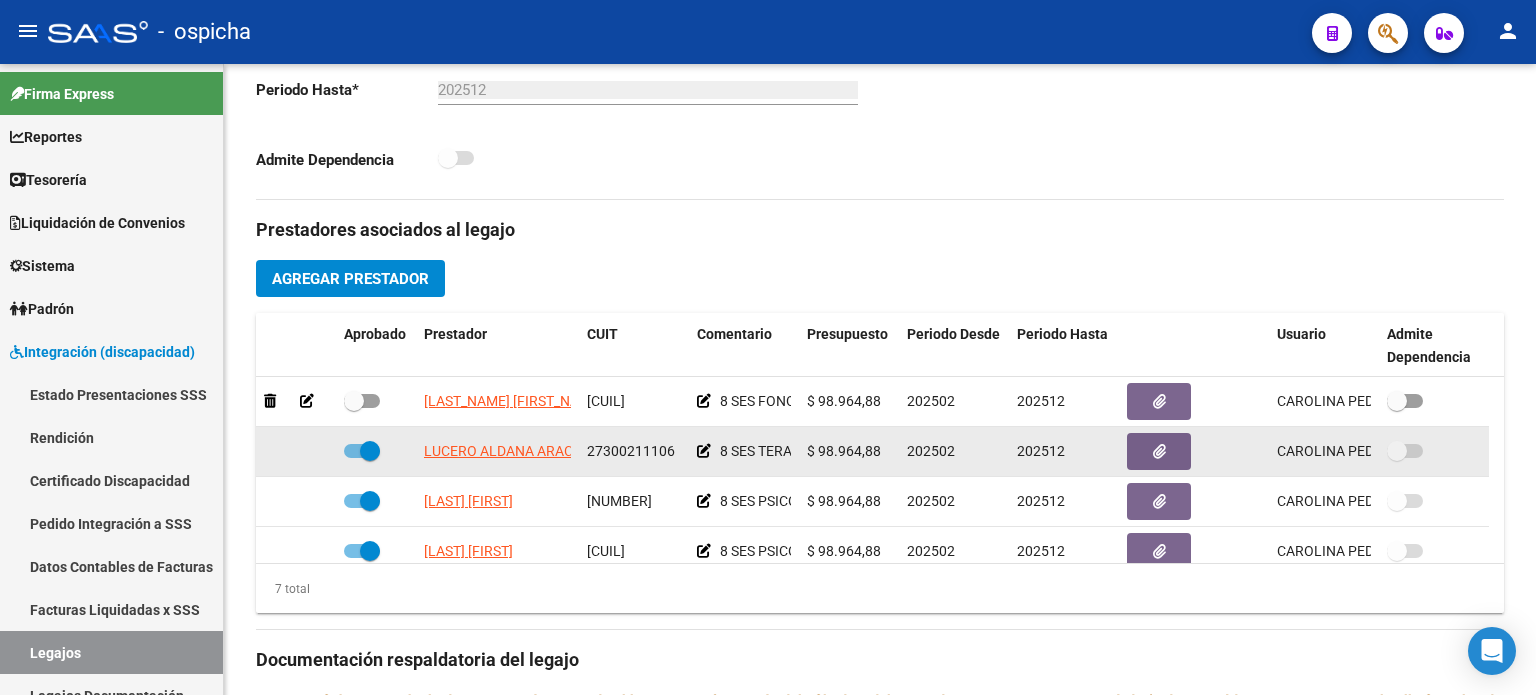 copy on "[LAST] [LAST] [CUIL] 8 SES FONOAUDIOLOGIA MENSUALES $ 98.964,88 202502 202512 [LAST] [LAST] [DATE] LUCERO ALDANA ARACE [CUIL] 8 SES TERAPIA OCUPACIONAL $ 98.964,88 202502 202512 [LAST] [LAST] [DATE] OTTENSTEIN TATIANA [CUIL] 8 SES PSICOLOGIA MENSUALES $" 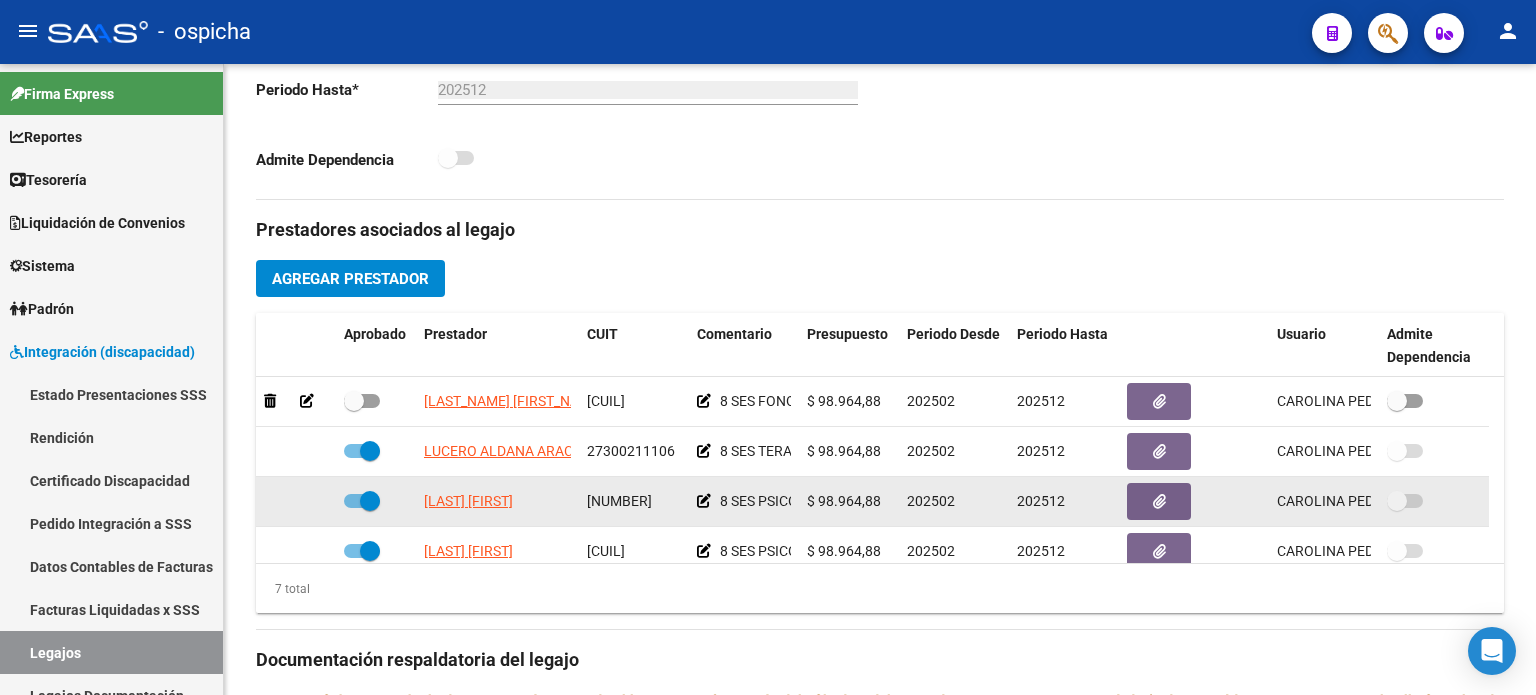 drag, startPoint x: 593, startPoint y: 488, endPoint x: 608, endPoint y: 487, distance: 15.033297 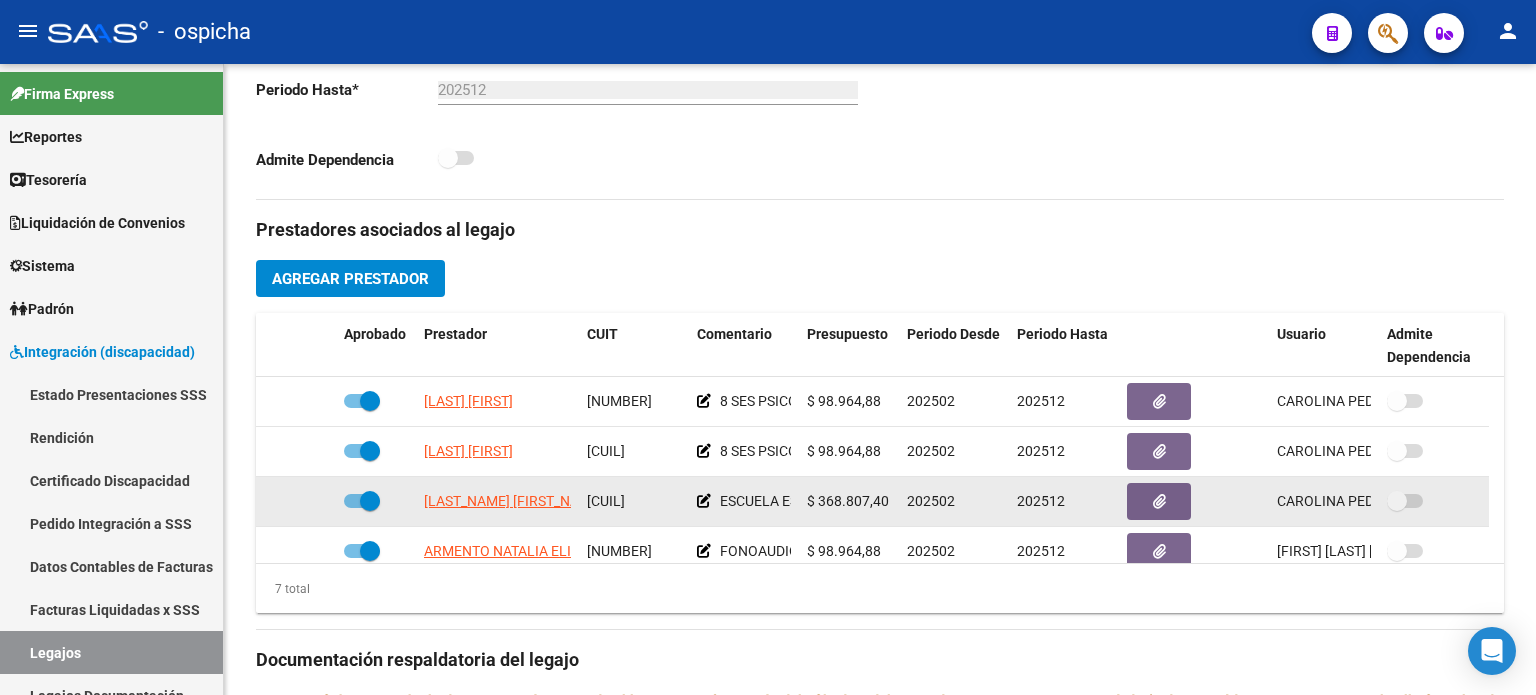 scroll, scrollTop: 169, scrollLeft: 0, axis: vertical 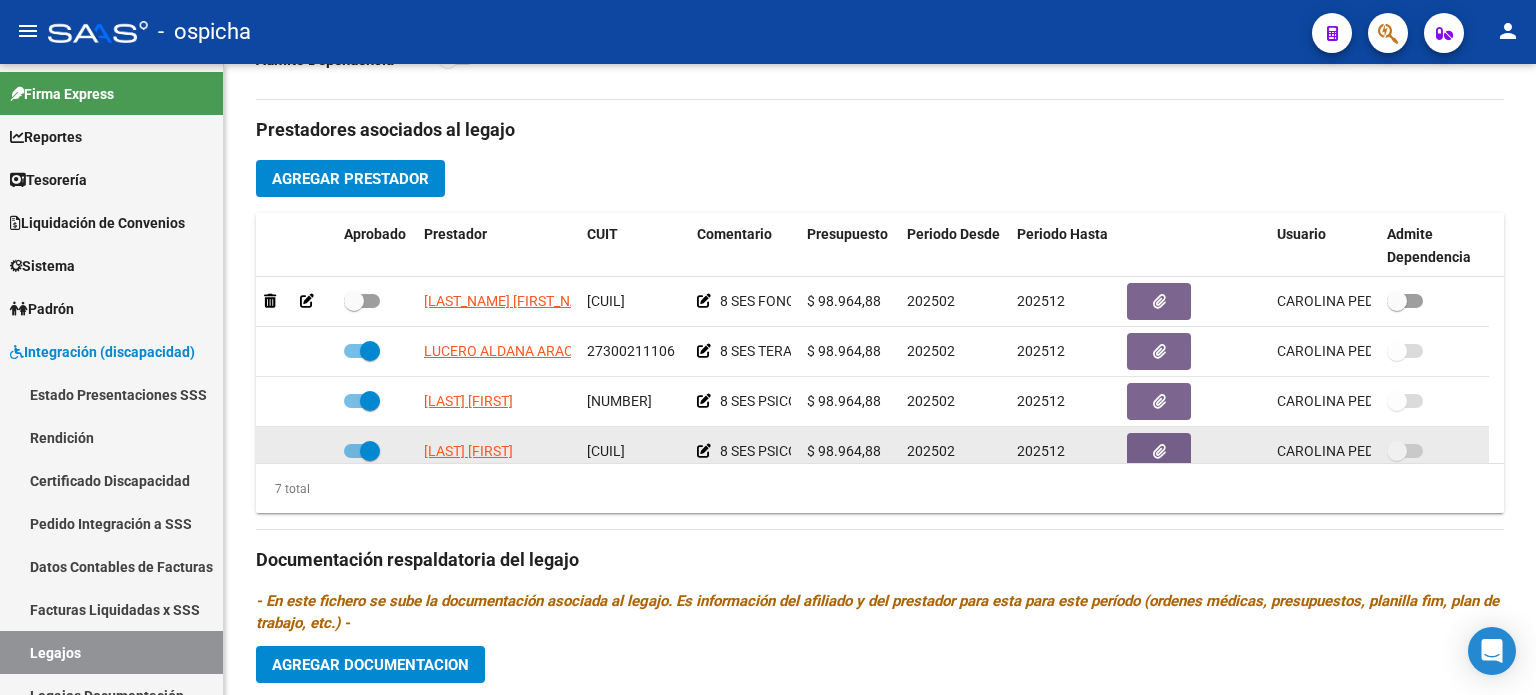 click 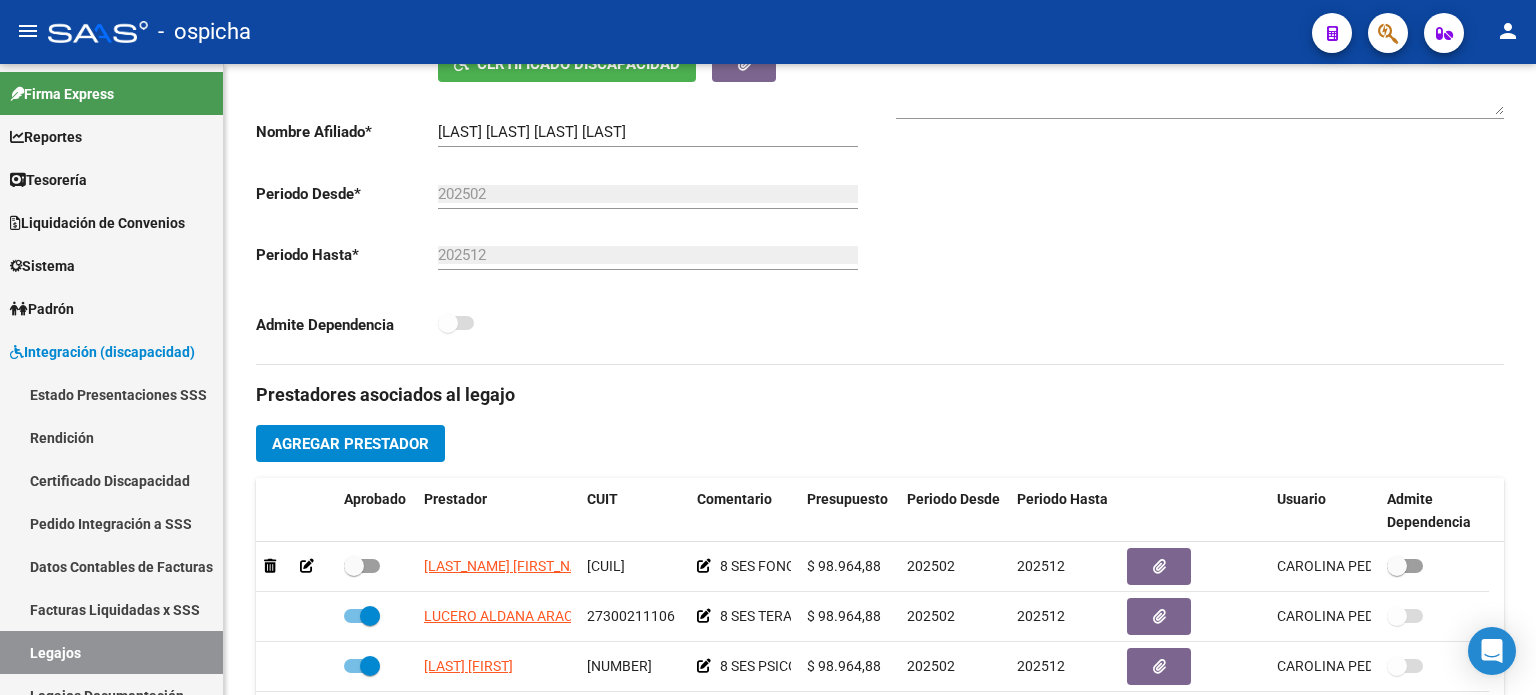 scroll, scrollTop: 300, scrollLeft: 0, axis: vertical 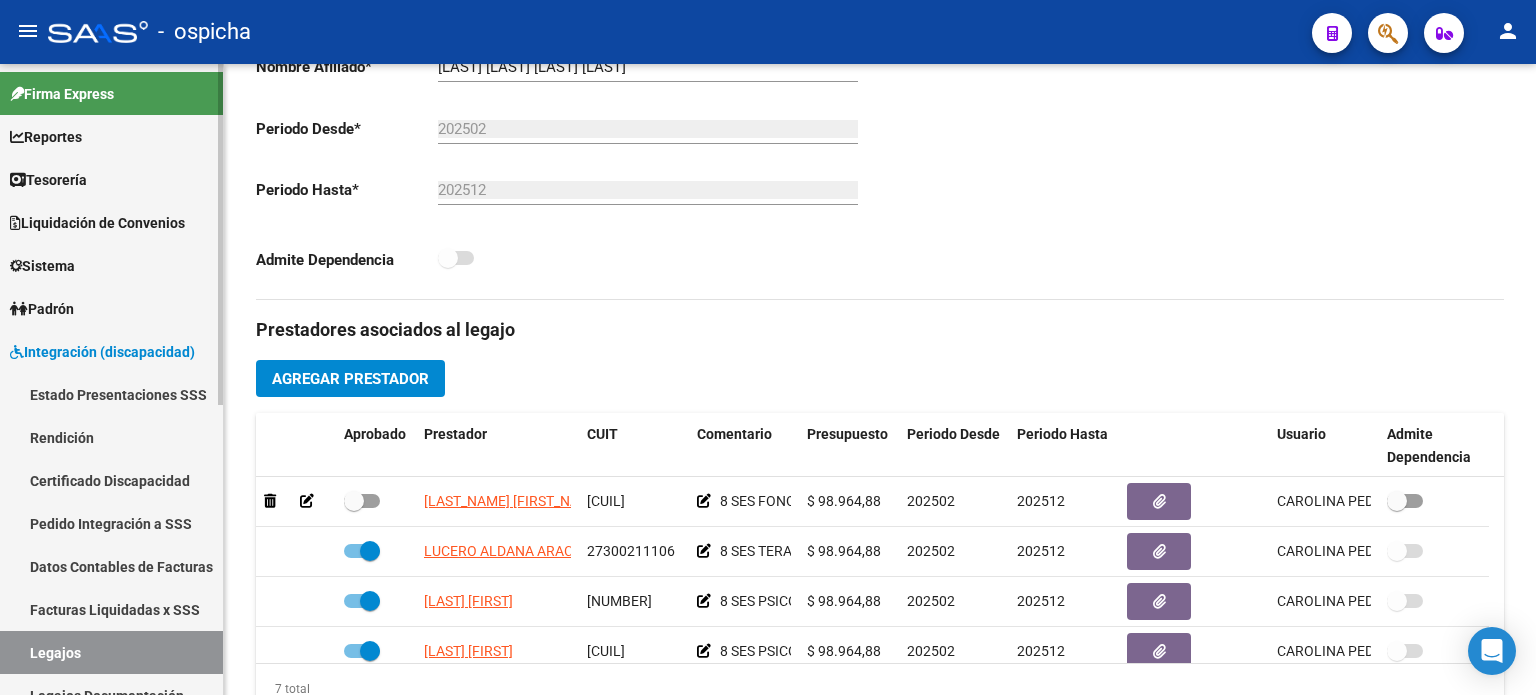 click on "Legajos" at bounding box center (111, 652) 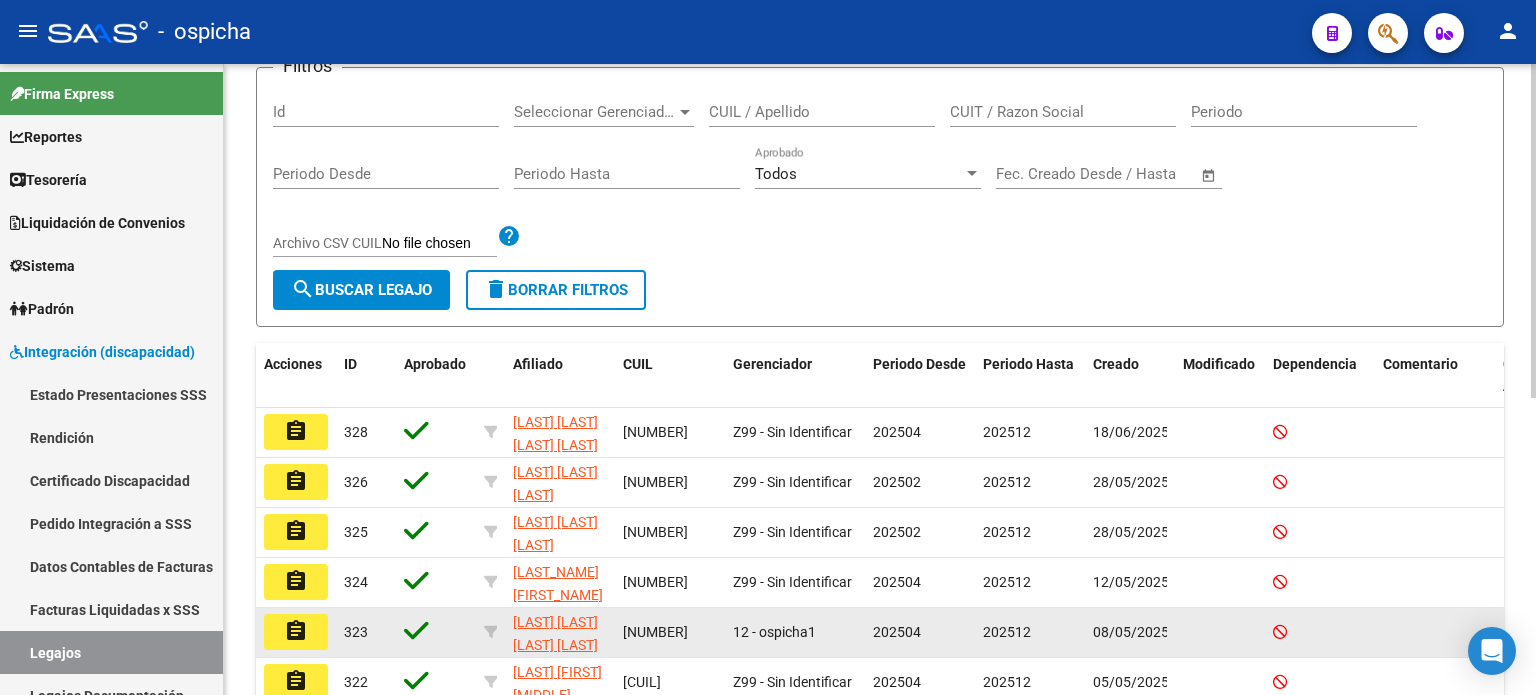 scroll, scrollTop: 100, scrollLeft: 0, axis: vertical 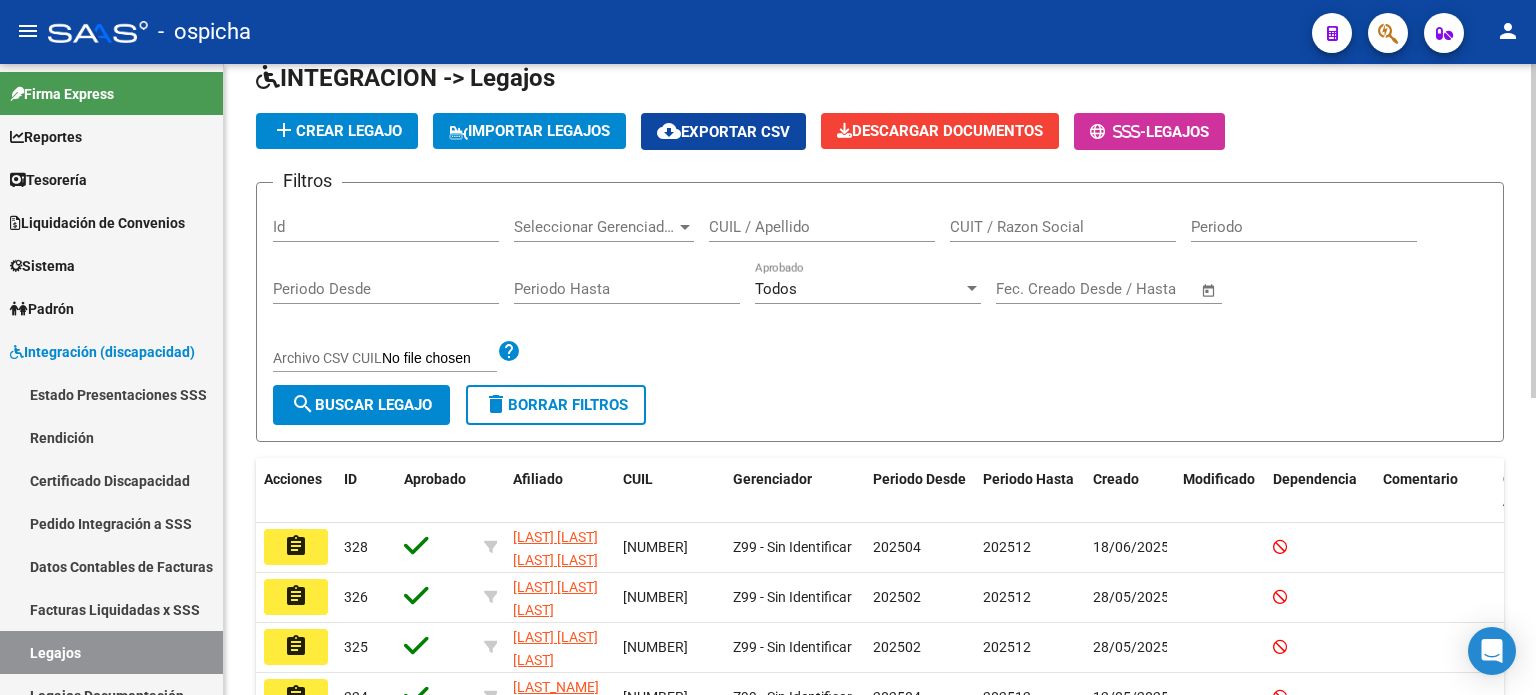 click on "CUIL / Apellido" at bounding box center (822, 227) 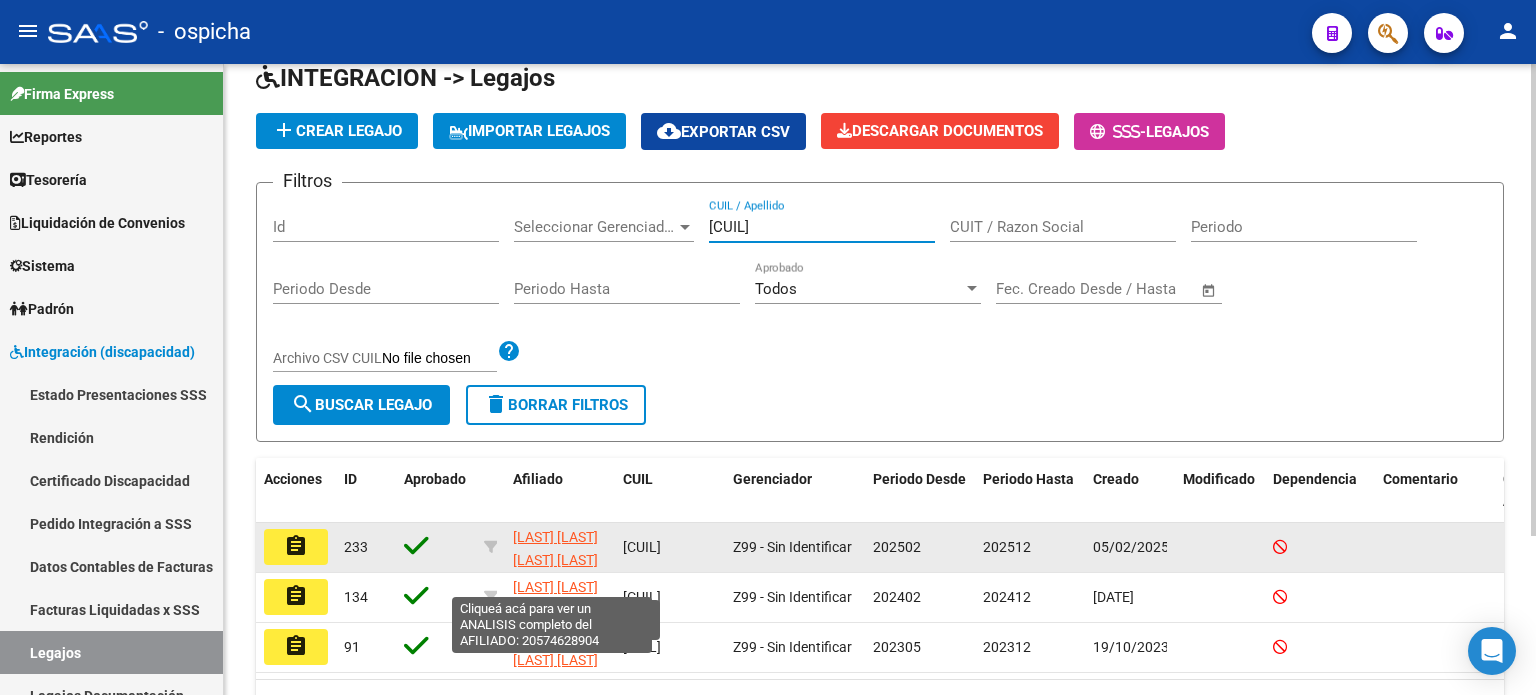 type on "[CUIL]" 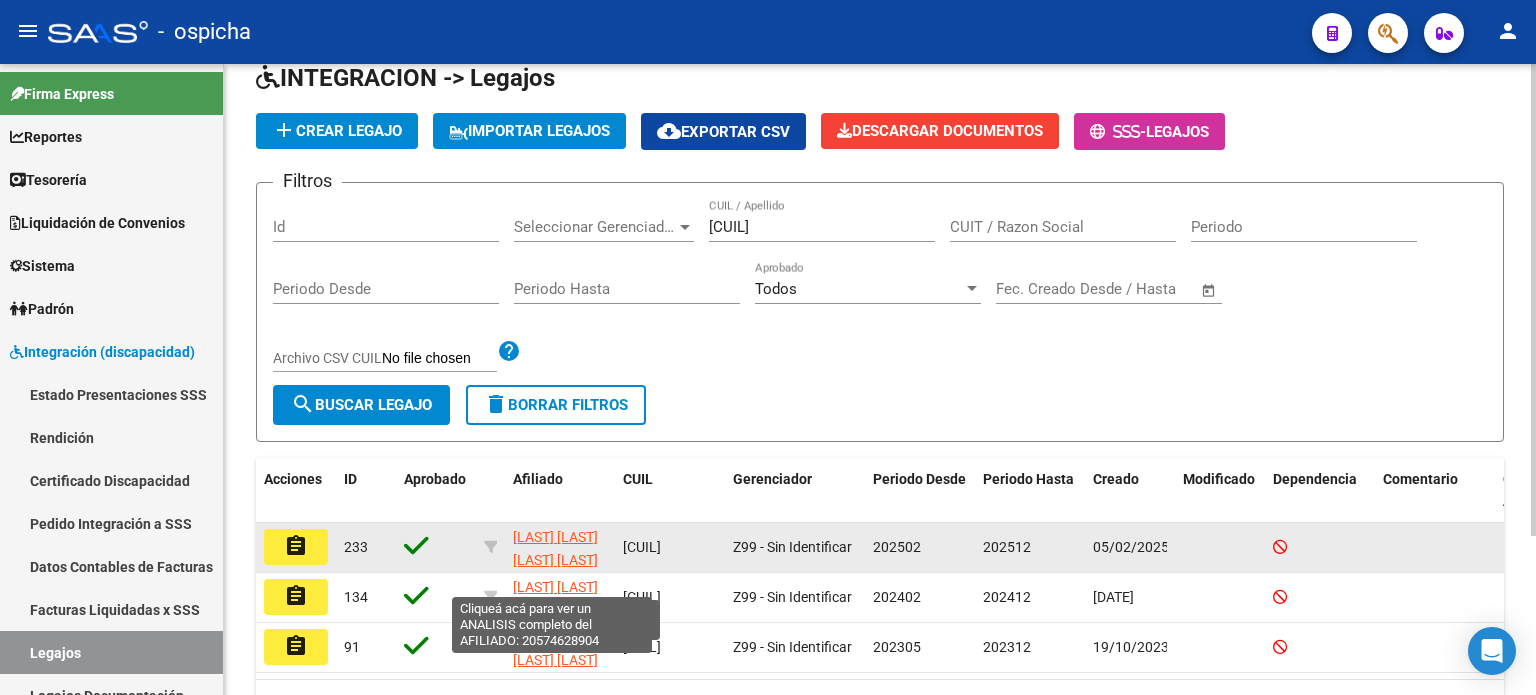 click on "[LAST] [LAST] [LAST] [LAST]" 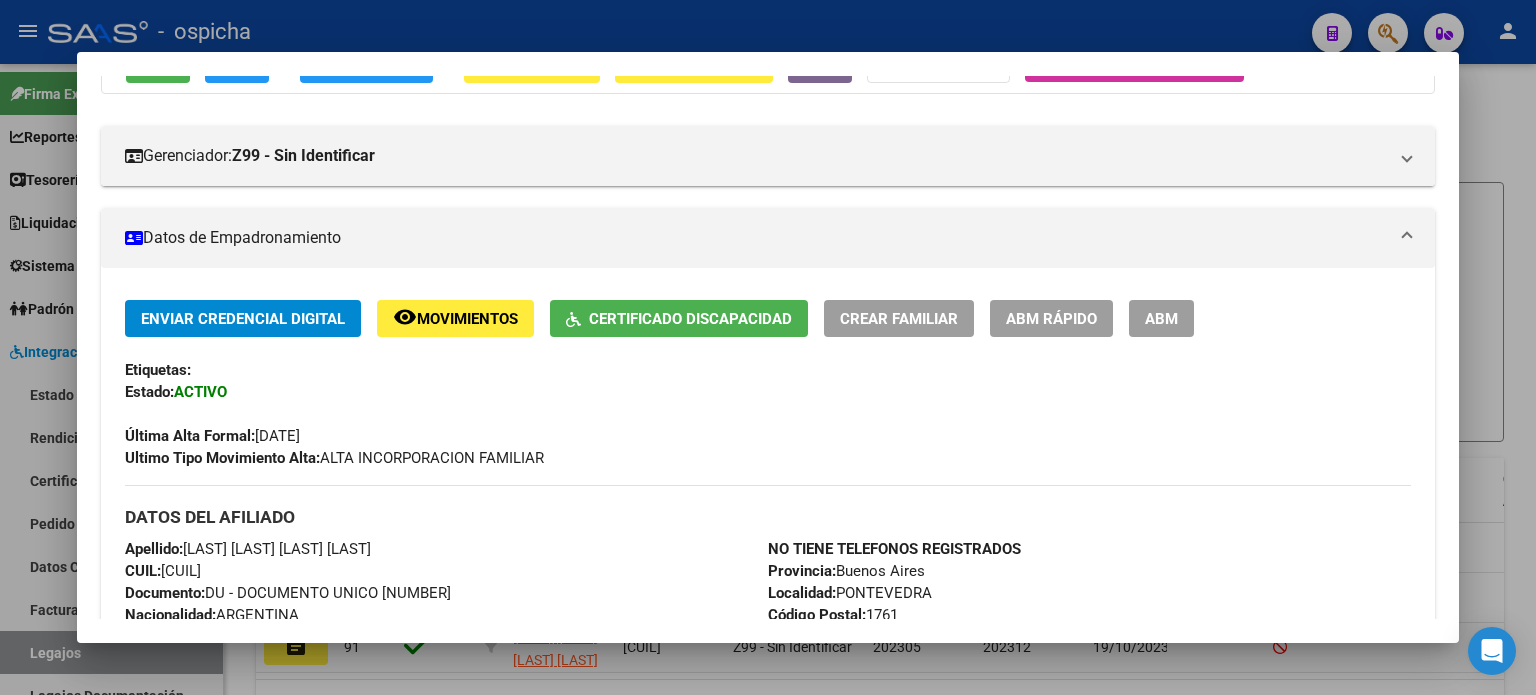scroll, scrollTop: 400, scrollLeft: 0, axis: vertical 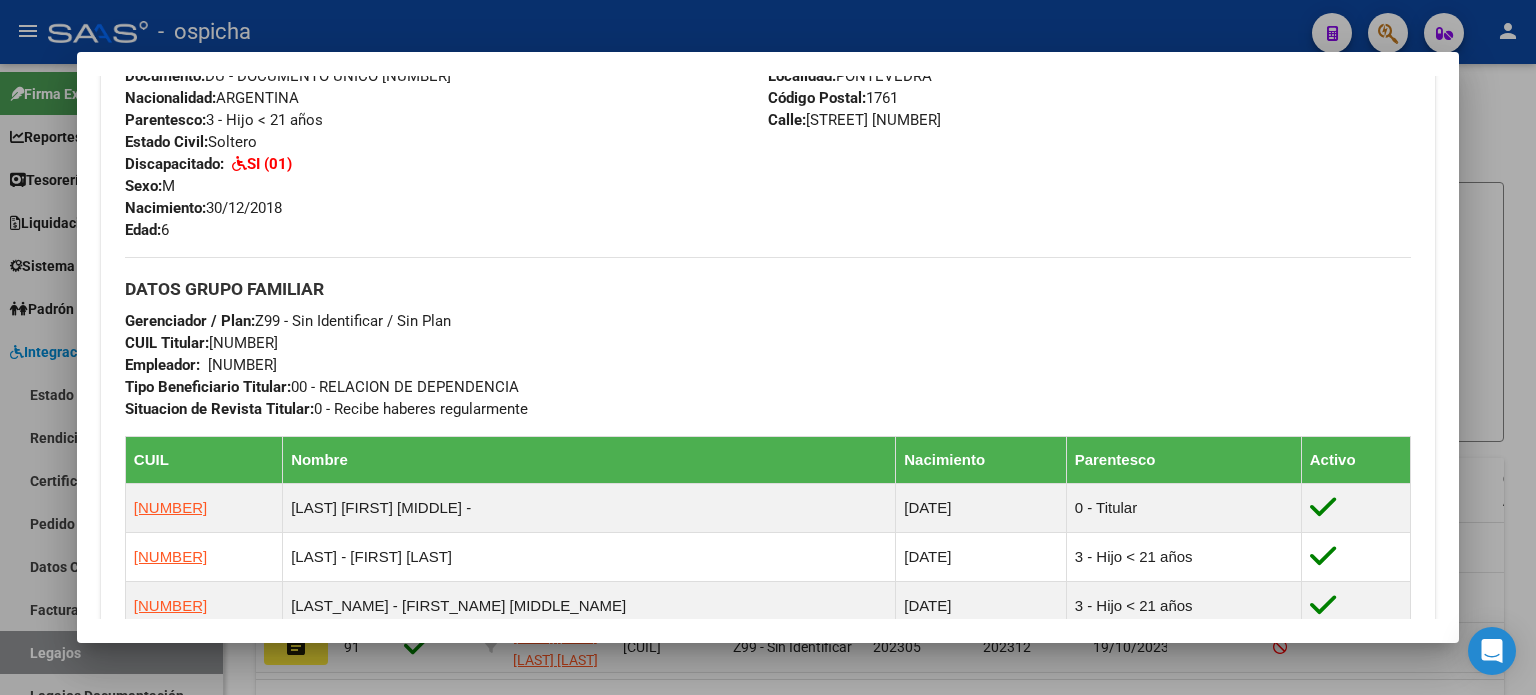 drag, startPoint x: 123, startPoint y: 167, endPoint x: 1304, endPoint y: 411, distance: 1205.9424 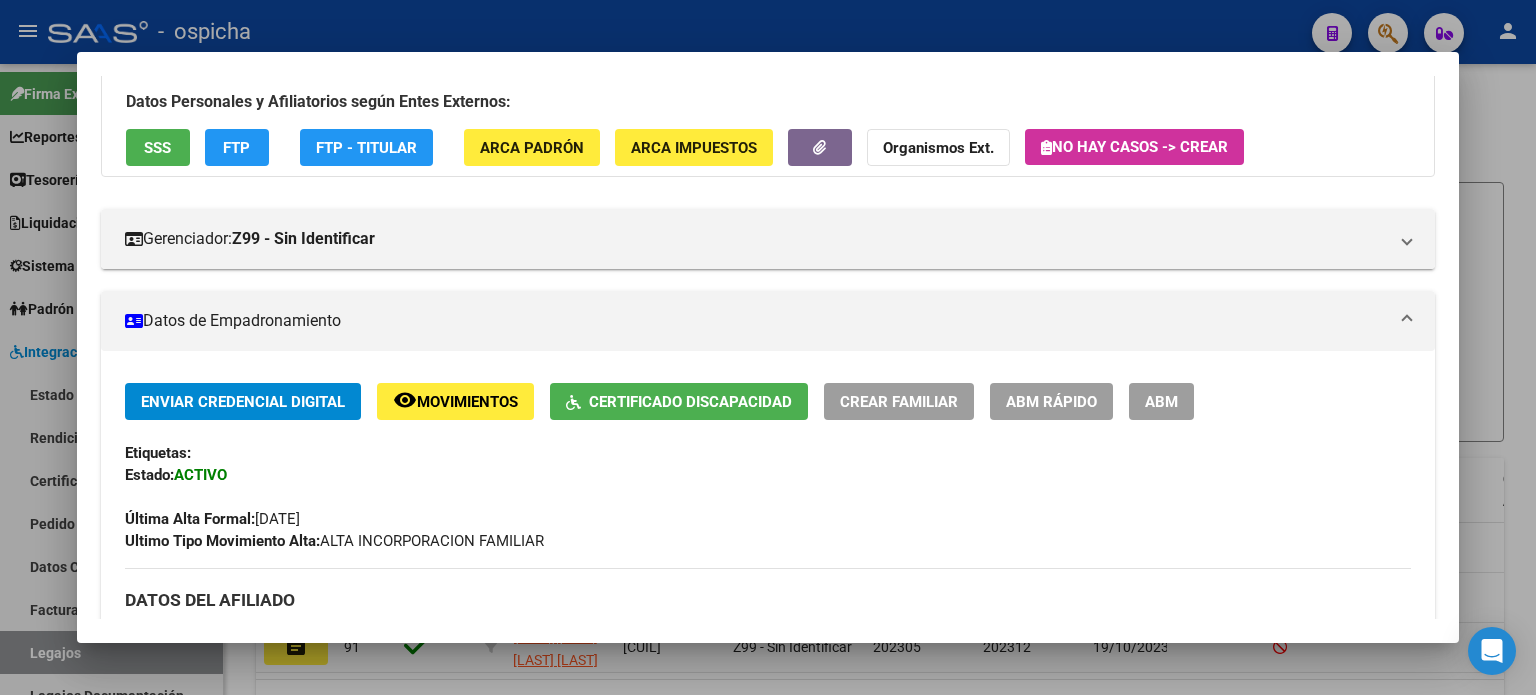 click at bounding box center [768, 347] 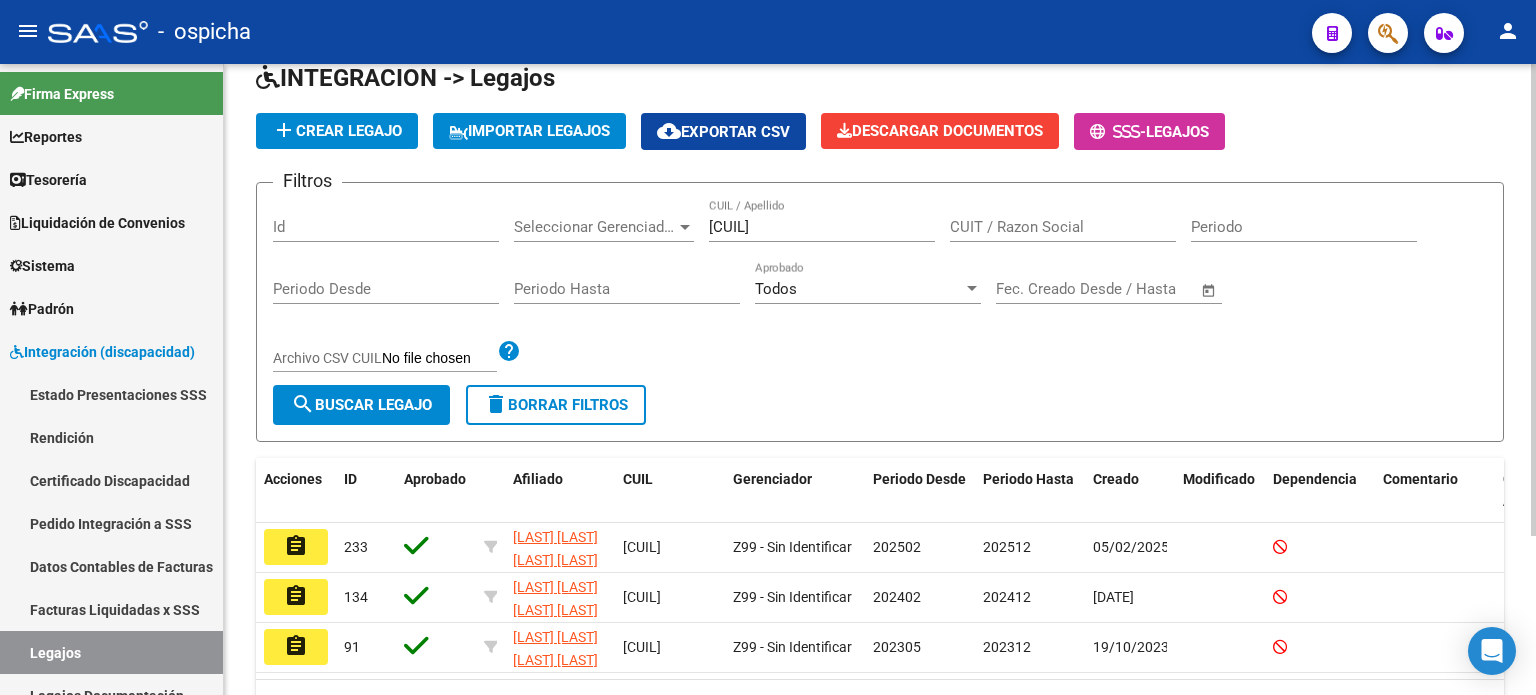 scroll, scrollTop: 0, scrollLeft: 0, axis: both 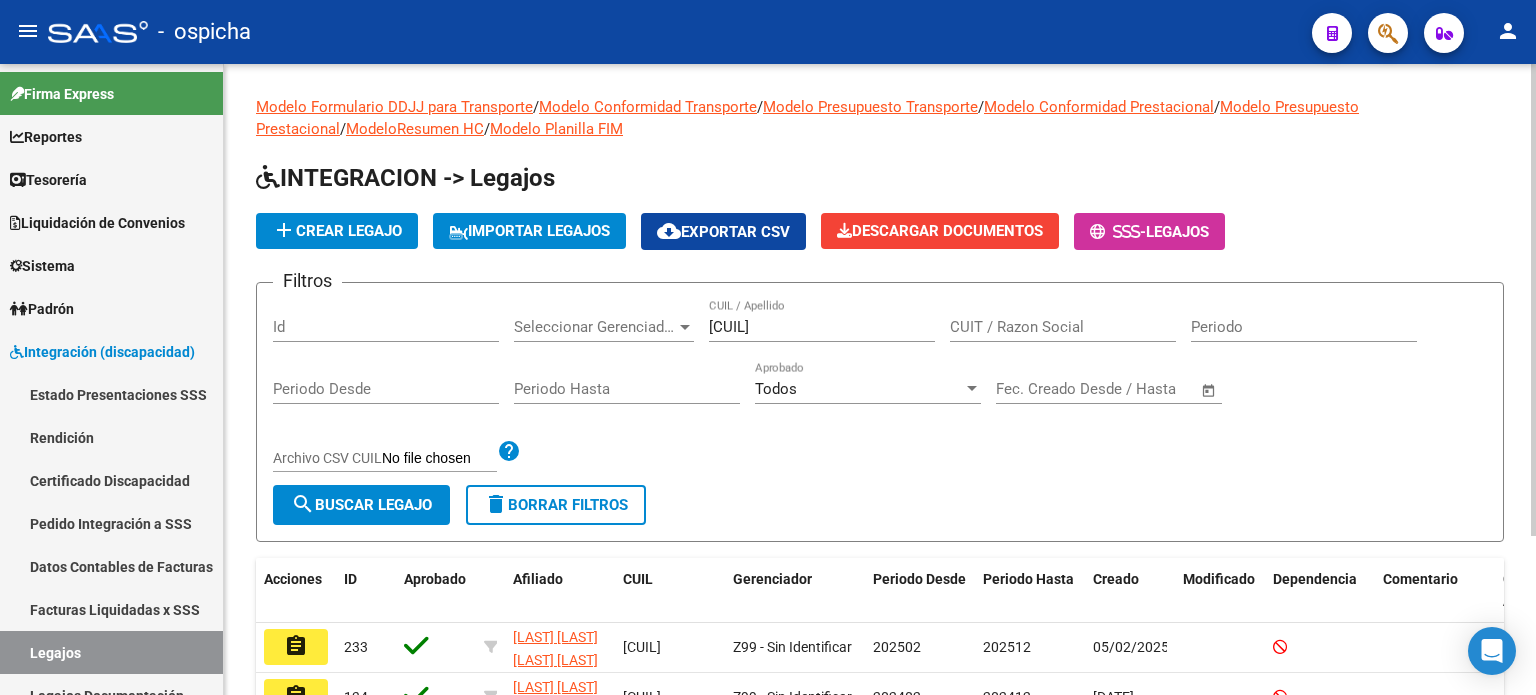 click on "[CUIL]" at bounding box center [822, 327] 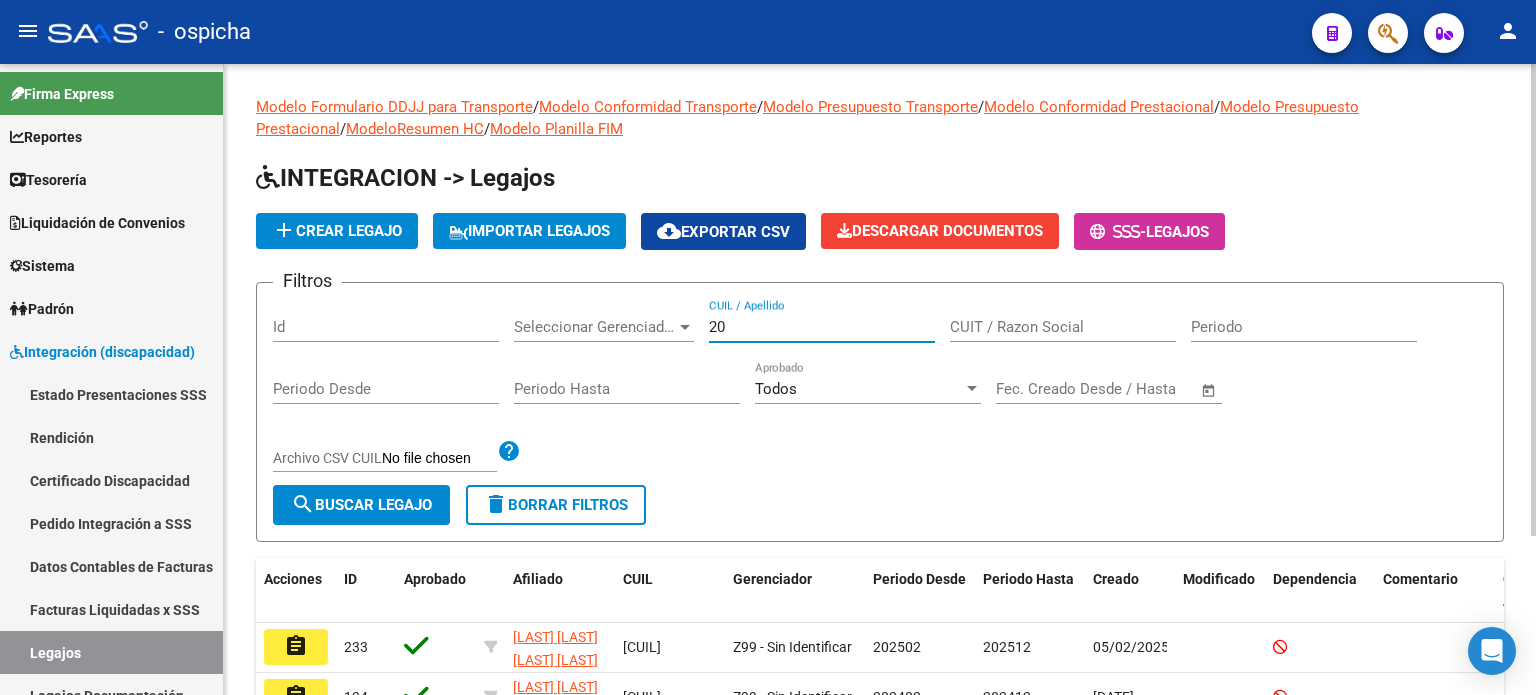 type on "2" 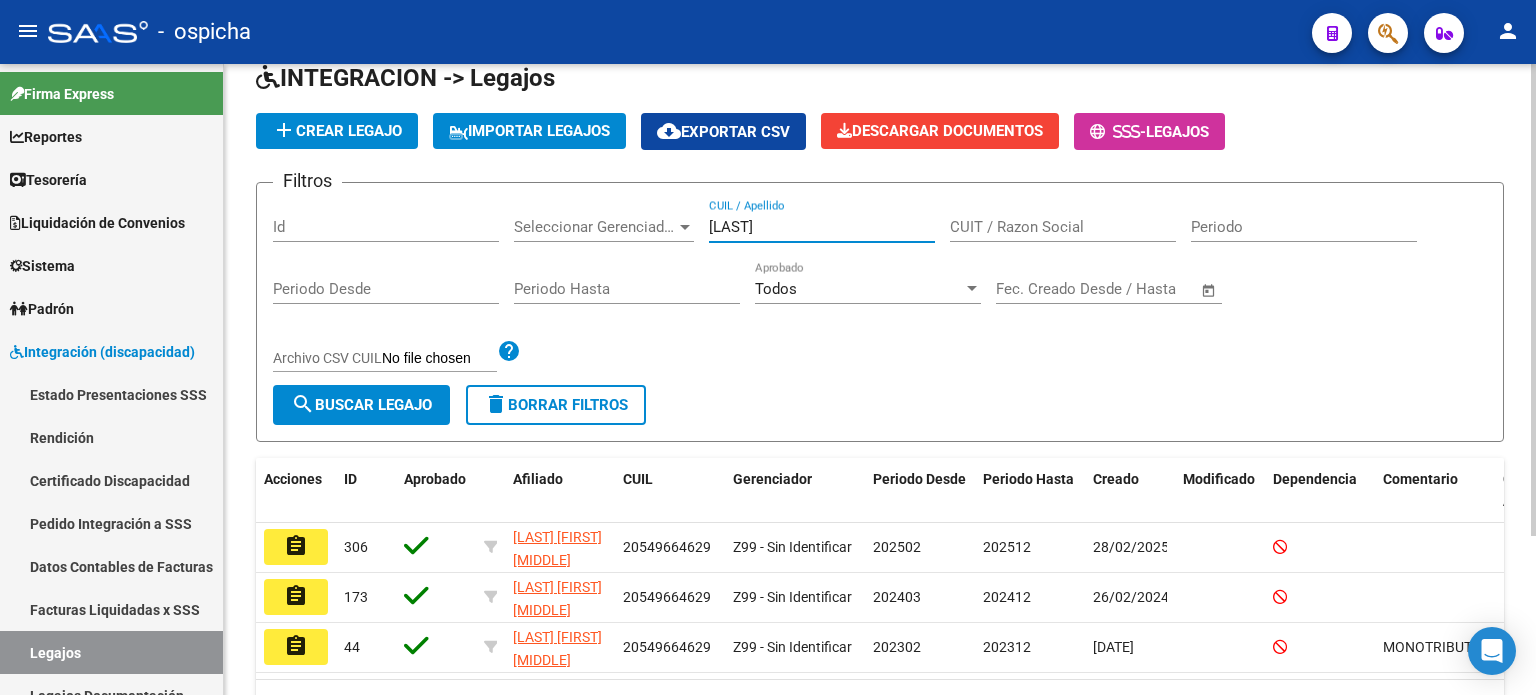 scroll, scrollTop: 200, scrollLeft: 0, axis: vertical 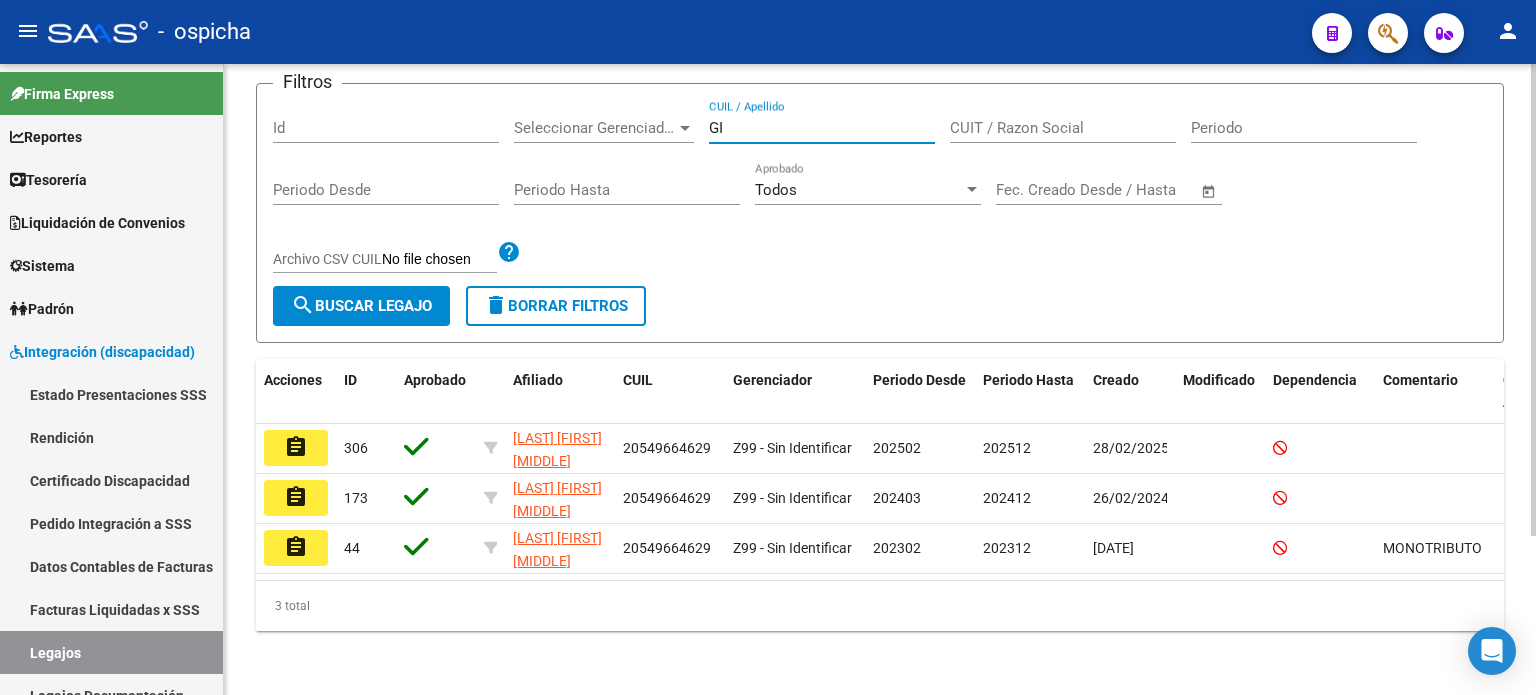 type on "G" 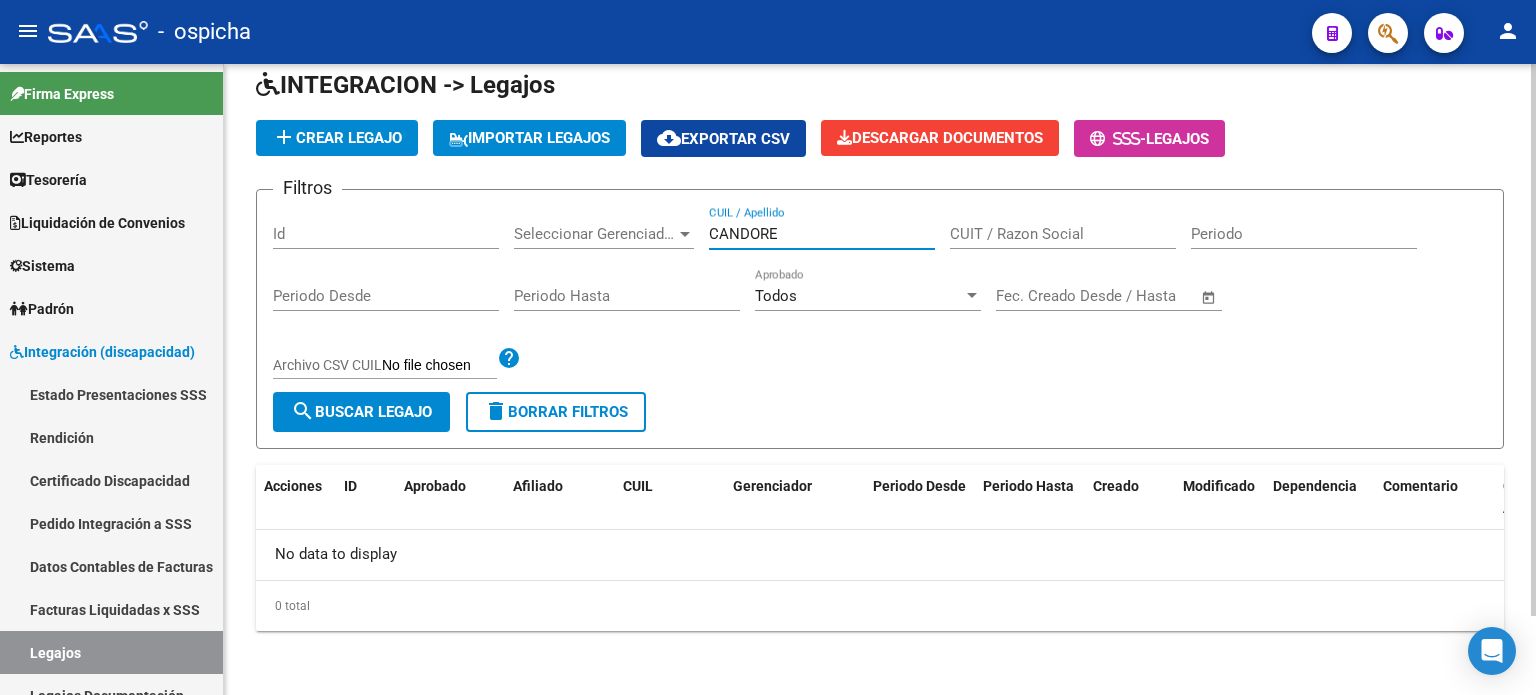 scroll, scrollTop: 90, scrollLeft: 0, axis: vertical 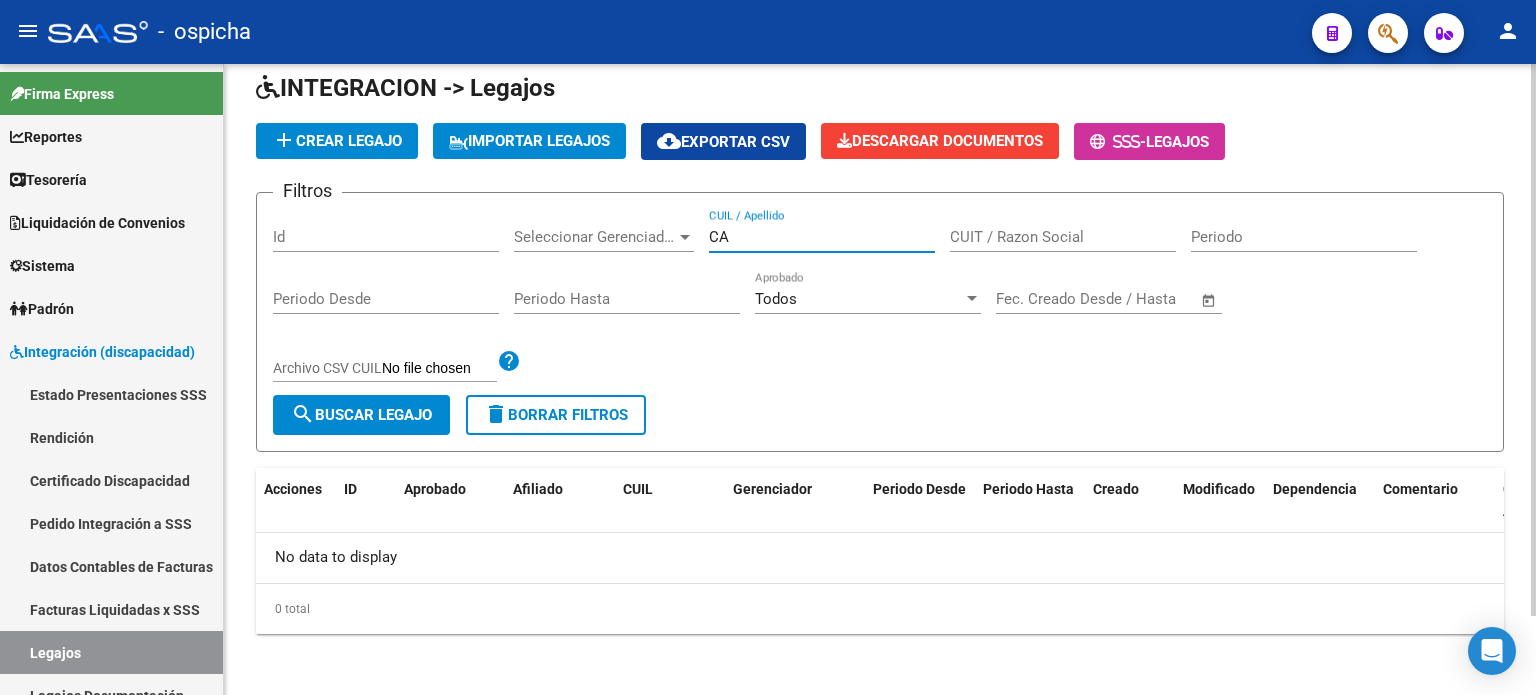 type on "C" 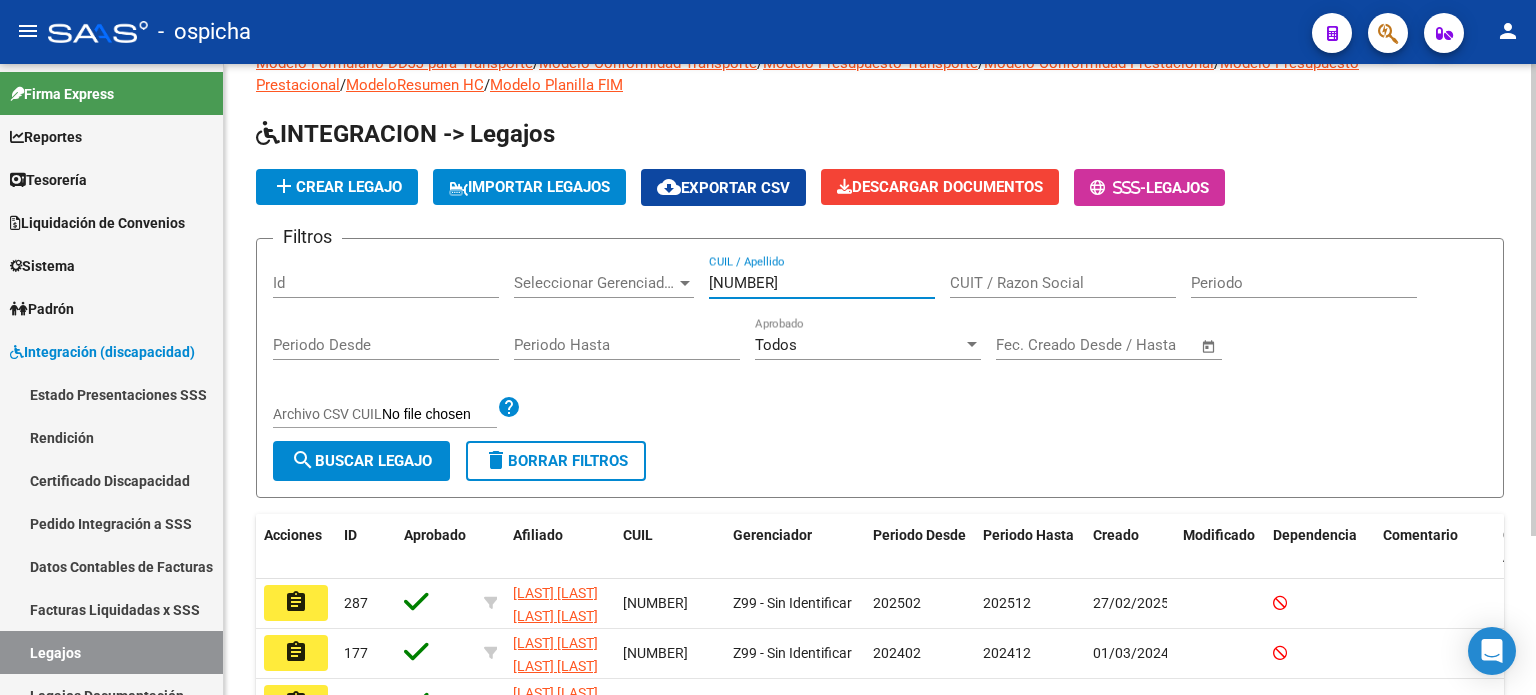scroll, scrollTop: 200, scrollLeft: 0, axis: vertical 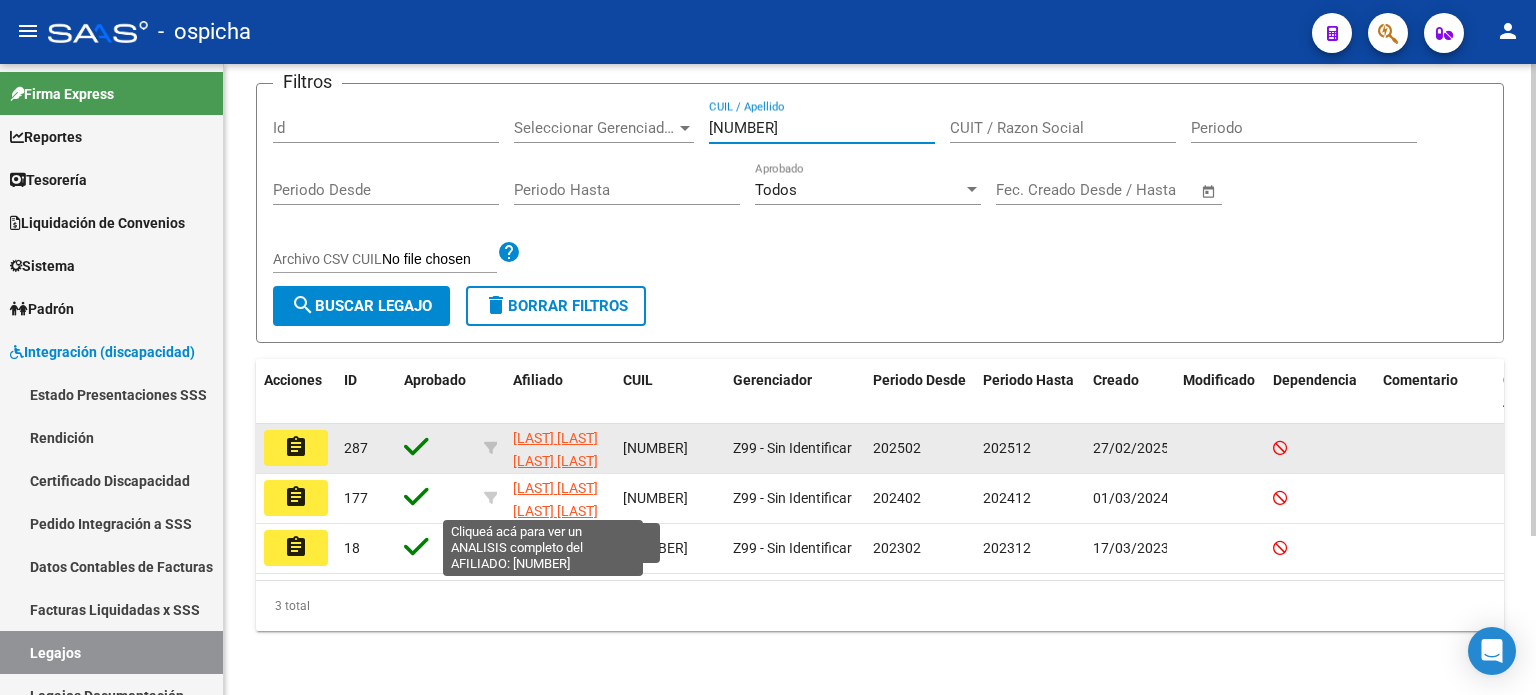 type on "[NUMBER]" 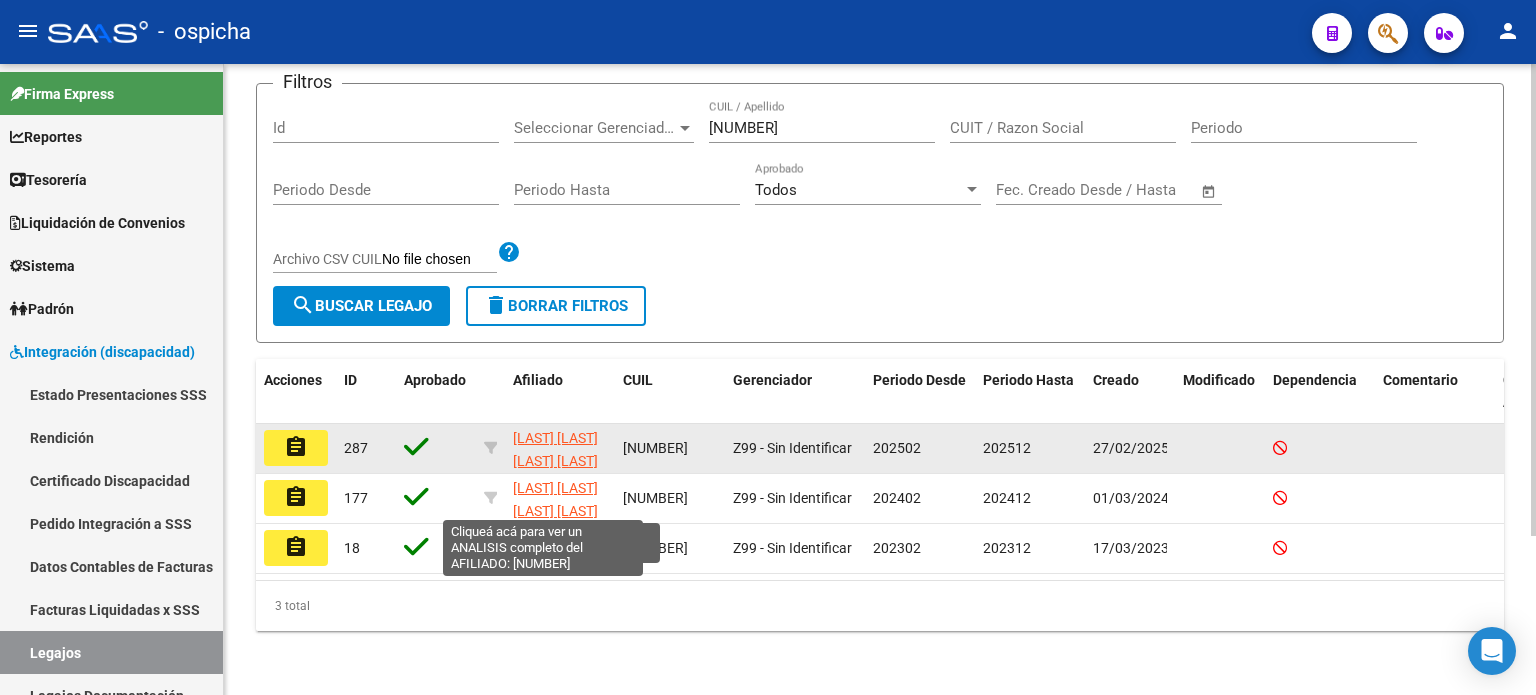 click on "[LAST] [LAST] [LAST] [LAST]" 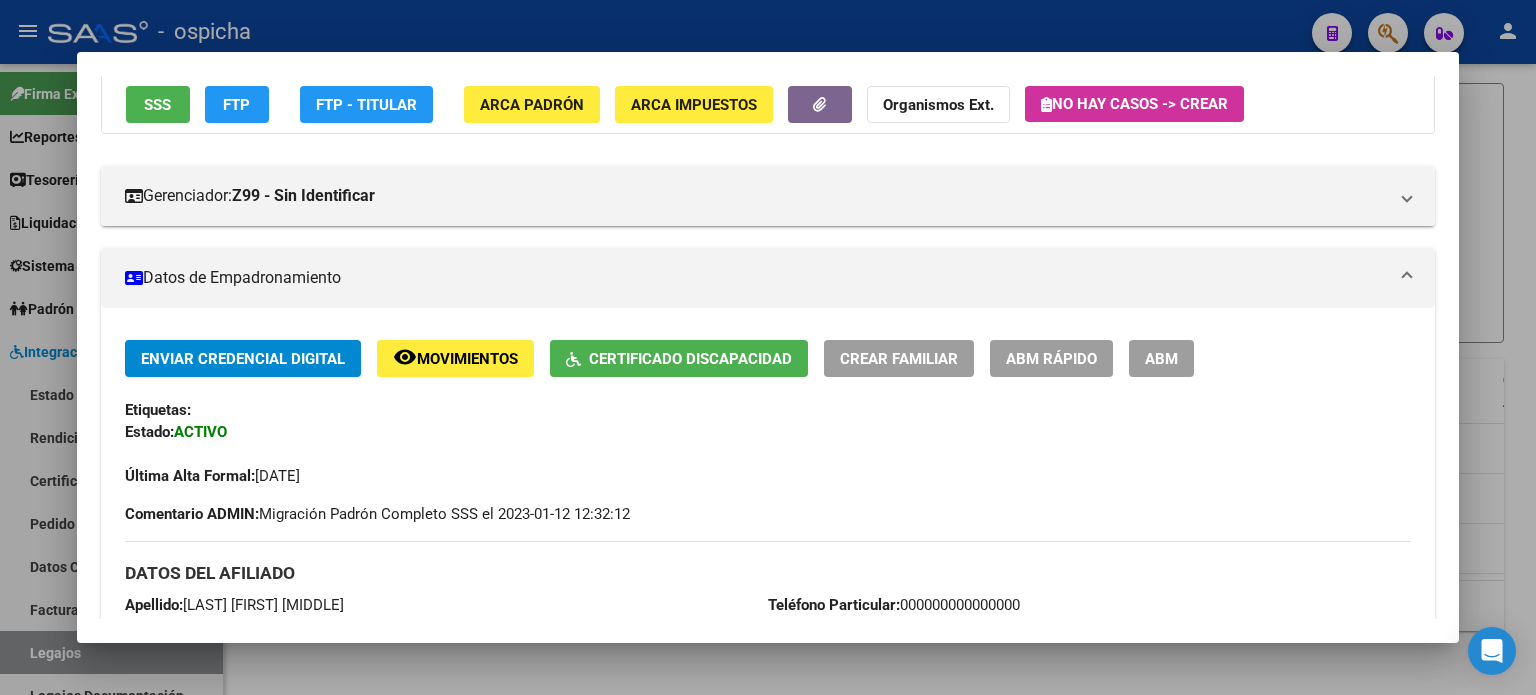 scroll, scrollTop: 400, scrollLeft: 0, axis: vertical 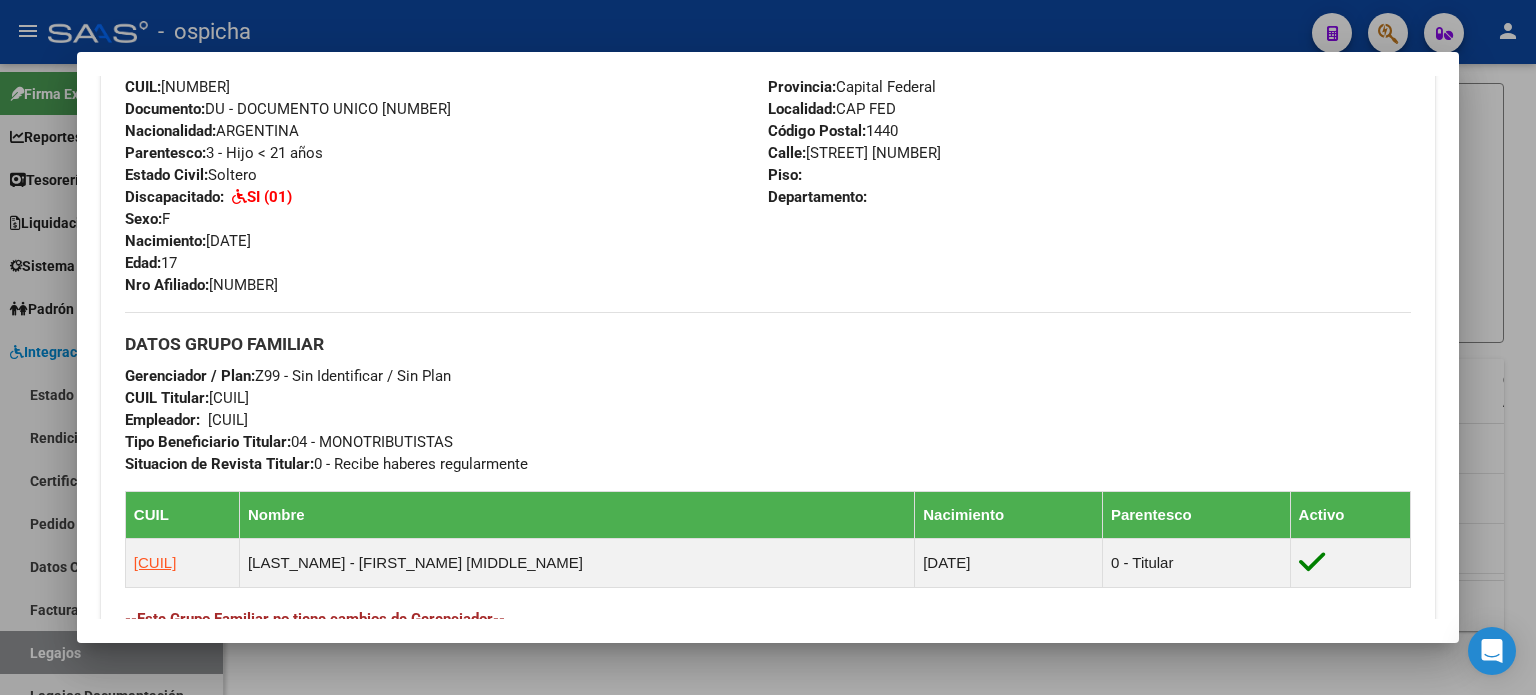 drag, startPoint x: 127, startPoint y: 167, endPoint x: 1276, endPoint y: 451, distance: 1183.578 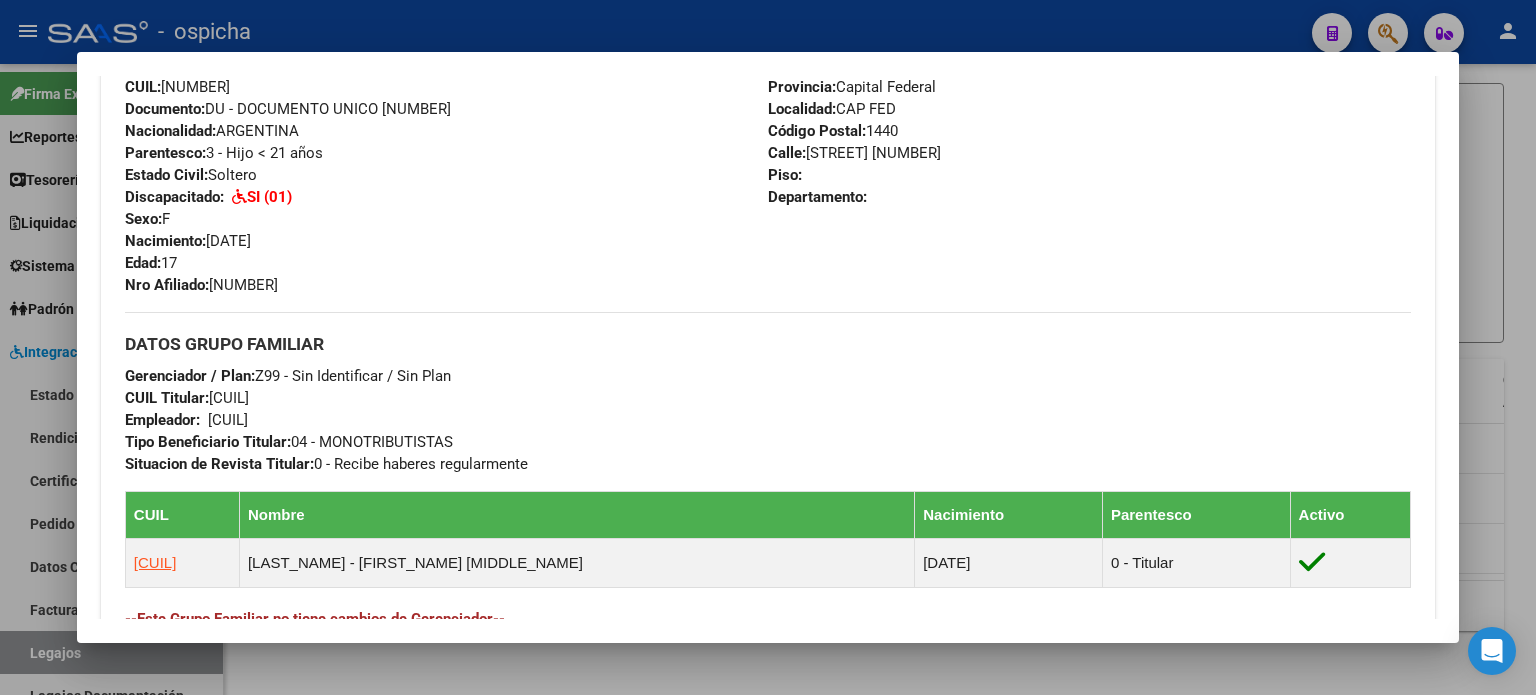 click on "DATOS GRUPO FAMILIAR Gerenciador / Plan: Z99 - Sin Identificar / Sin Plan CUIL Titular: [CUIL] Empleador: 20187751188 Tipo Beneficiario Titular: 04 - MONOTRIBUTISTAS Situacion de Revista Titular: 0 - Recibe haberes regularmente" at bounding box center [768, 393] 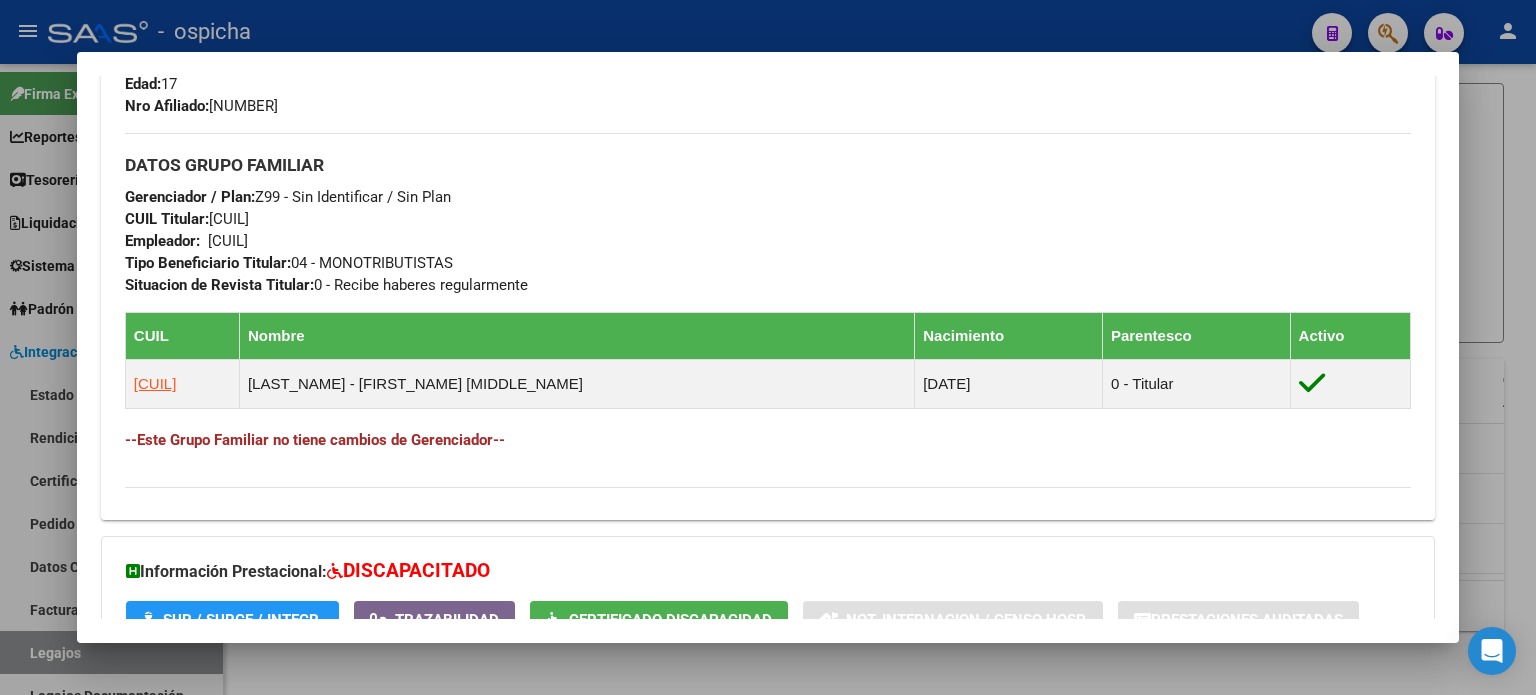 scroll, scrollTop: 379, scrollLeft: 0, axis: vertical 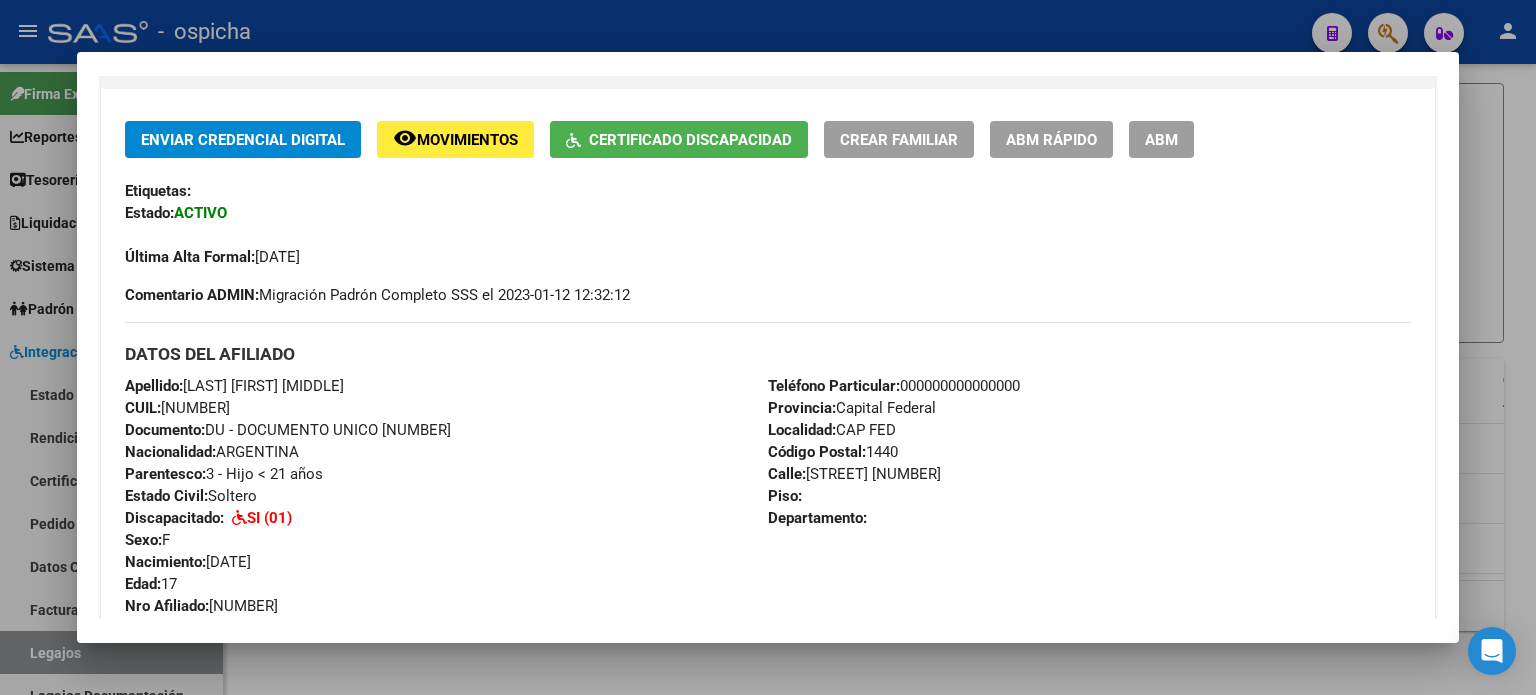 click at bounding box center [768, 347] 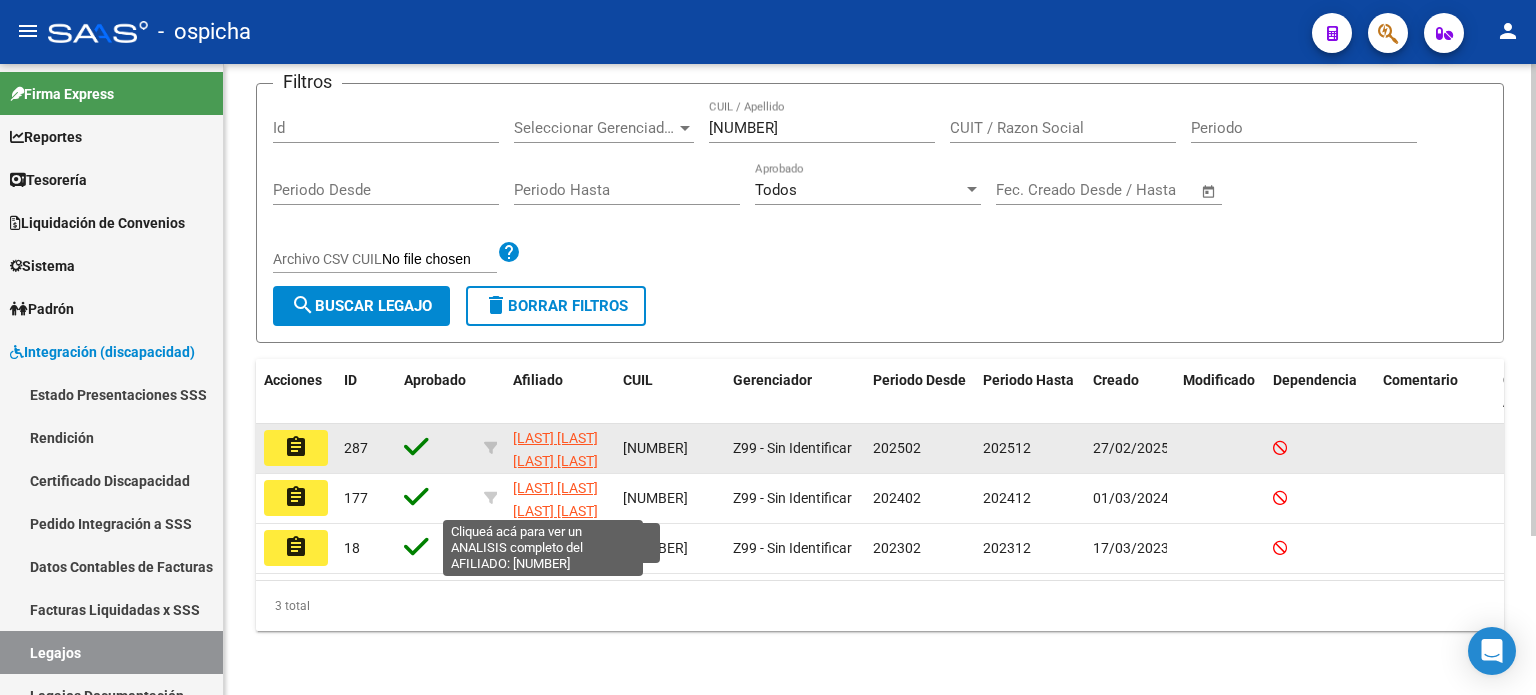 click on "[LAST] [LAST] [LAST] [LAST]" 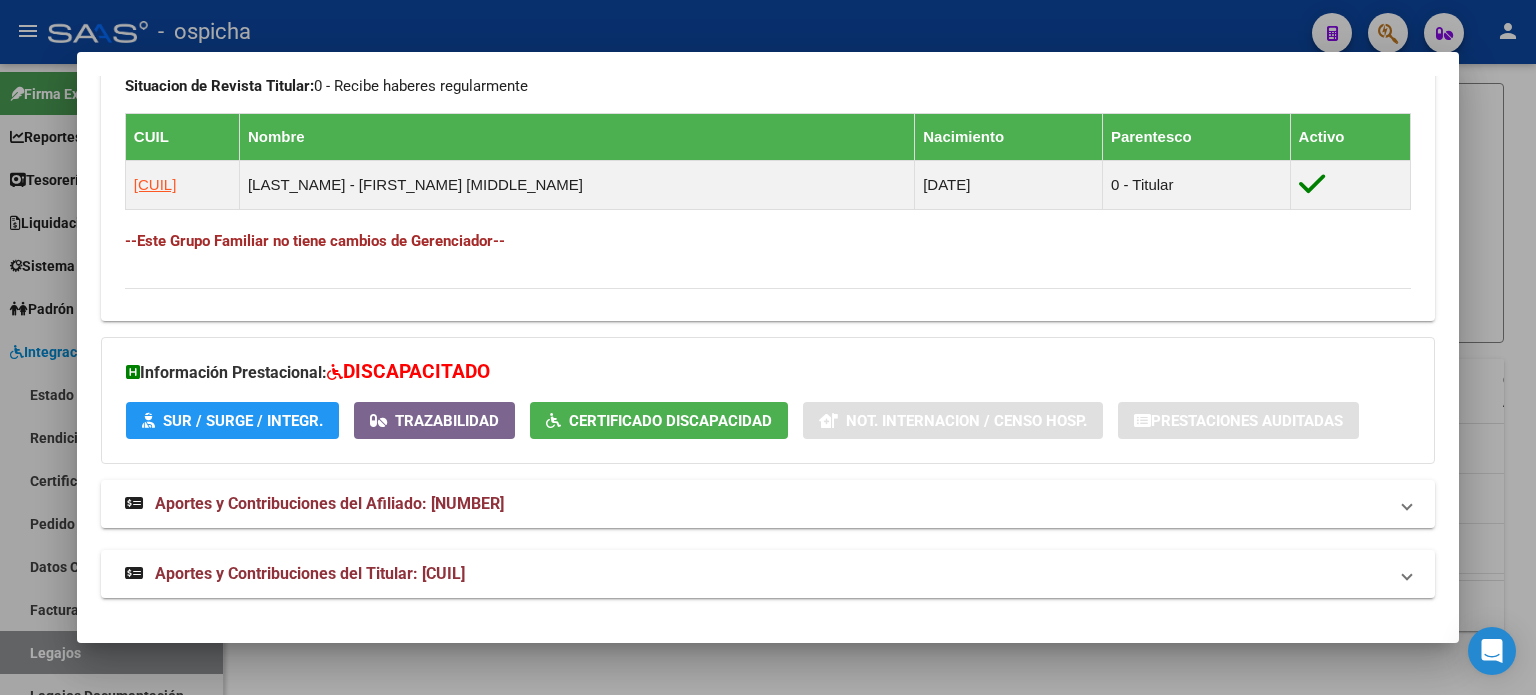 scroll, scrollTop: 379, scrollLeft: 0, axis: vertical 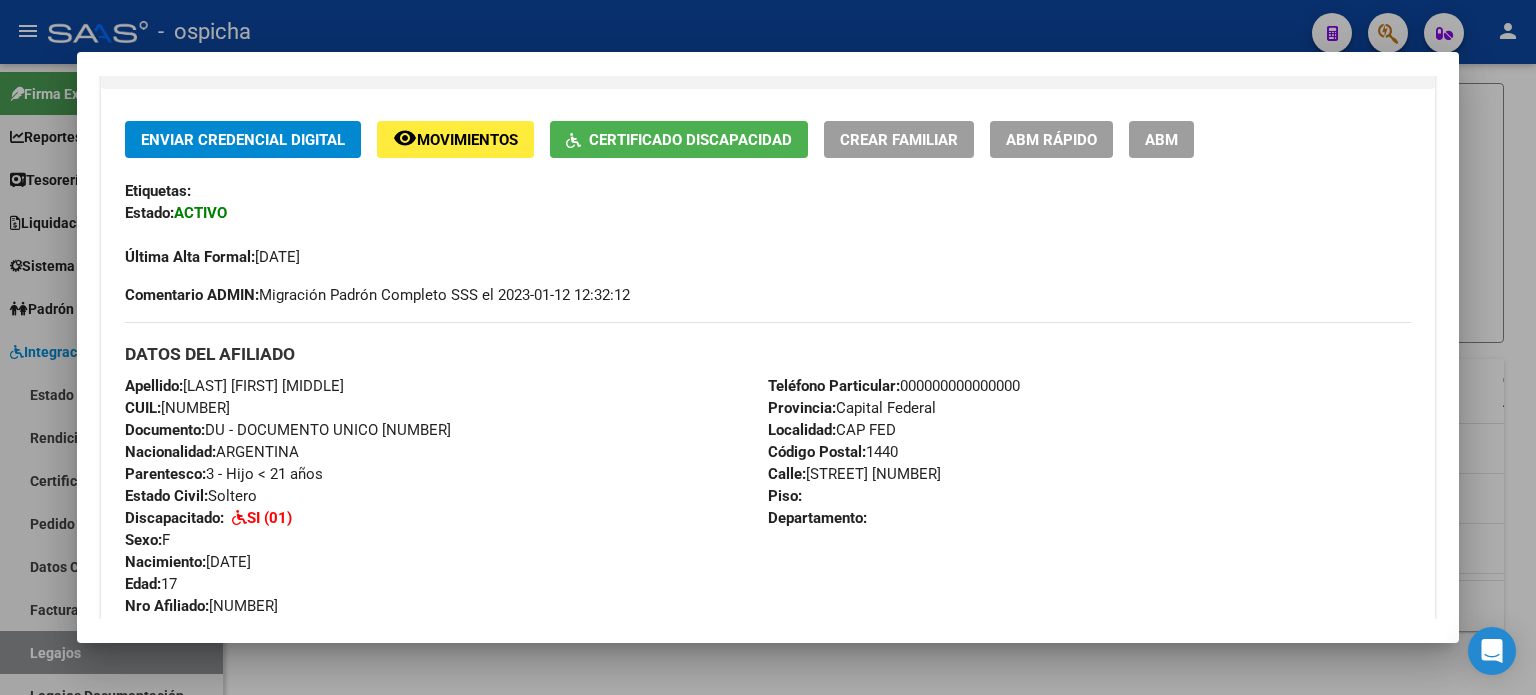 click at bounding box center [768, 347] 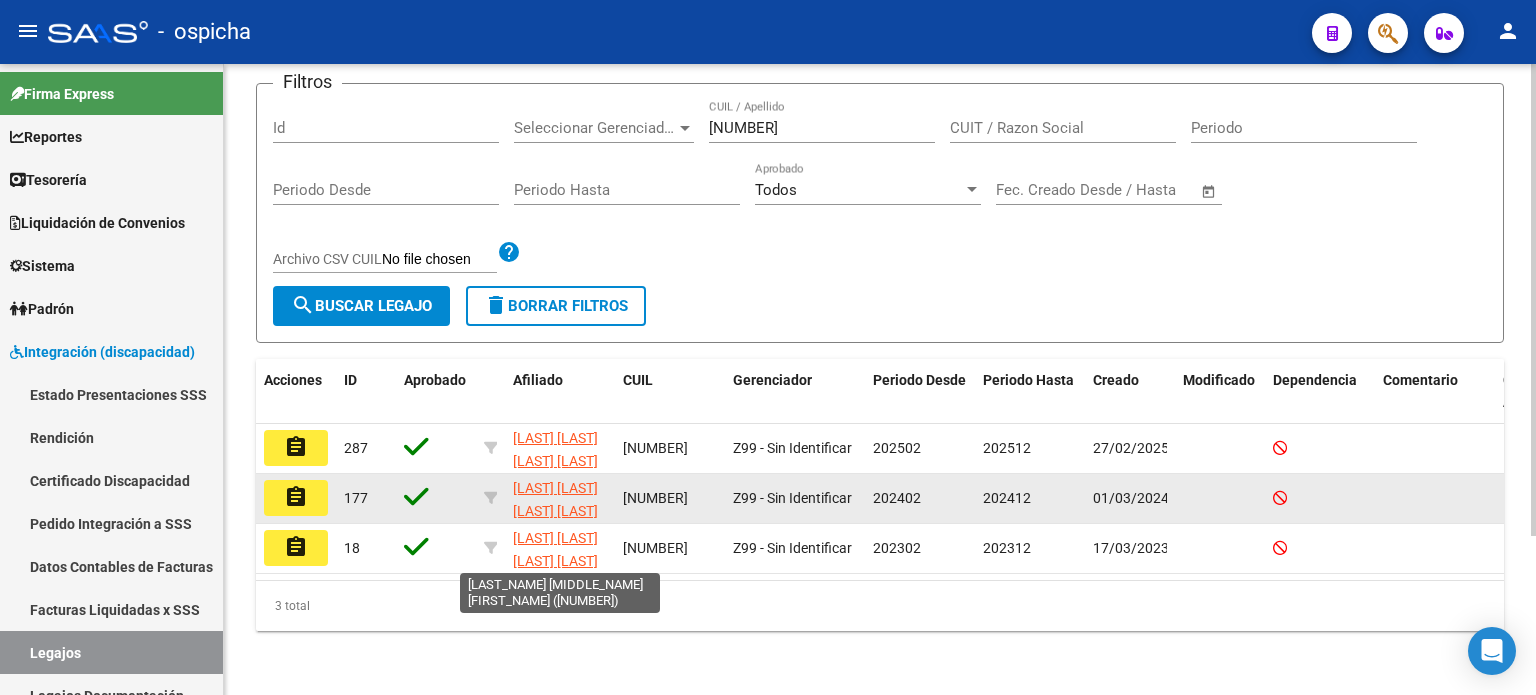 click on "[LAST] [LAST] [LAST] [LAST]" 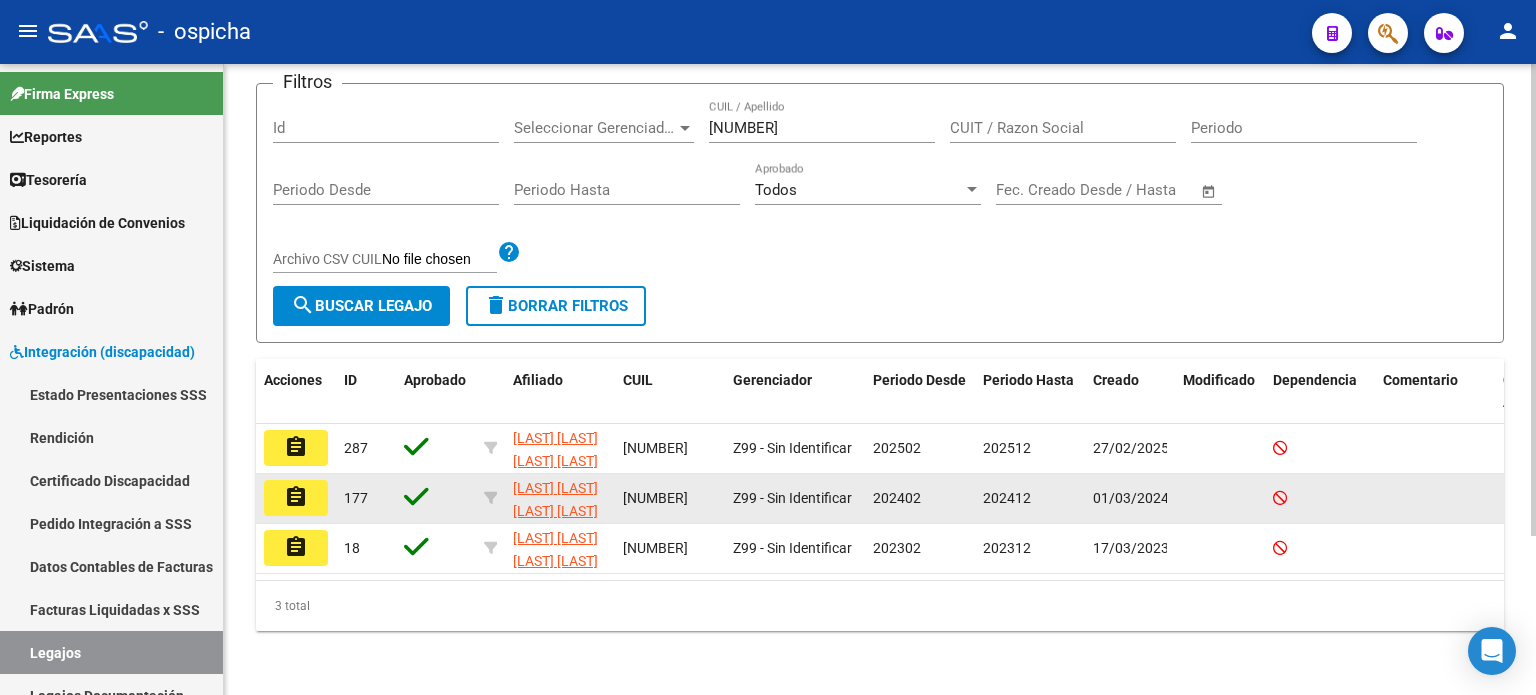 click on "assignment" 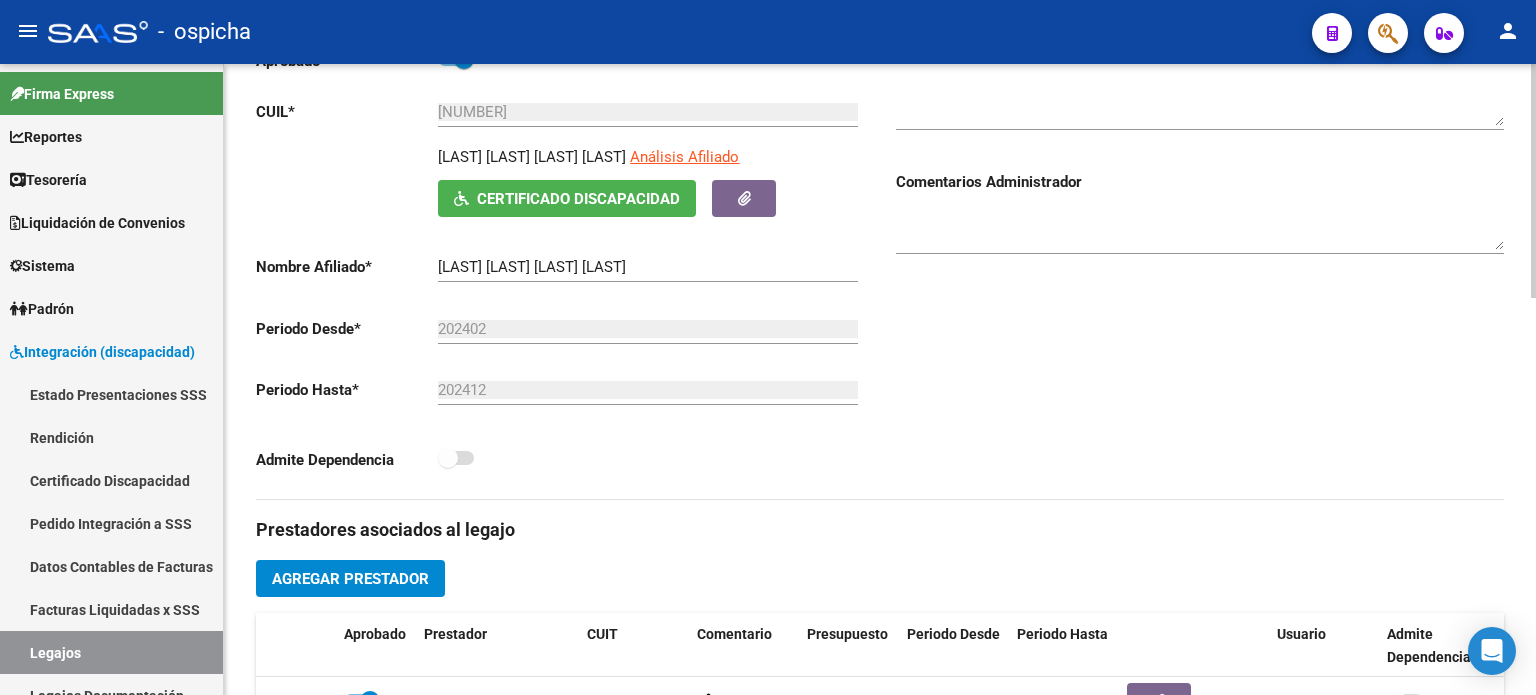 scroll, scrollTop: 700, scrollLeft: 0, axis: vertical 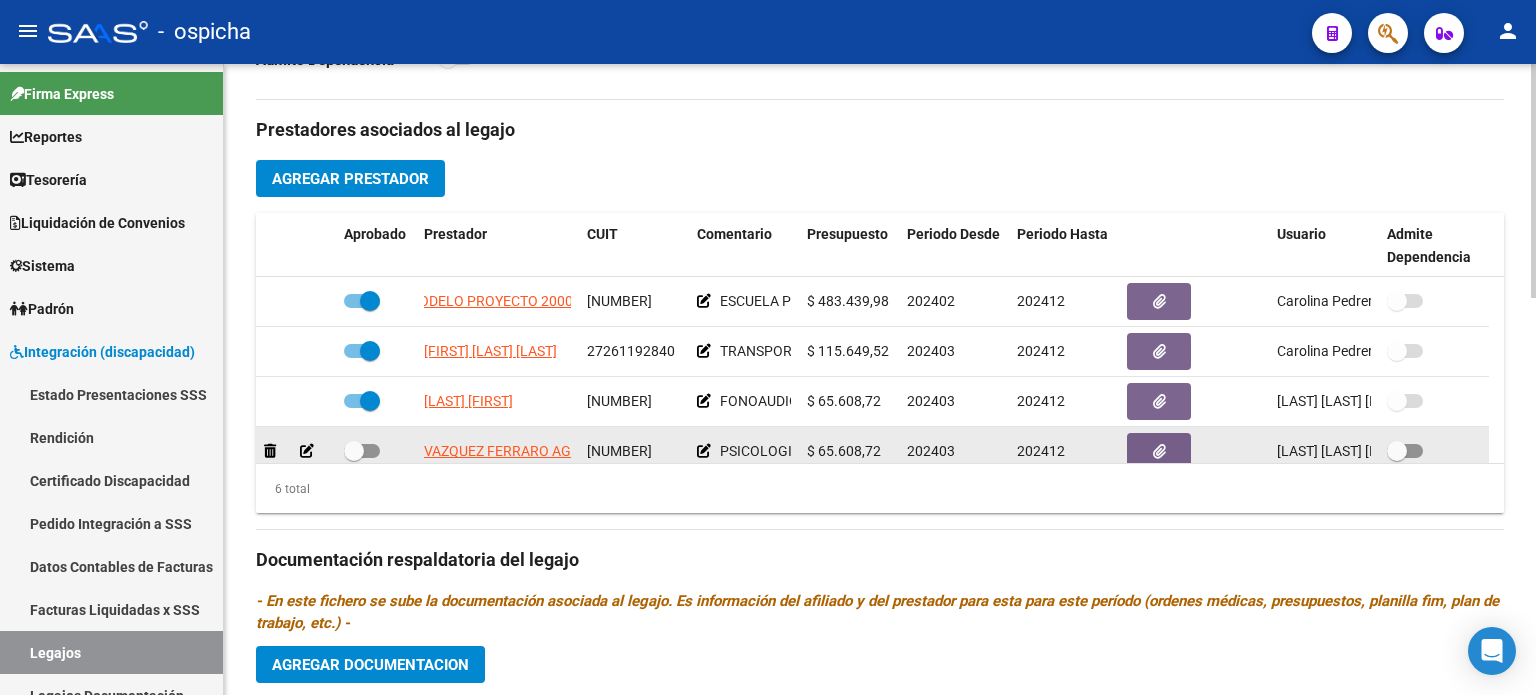 drag, startPoint x: 420, startPoint y: 295, endPoint x: 852, endPoint y: 438, distance: 455.05273 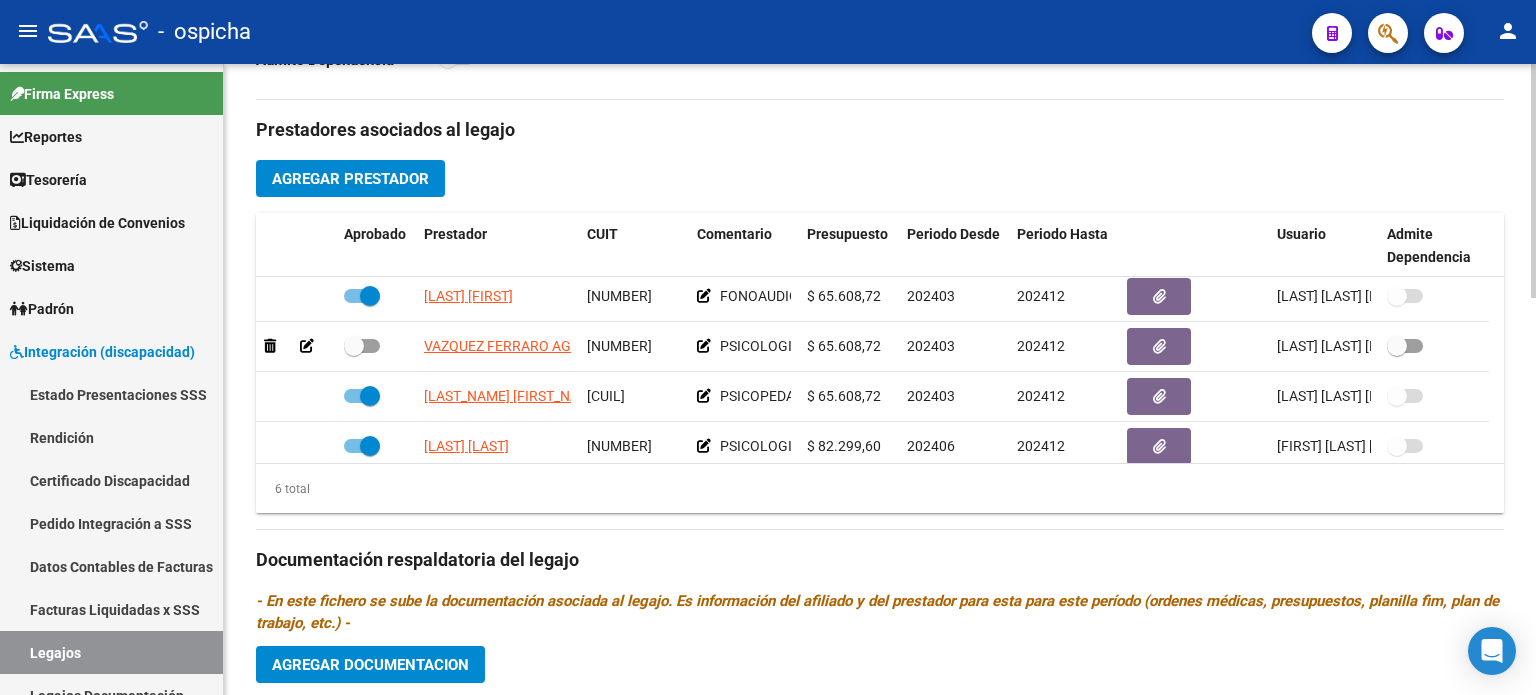 scroll, scrollTop: 120, scrollLeft: 0, axis: vertical 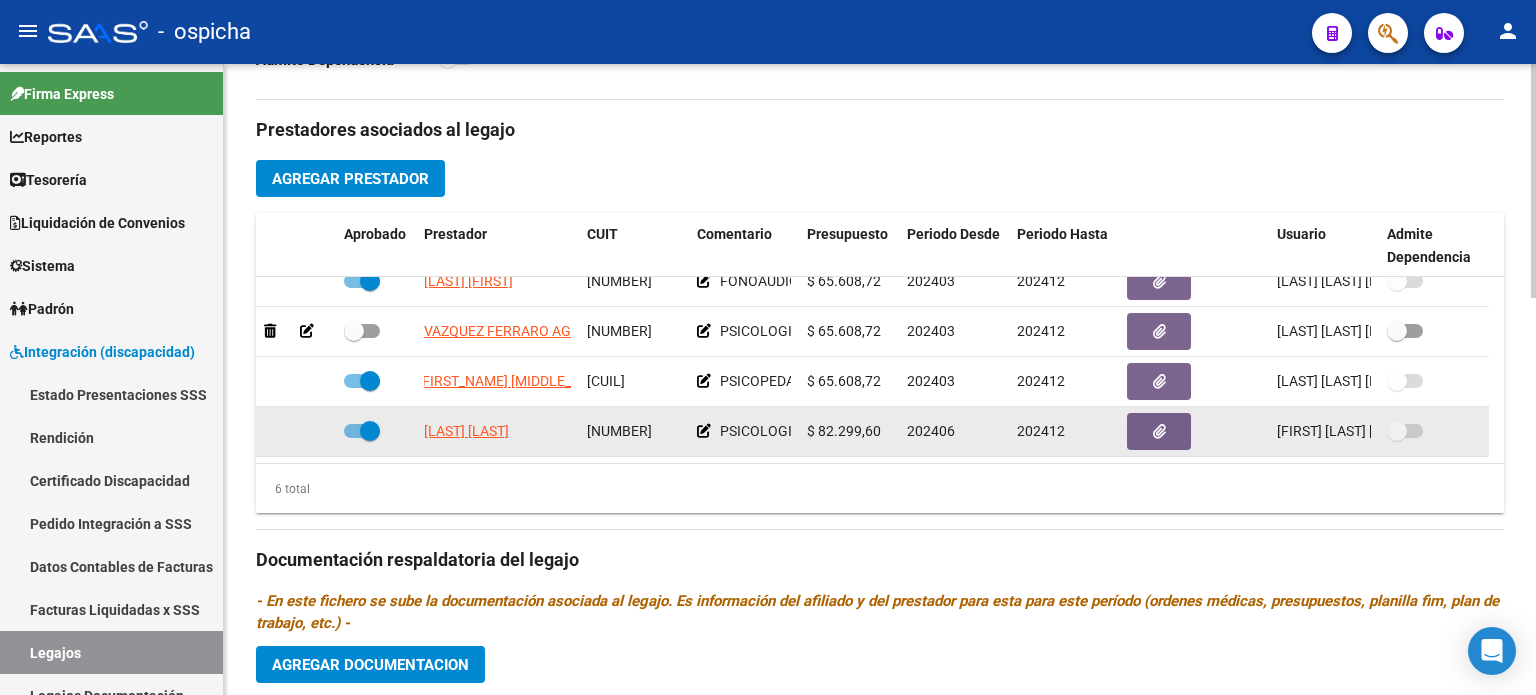 drag, startPoint x: 423, startPoint y: 379, endPoint x: 1011, endPoint y: 446, distance: 591.8049 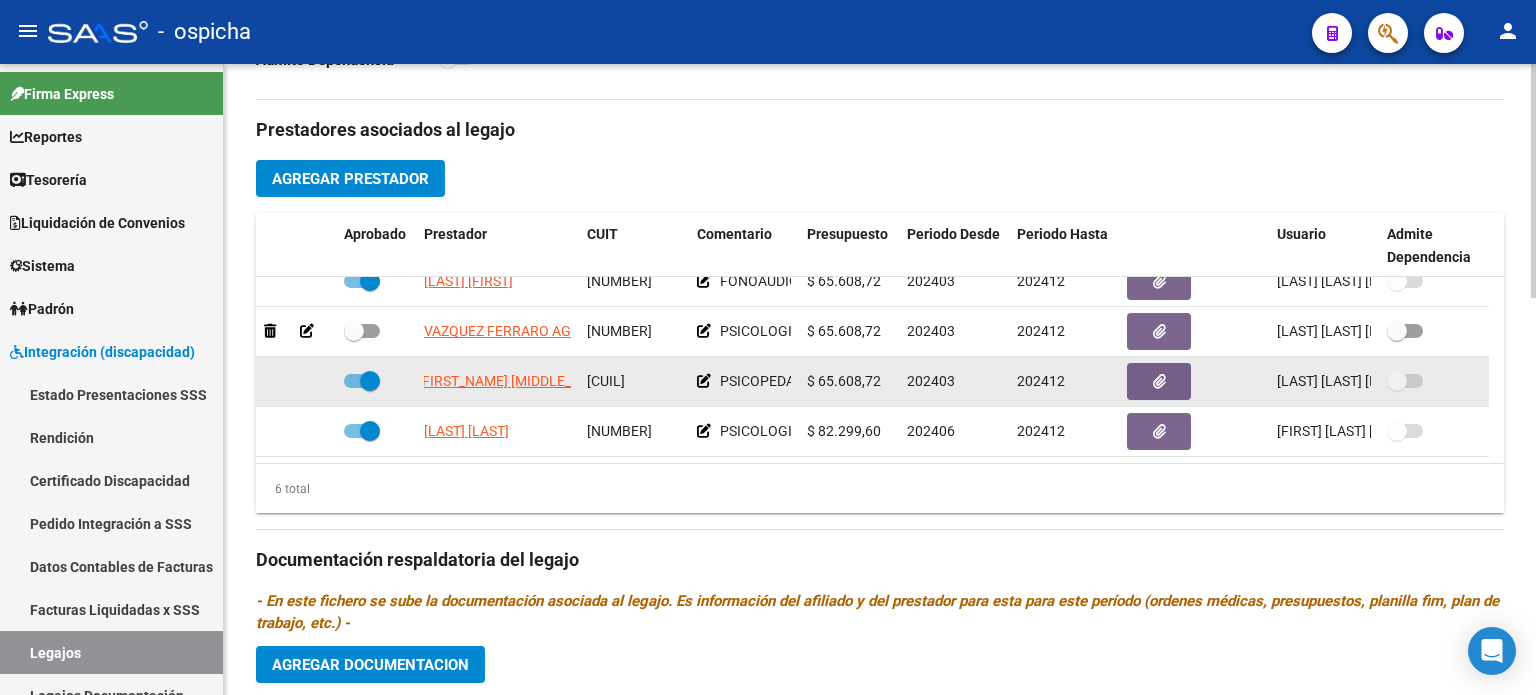 click 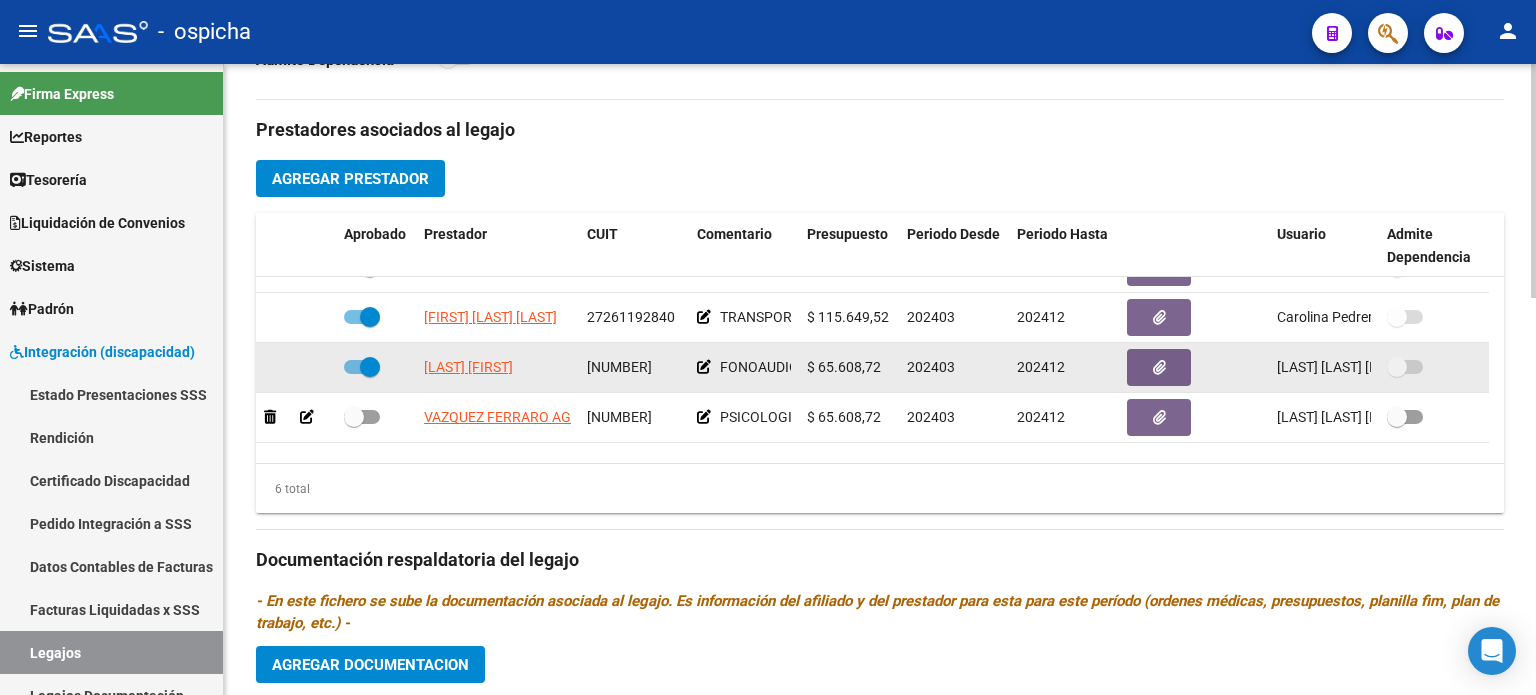 scroll, scrollTop: 0, scrollLeft: 0, axis: both 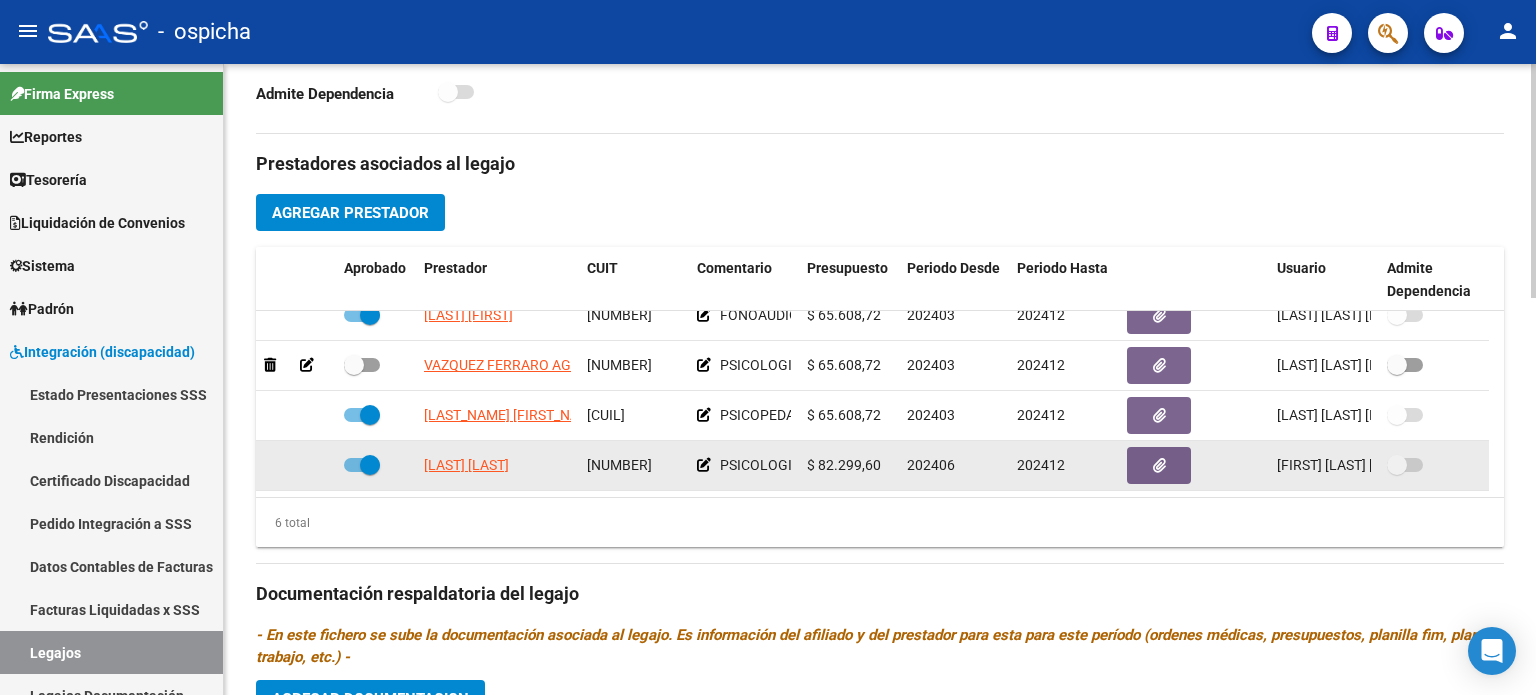 drag, startPoint x: 422, startPoint y: 298, endPoint x: 758, endPoint y: 473, distance: 378.84164 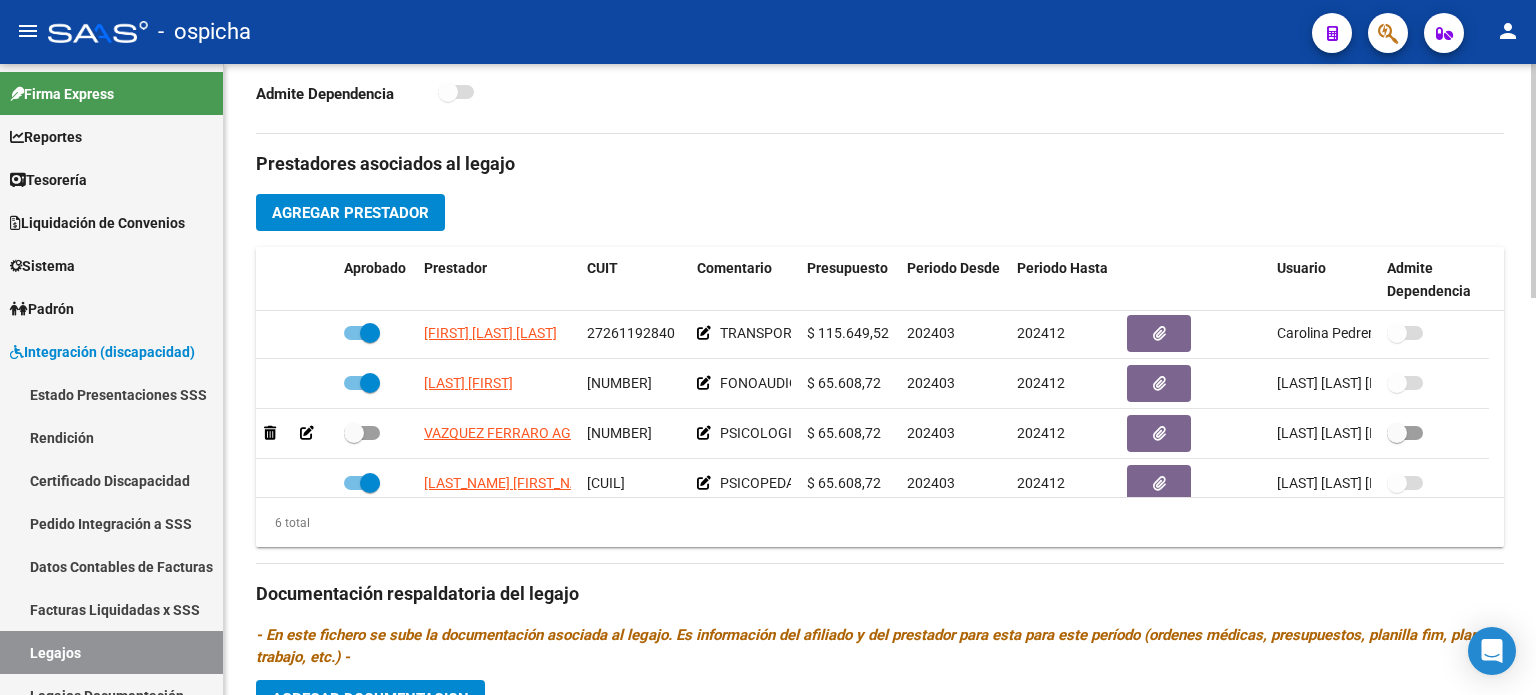 scroll, scrollTop: 0, scrollLeft: 0, axis: both 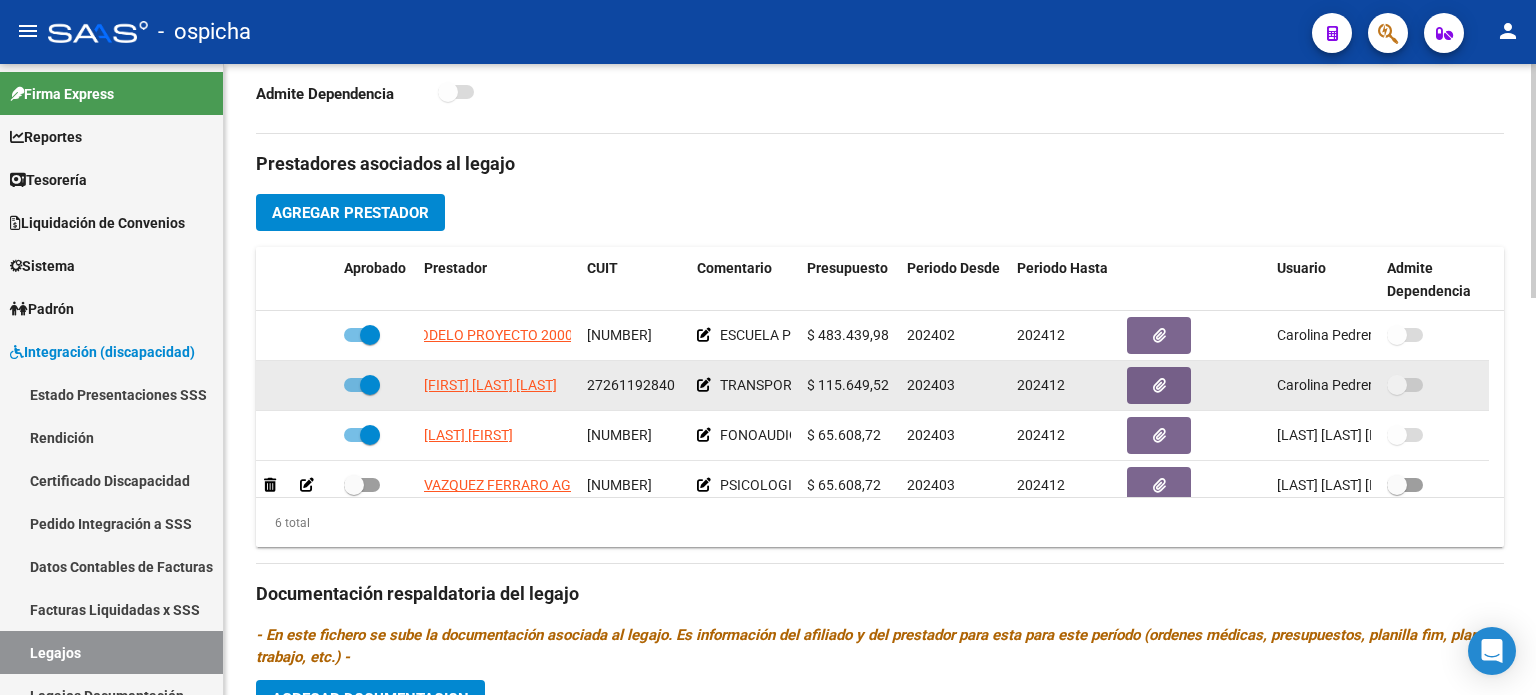 drag, startPoint x: 419, startPoint y: 328, endPoint x: 812, endPoint y: 384, distance: 396.96976 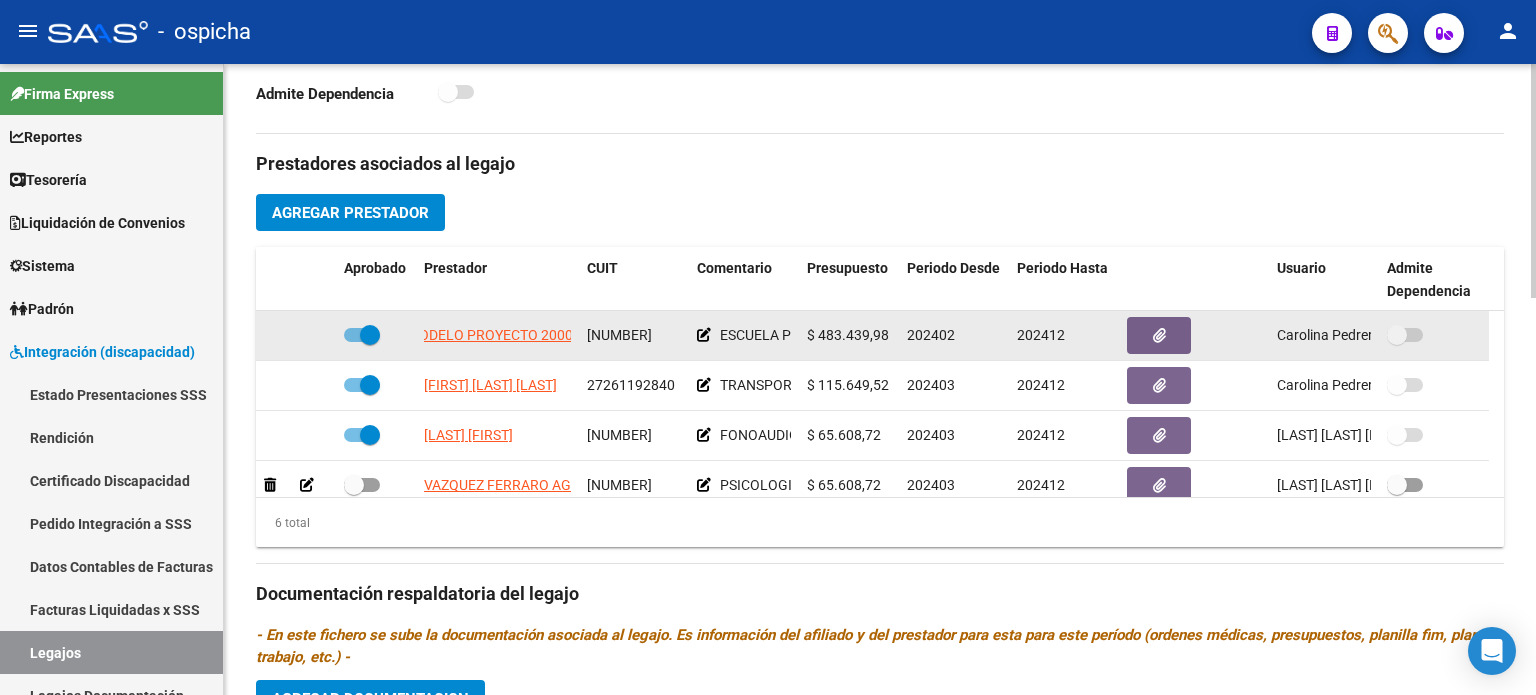 click 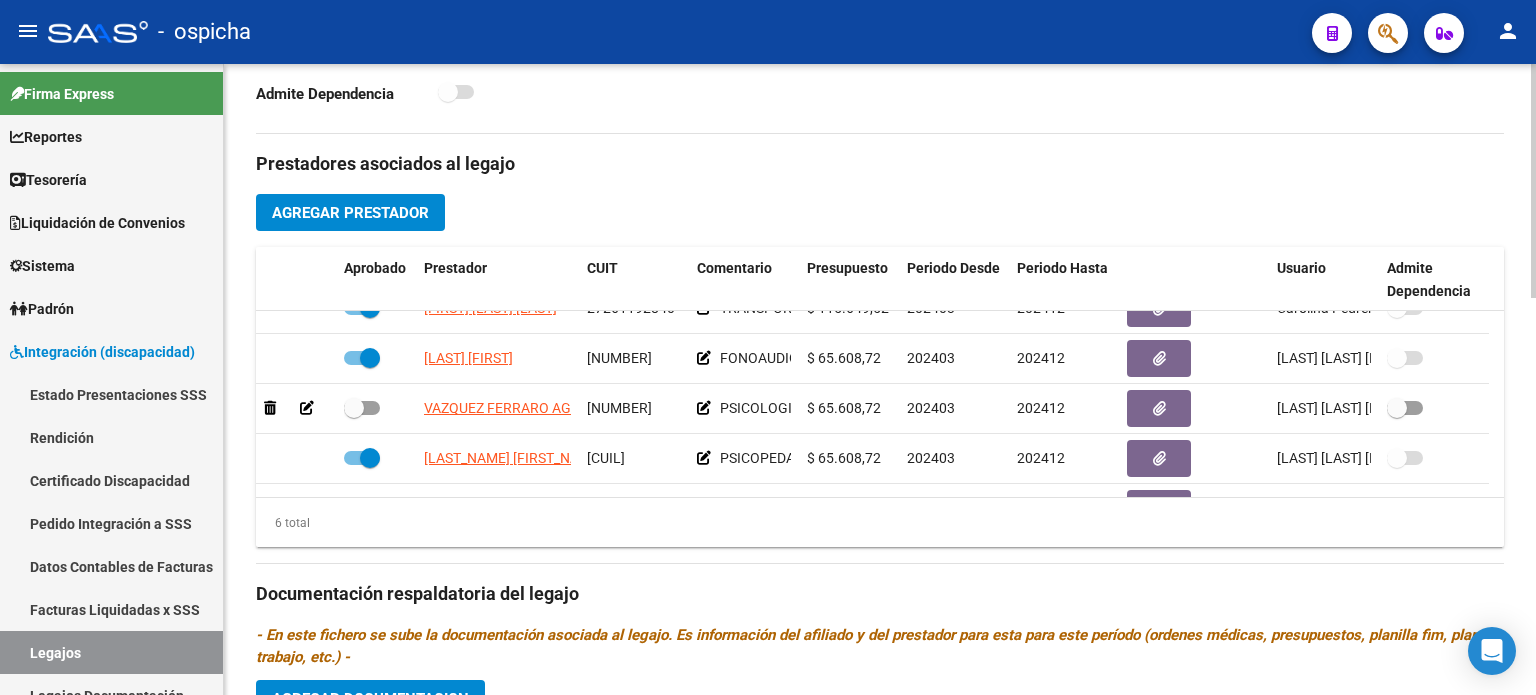 scroll, scrollTop: 0, scrollLeft: 0, axis: both 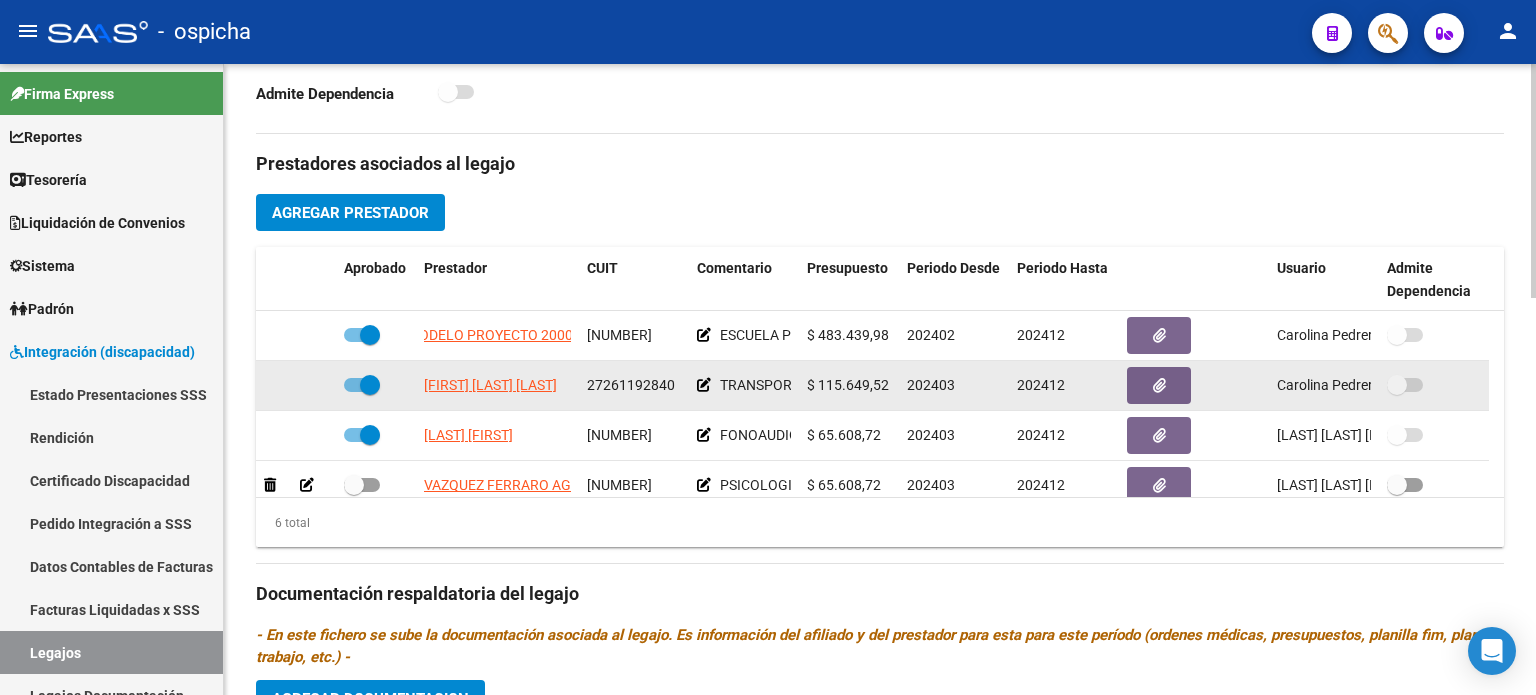 drag, startPoint x: 420, startPoint y: 335, endPoint x: 805, endPoint y: 368, distance: 386.4117 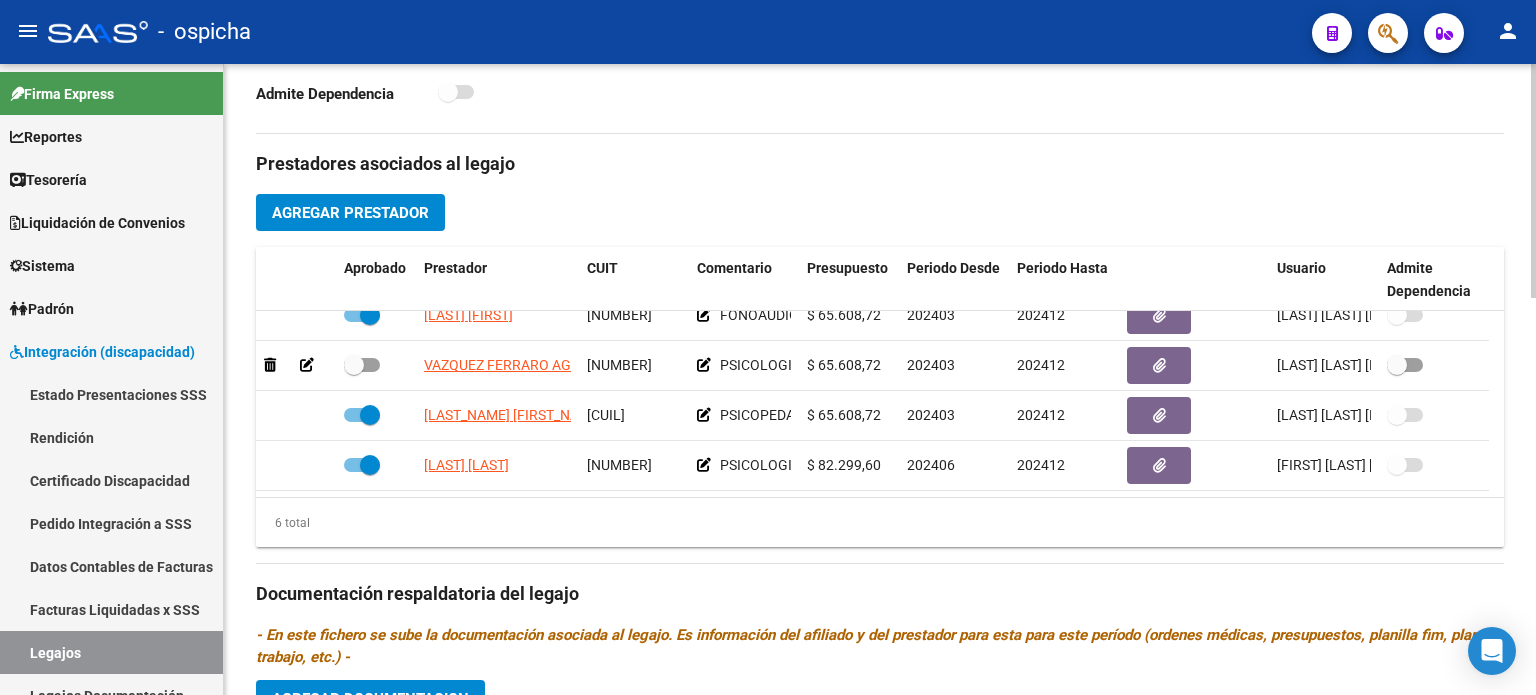 scroll, scrollTop: 0, scrollLeft: 0, axis: both 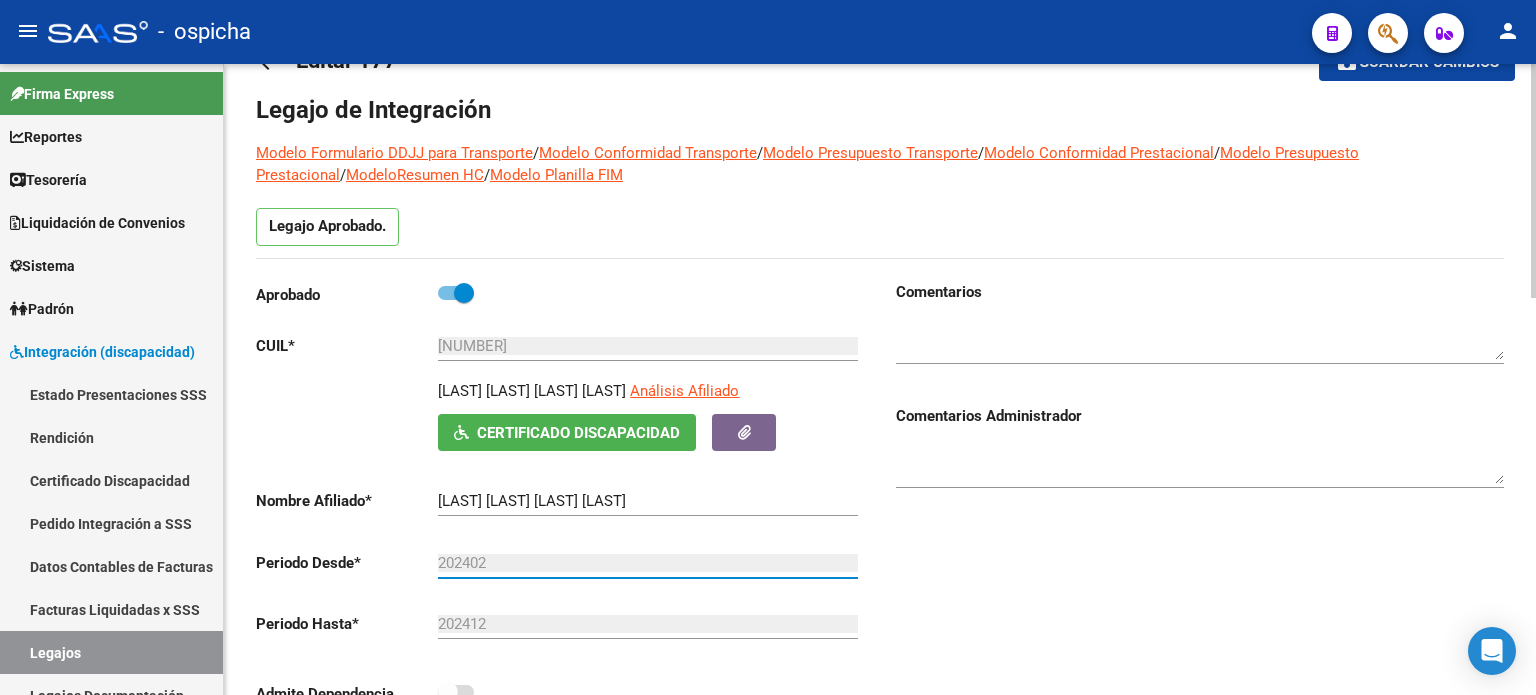 click on "202402" at bounding box center (648, 563) 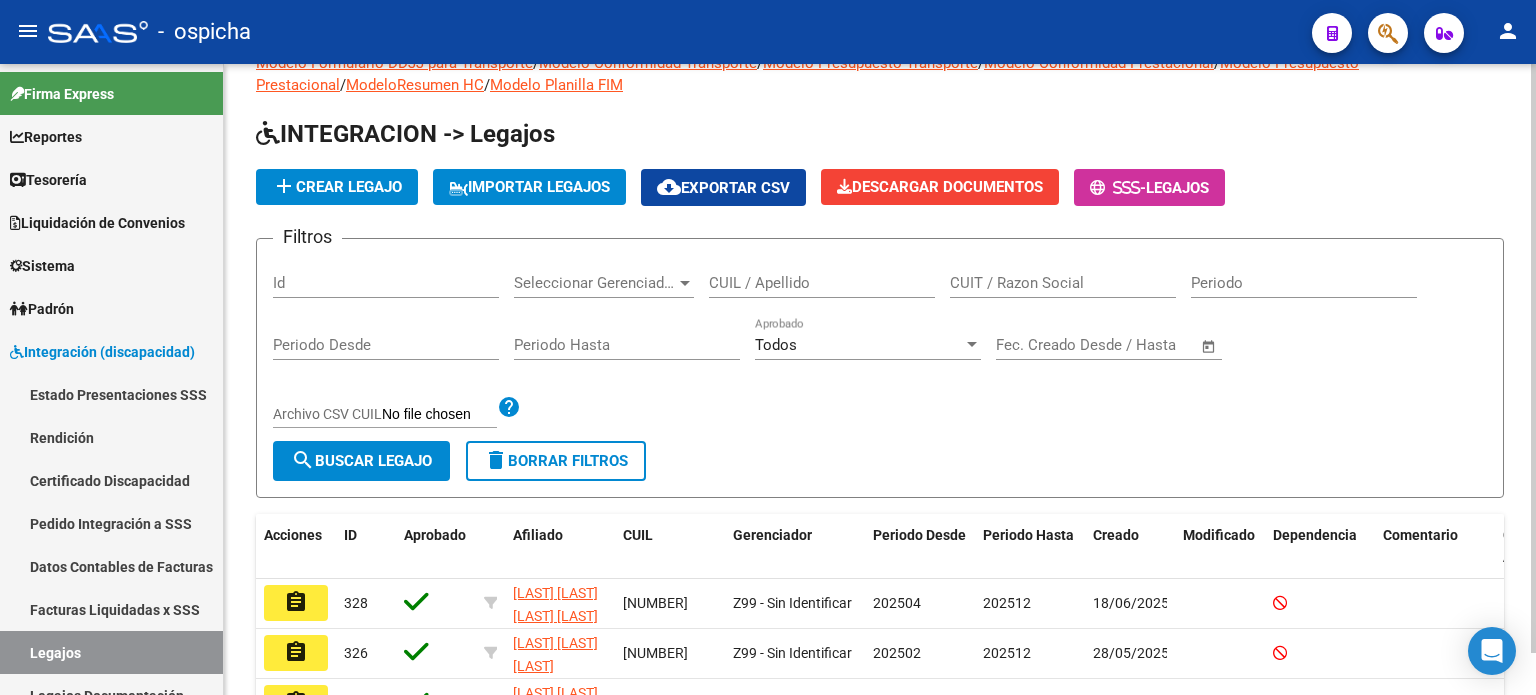 scroll, scrollTop: 66, scrollLeft: 0, axis: vertical 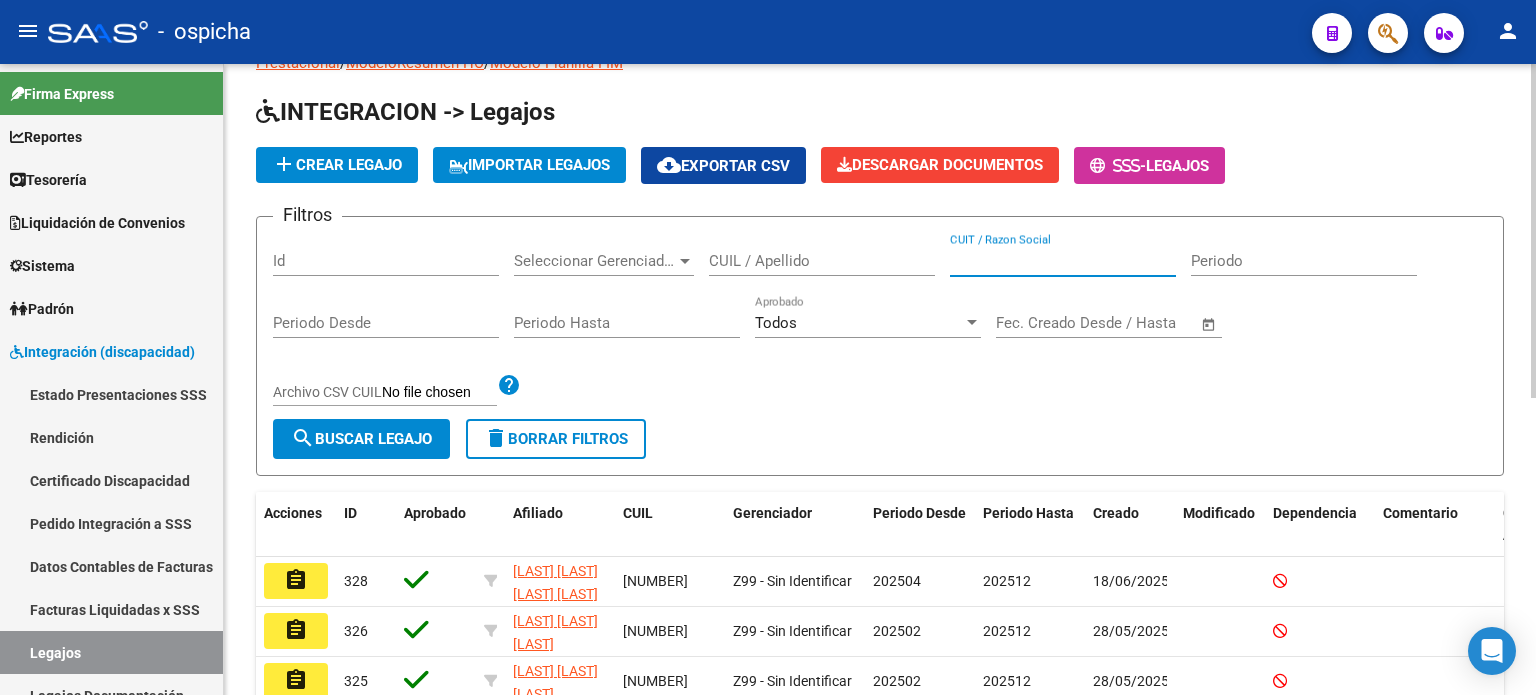 click on "CUIT / Razon Social" at bounding box center [1063, 261] 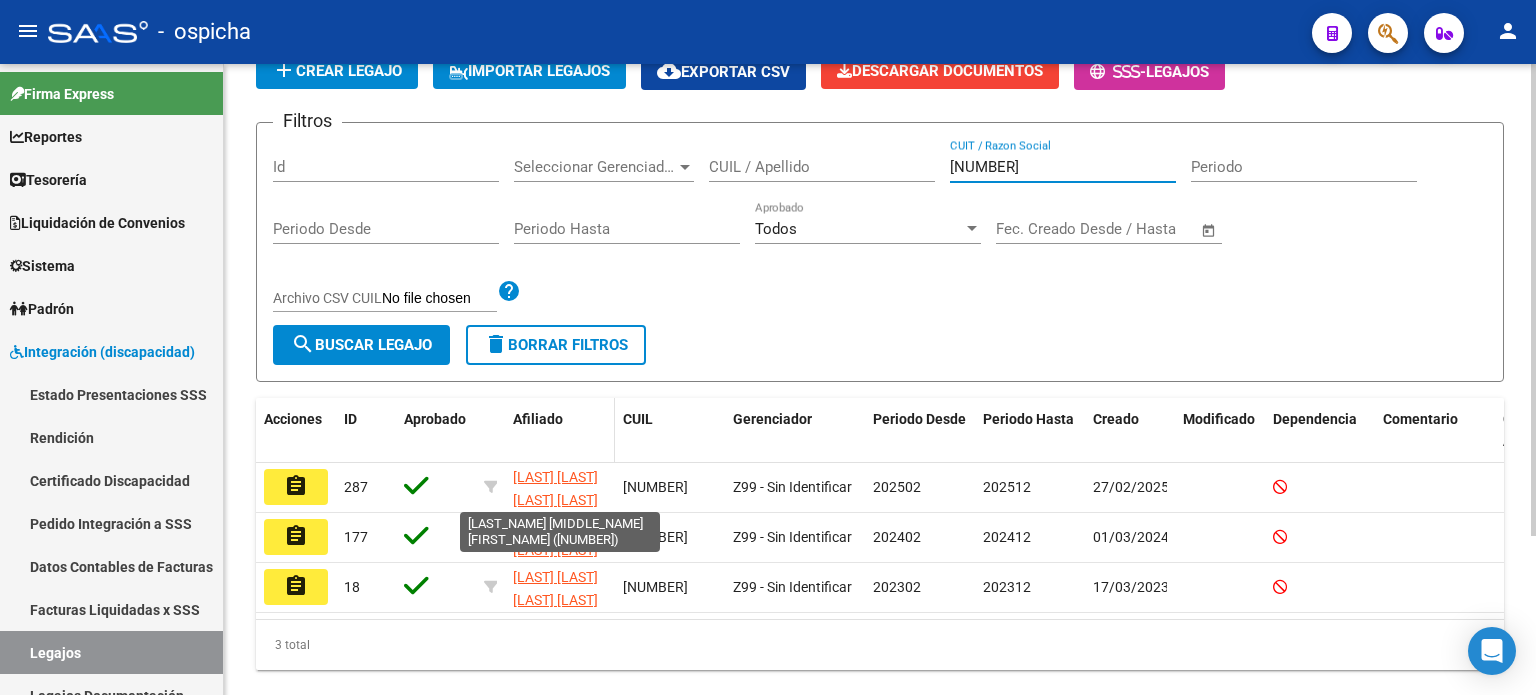 scroll, scrollTop: 111, scrollLeft: 0, axis: vertical 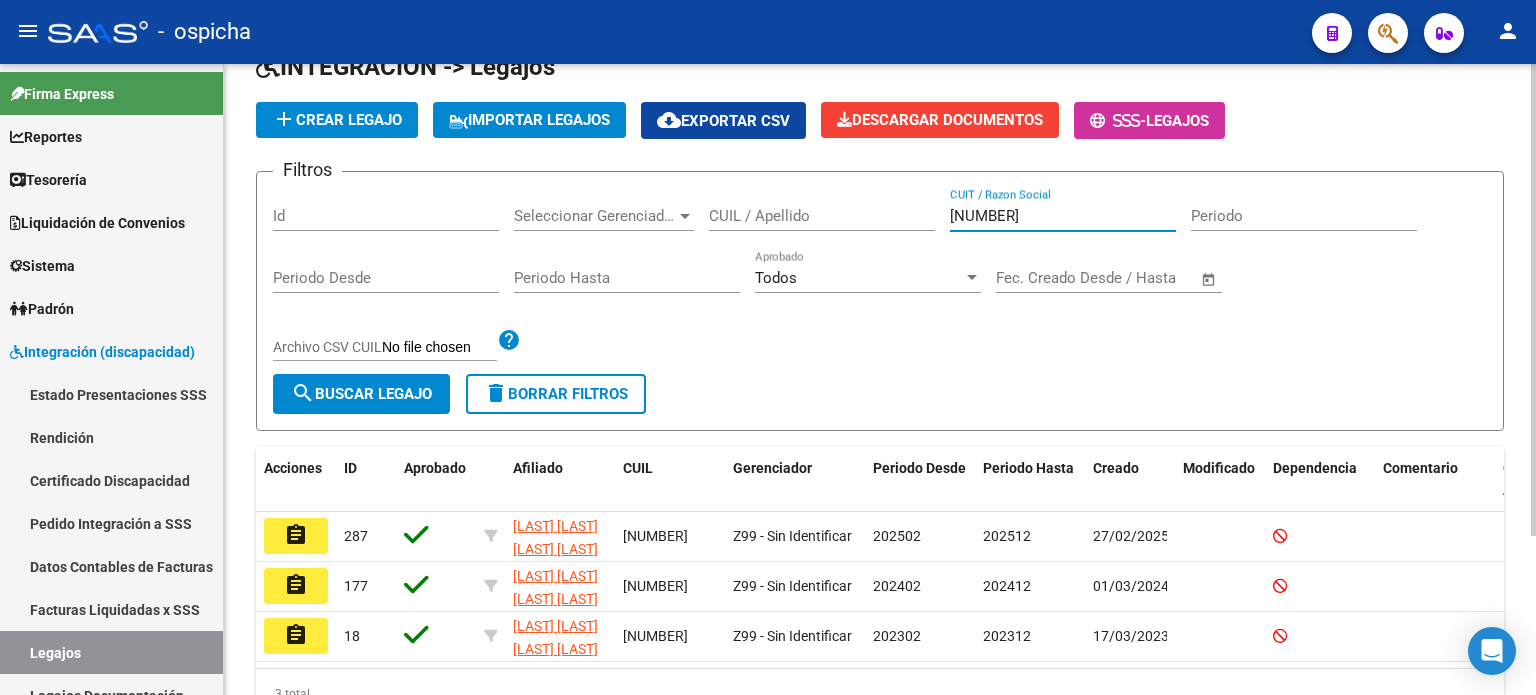 type on "[NUMBER]" 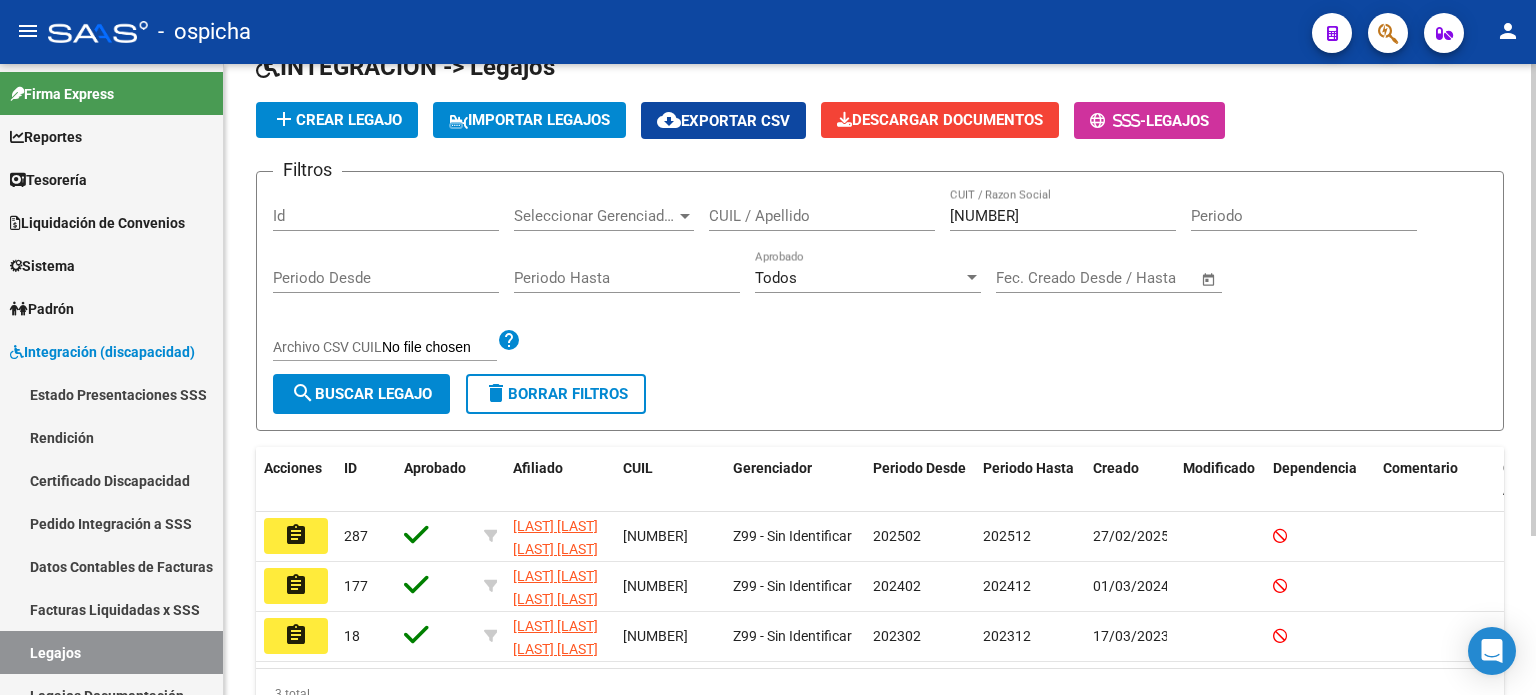 click on "delete  Borrar Filtros" 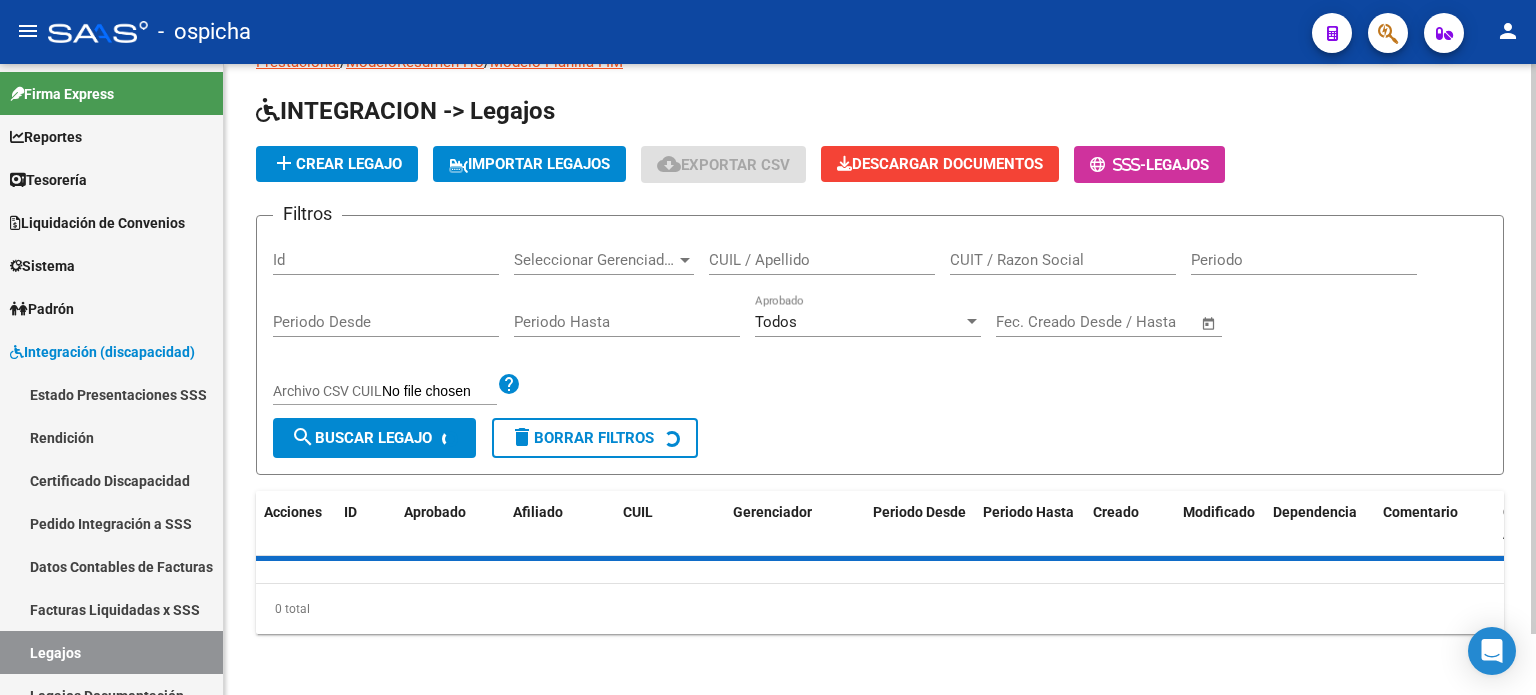 scroll, scrollTop: 111, scrollLeft: 0, axis: vertical 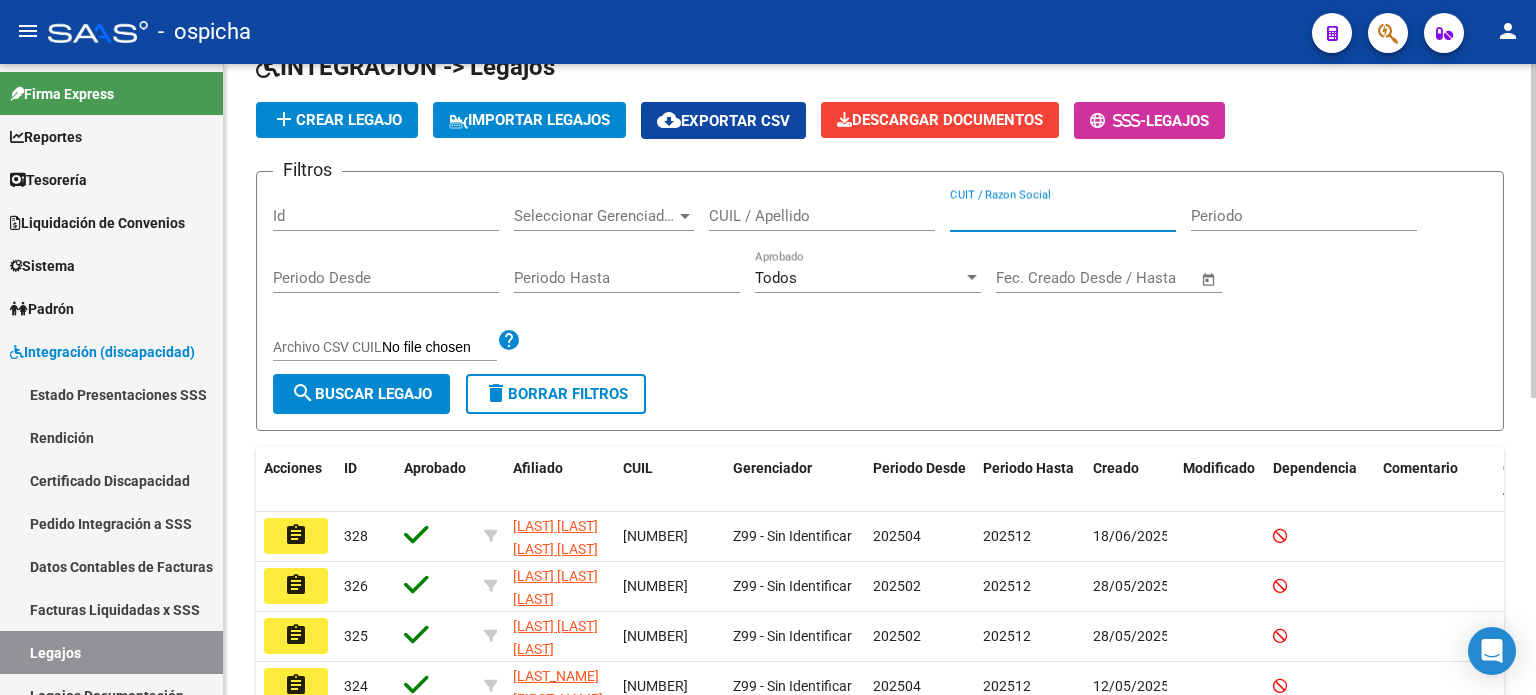 click on "CUIT / Razon Social" at bounding box center (1063, 216) 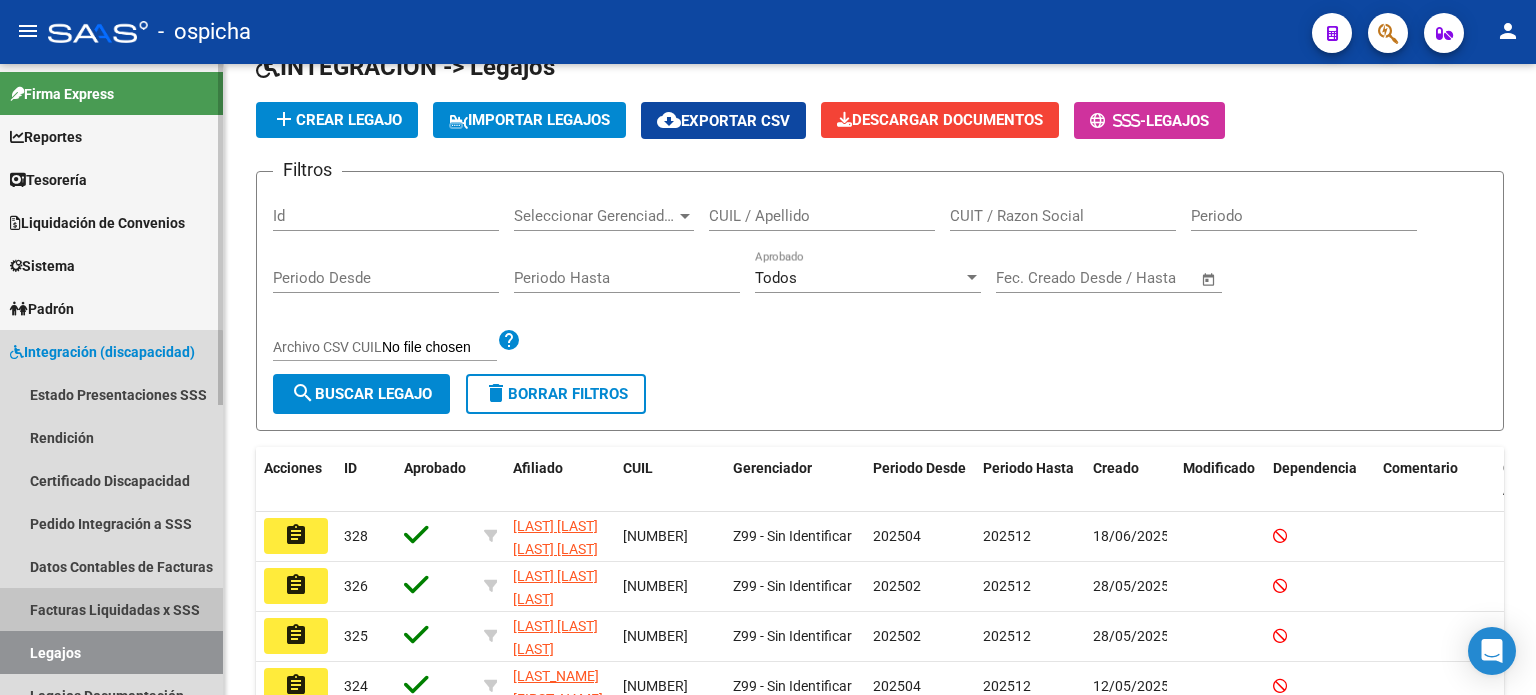 click on "Facturas Liquidadas x SSS" at bounding box center [111, 609] 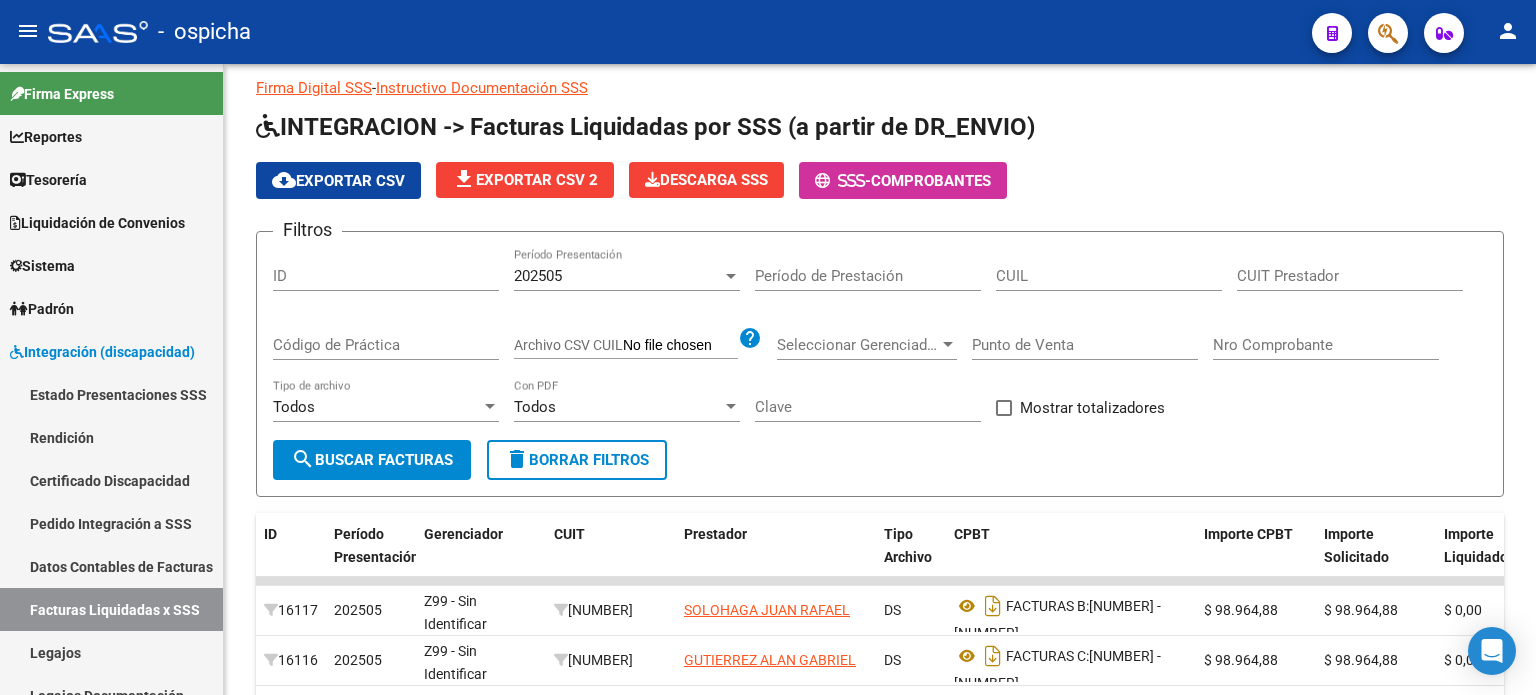 scroll, scrollTop: 111, scrollLeft: 0, axis: vertical 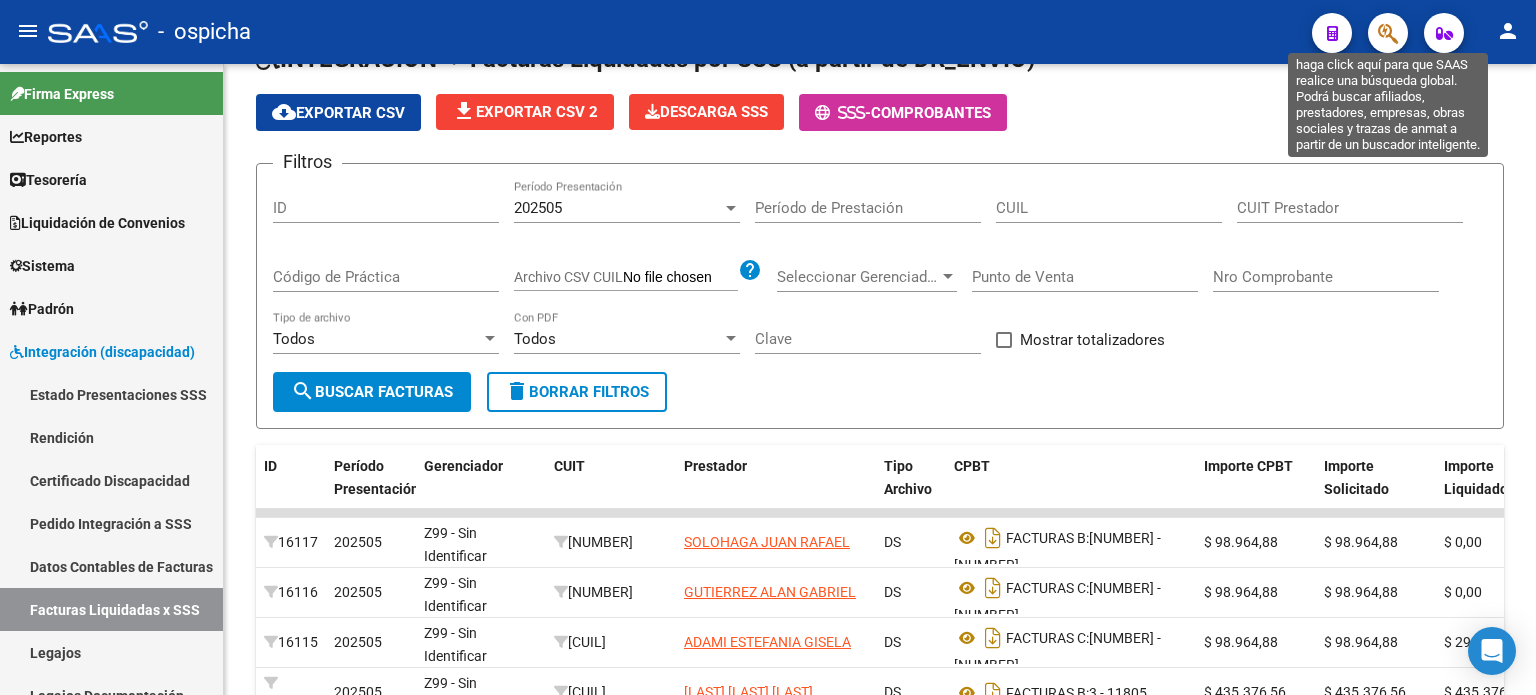 click 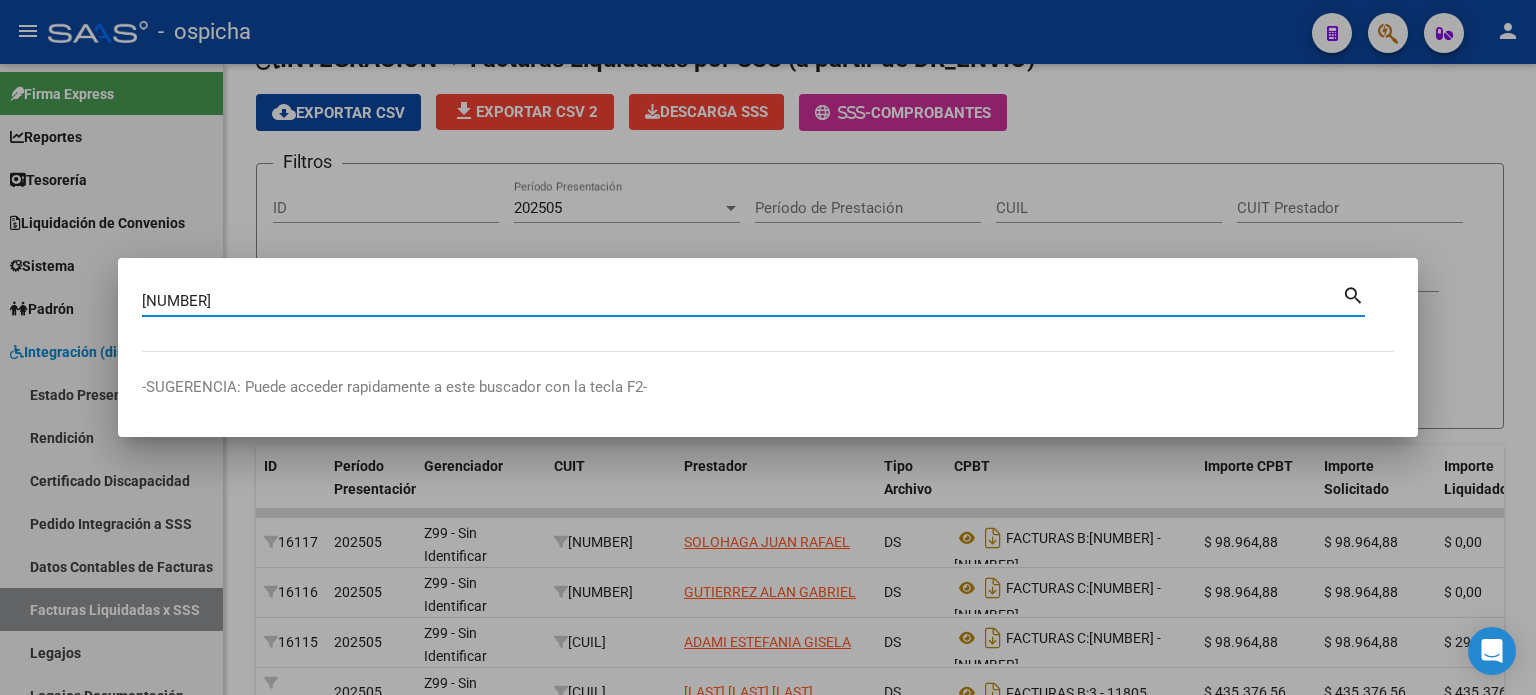type on "[NUMBER]" 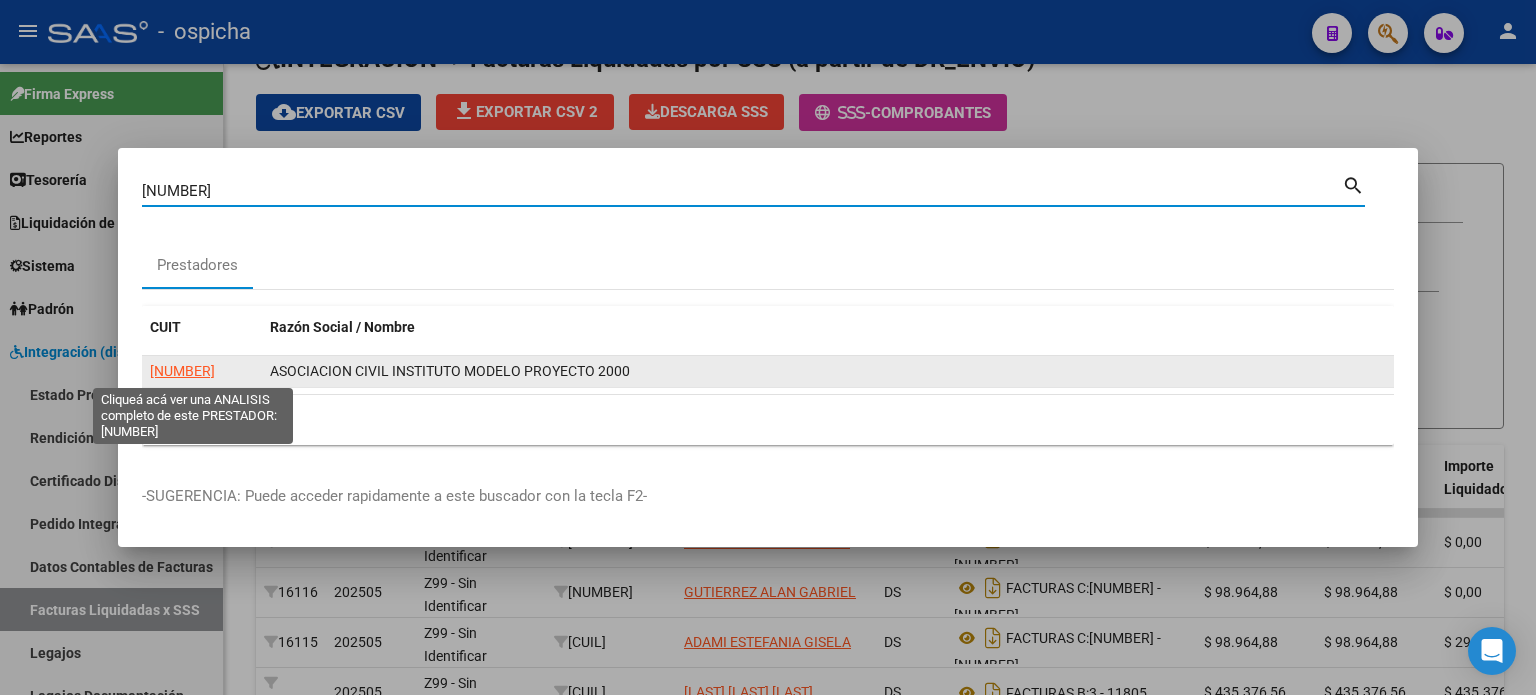 click on "[NUMBER]" 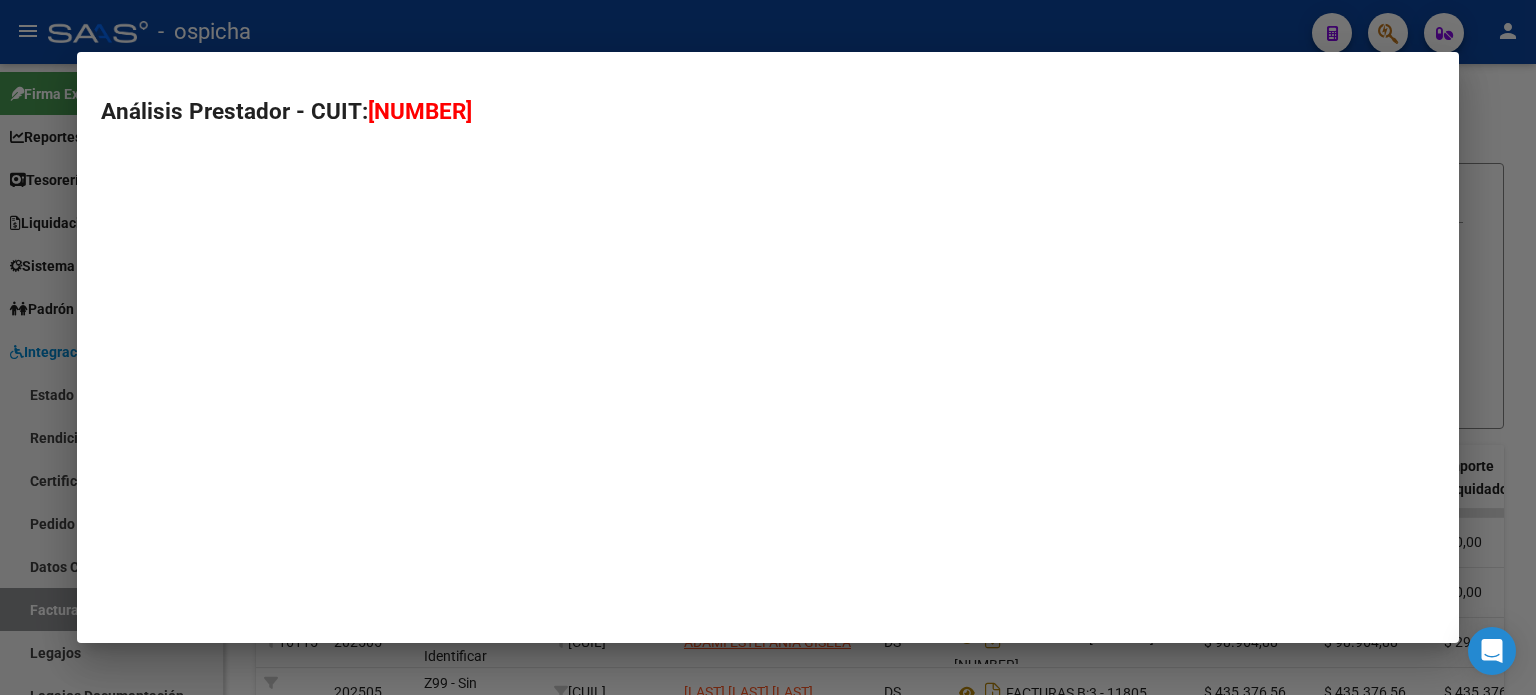 type on "[NUMBER]" 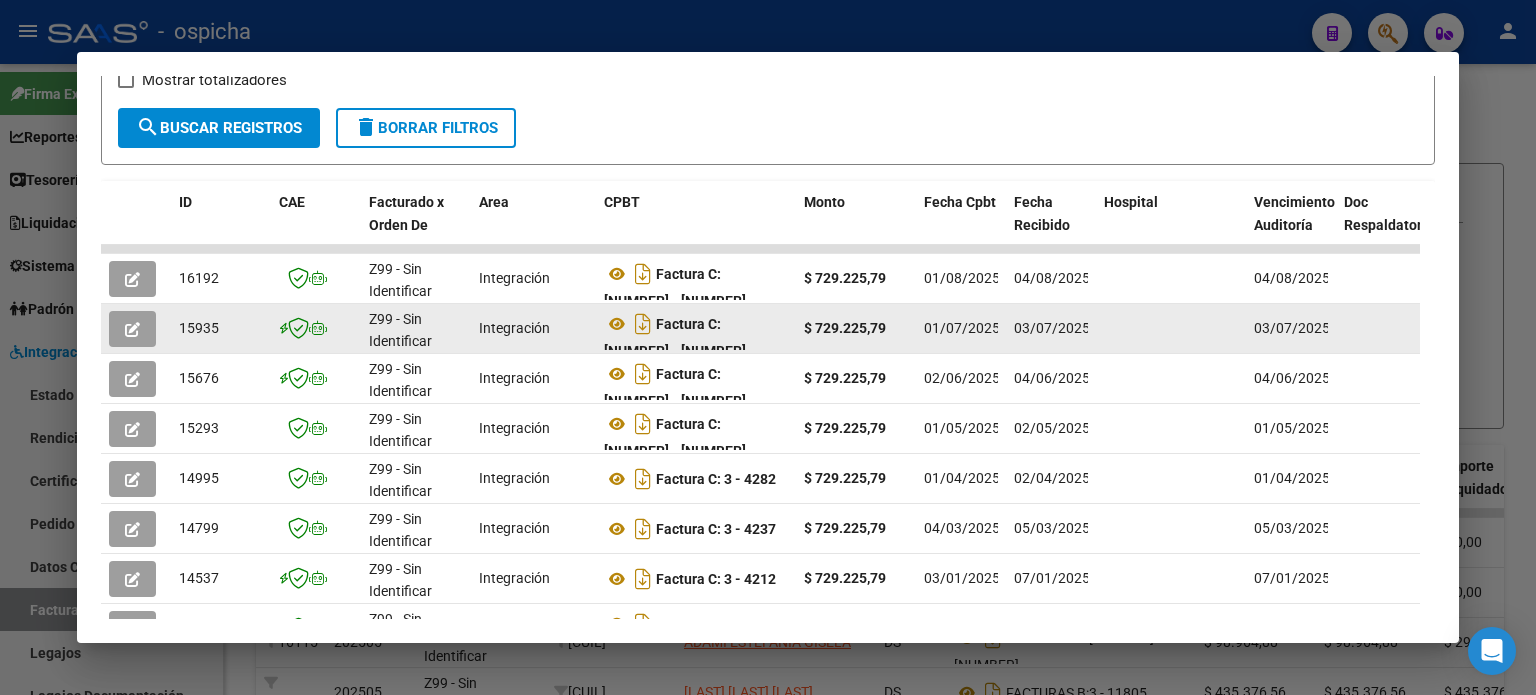 scroll, scrollTop: 389, scrollLeft: 0, axis: vertical 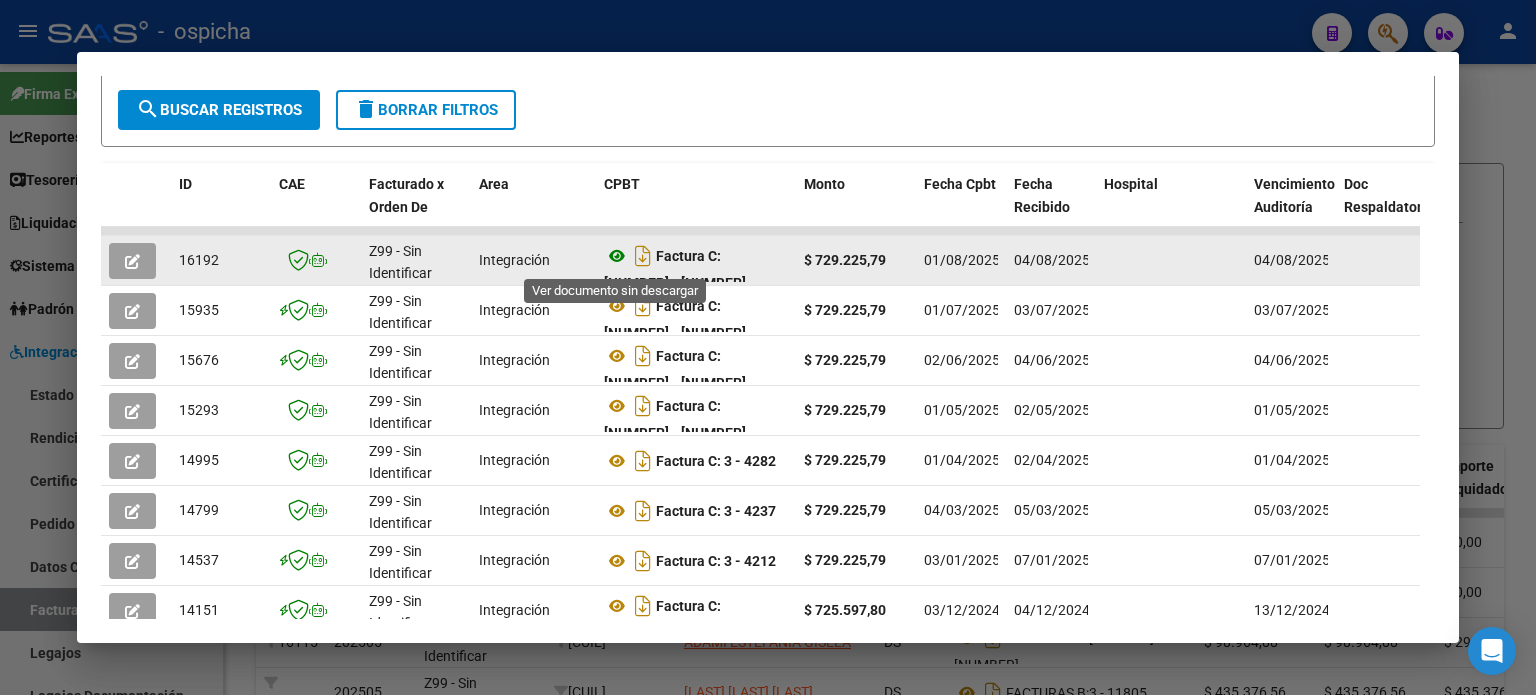 click 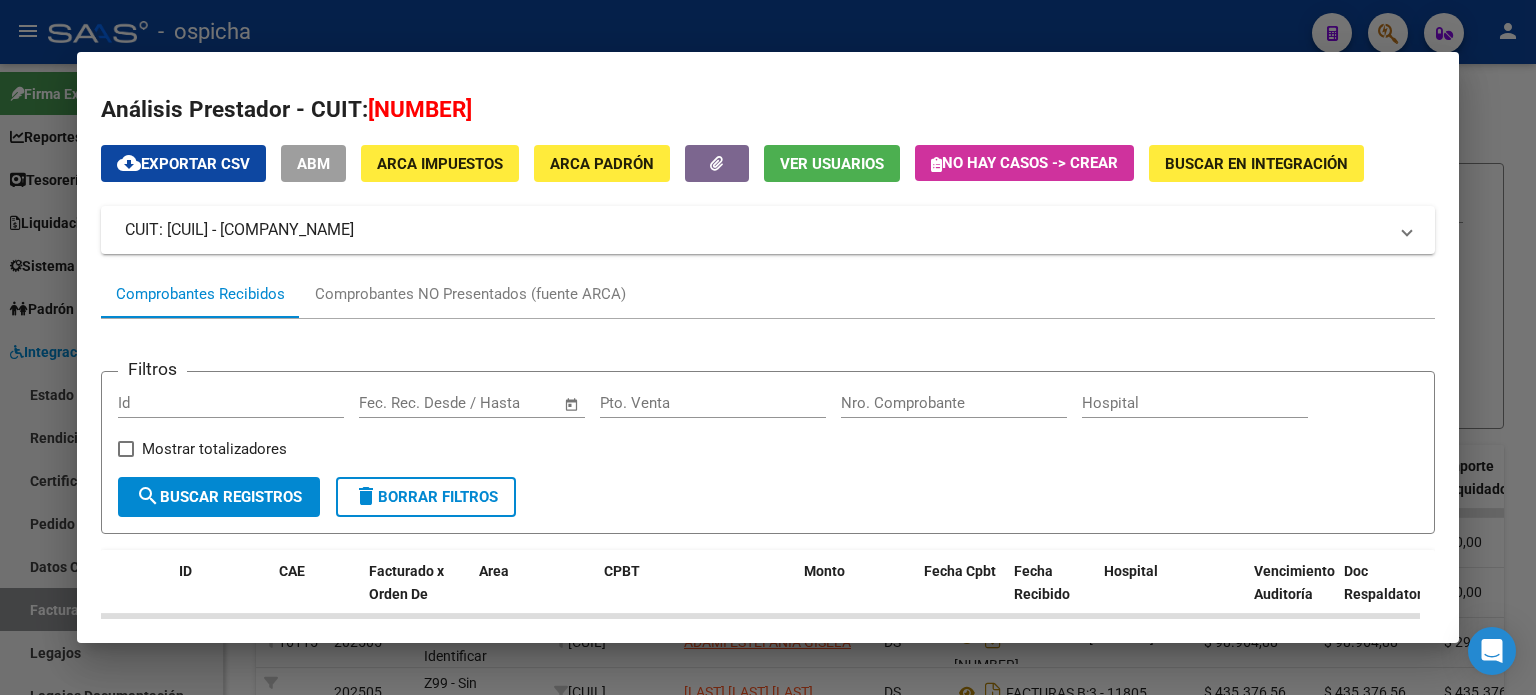 scroll, scrollTop: 0, scrollLeft: 0, axis: both 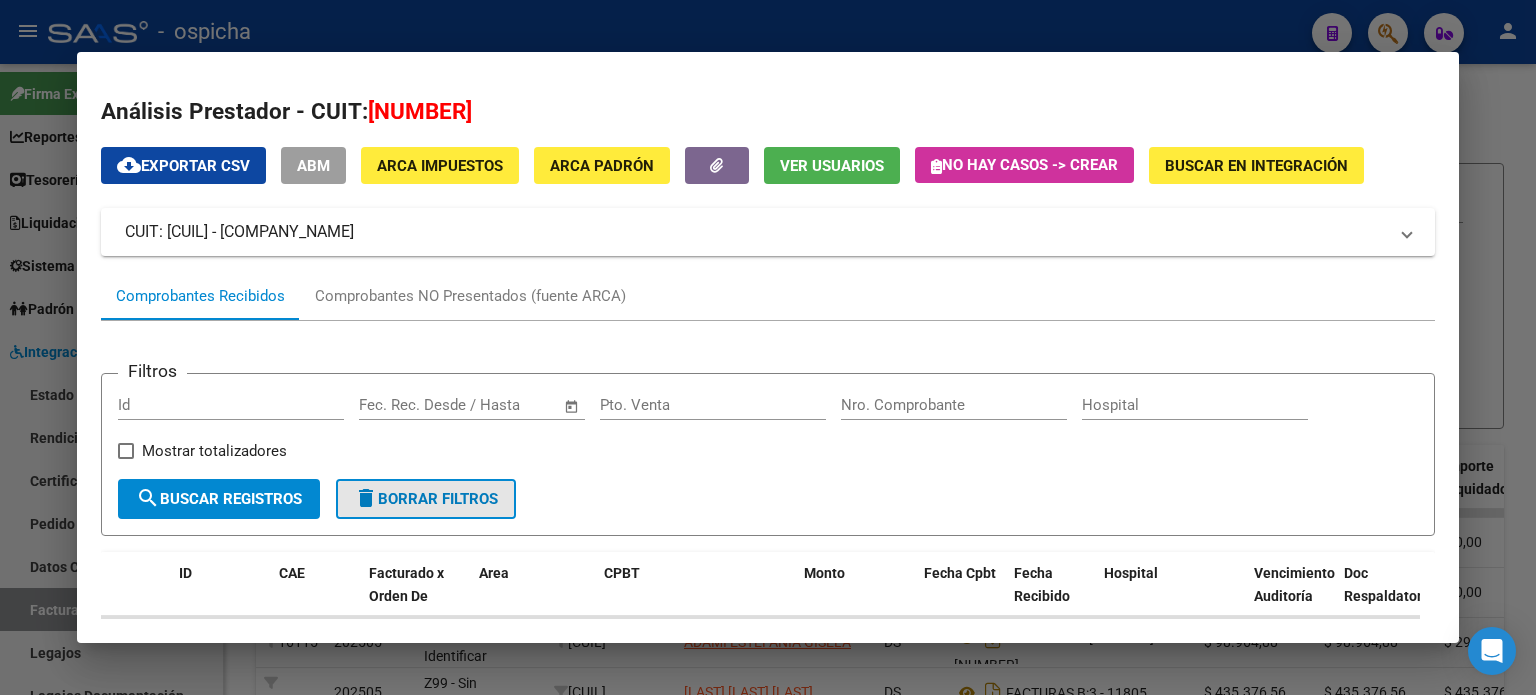 click on "delete  Borrar Filtros" at bounding box center [426, 499] 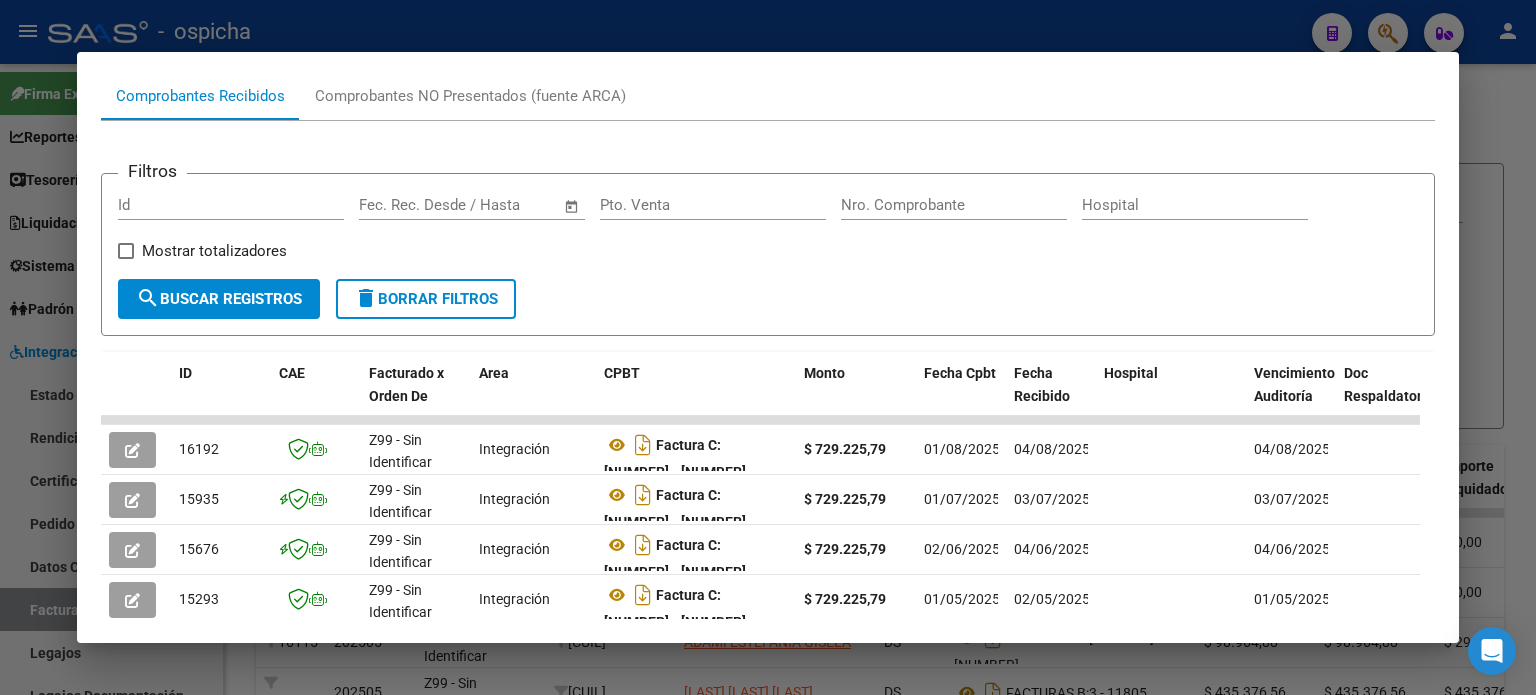 scroll, scrollTop: 0, scrollLeft: 0, axis: both 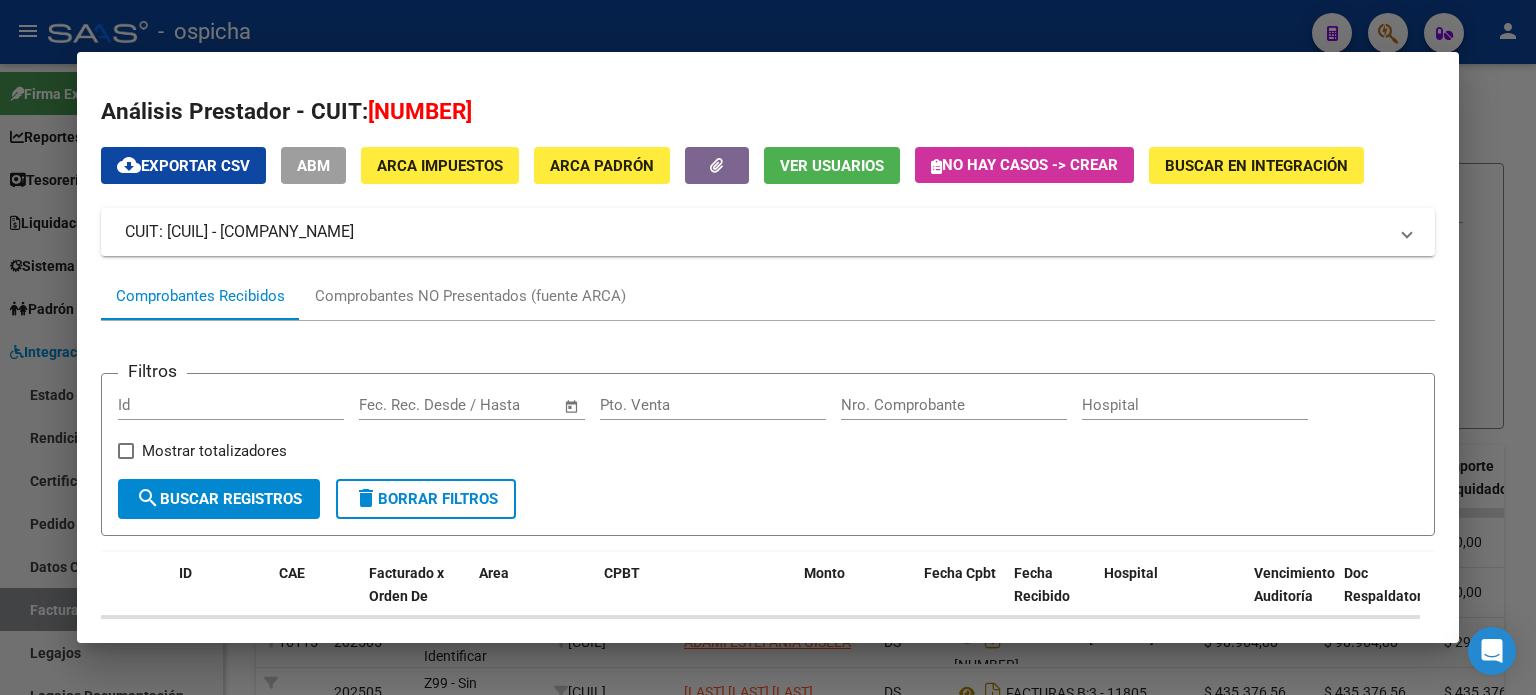 click at bounding box center (768, 347) 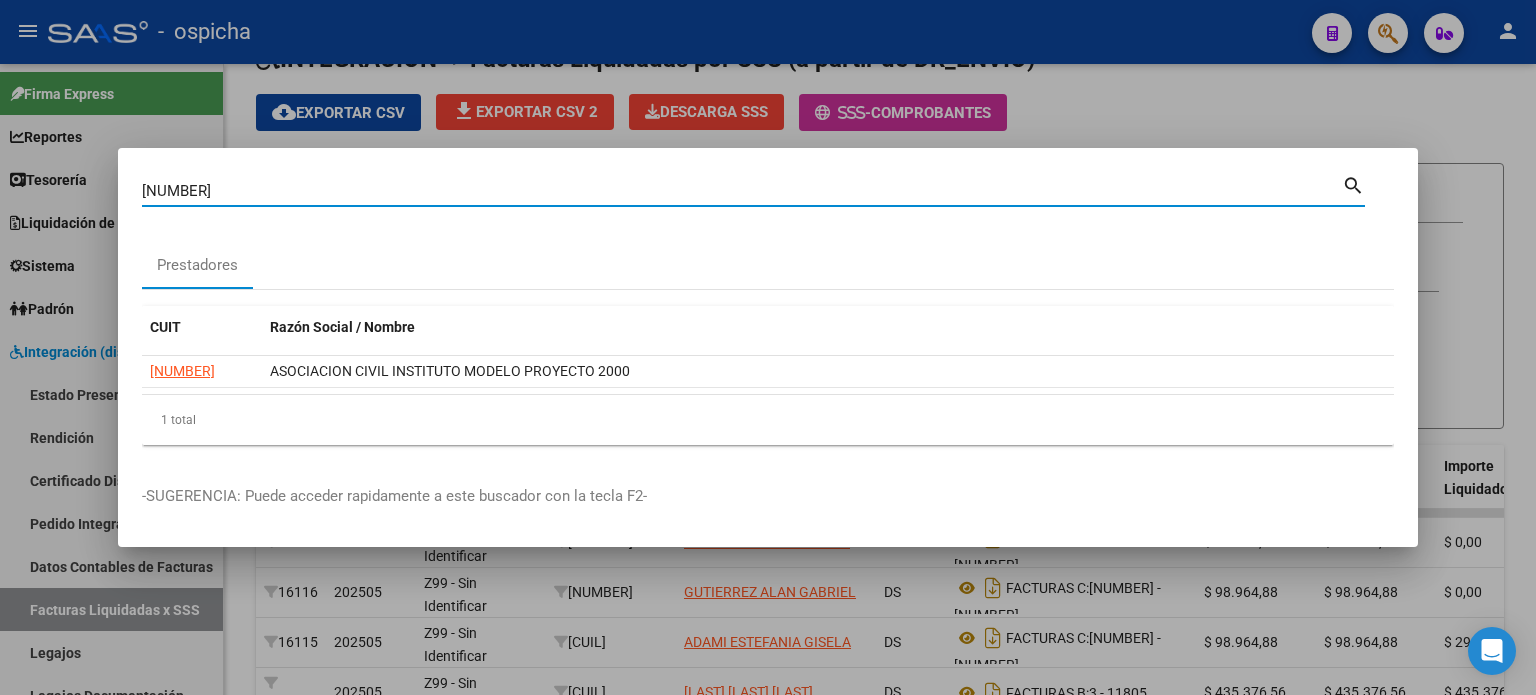 drag, startPoint x: 249, startPoint y: 187, endPoint x: 280, endPoint y: 174, distance: 33.61547 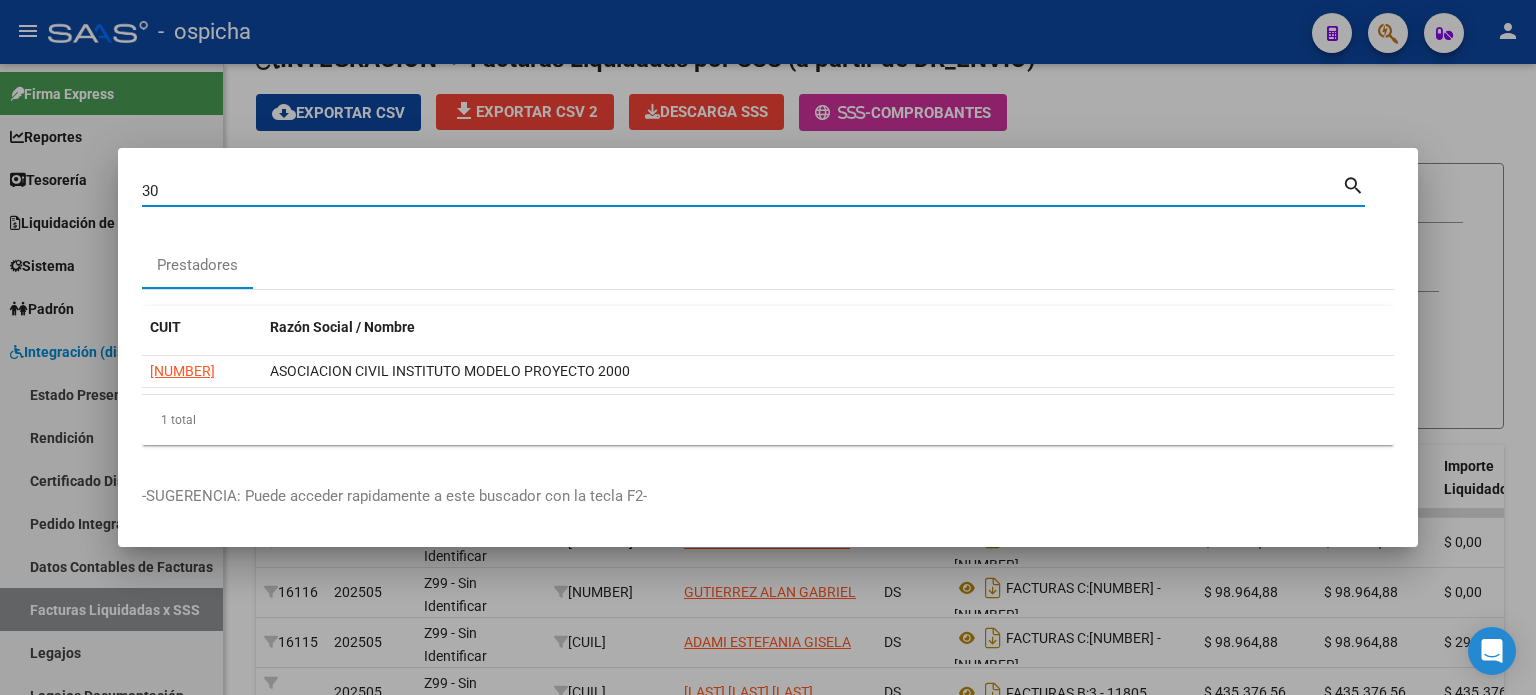 type on "3" 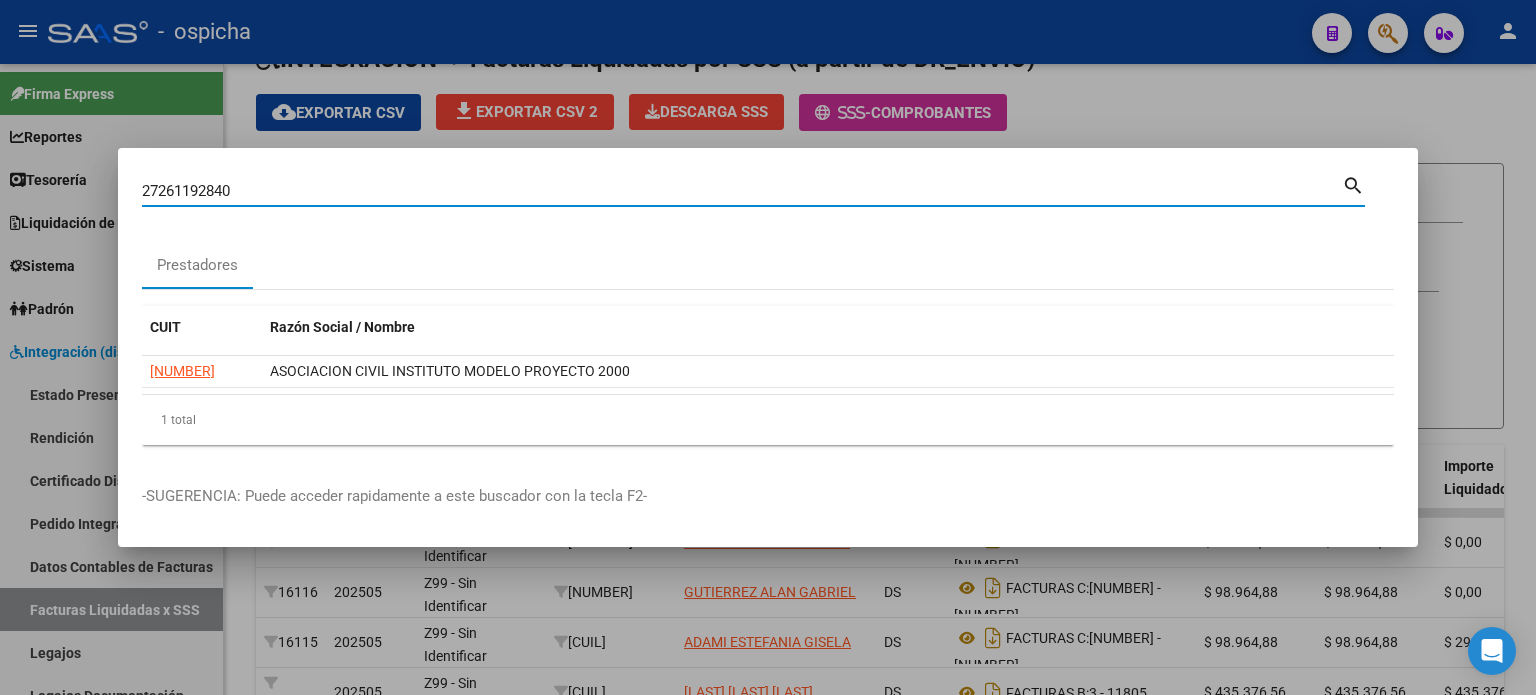 type on "27261192840" 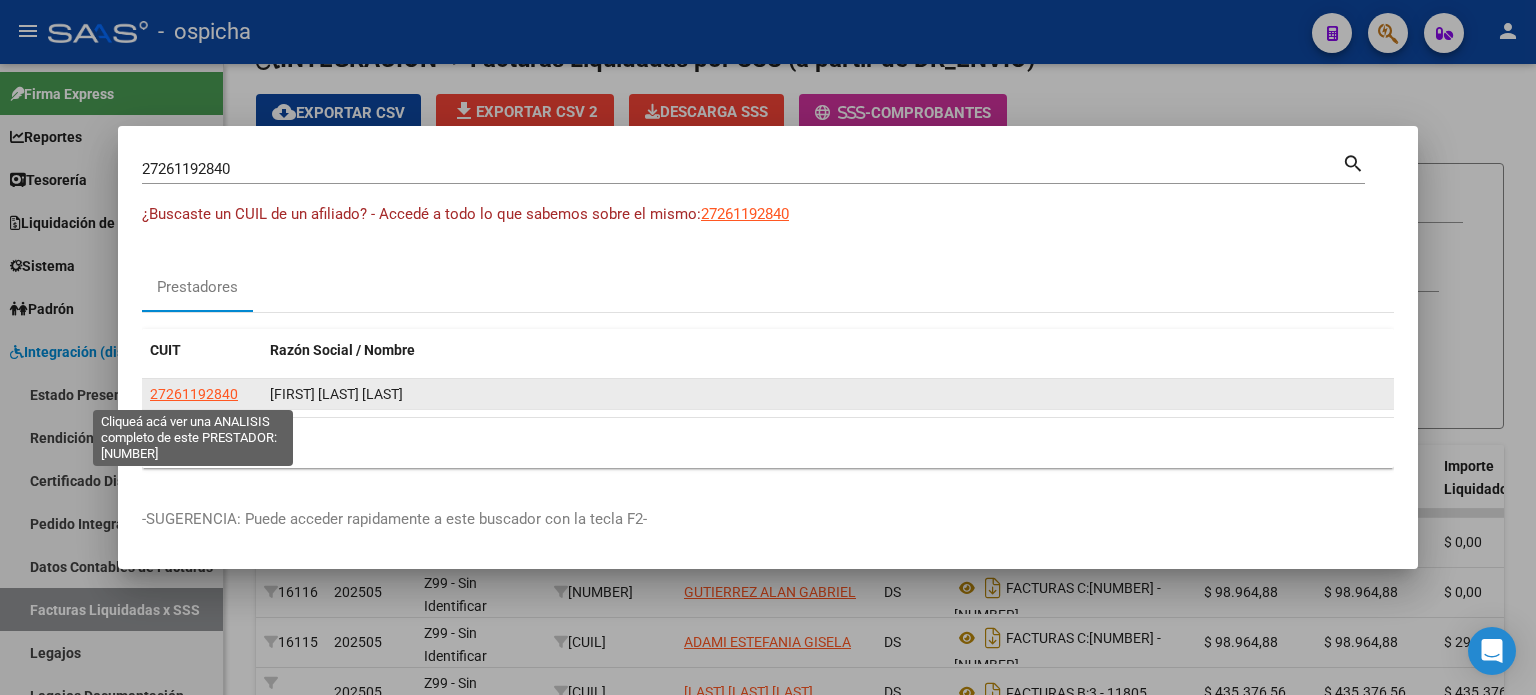 click on "27261192840" 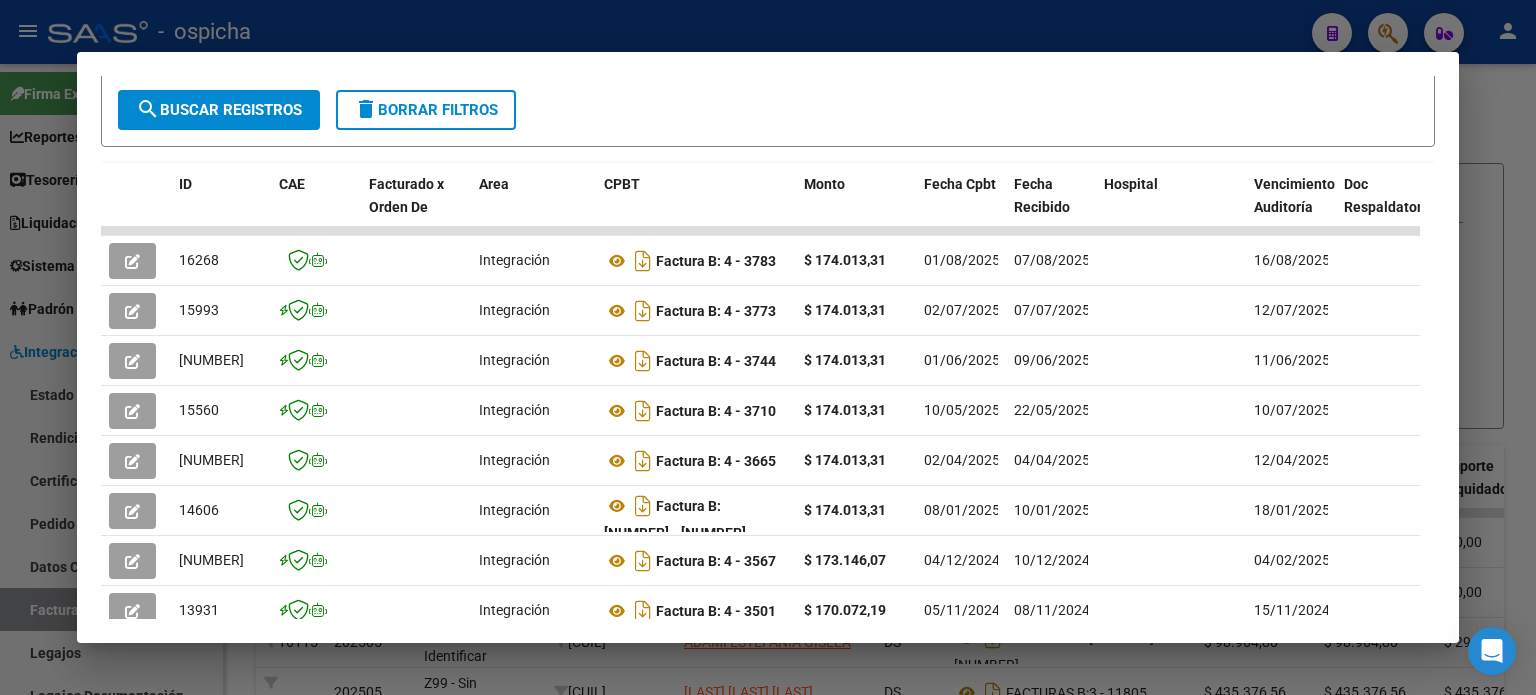scroll, scrollTop: 390, scrollLeft: 0, axis: vertical 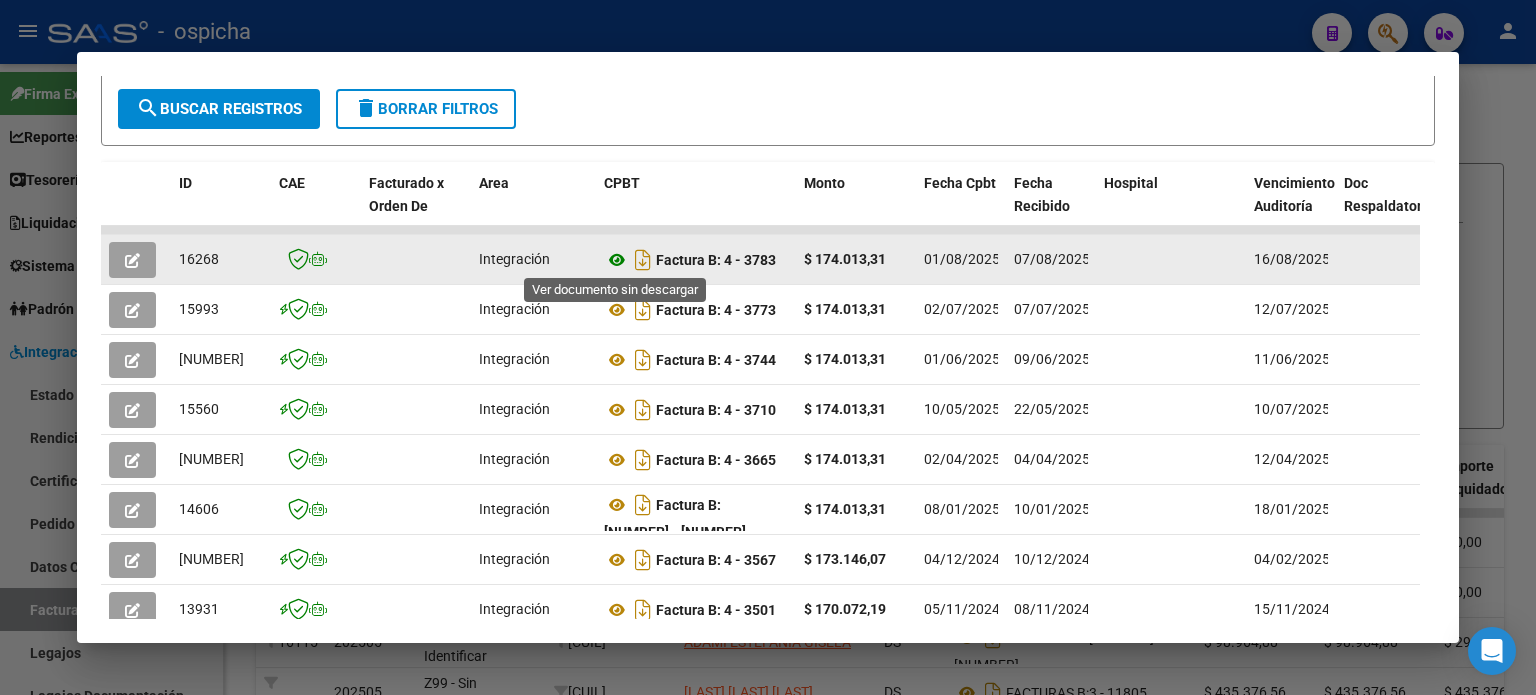click 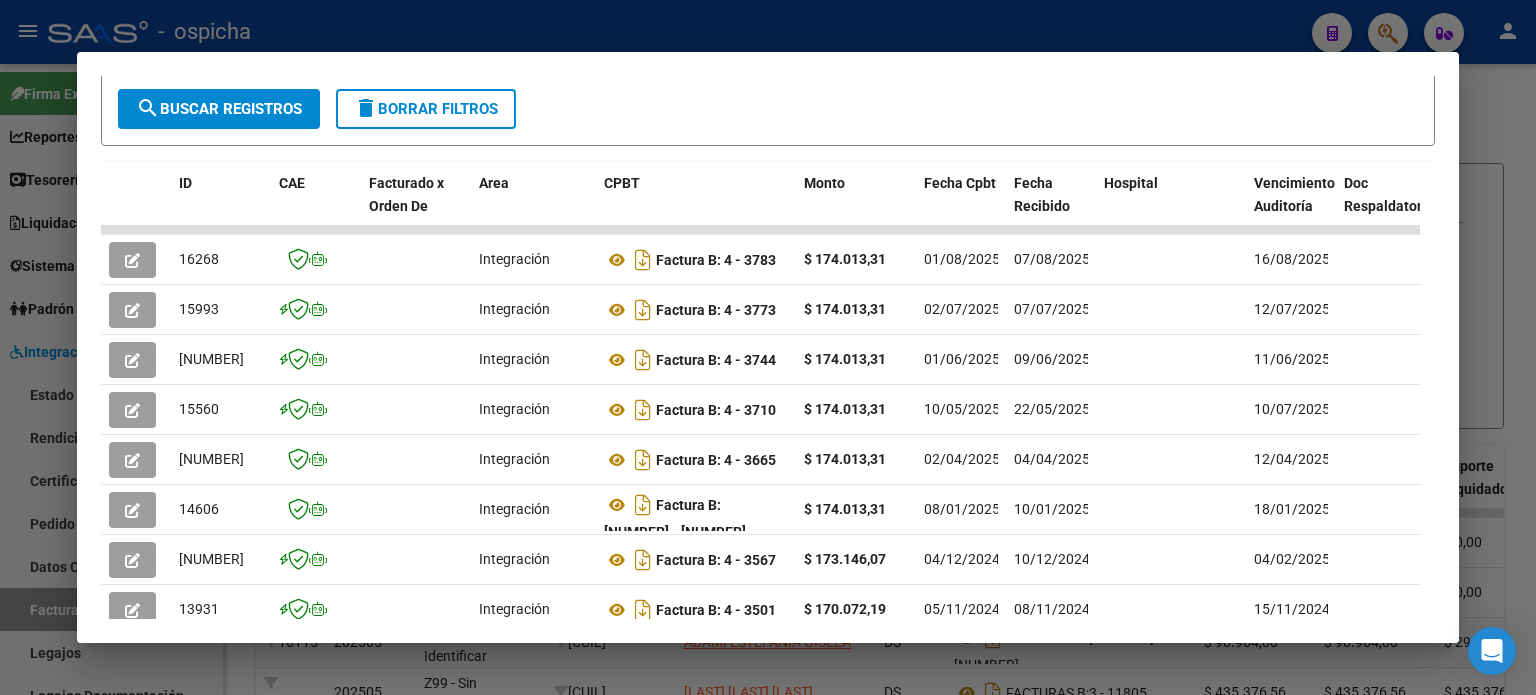 click on "delete  Borrar Filtros" at bounding box center [426, 109] 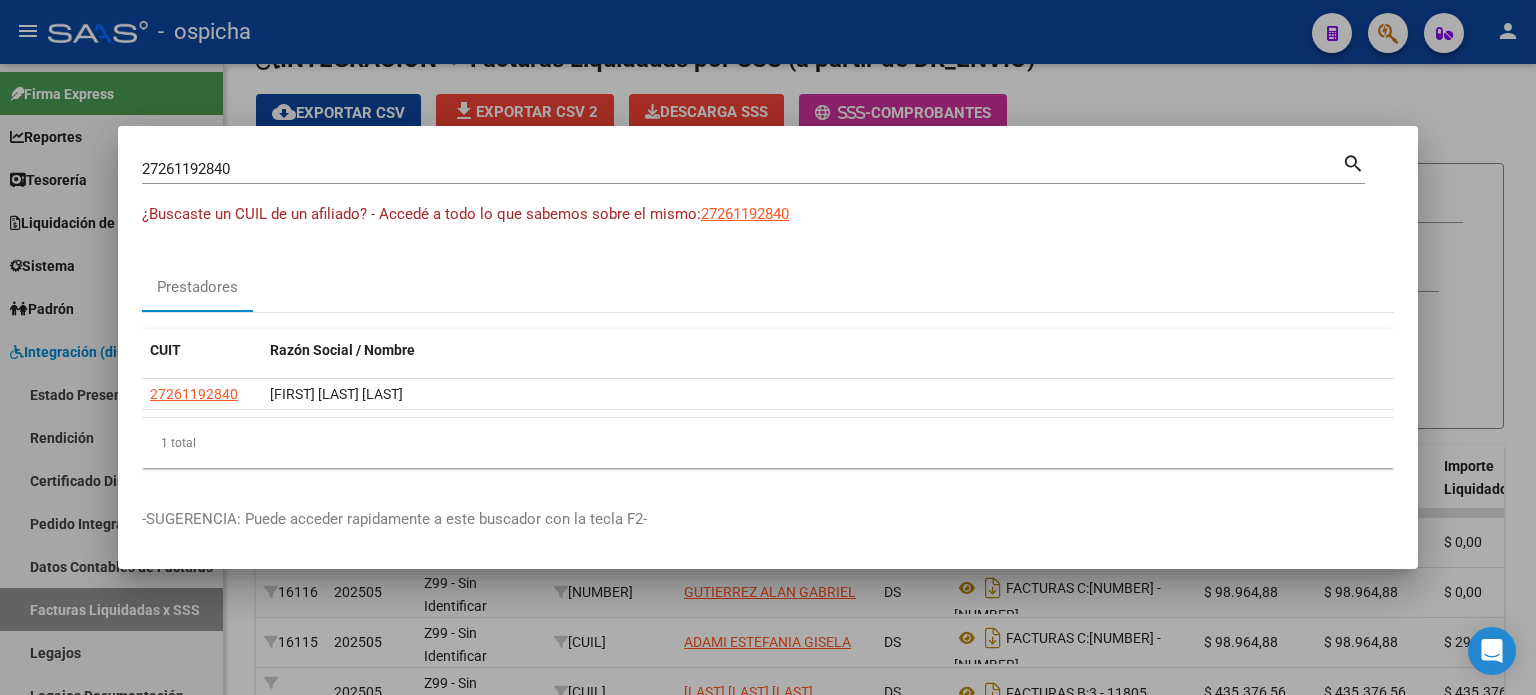 click on "27261192840" at bounding box center (742, 169) 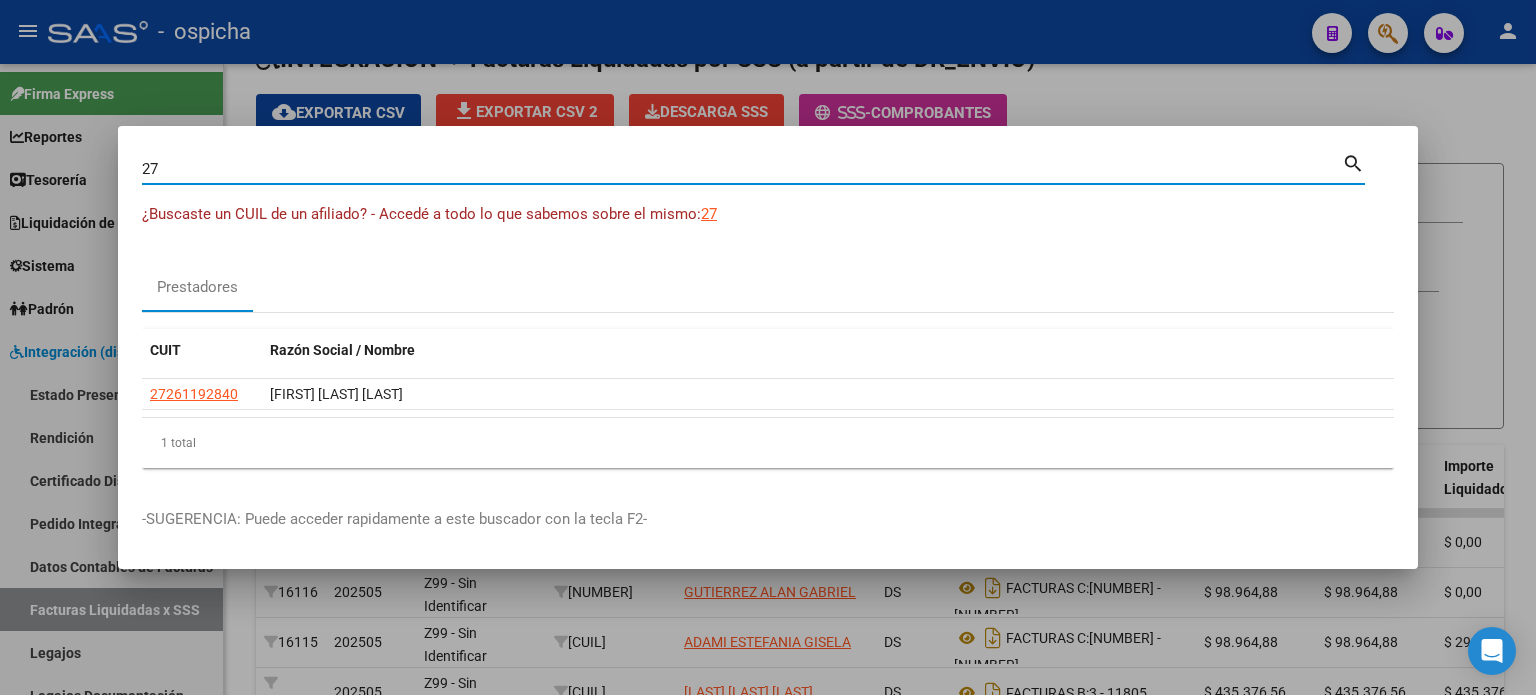 type on "2" 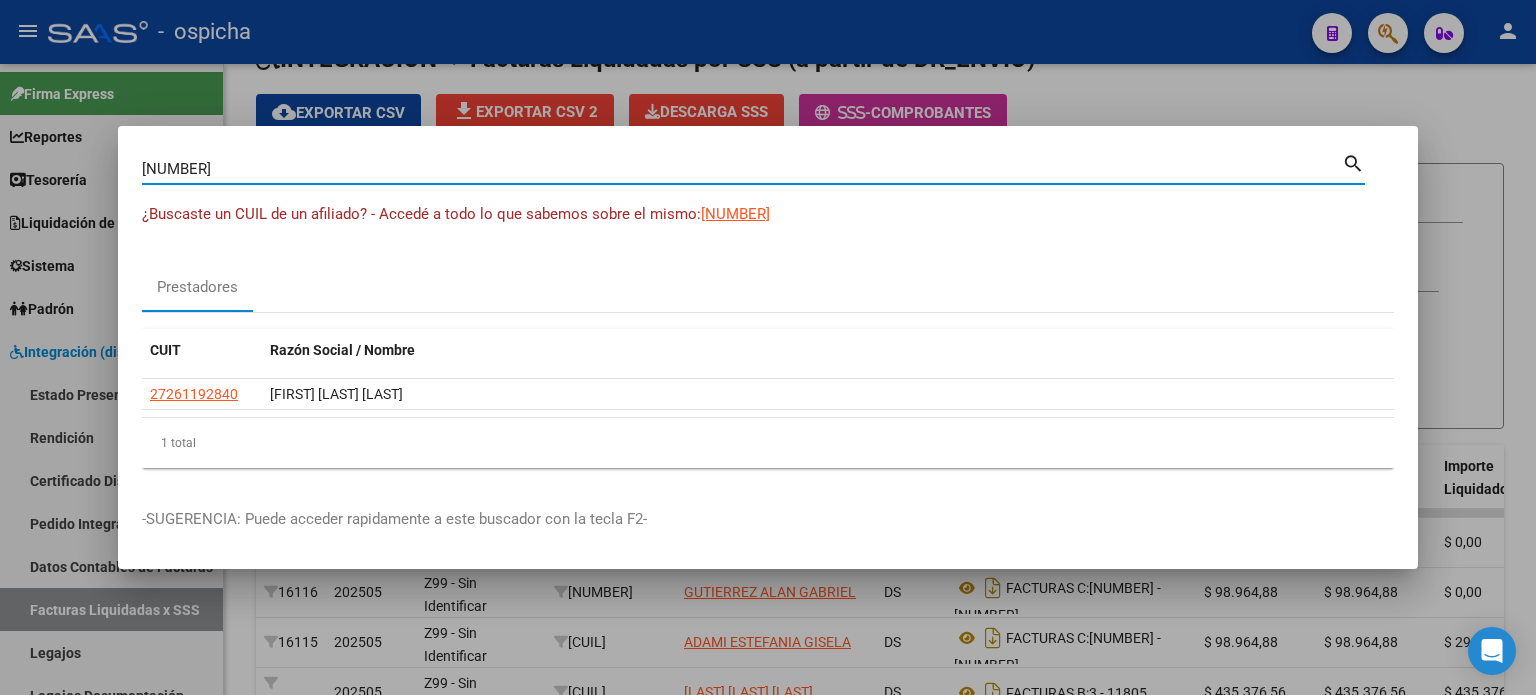 type on "[NUMBER]" 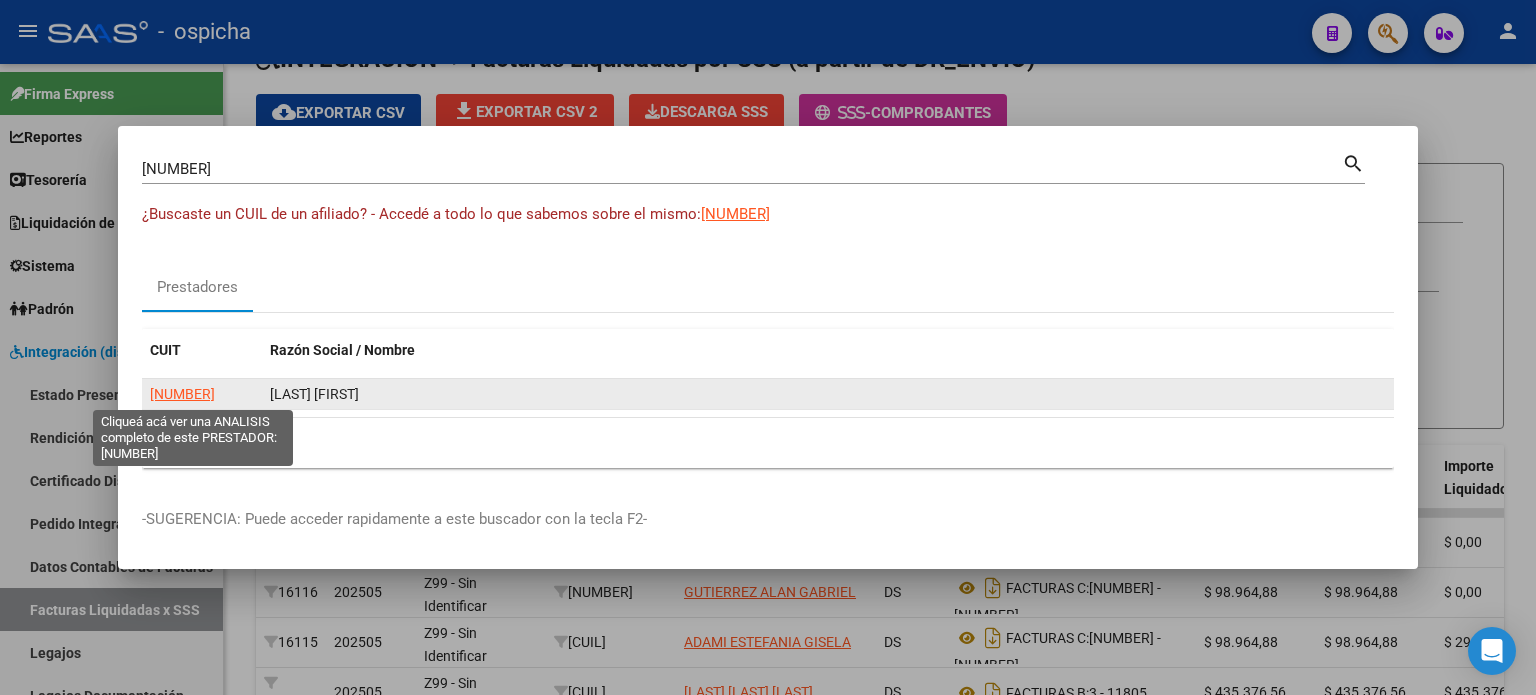 click on "[NUMBER]" 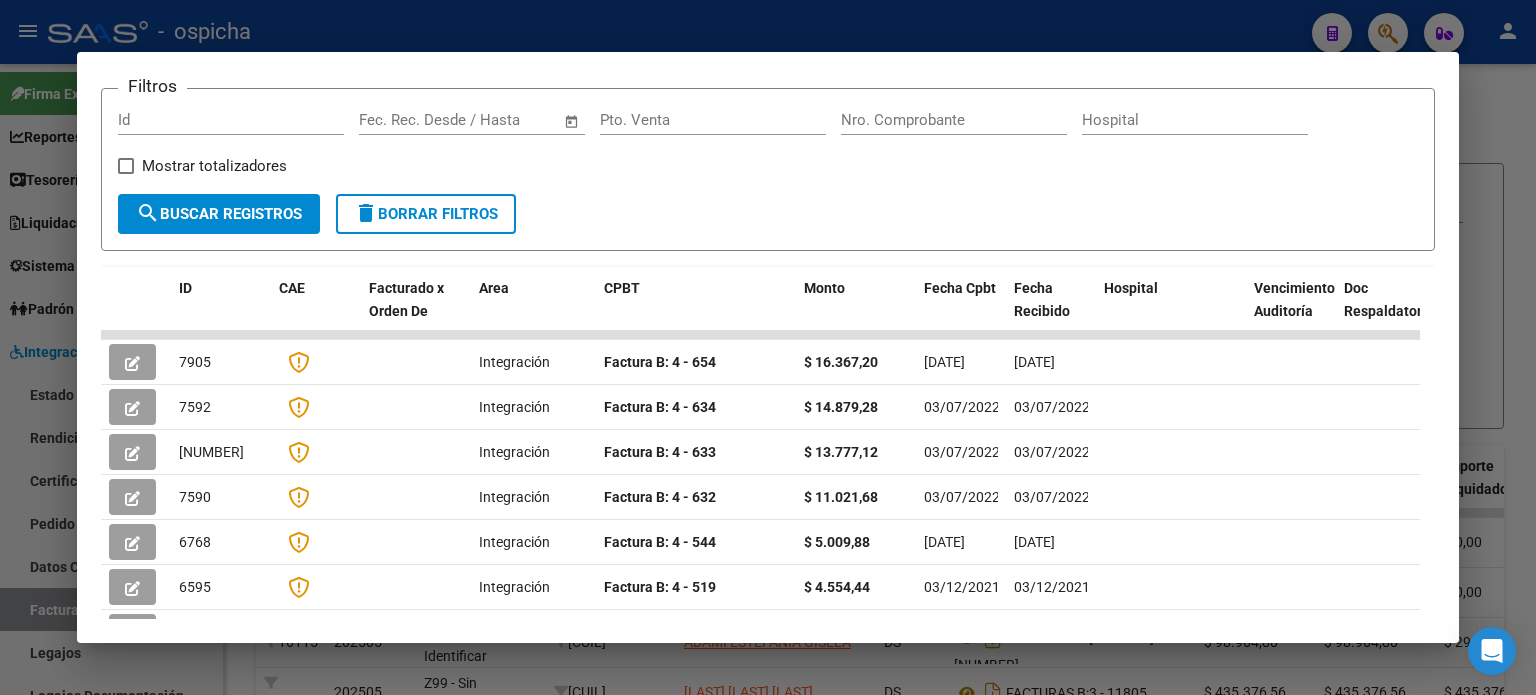 scroll, scrollTop: 290, scrollLeft: 0, axis: vertical 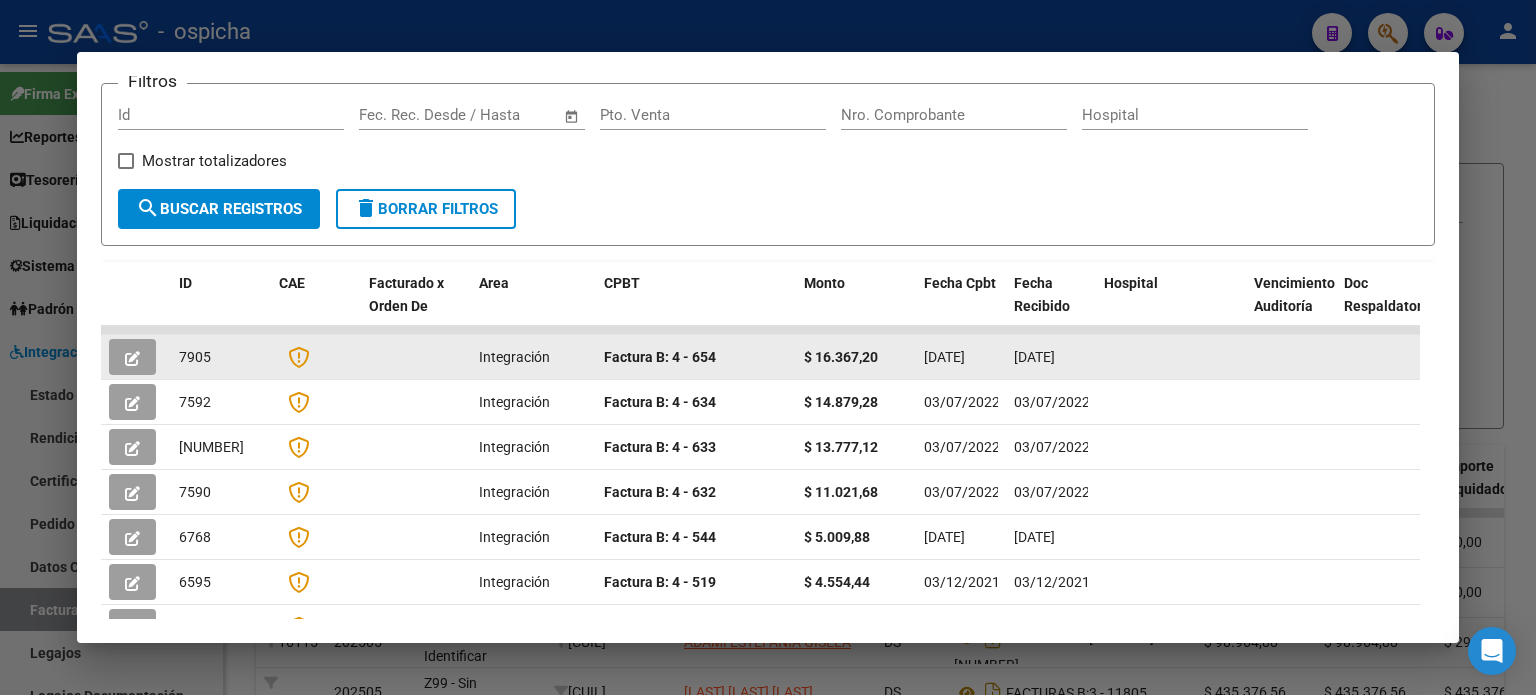 click on "Factura B: 4 - 654" 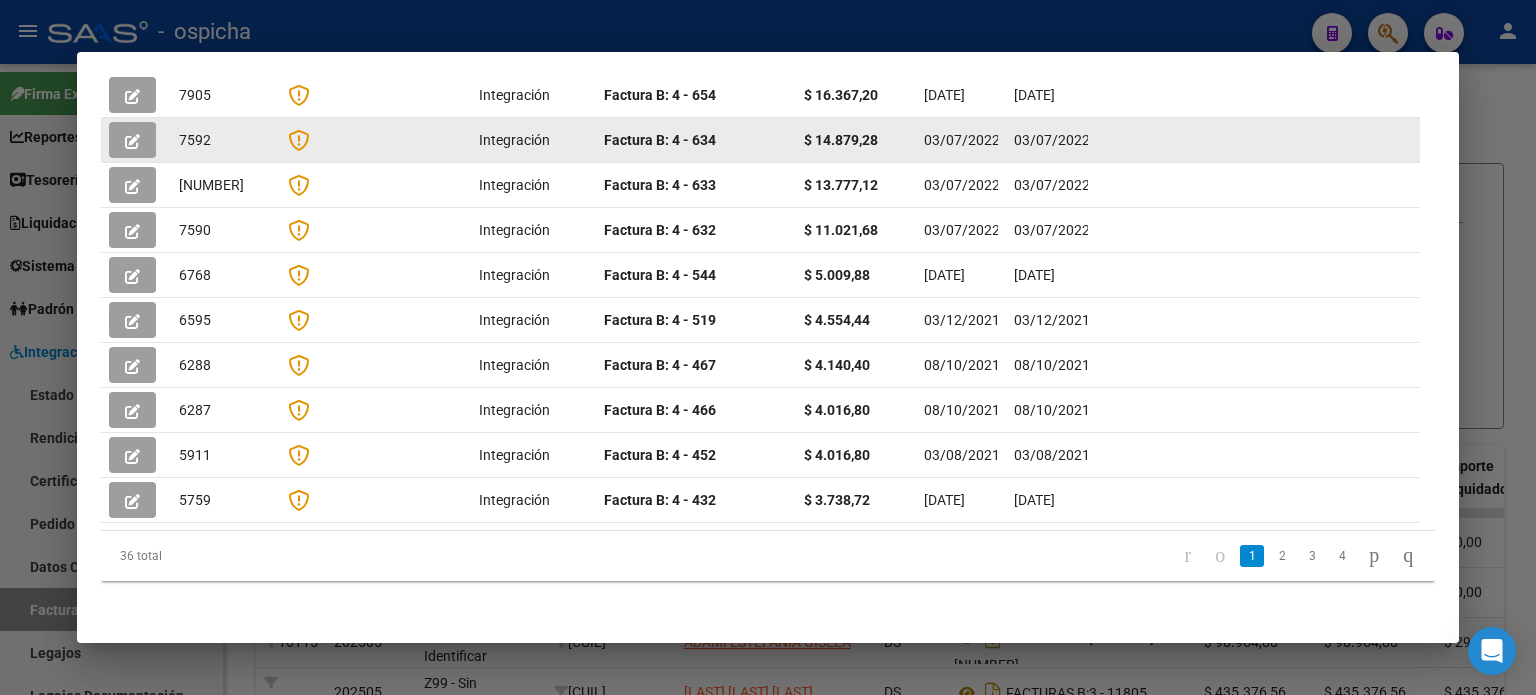 scroll, scrollTop: 363, scrollLeft: 0, axis: vertical 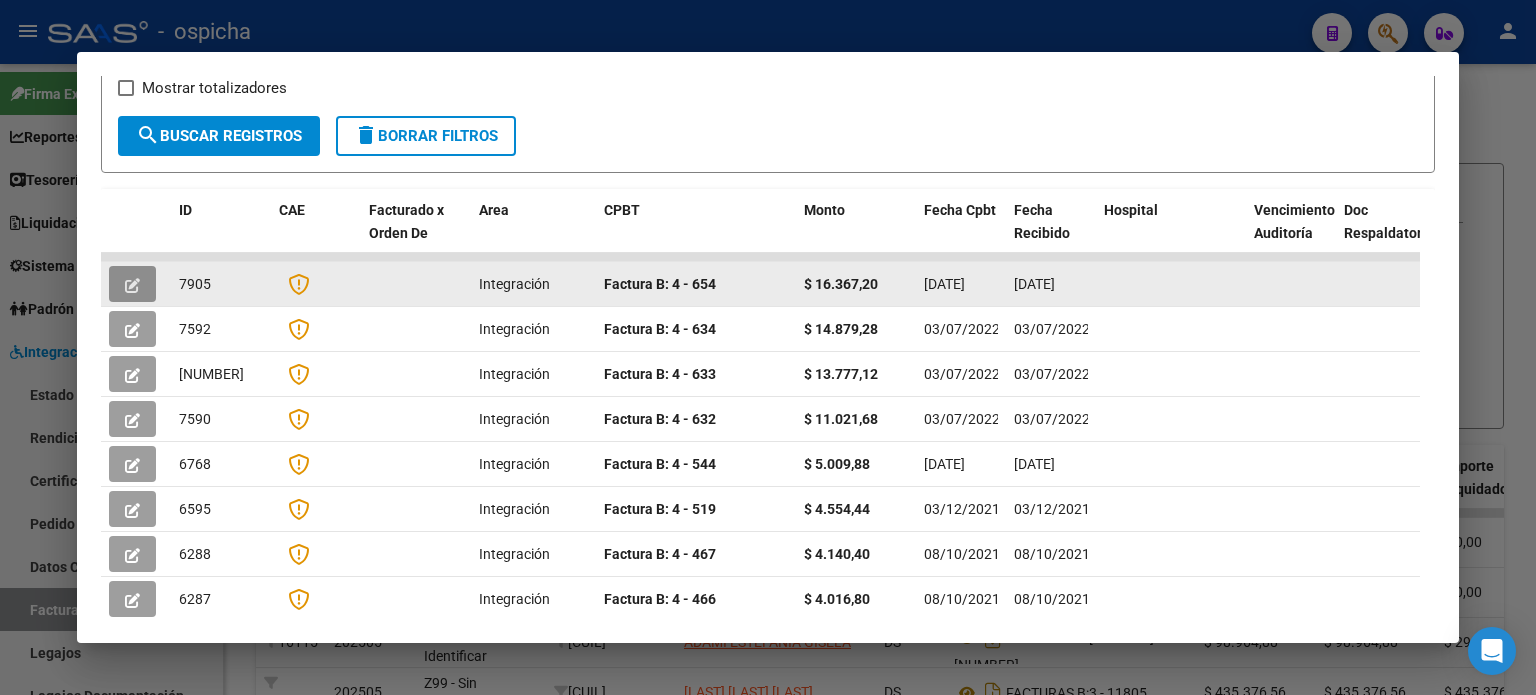 click 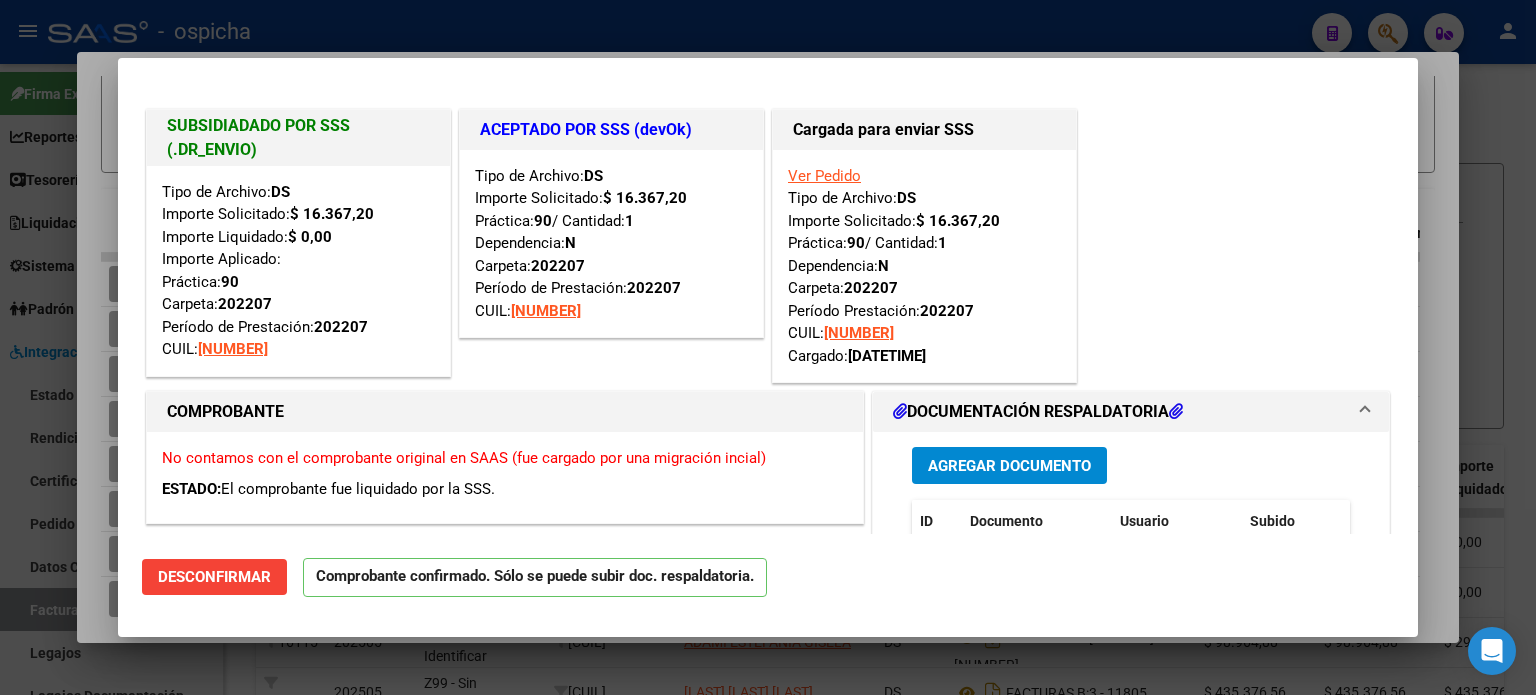 click at bounding box center [768, 347] 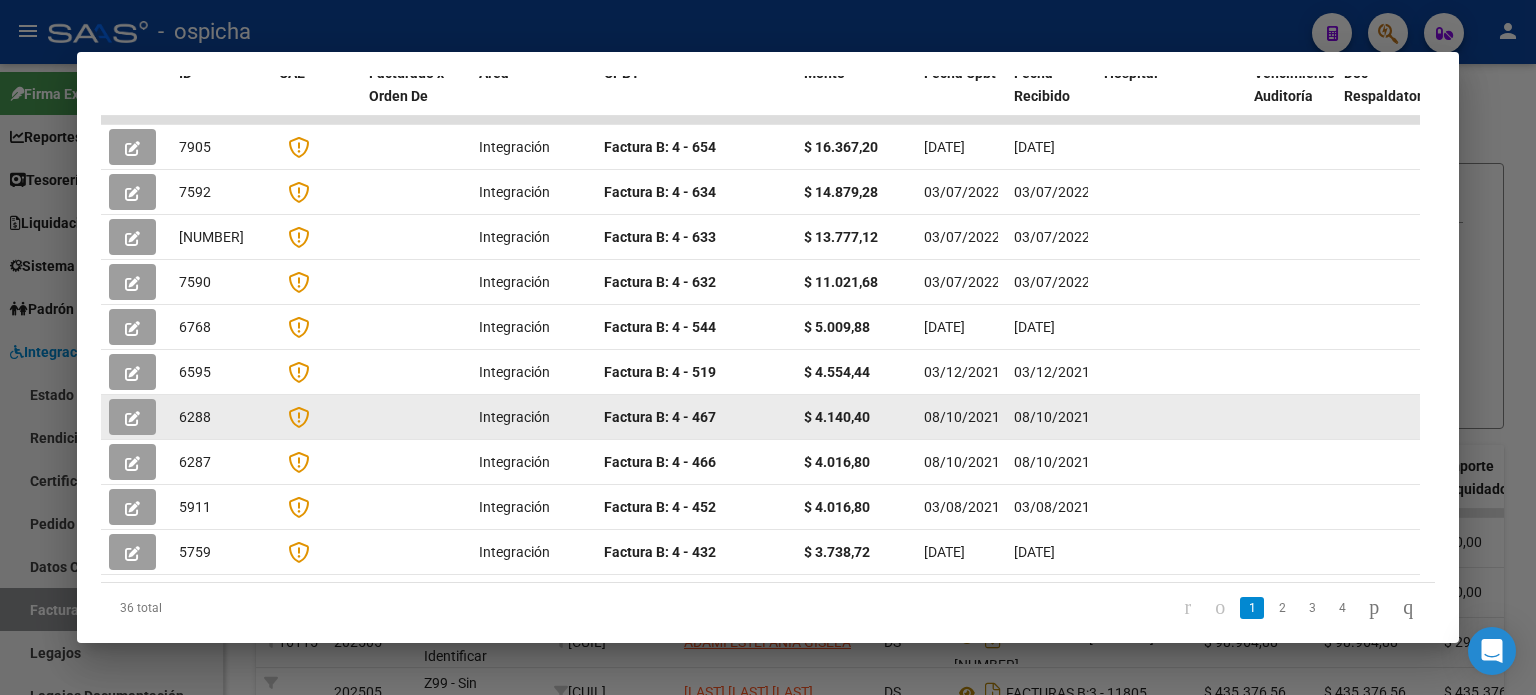scroll, scrollTop: 0, scrollLeft: 0, axis: both 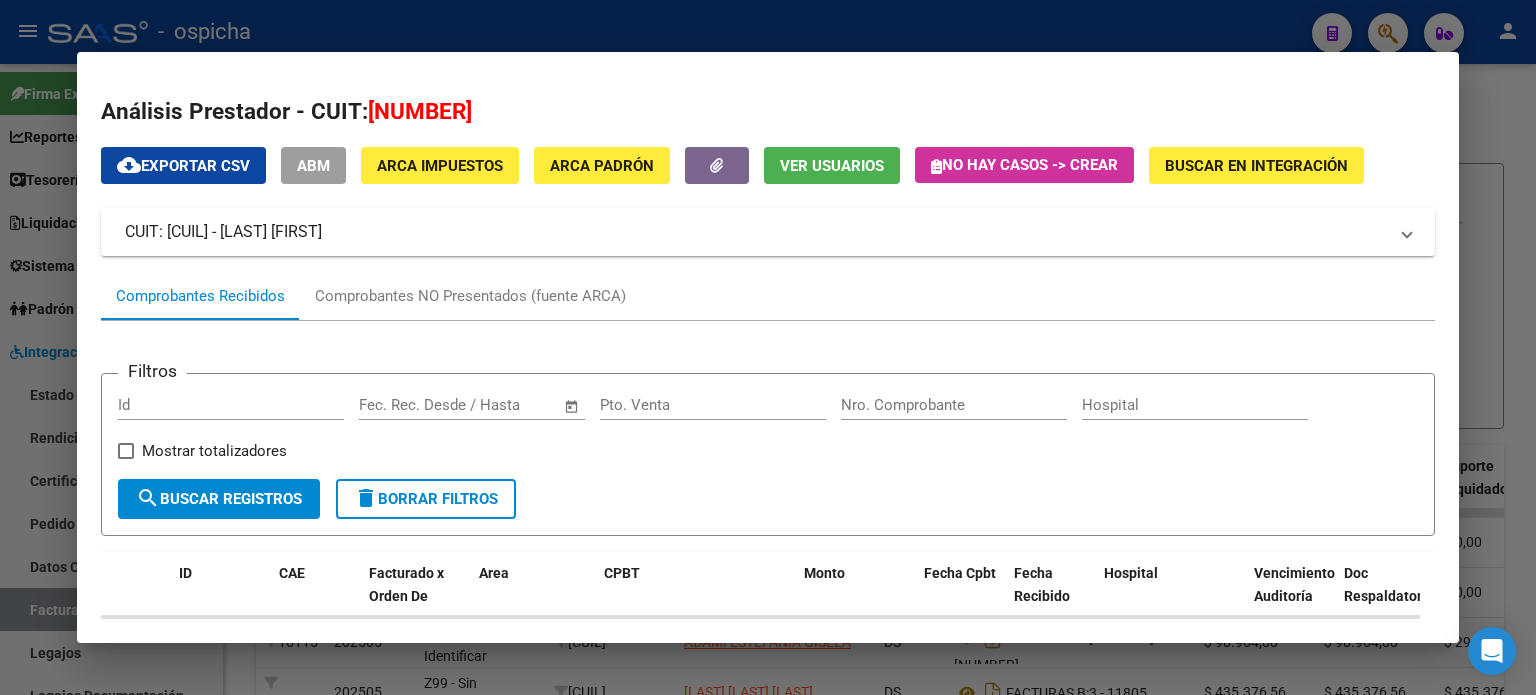 click at bounding box center [768, 347] 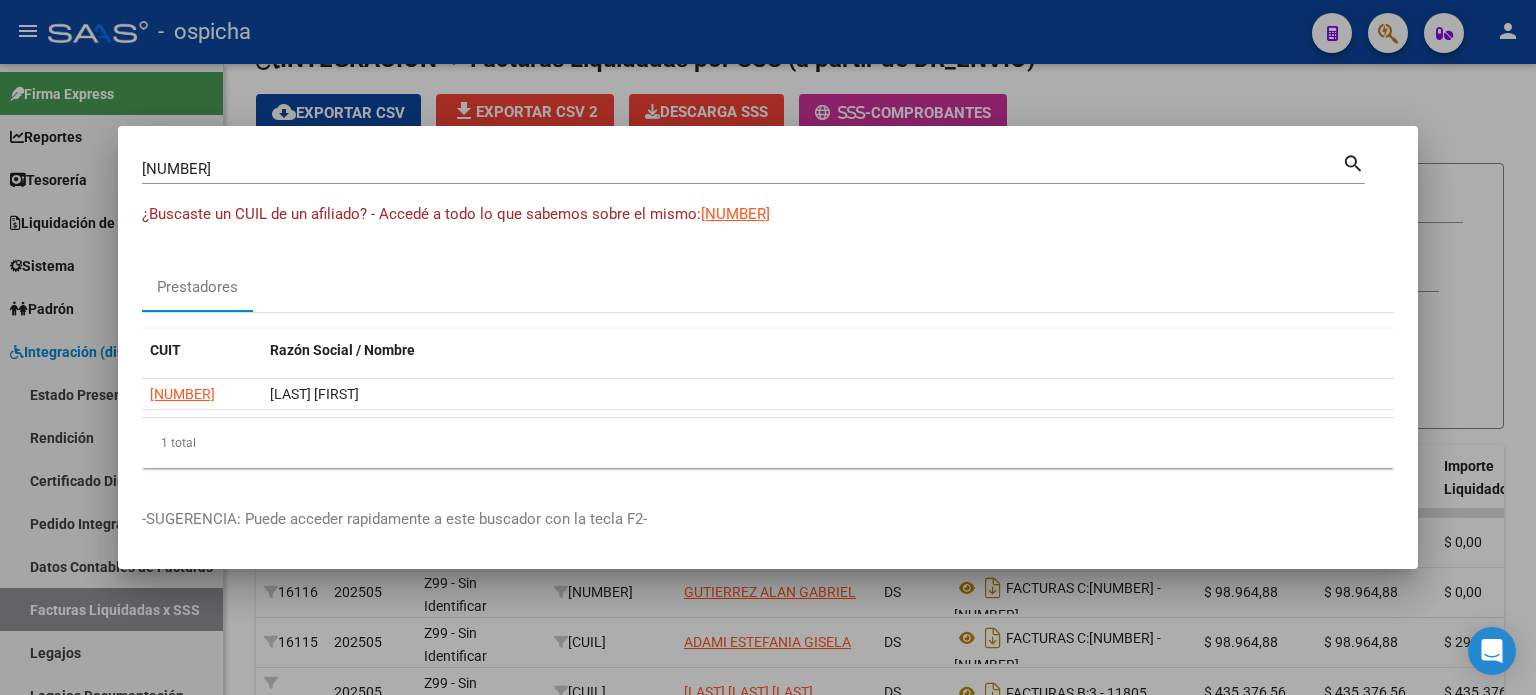 click at bounding box center [768, 347] 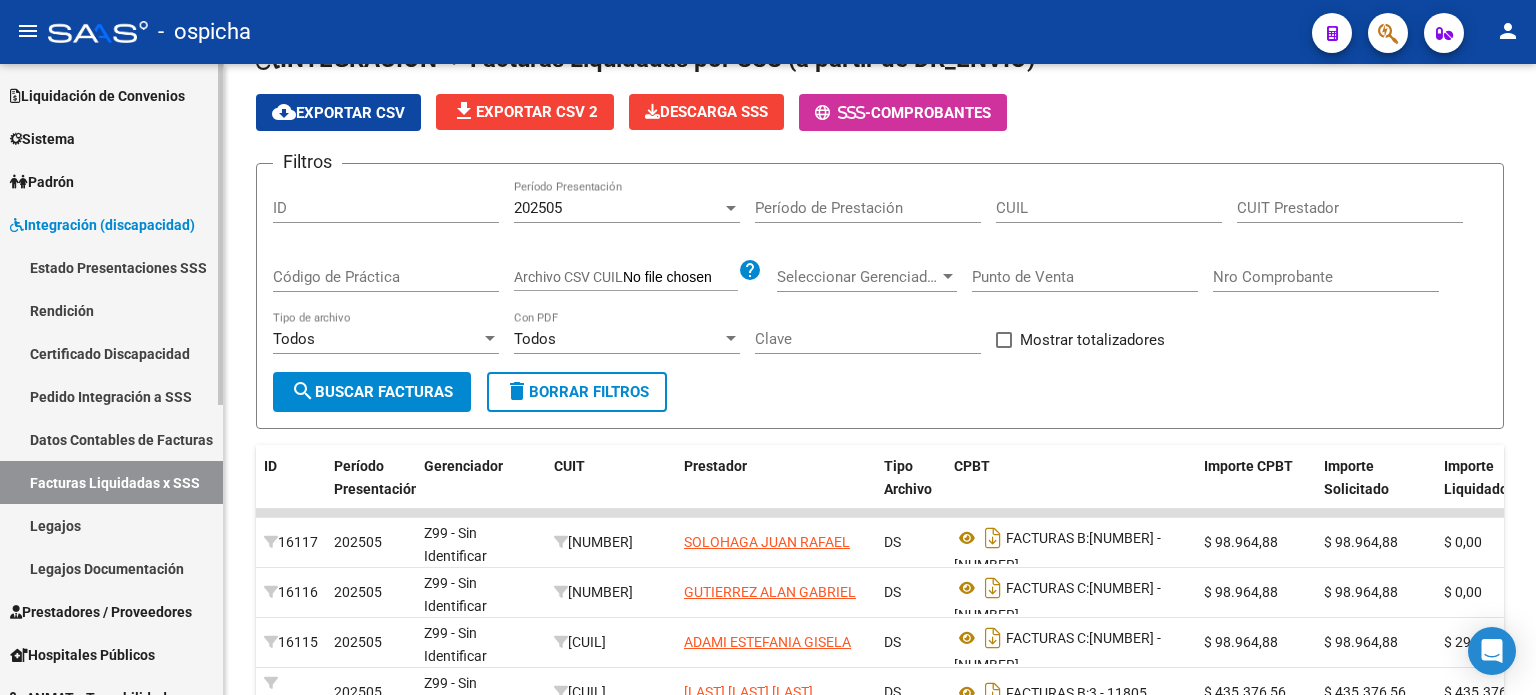 scroll, scrollTop: 0, scrollLeft: 0, axis: both 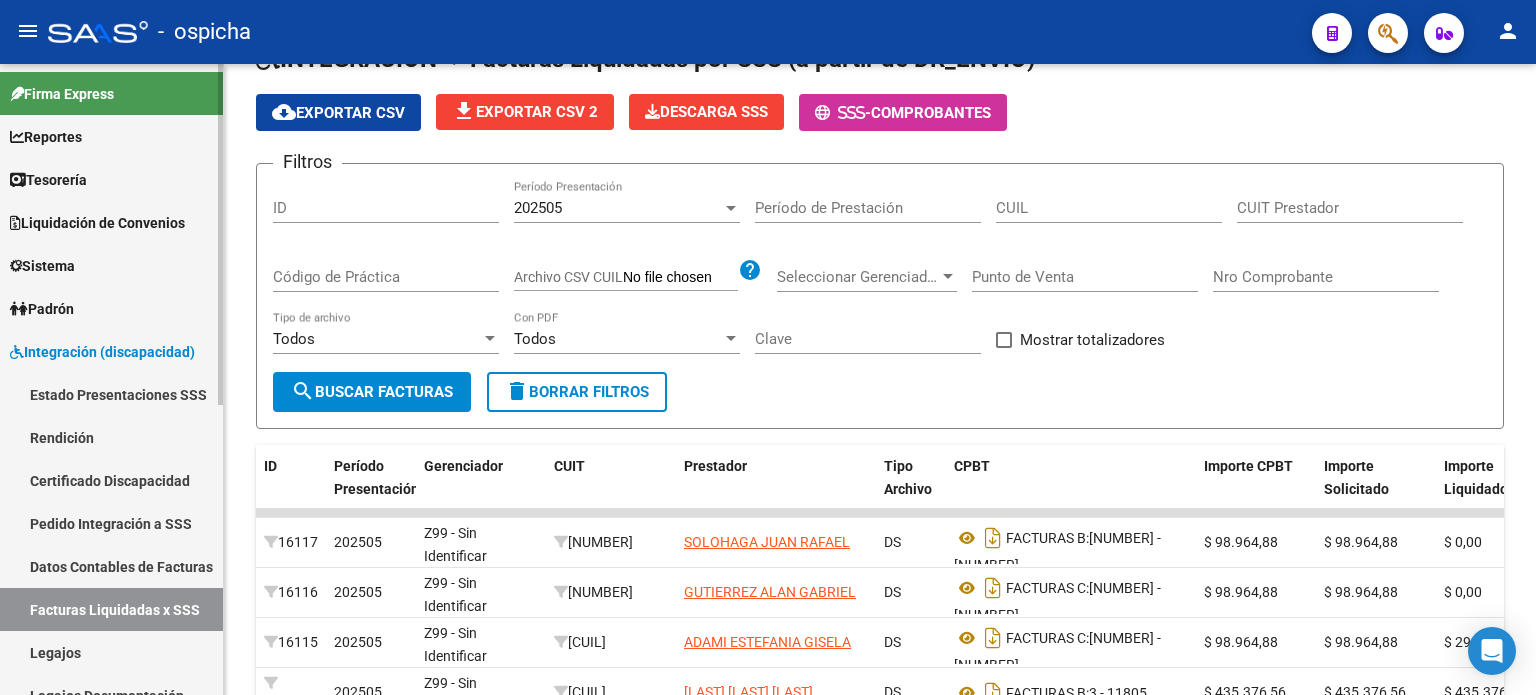 click on "Integración (discapacidad)" at bounding box center [102, 352] 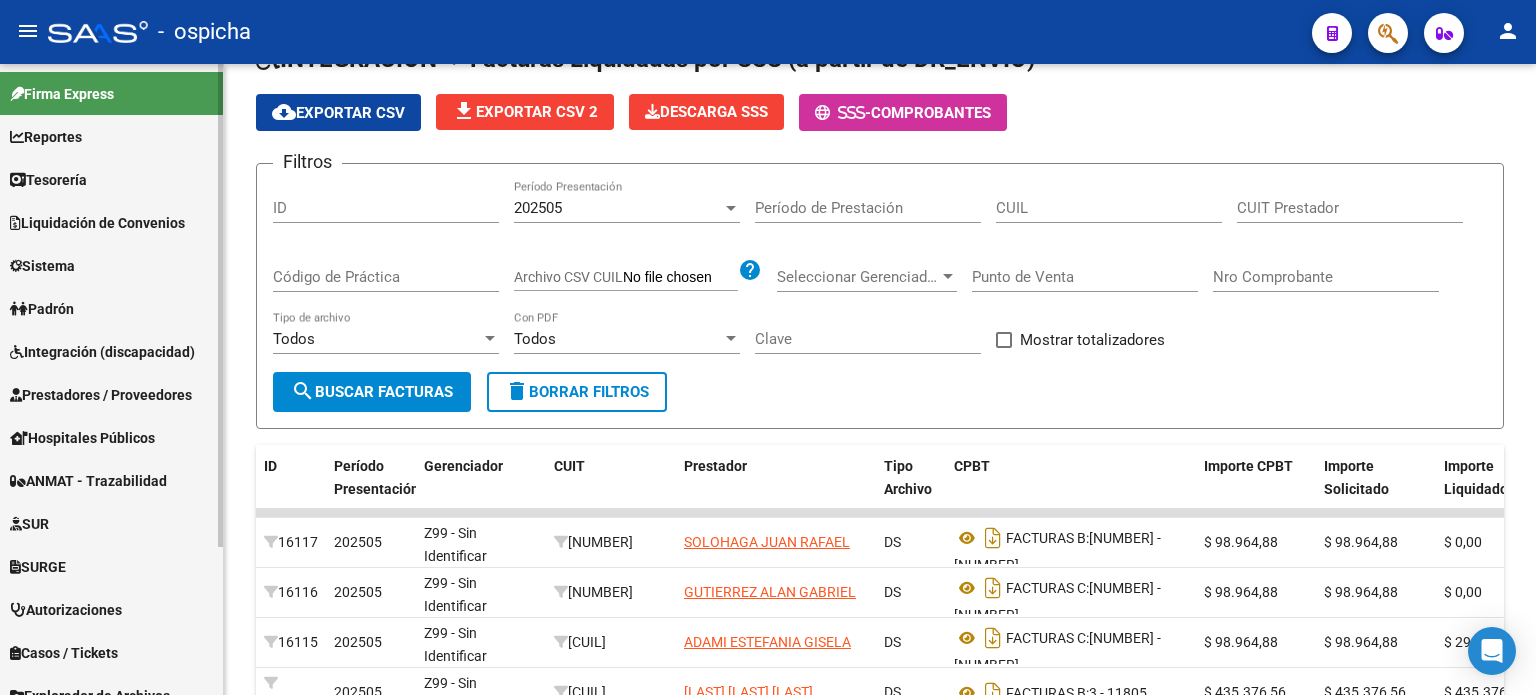 click on "Integración (discapacidad)" at bounding box center [102, 352] 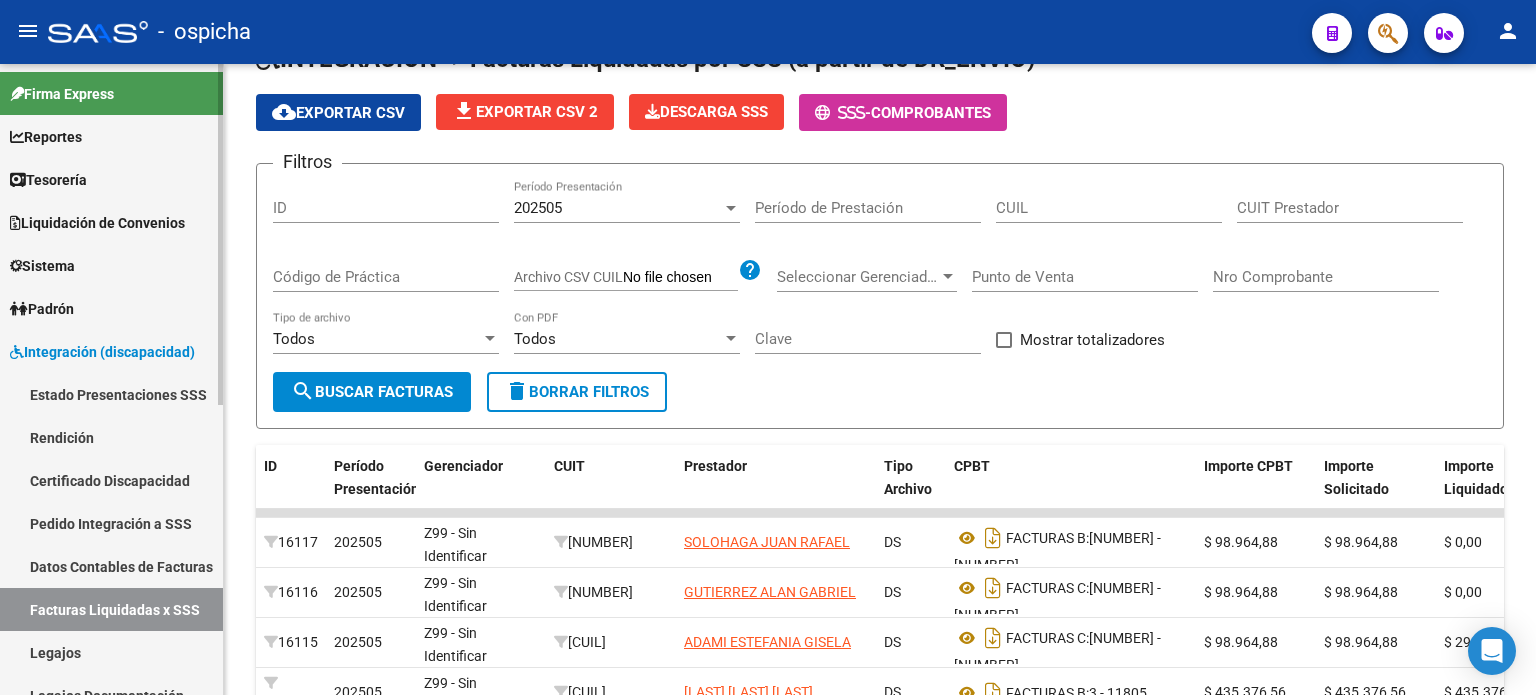 click on "Estado Presentaciones SSS" at bounding box center (111, 394) 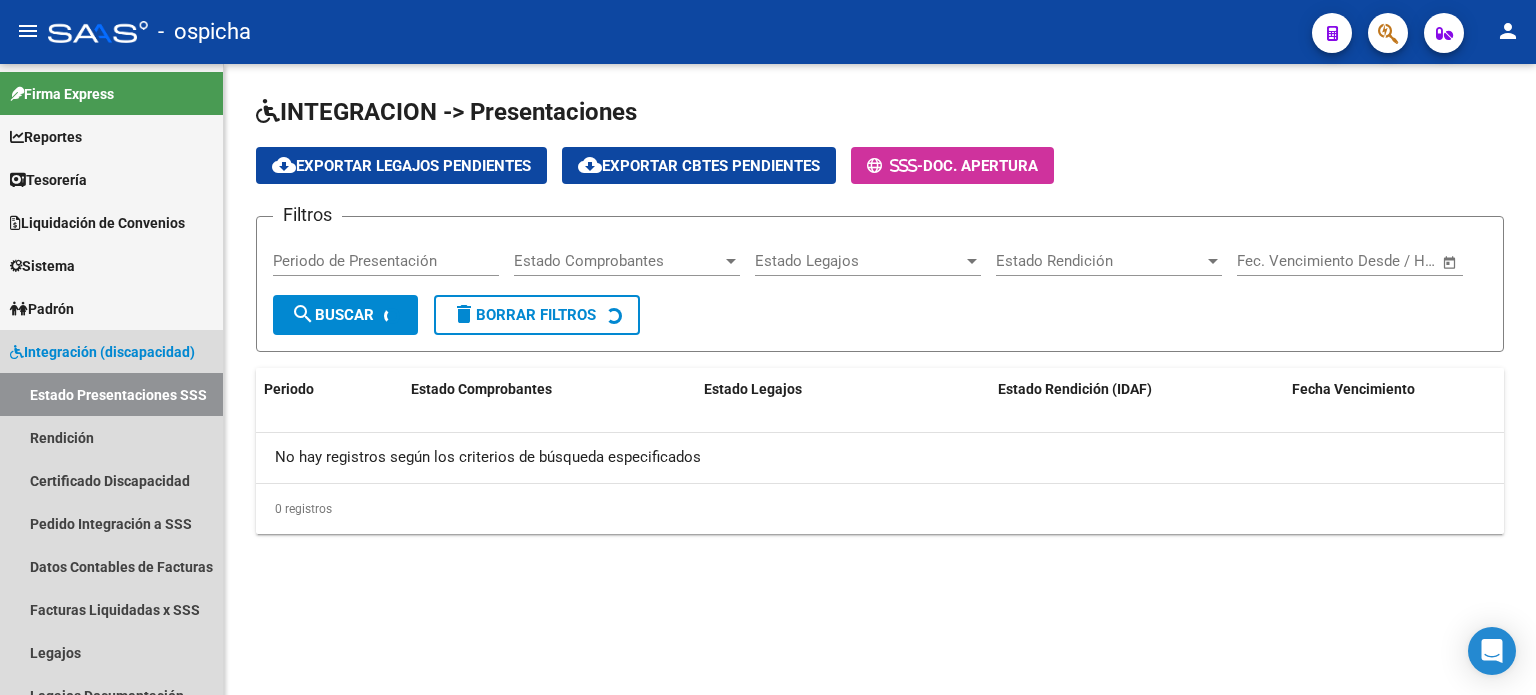 scroll, scrollTop: 0, scrollLeft: 0, axis: both 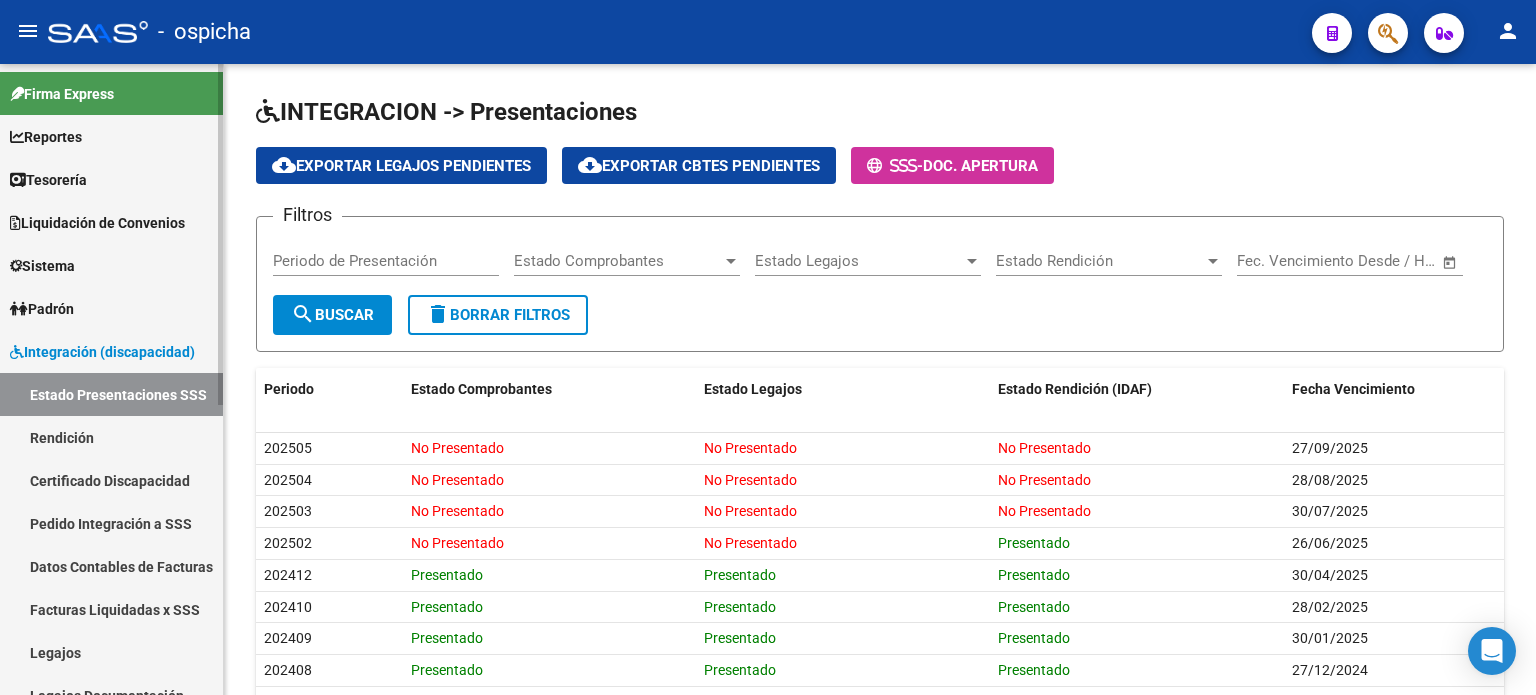 click on "Facturas Liquidadas x SSS" at bounding box center (111, 609) 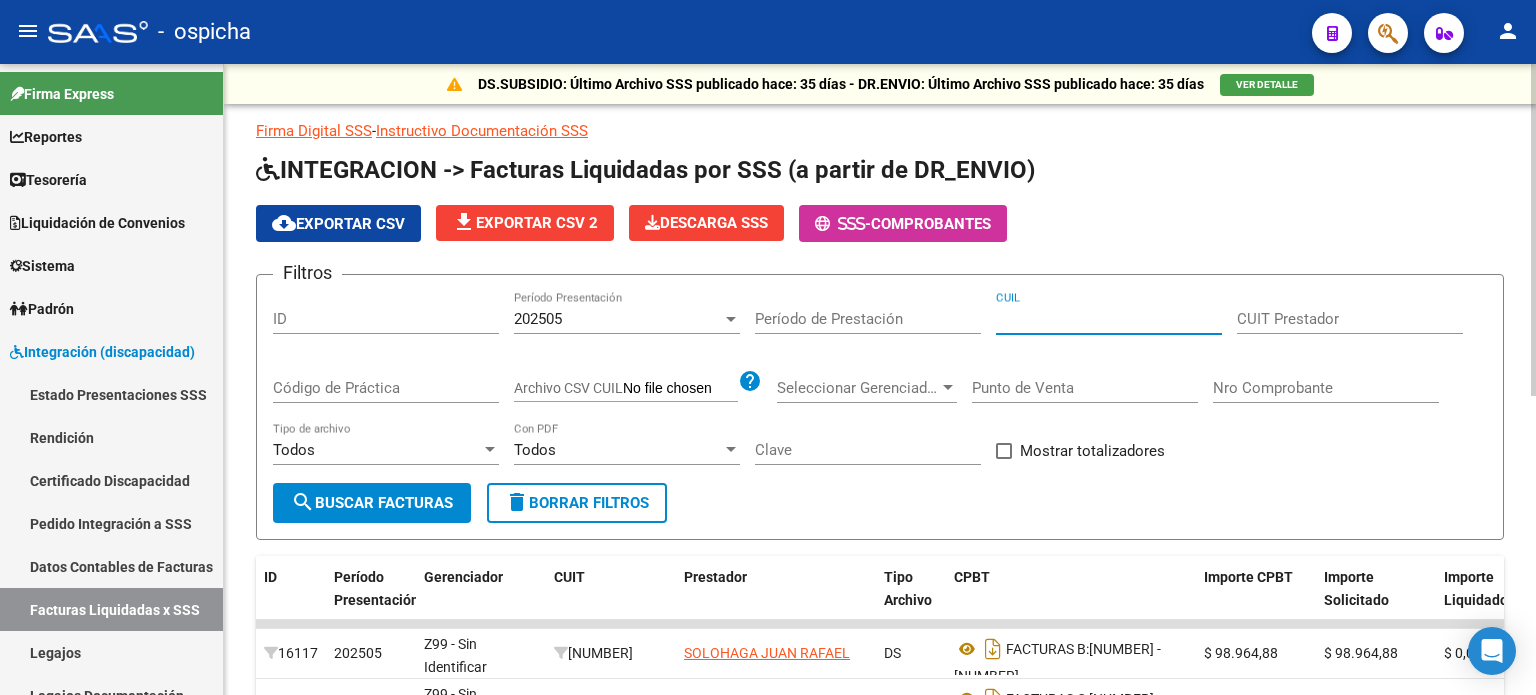 click on "CUIL" at bounding box center [1109, 319] 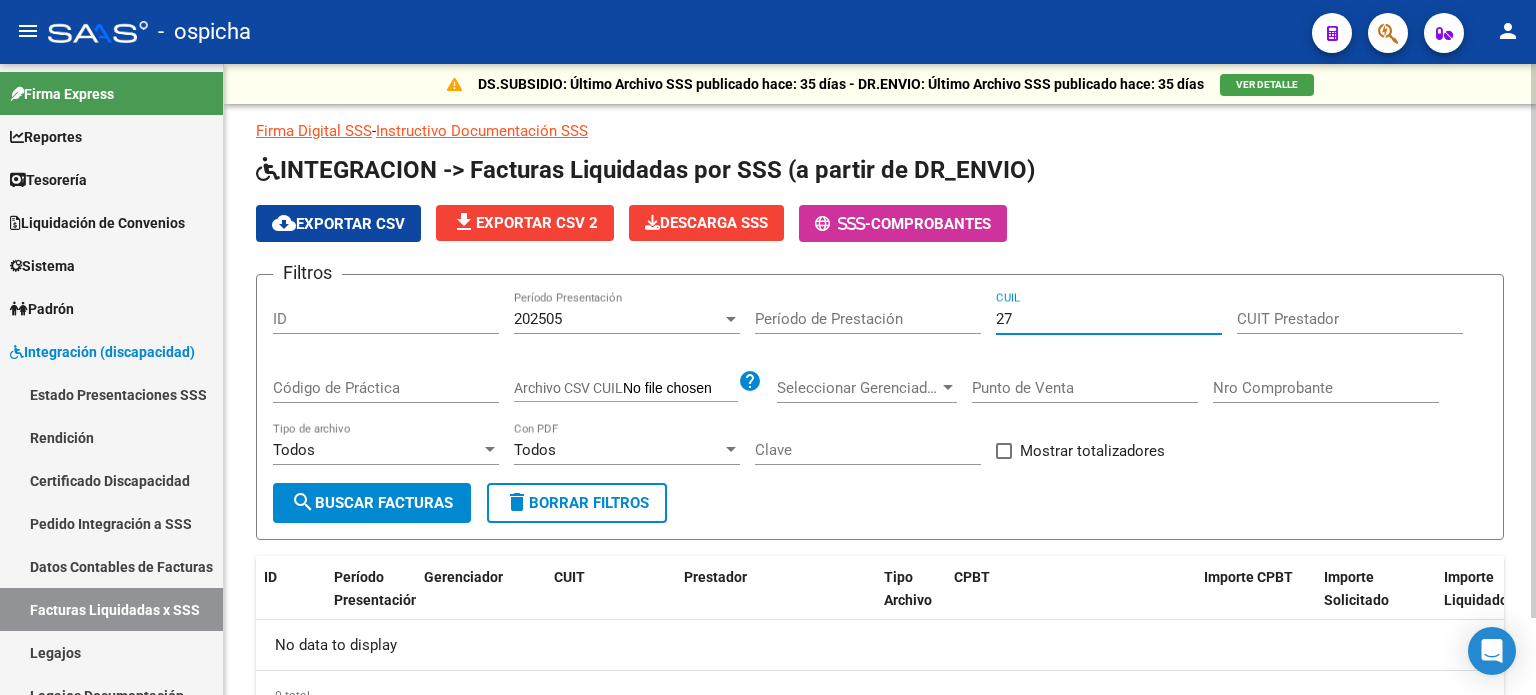 type on "2" 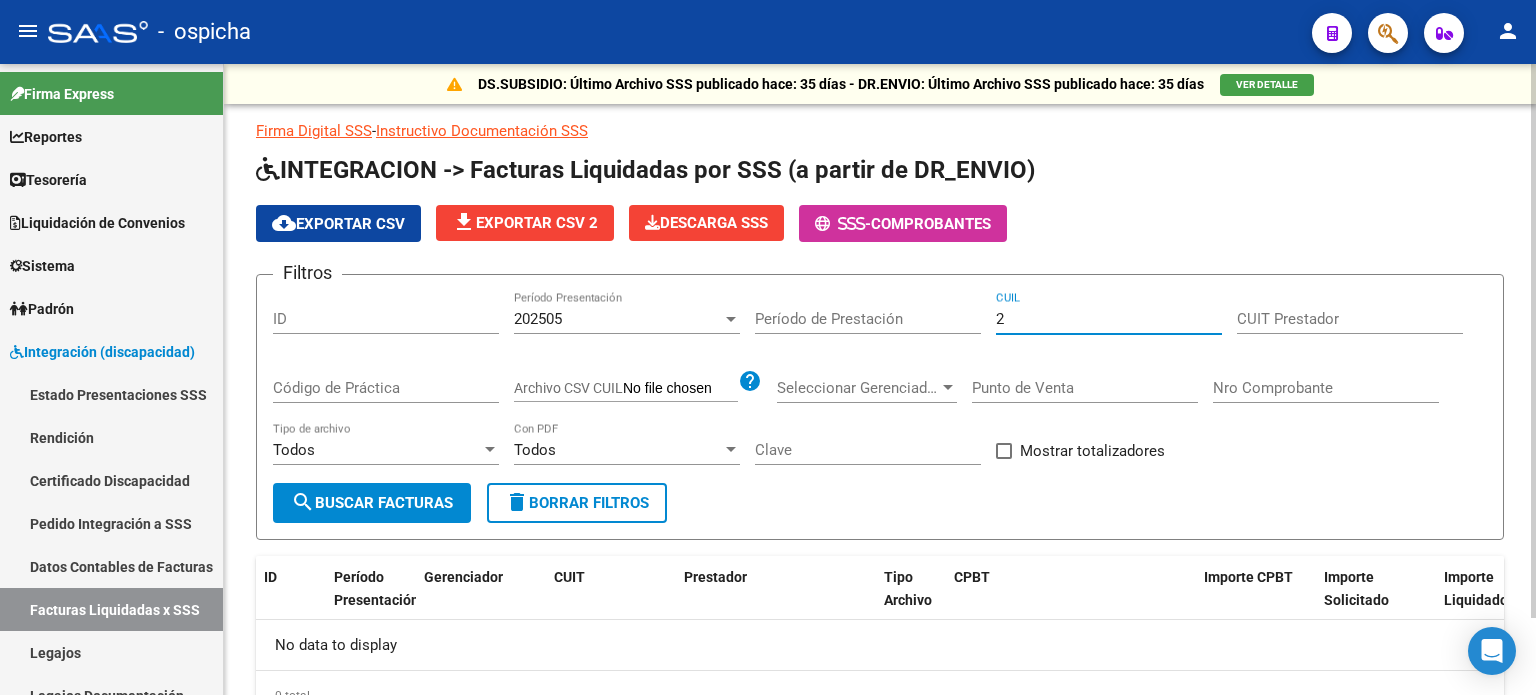 type 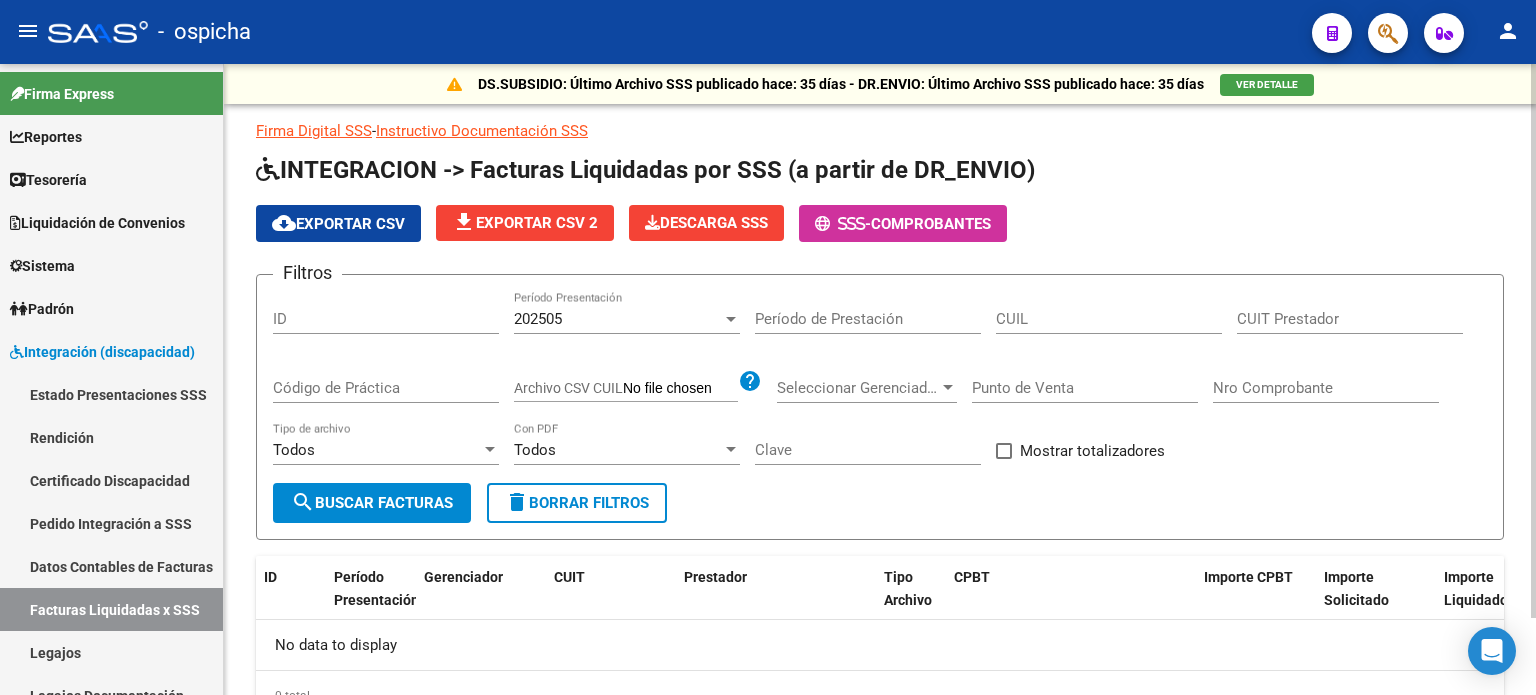 click on "CUIT Prestador" 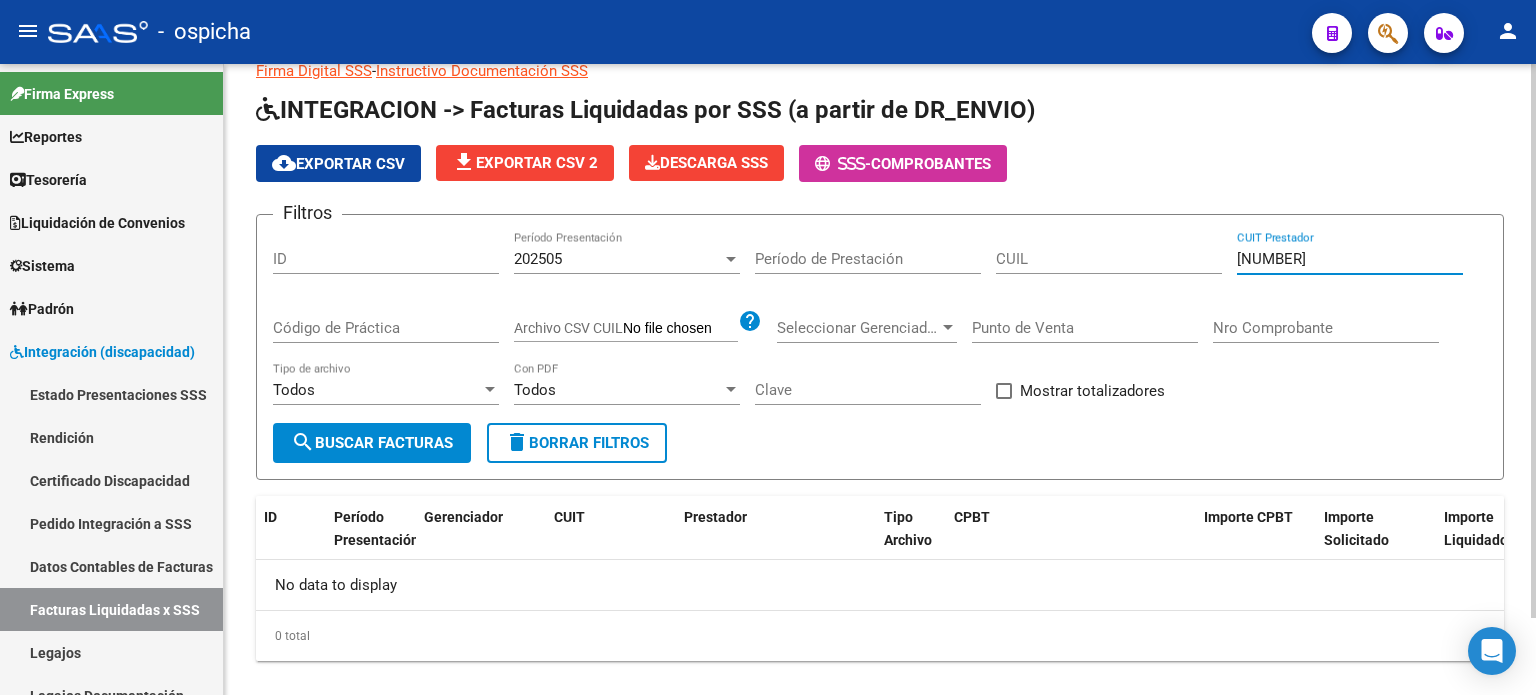 scroll, scrollTop: 88, scrollLeft: 0, axis: vertical 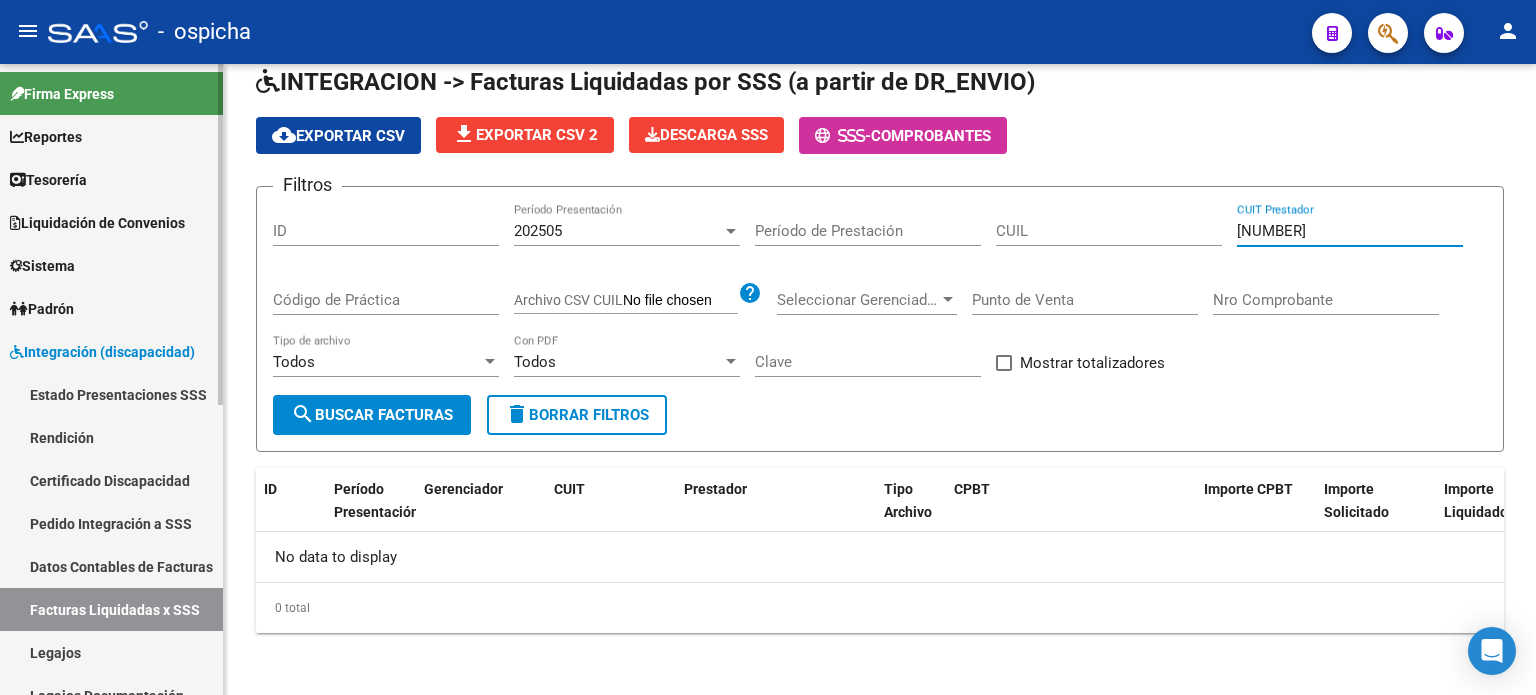 type on "[NUMBER]" 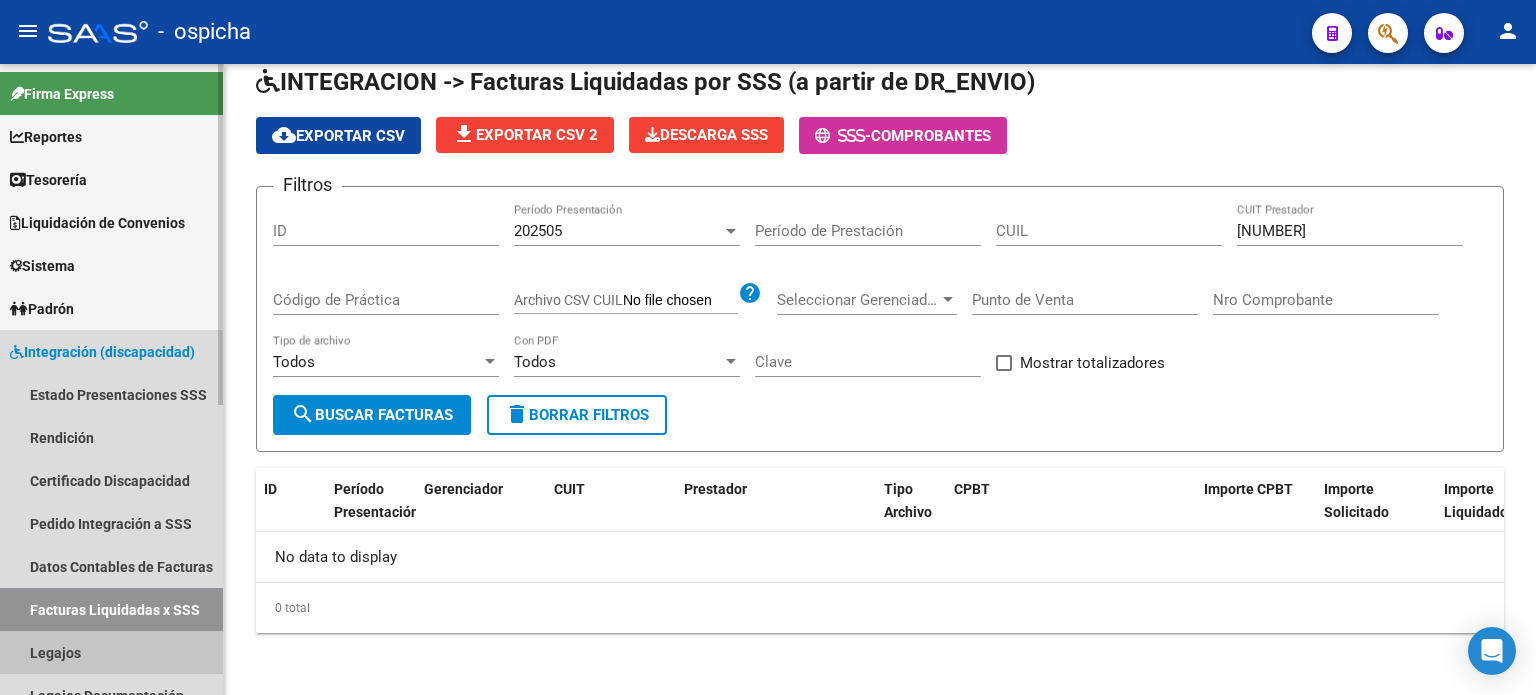 click on "Legajos" at bounding box center [111, 652] 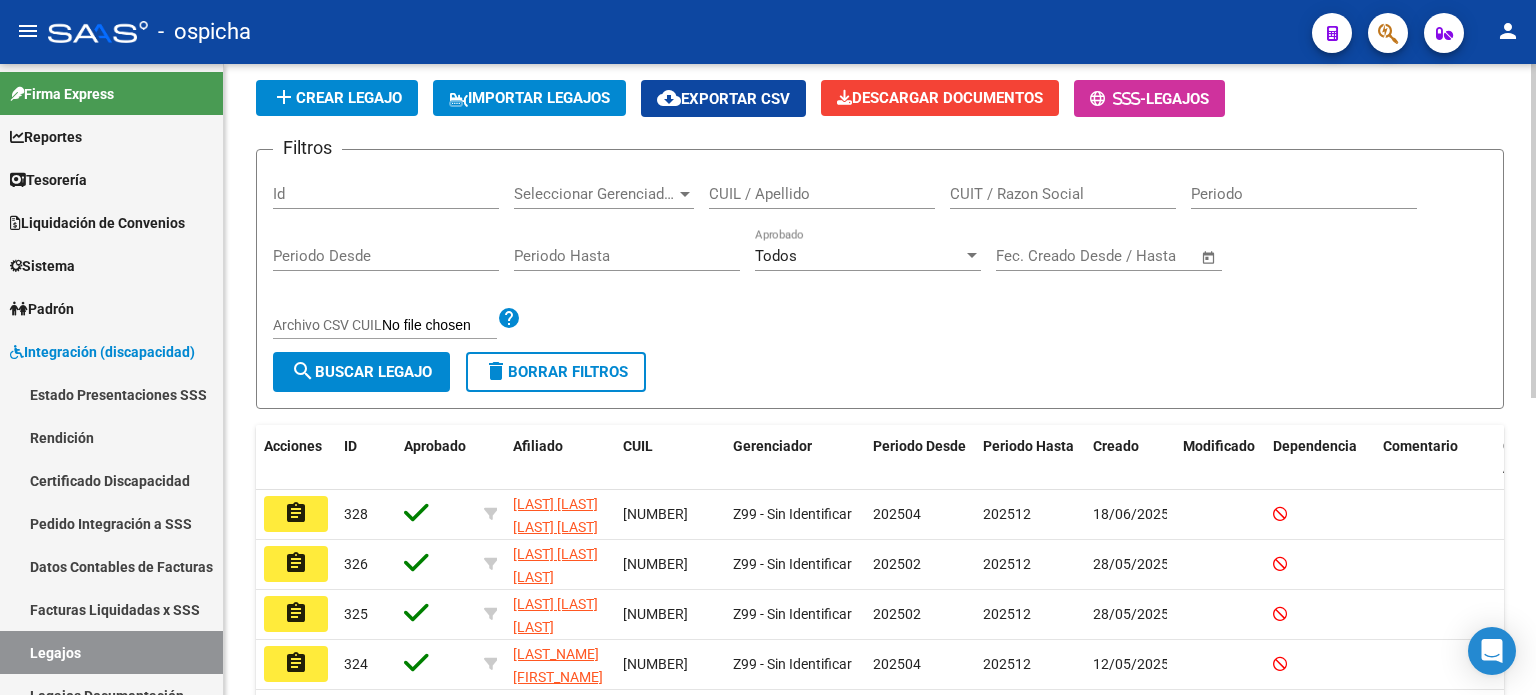 scroll, scrollTop: 100, scrollLeft: 0, axis: vertical 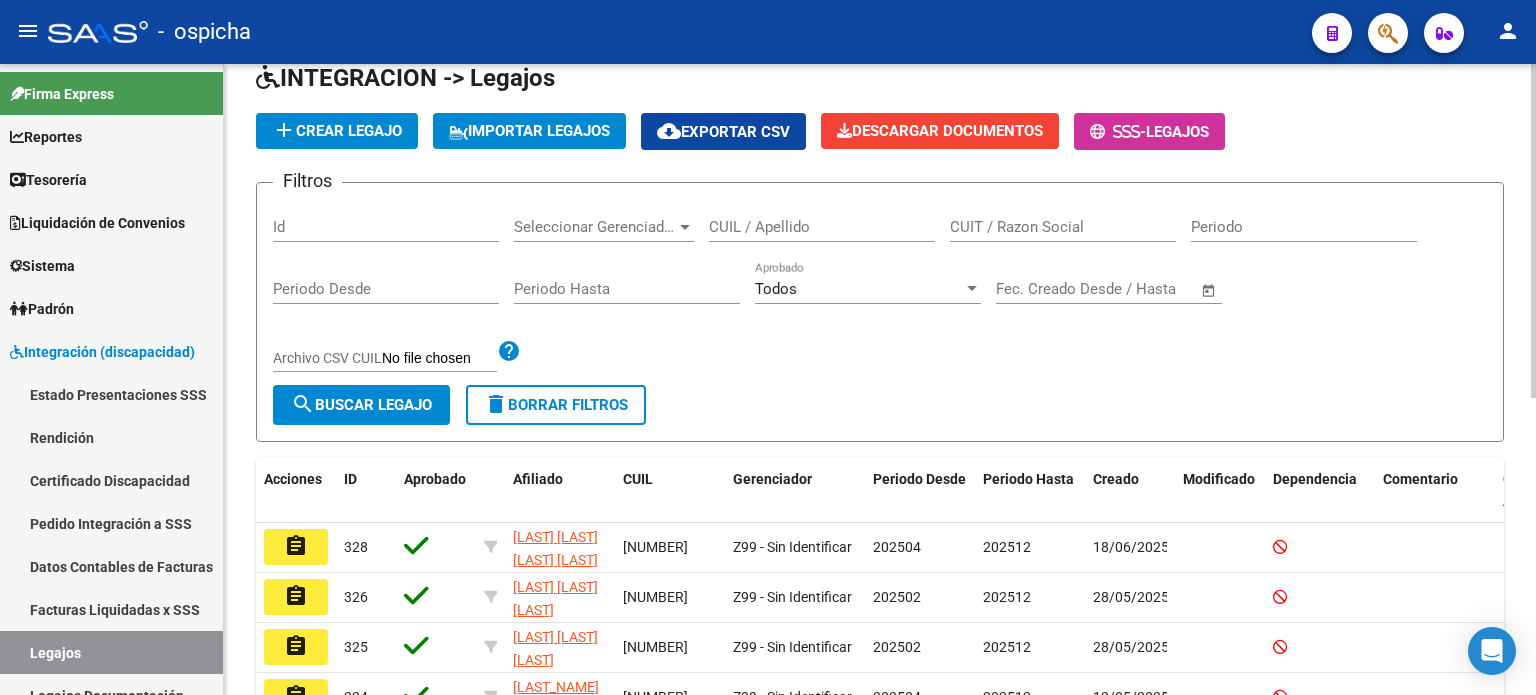 click on "CUIT / Razon Social" at bounding box center [1063, 227] 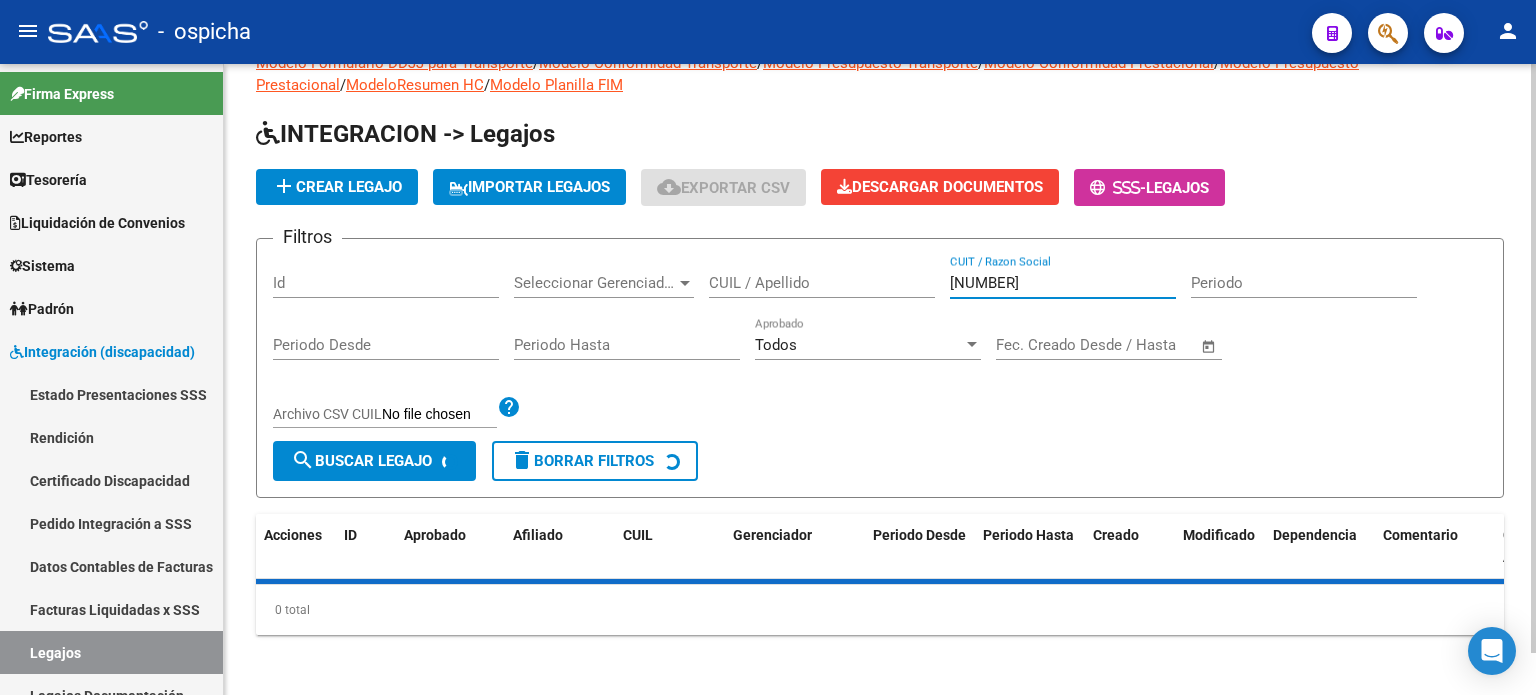 scroll, scrollTop: 90, scrollLeft: 0, axis: vertical 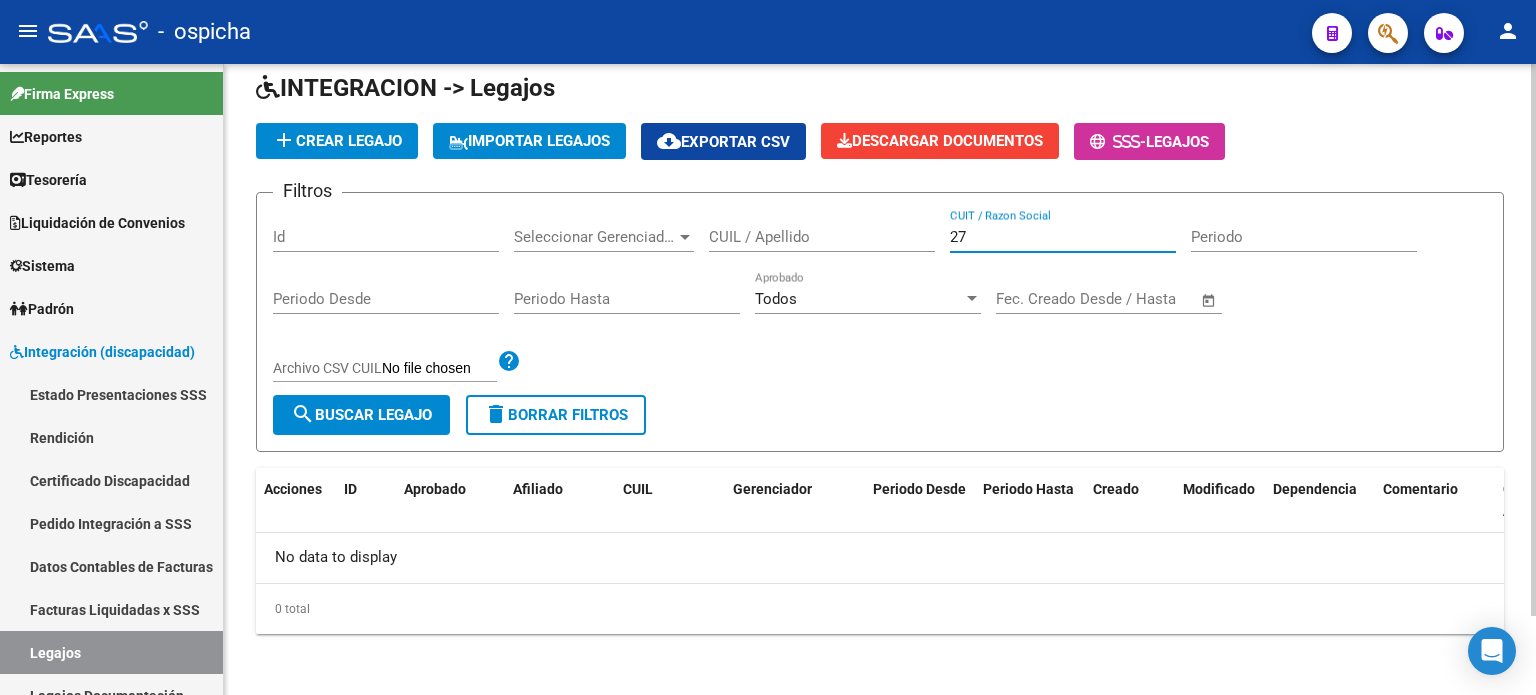 type on "2" 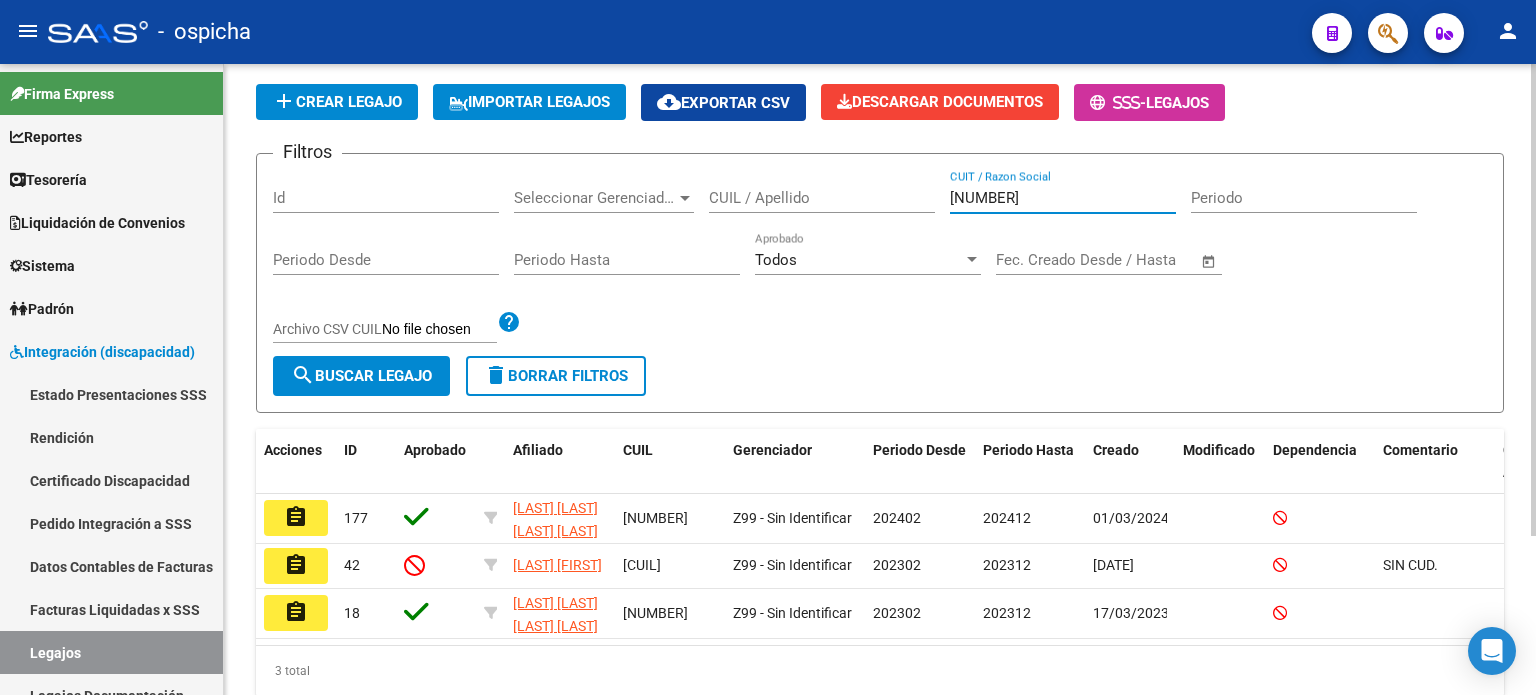 scroll, scrollTop: 100, scrollLeft: 0, axis: vertical 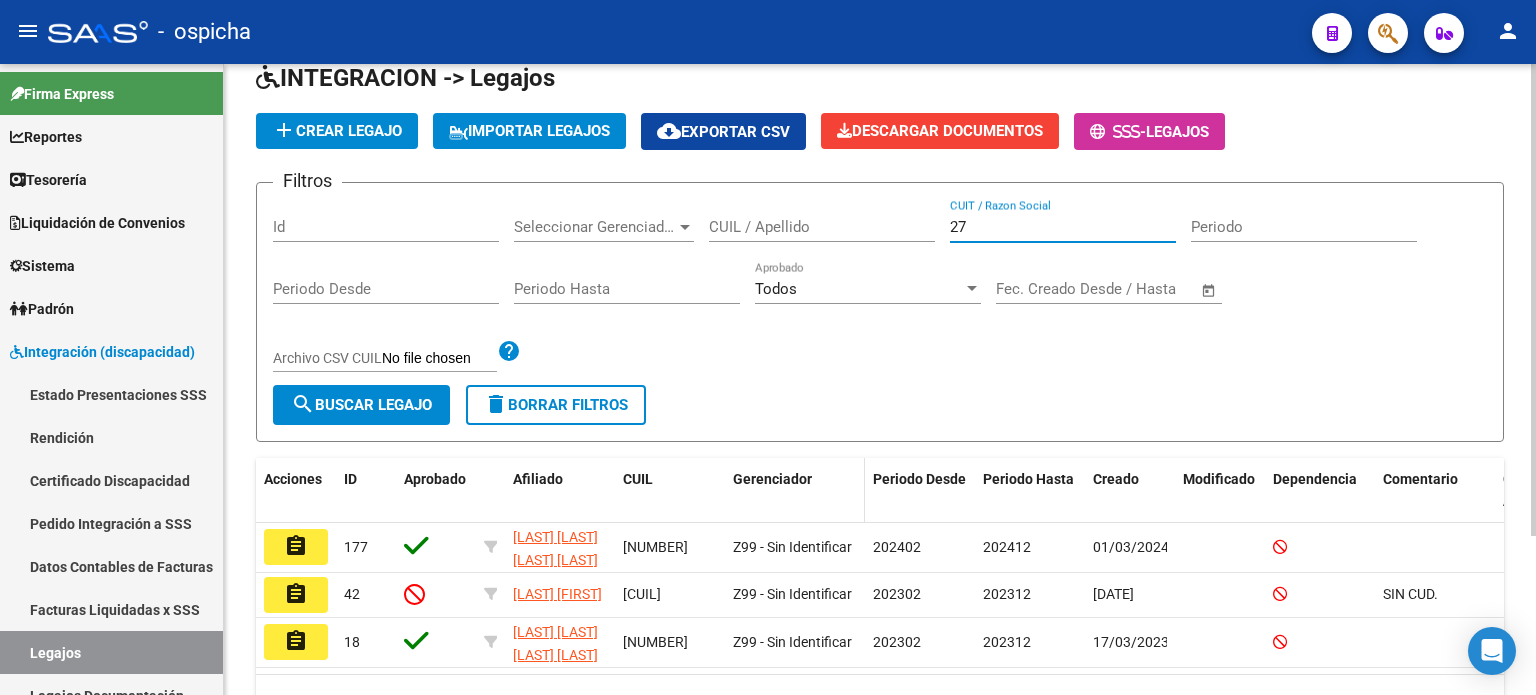 type on "2" 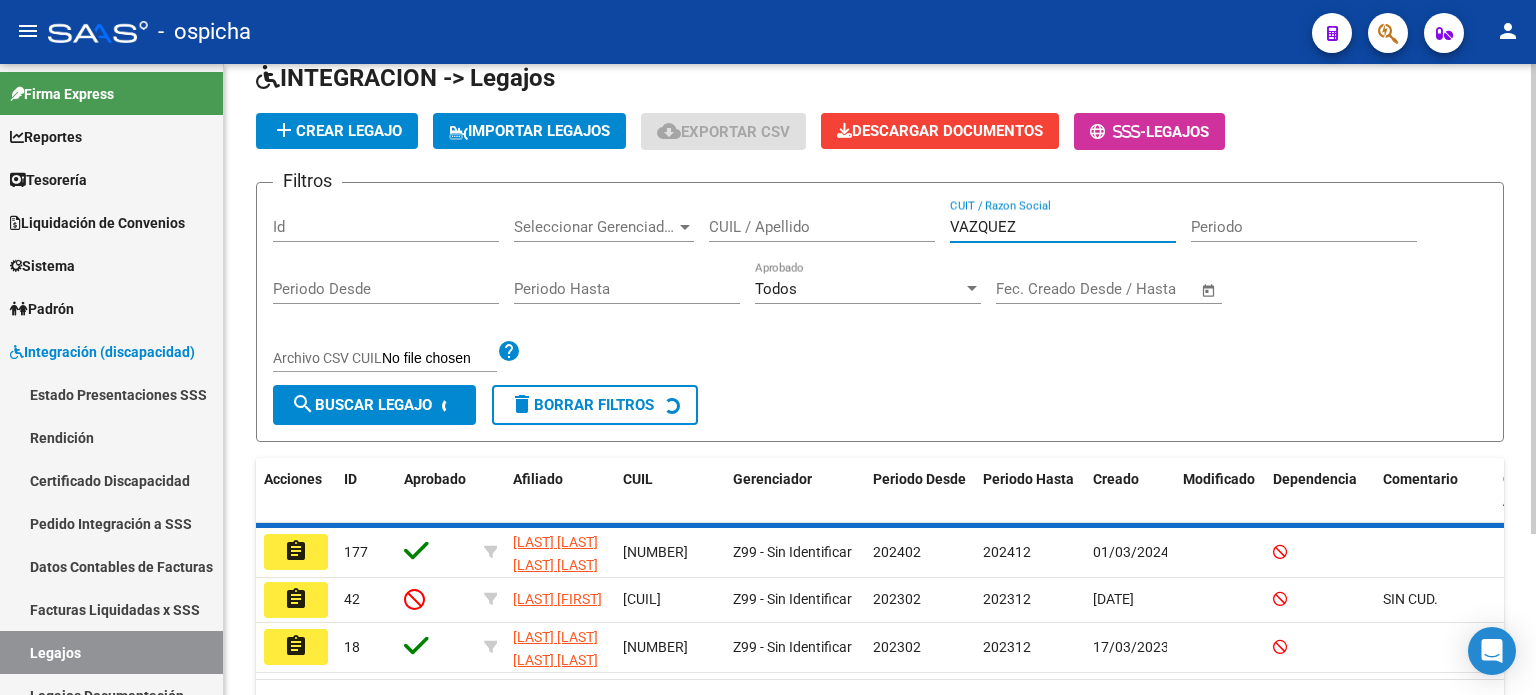 scroll, scrollTop: 90, scrollLeft: 0, axis: vertical 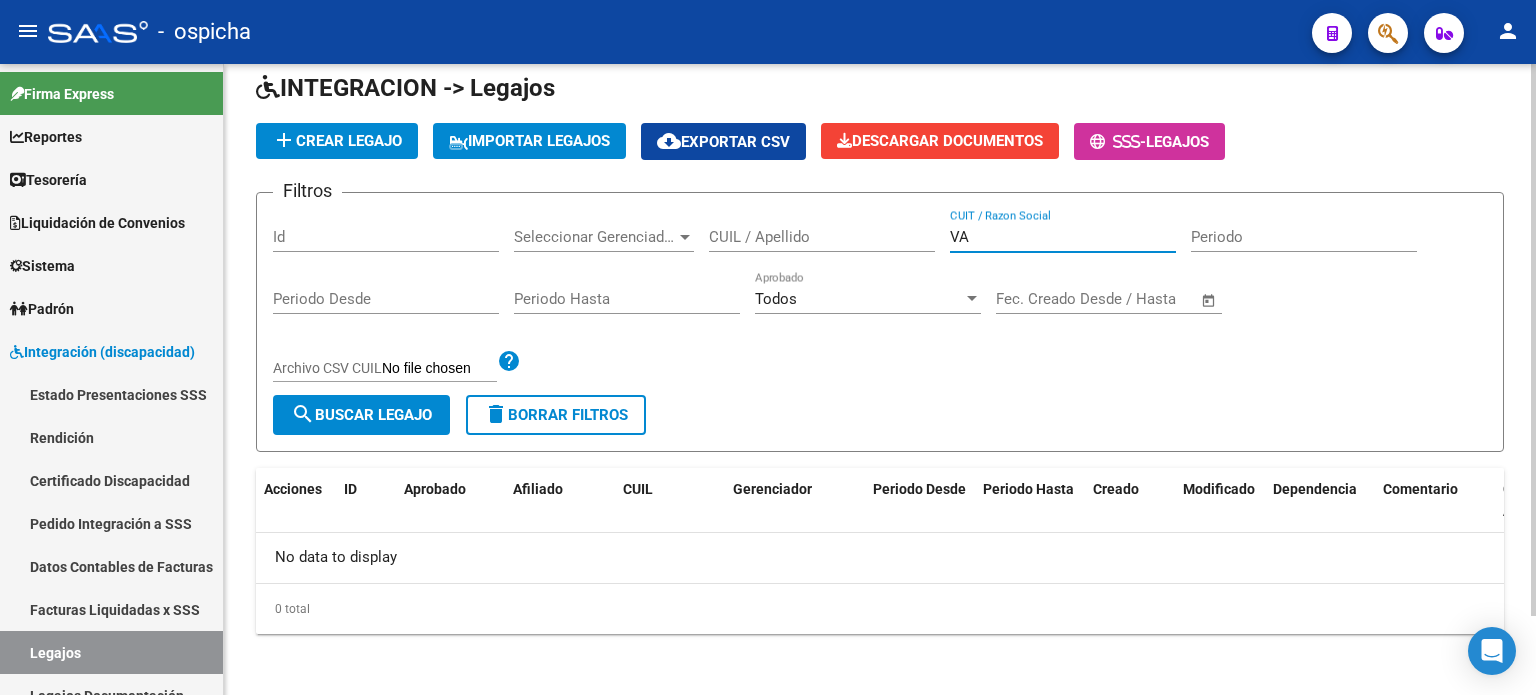 type on "V" 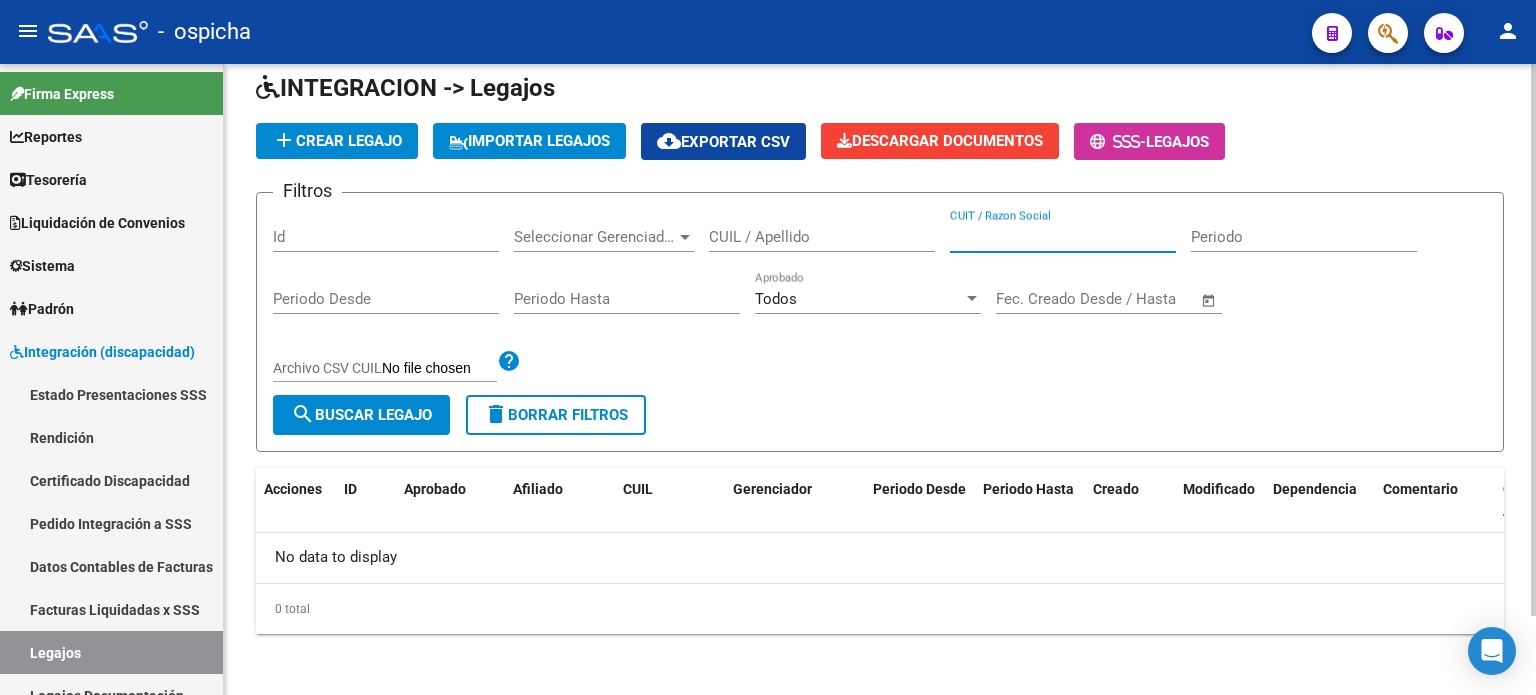 type 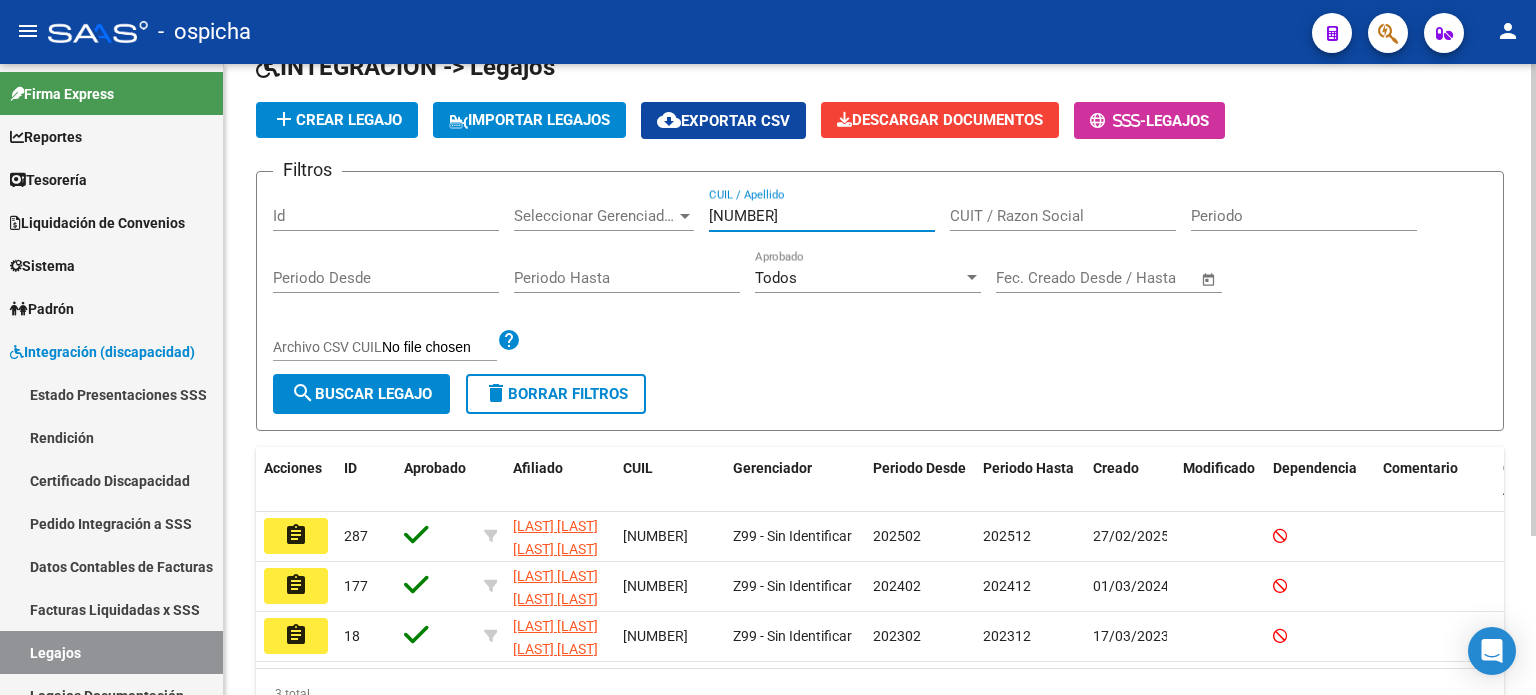 scroll, scrollTop: 211, scrollLeft: 0, axis: vertical 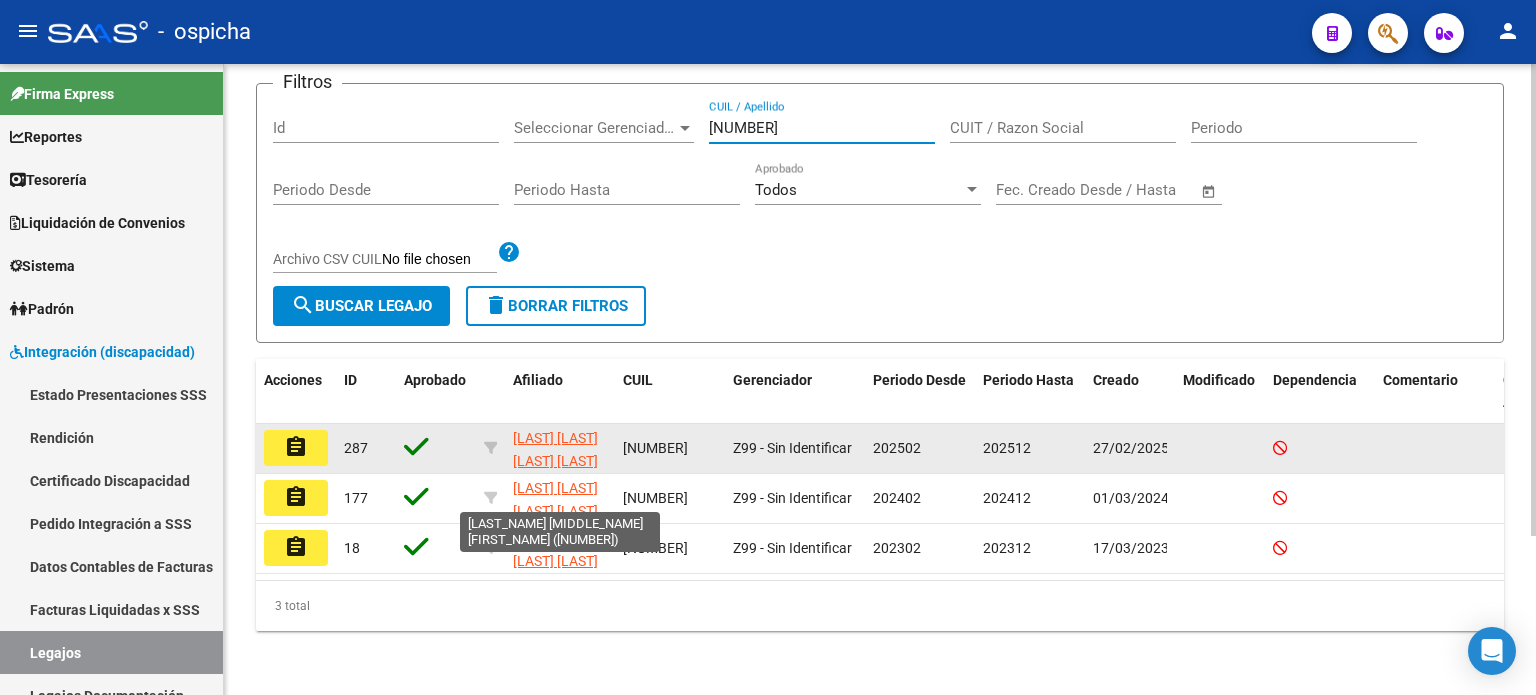 type on "[NUMBER]" 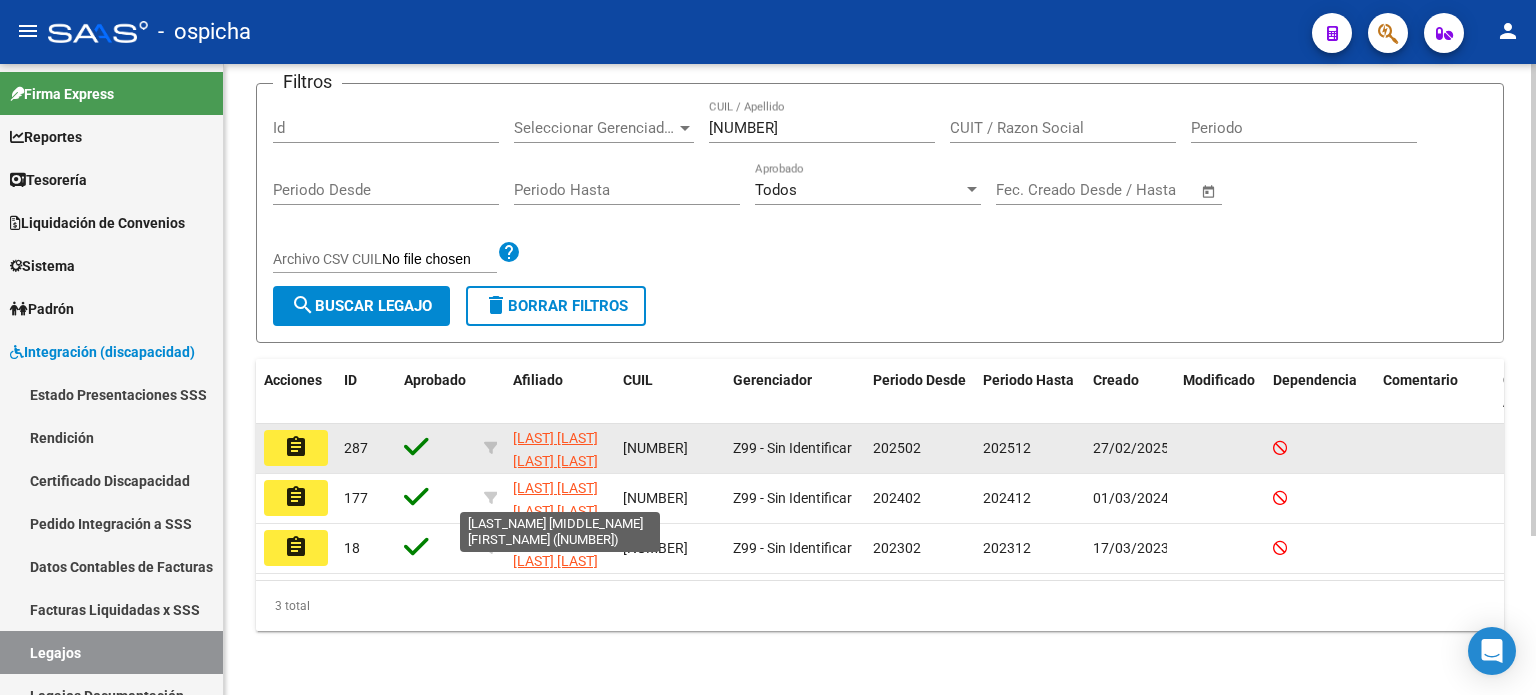 click on "[LAST] [LAST] [LAST] [LAST]" 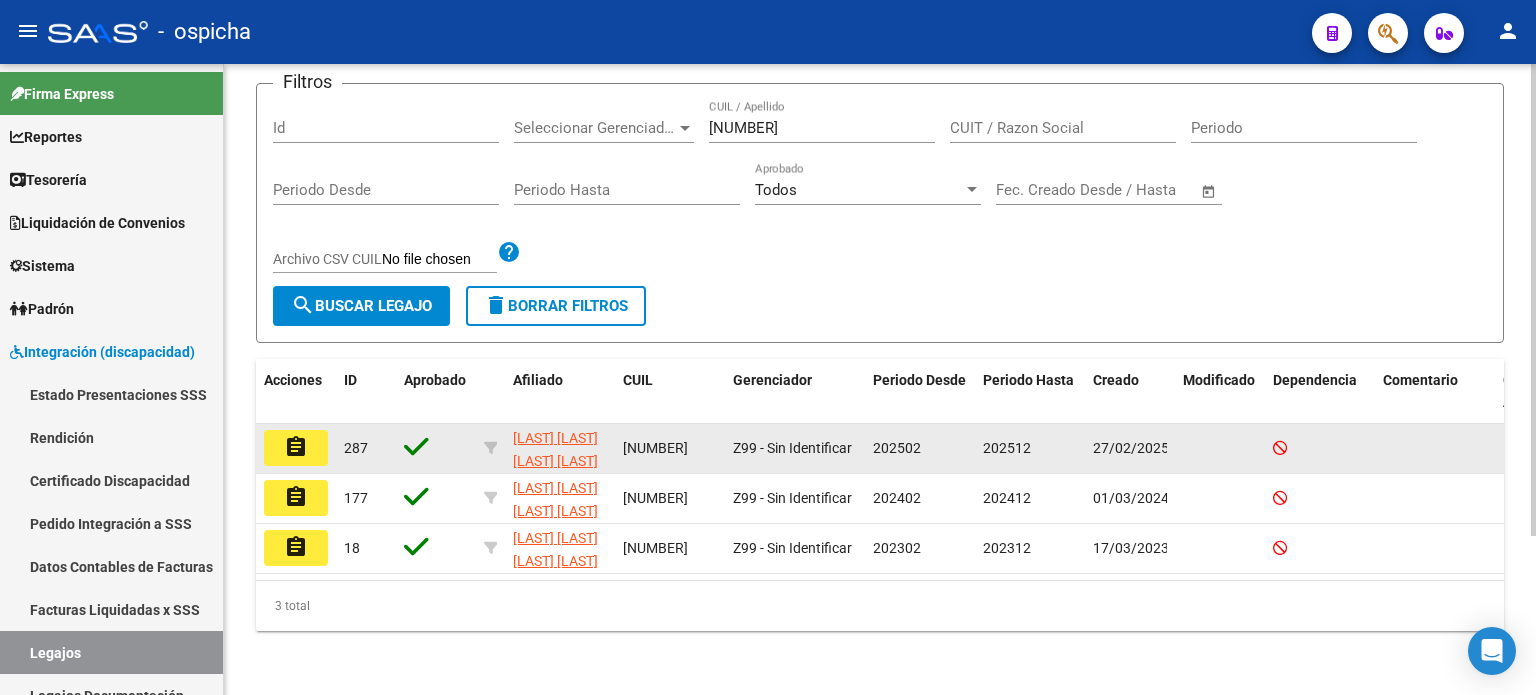click on "287" 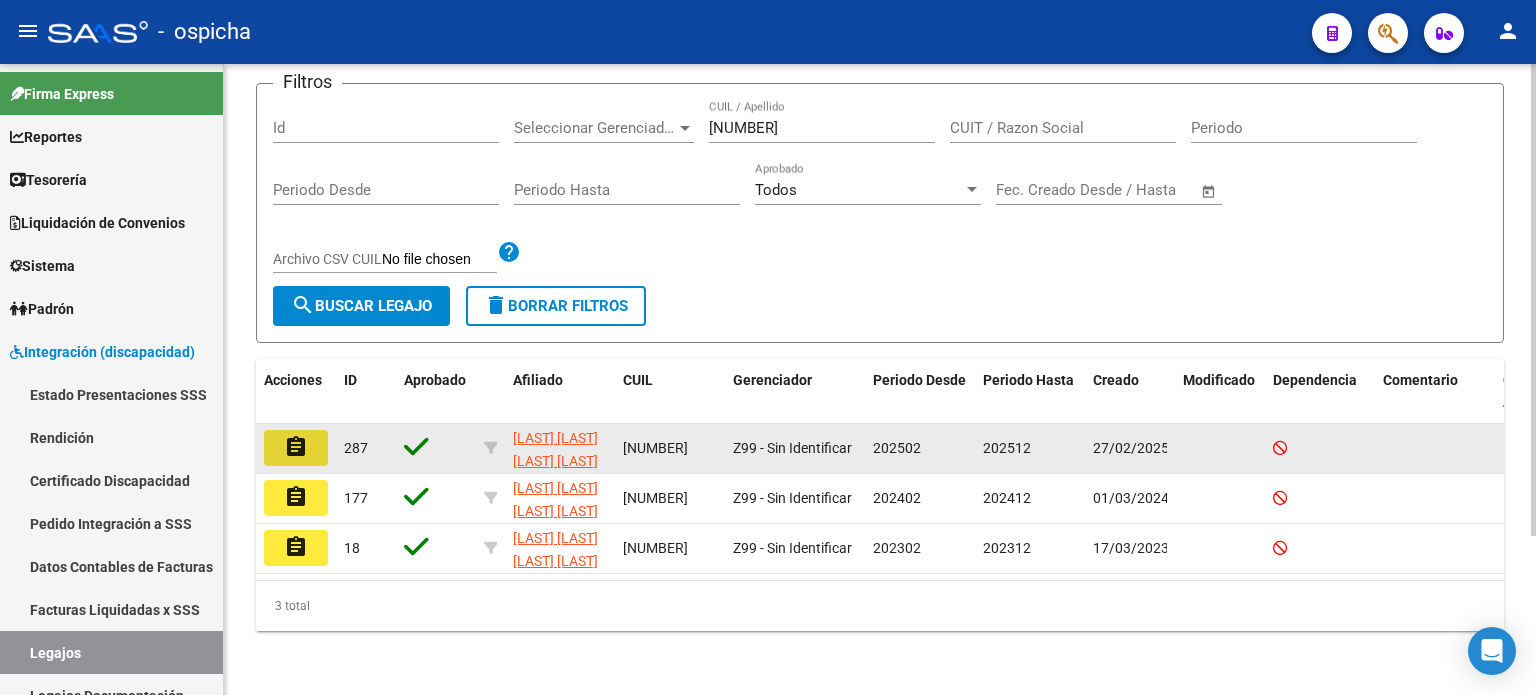click on "assignment" 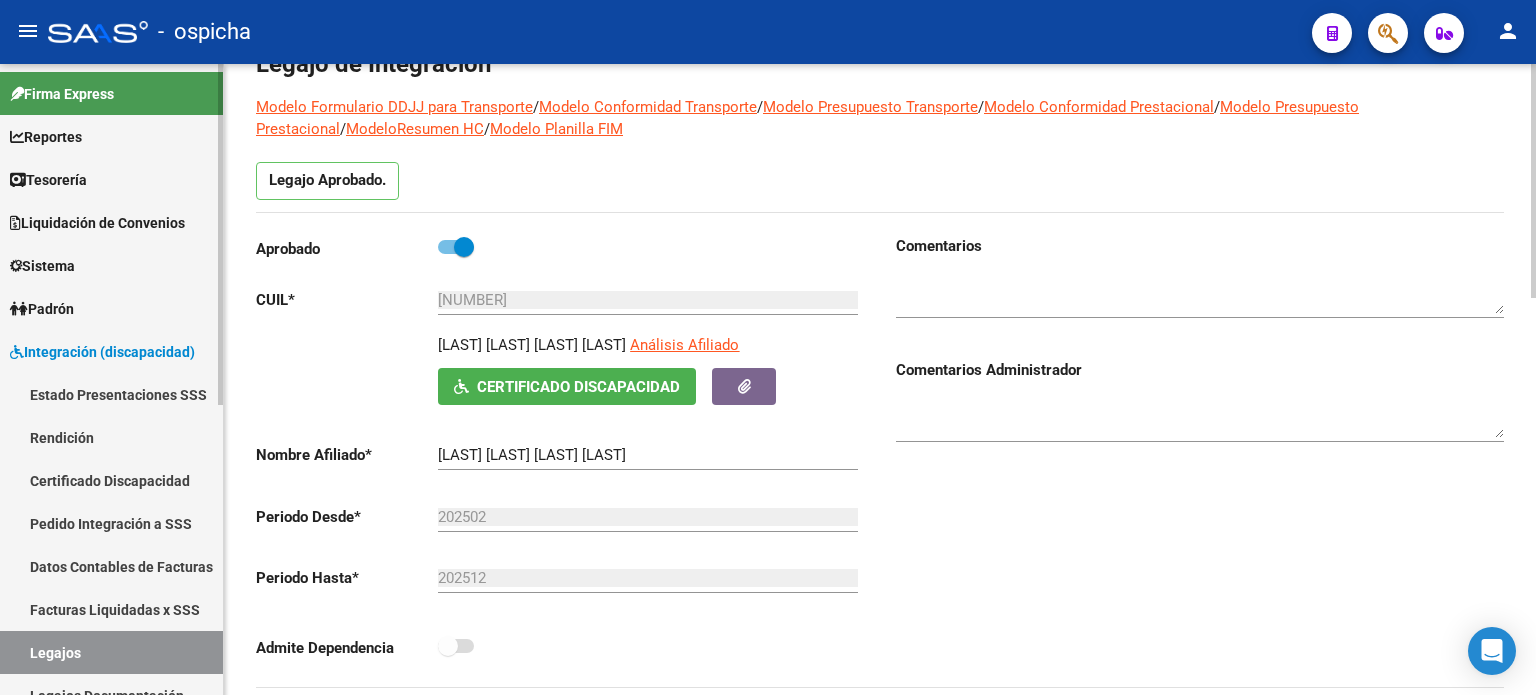 scroll, scrollTop: 100, scrollLeft: 0, axis: vertical 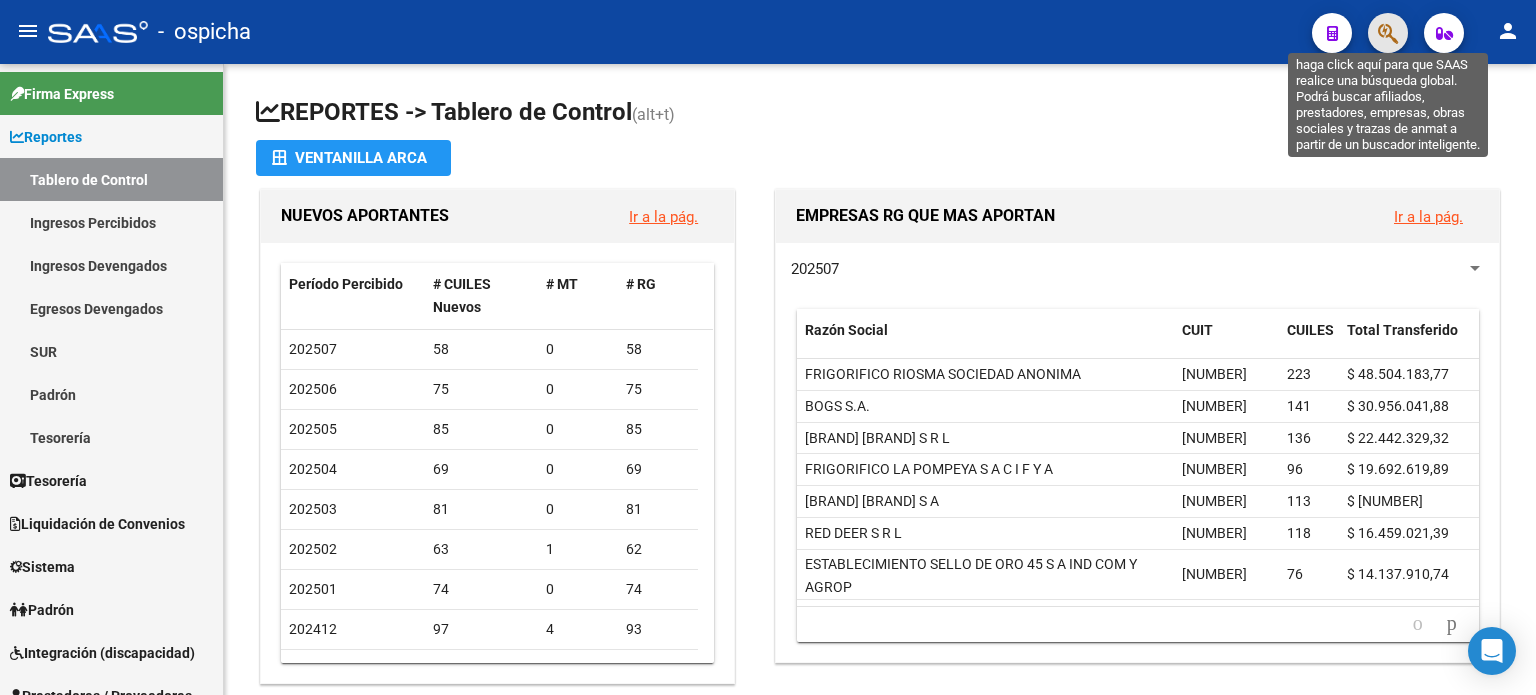 click 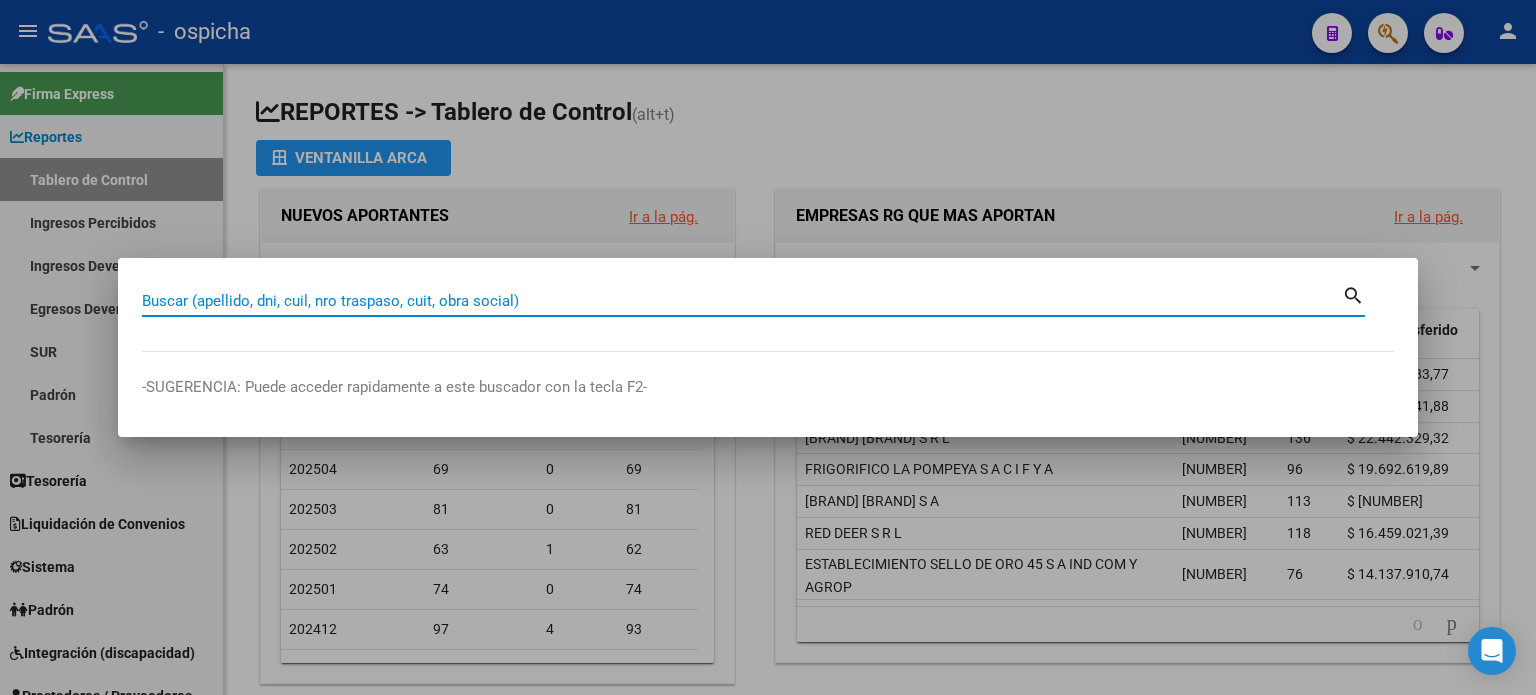 click on "Buscar (apellido, dni, cuil, nro traspaso, cuit, obra social)" at bounding box center (742, 301) 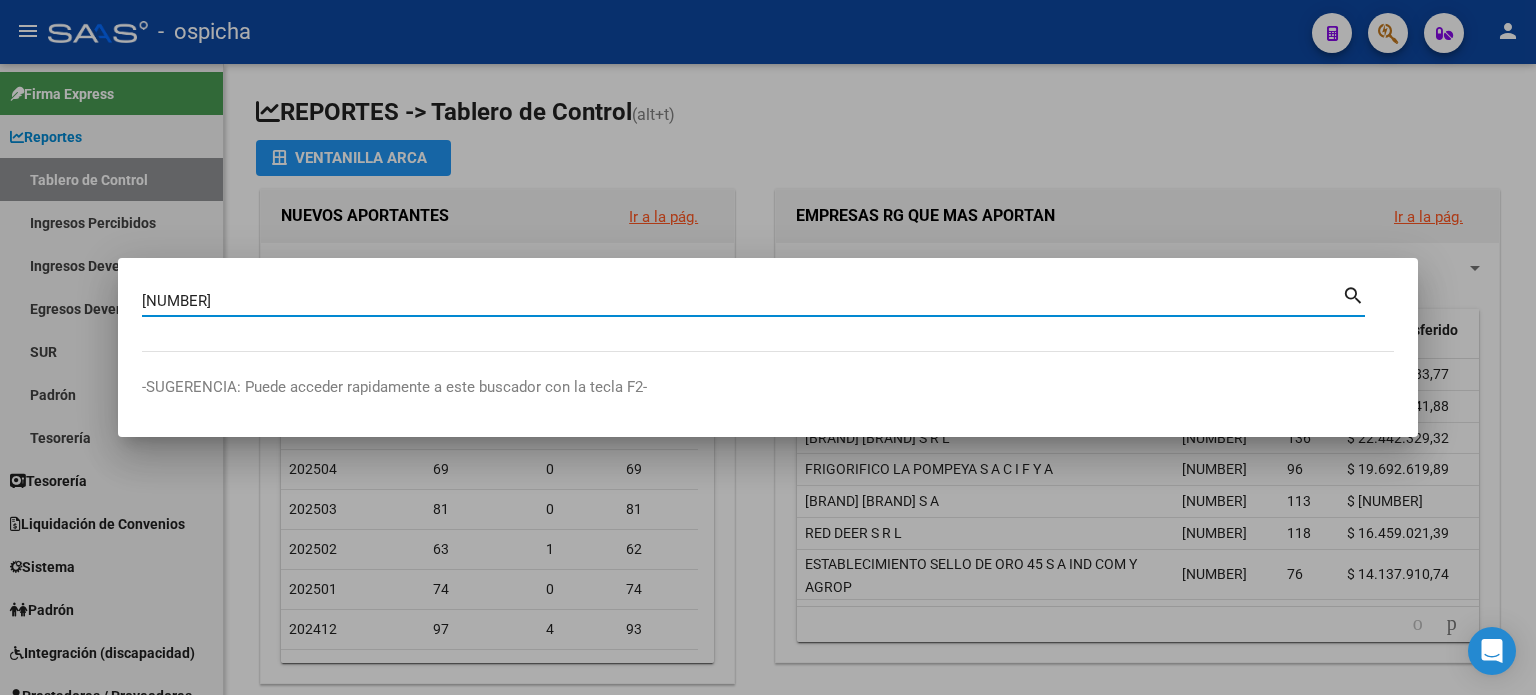 type on "[NUMBER]" 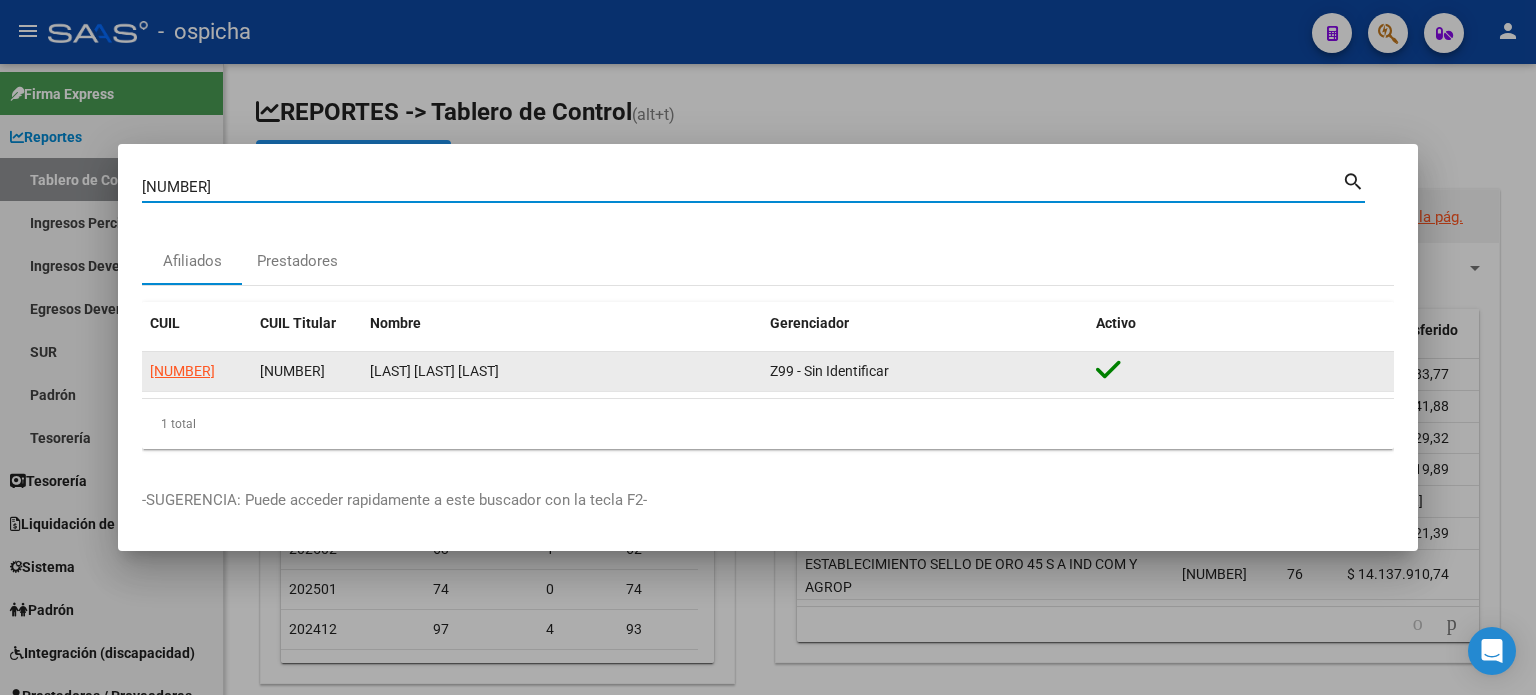 click on "[CUIL]" 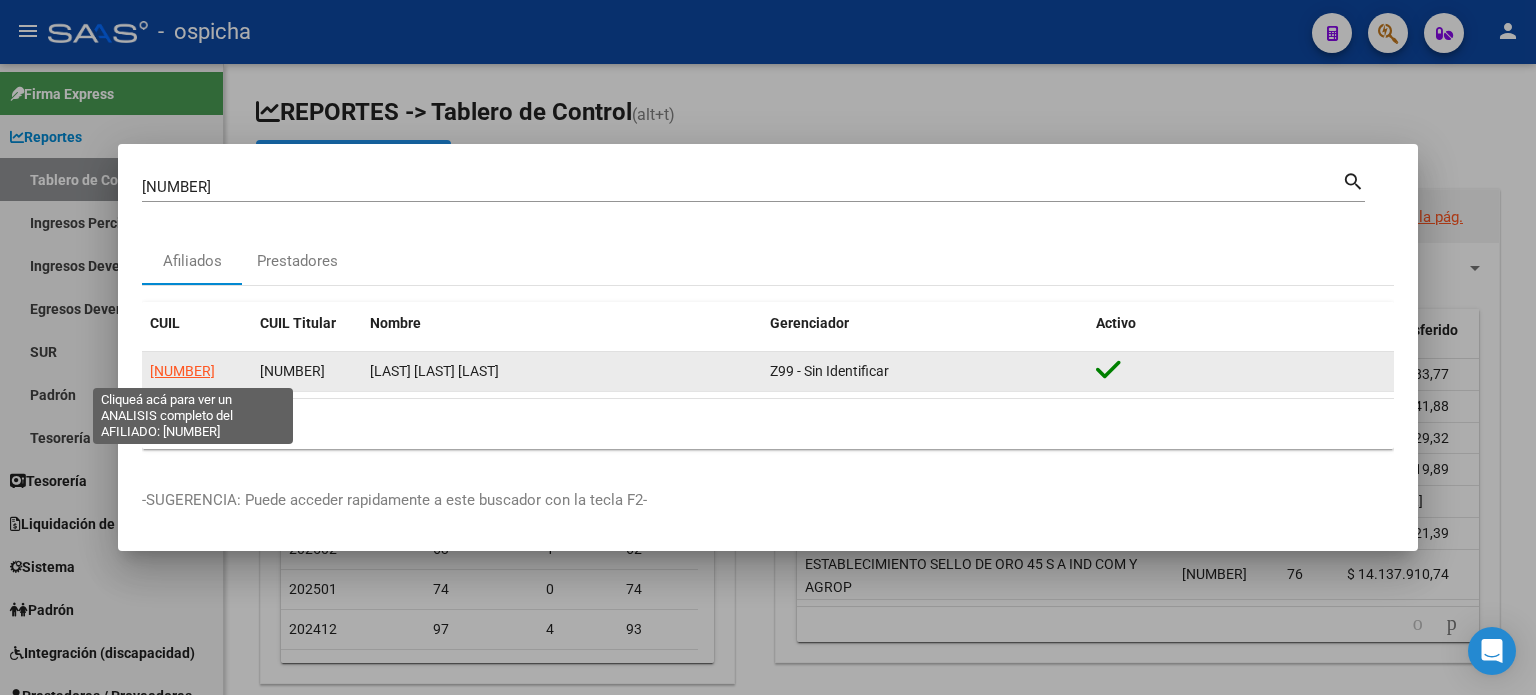 click on "[NUMBER]" 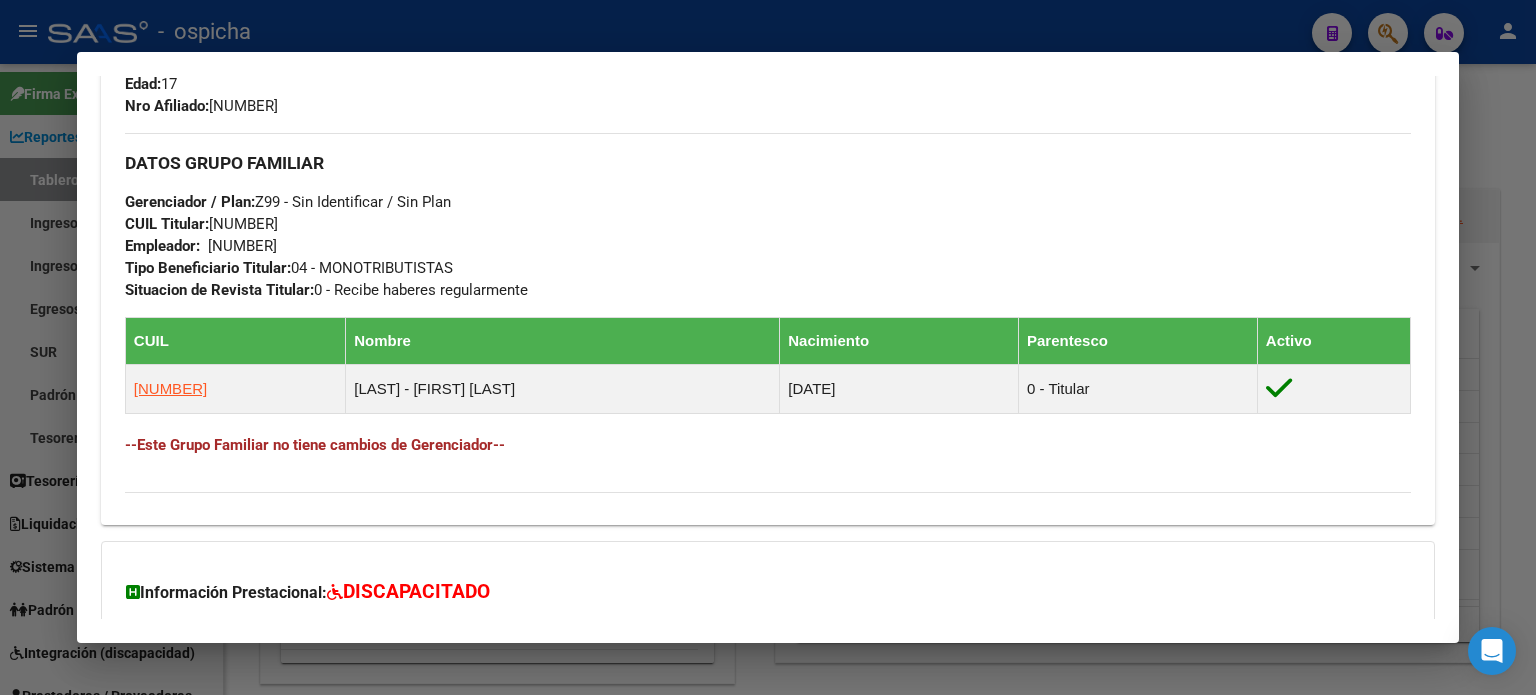 scroll, scrollTop: 1100, scrollLeft: 0, axis: vertical 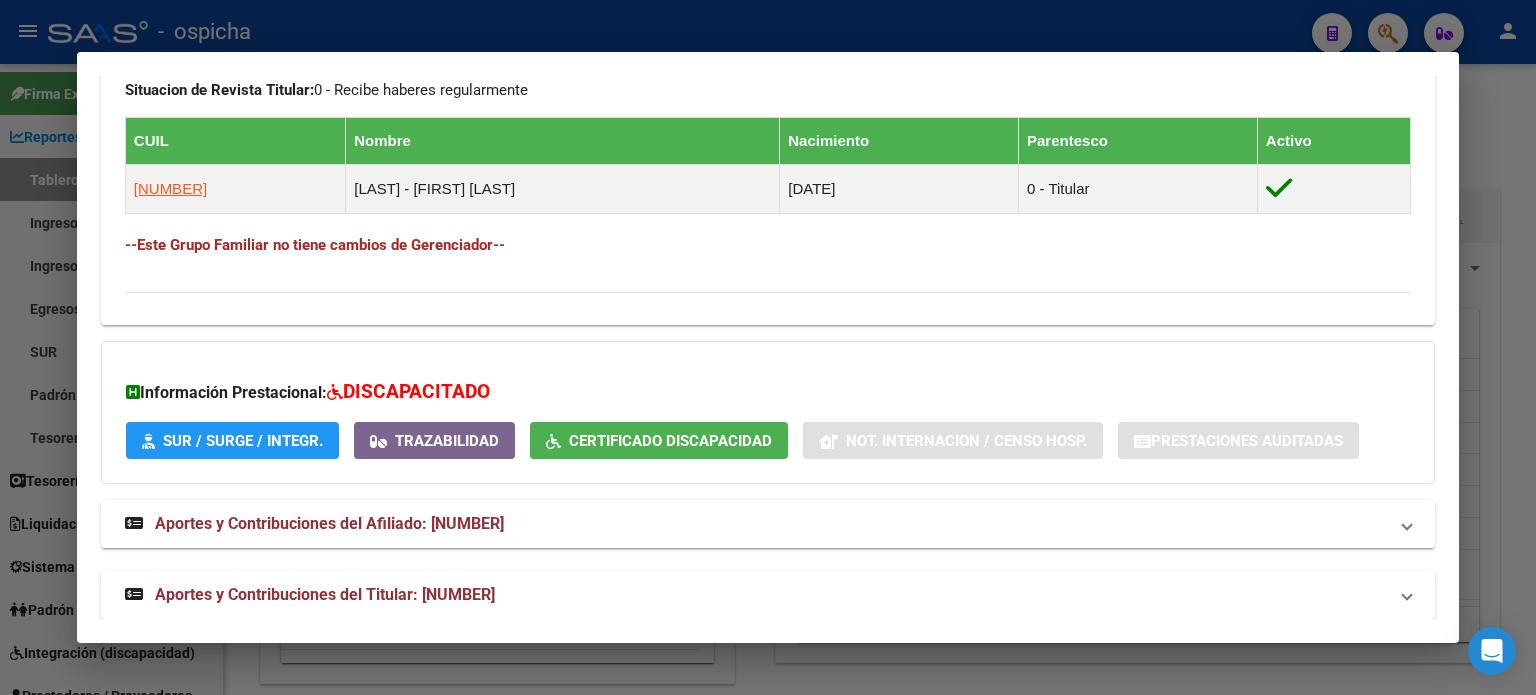 click at bounding box center [768, 347] 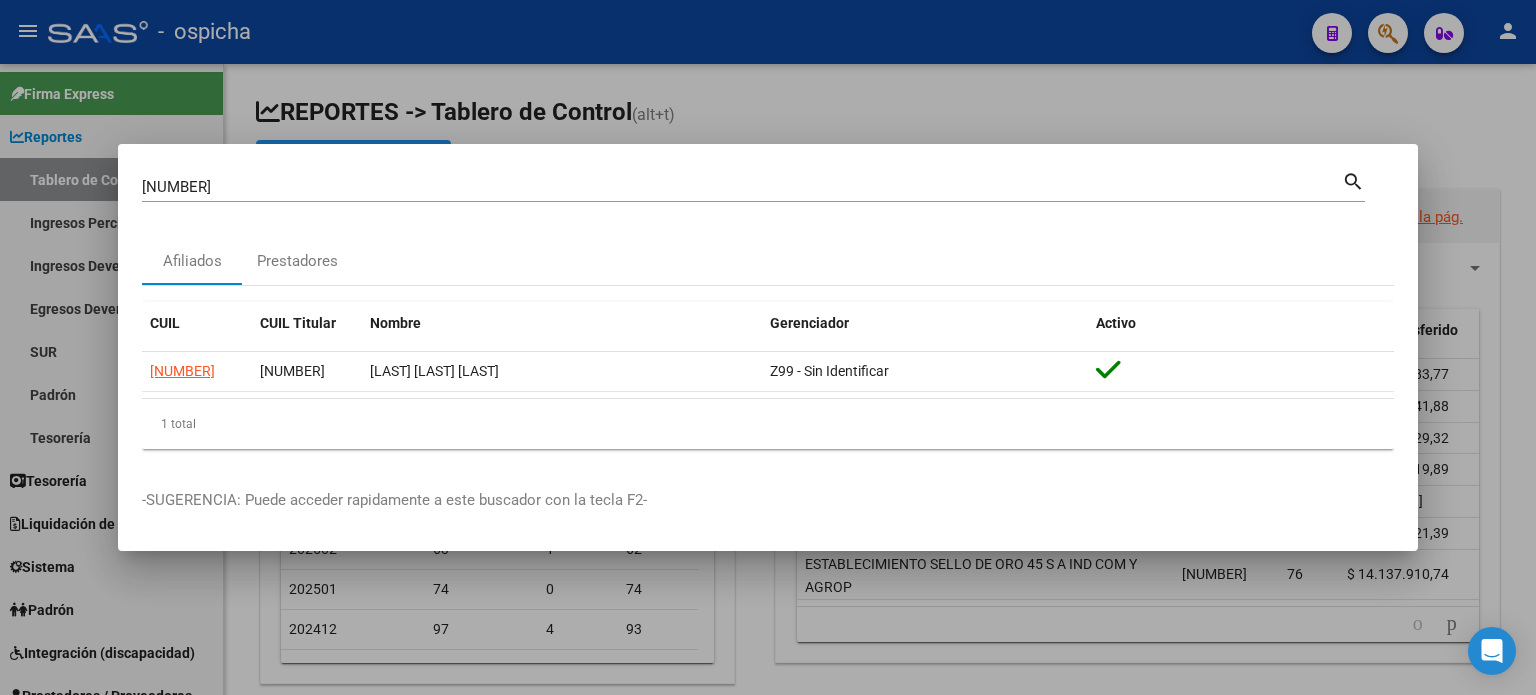 click at bounding box center [768, 347] 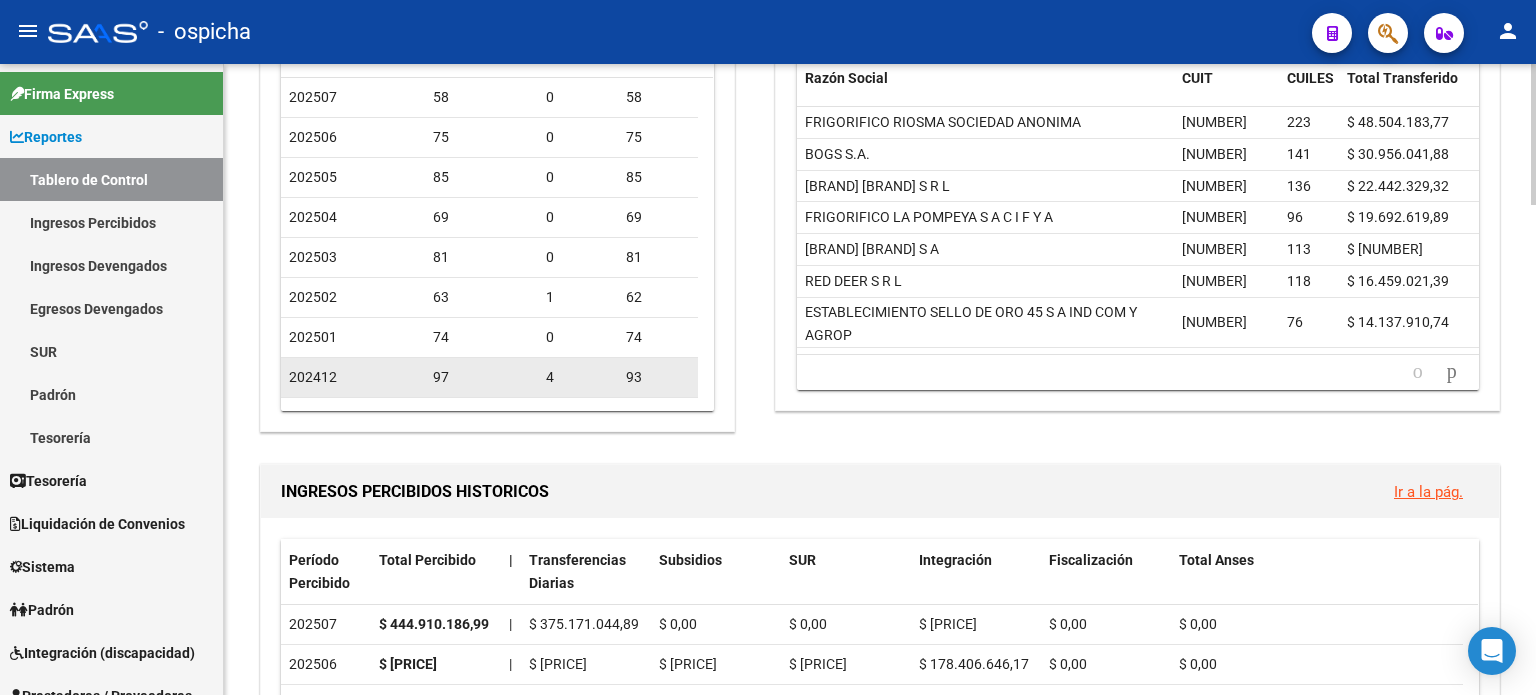 scroll, scrollTop: 0, scrollLeft: 0, axis: both 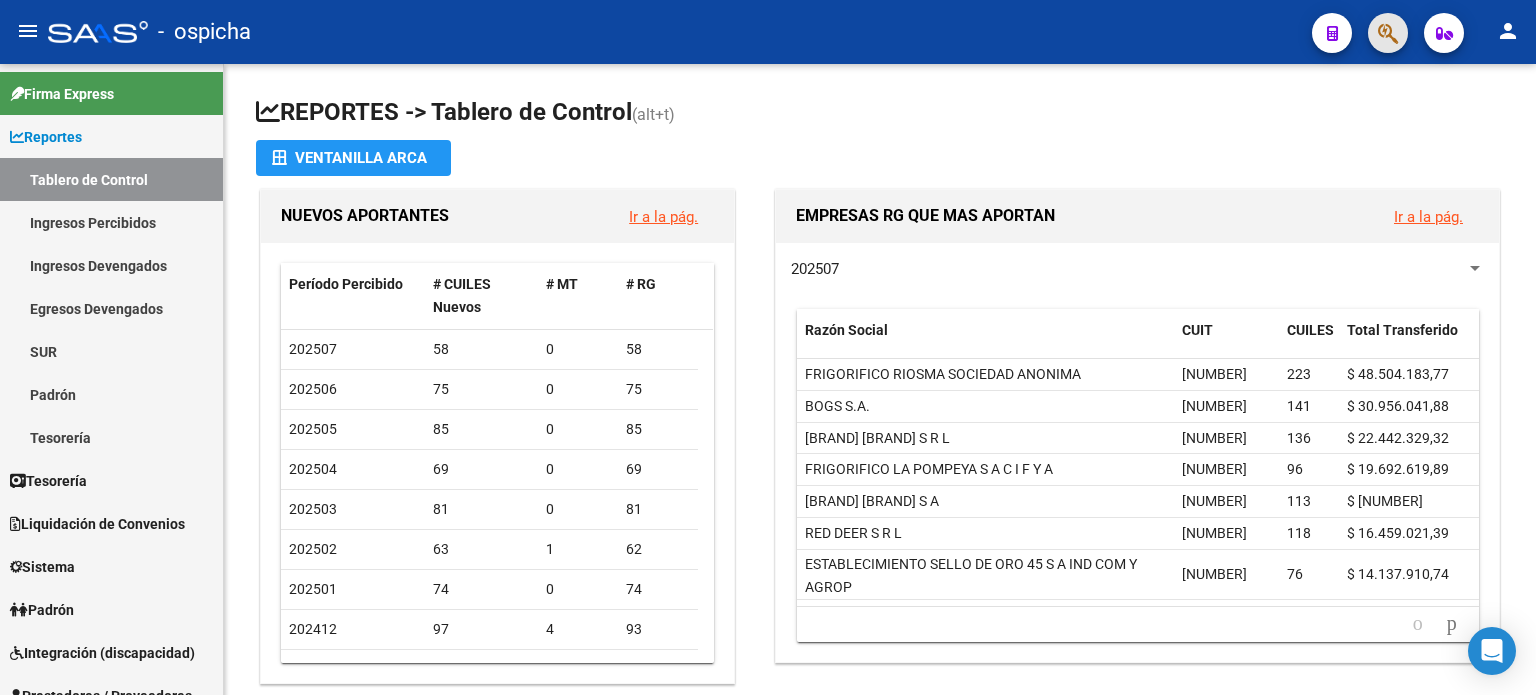 click 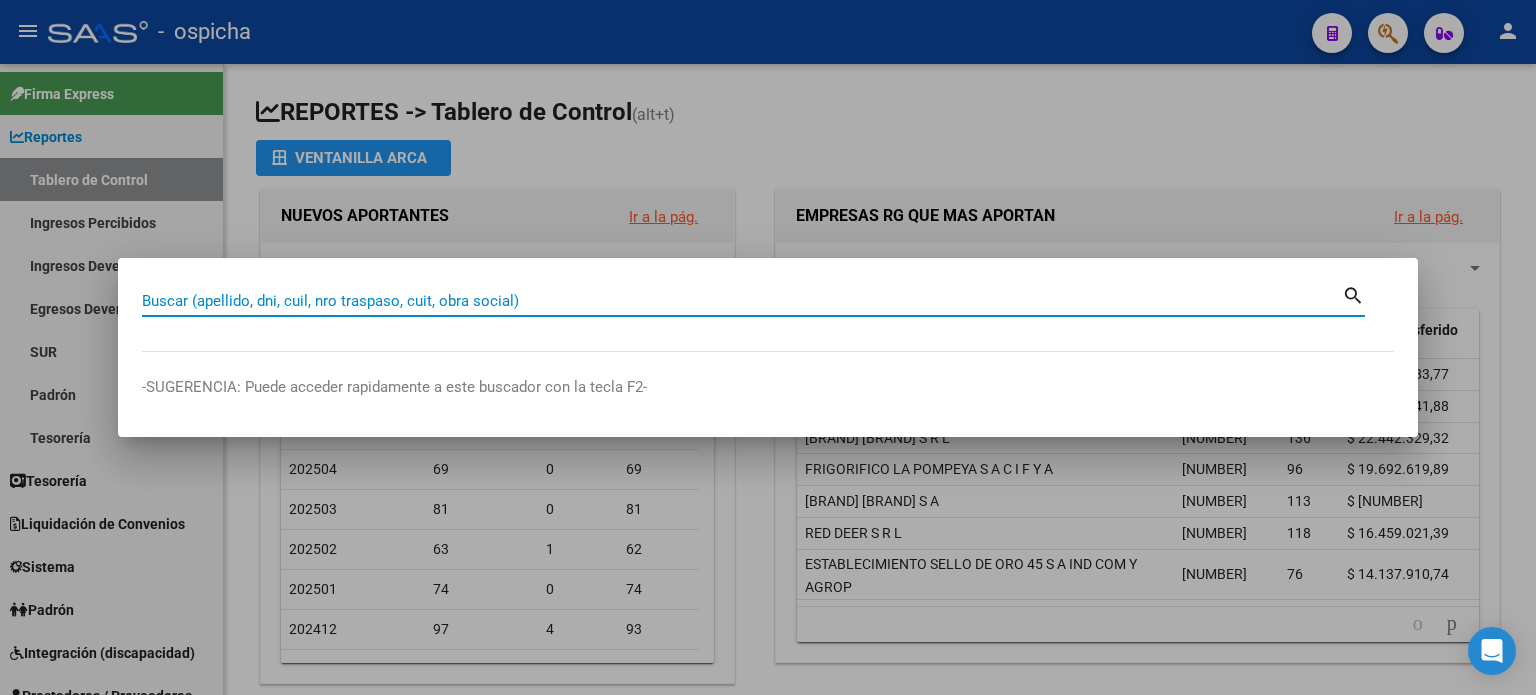 click on "Buscar (apellido, dni, cuil, nro traspaso, cuit, obra social)" at bounding box center (742, 301) 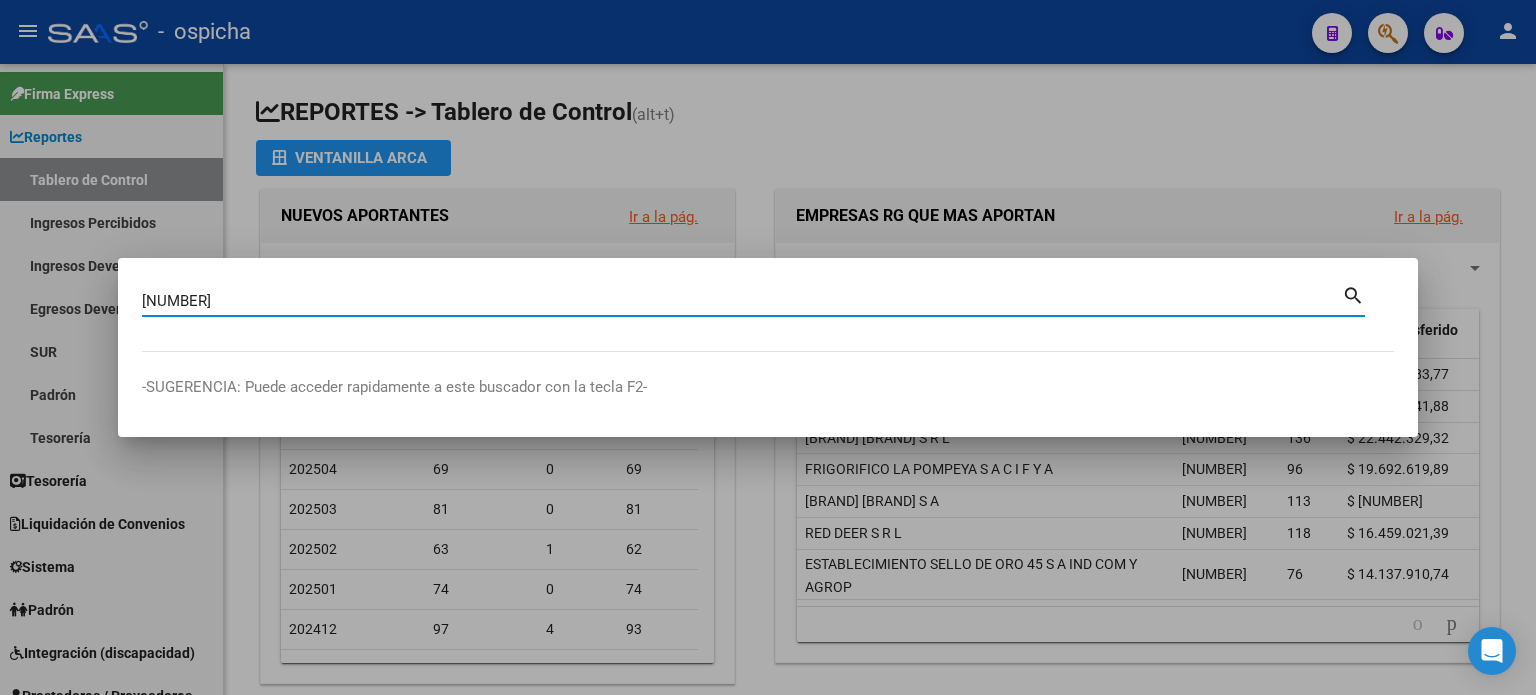 type on "[NUMBER]" 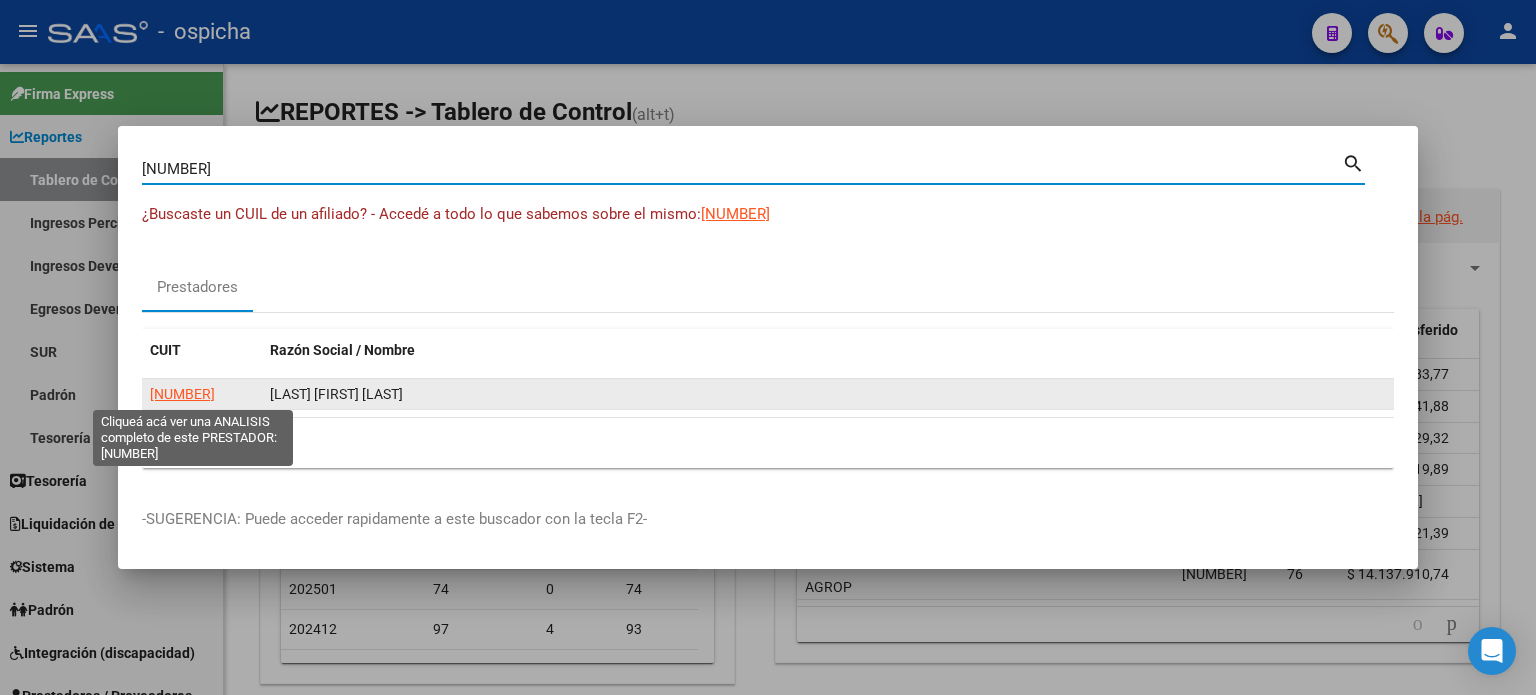 click on "[NUMBER]" 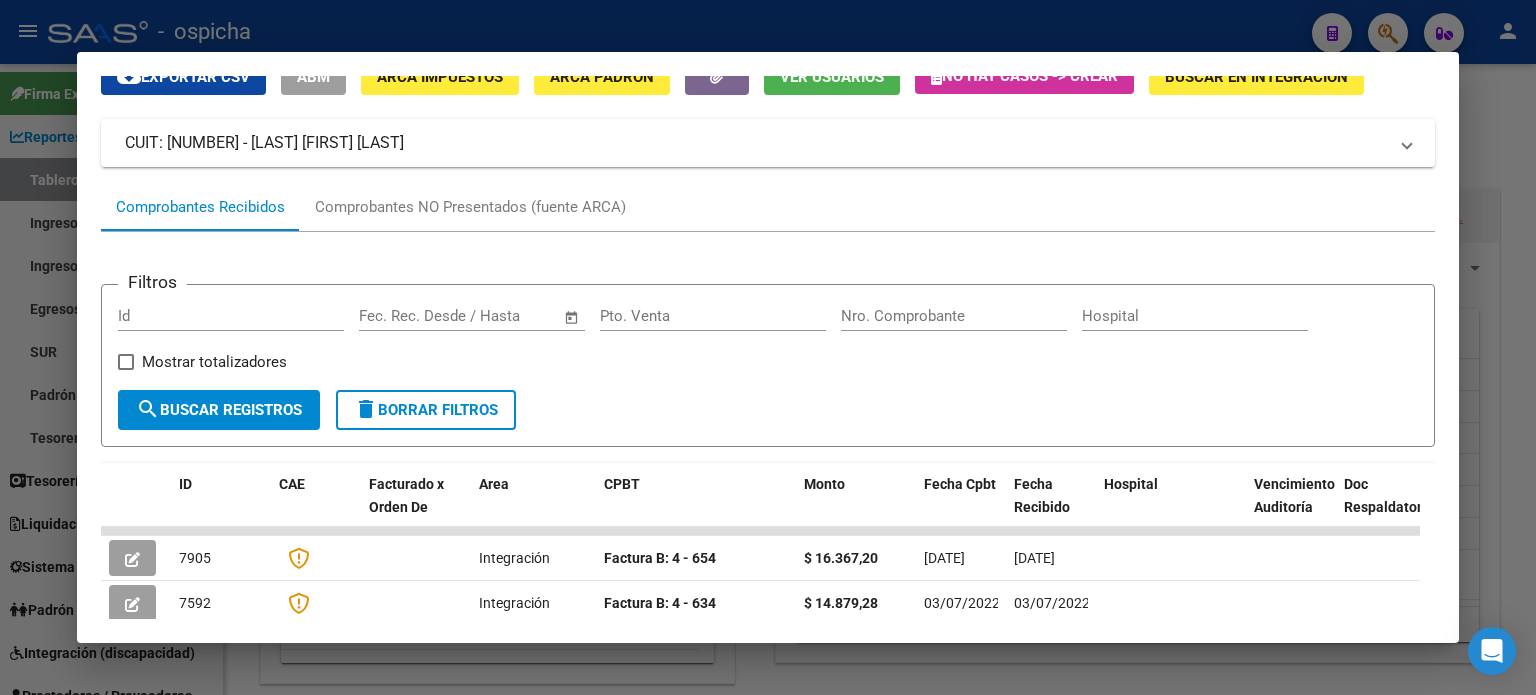 scroll, scrollTop: 289, scrollLeft: 0, axis: vertical 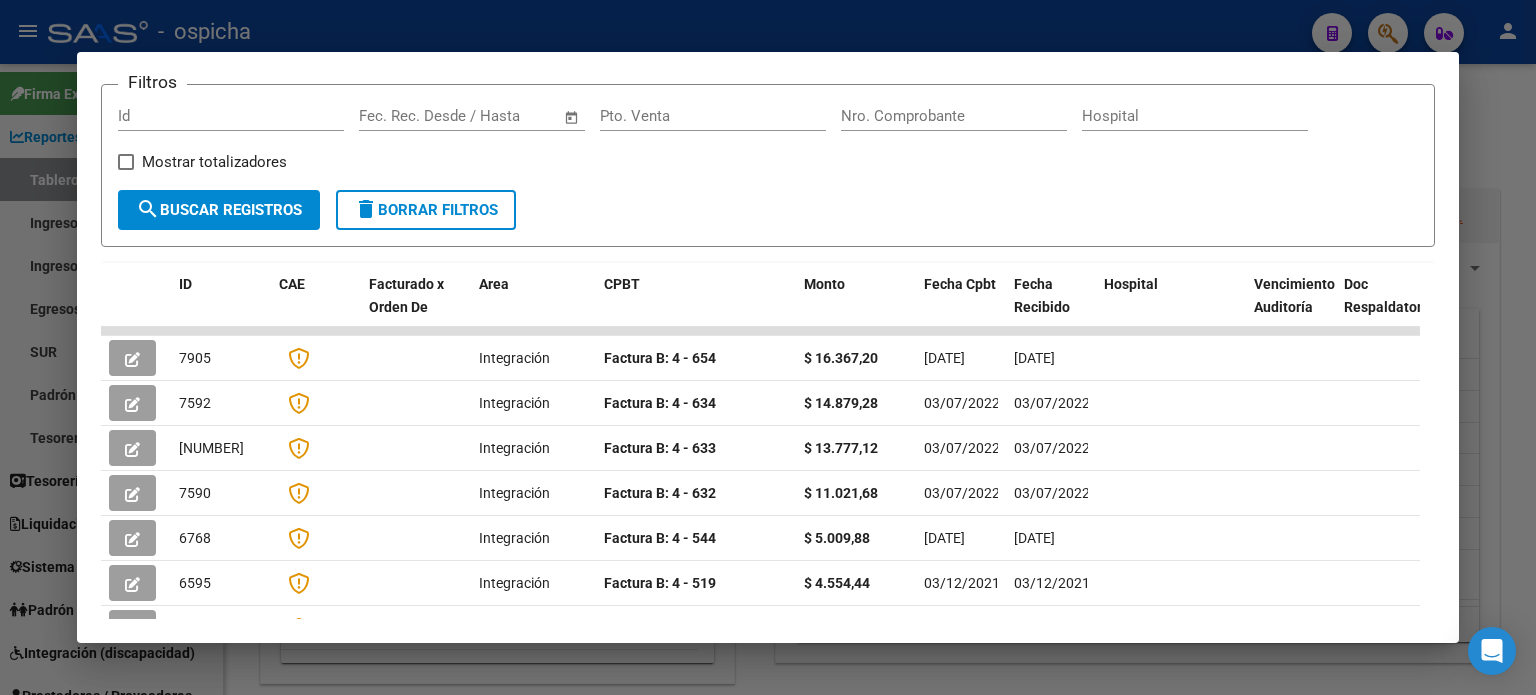 click on "delete  Borrar Filtros" at bounding box center [426, 210] 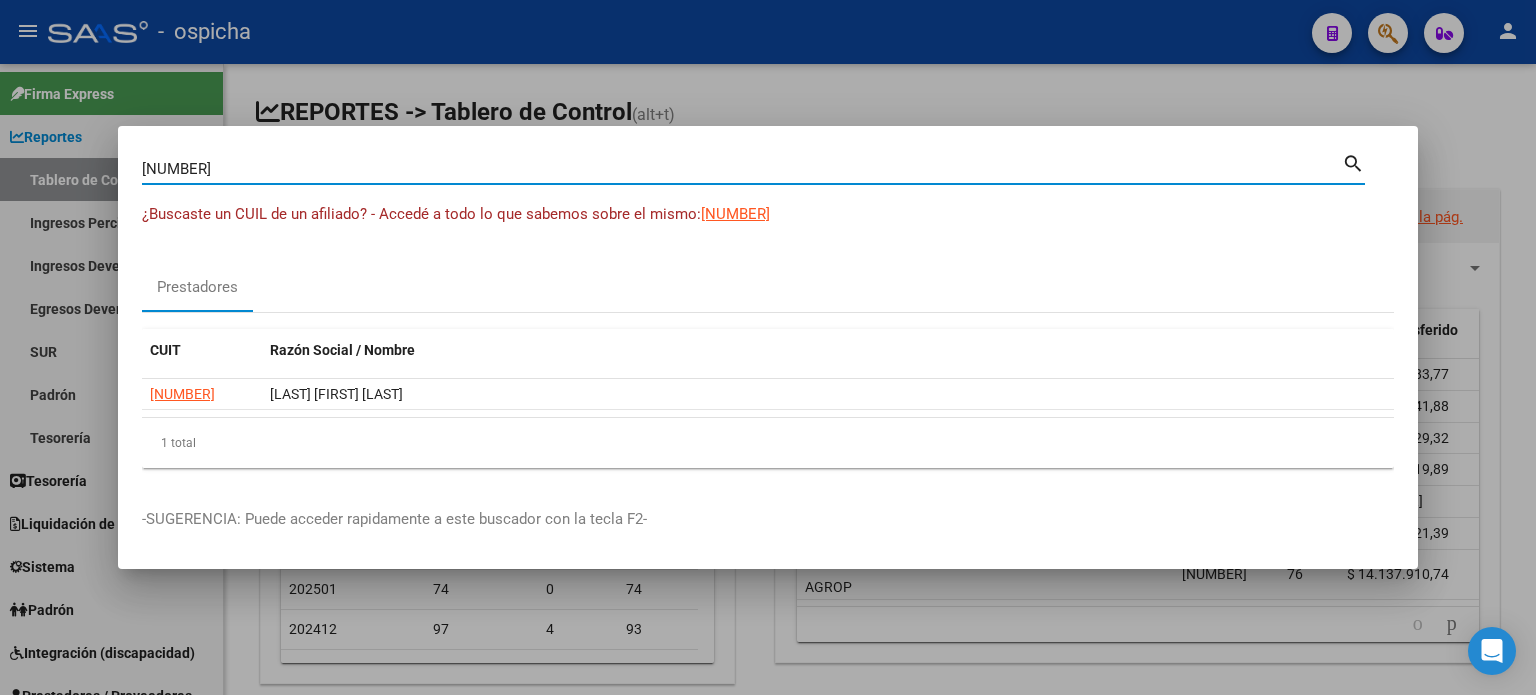 click on "[NUMBER]" at bounding box center (742, 169) 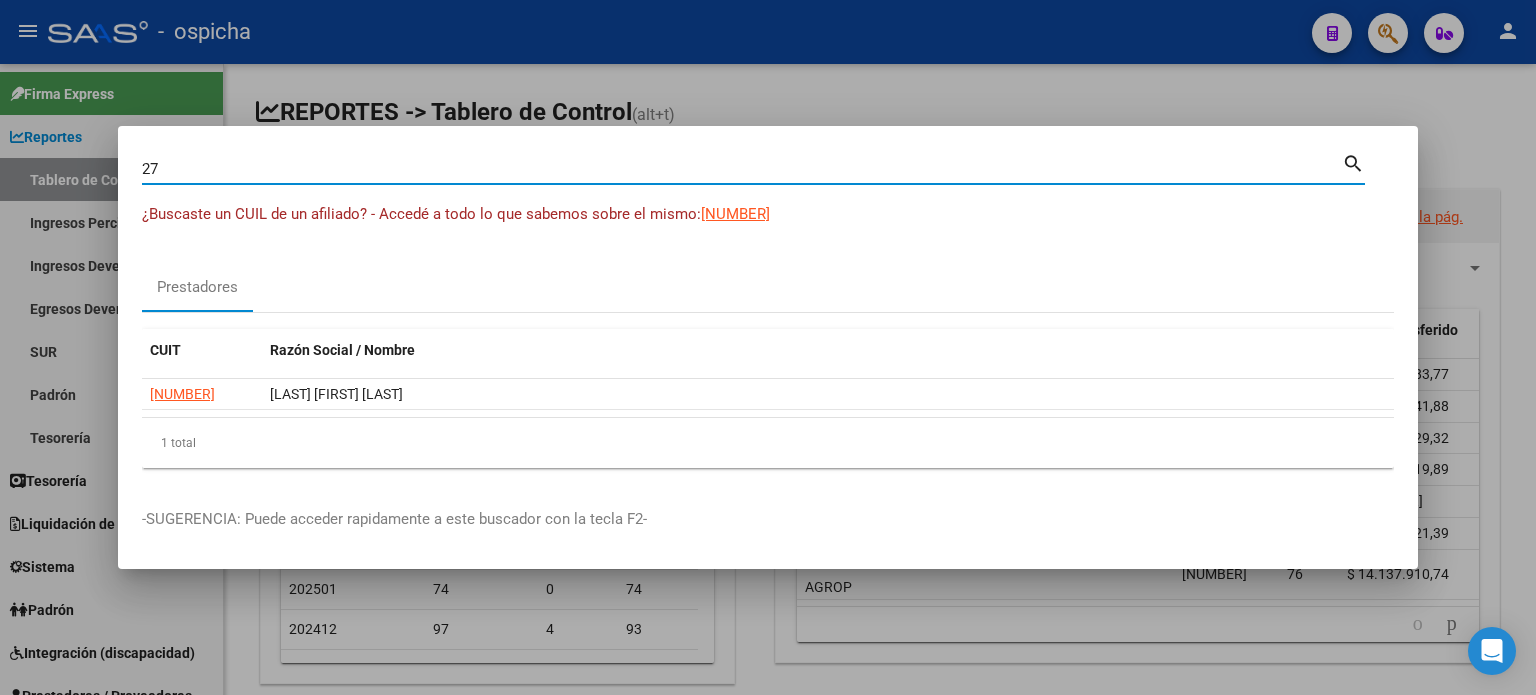 type on "2" 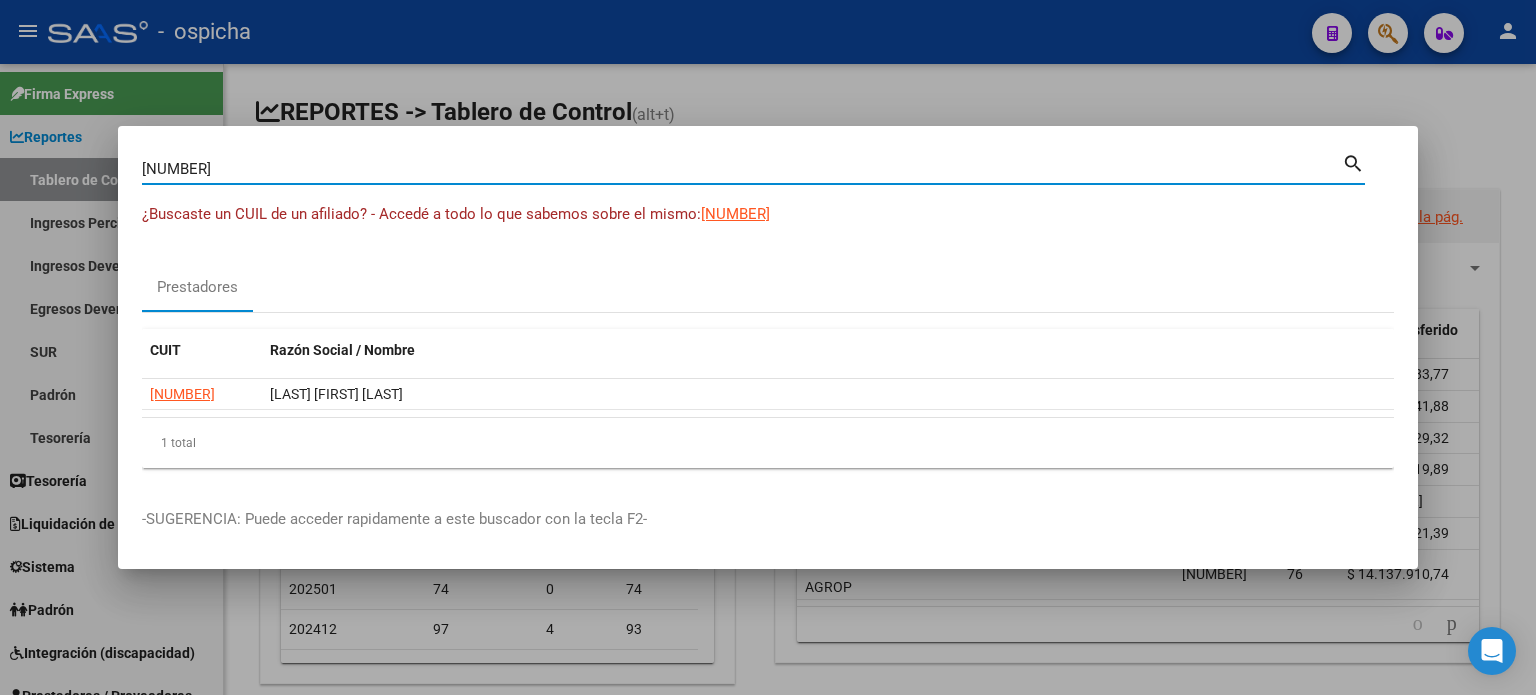 type on "[NUMBER]" 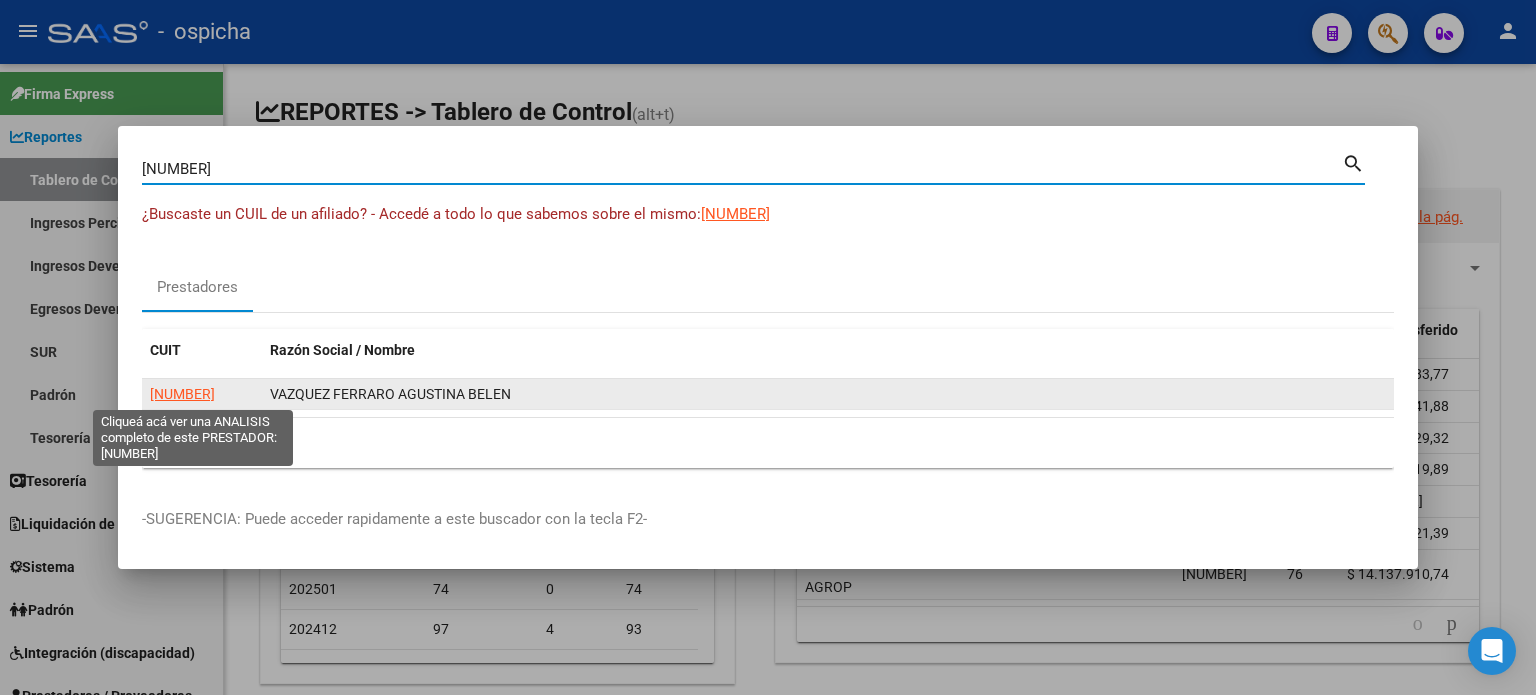 click on "[NUMBER]" 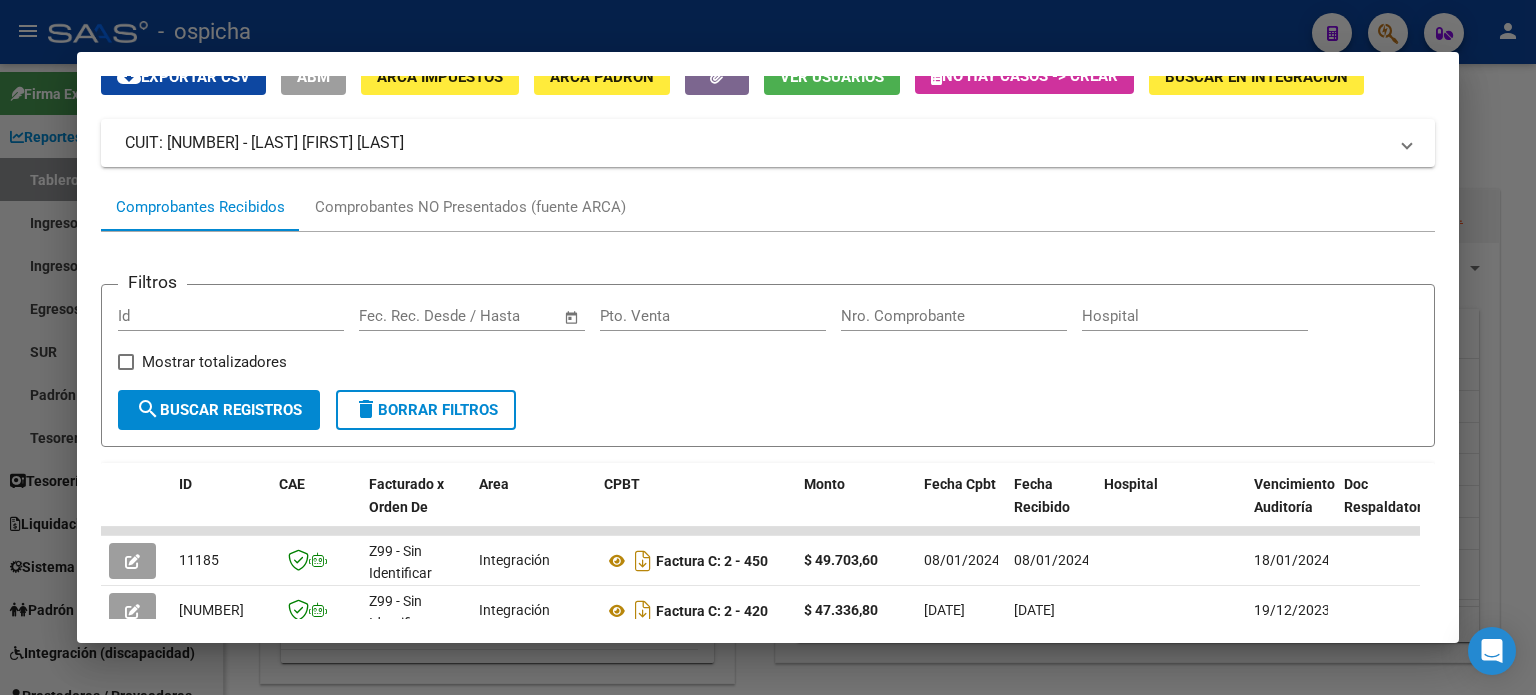 scroll, scrollTop: 189, scrollLeft: 0, axis: vertical 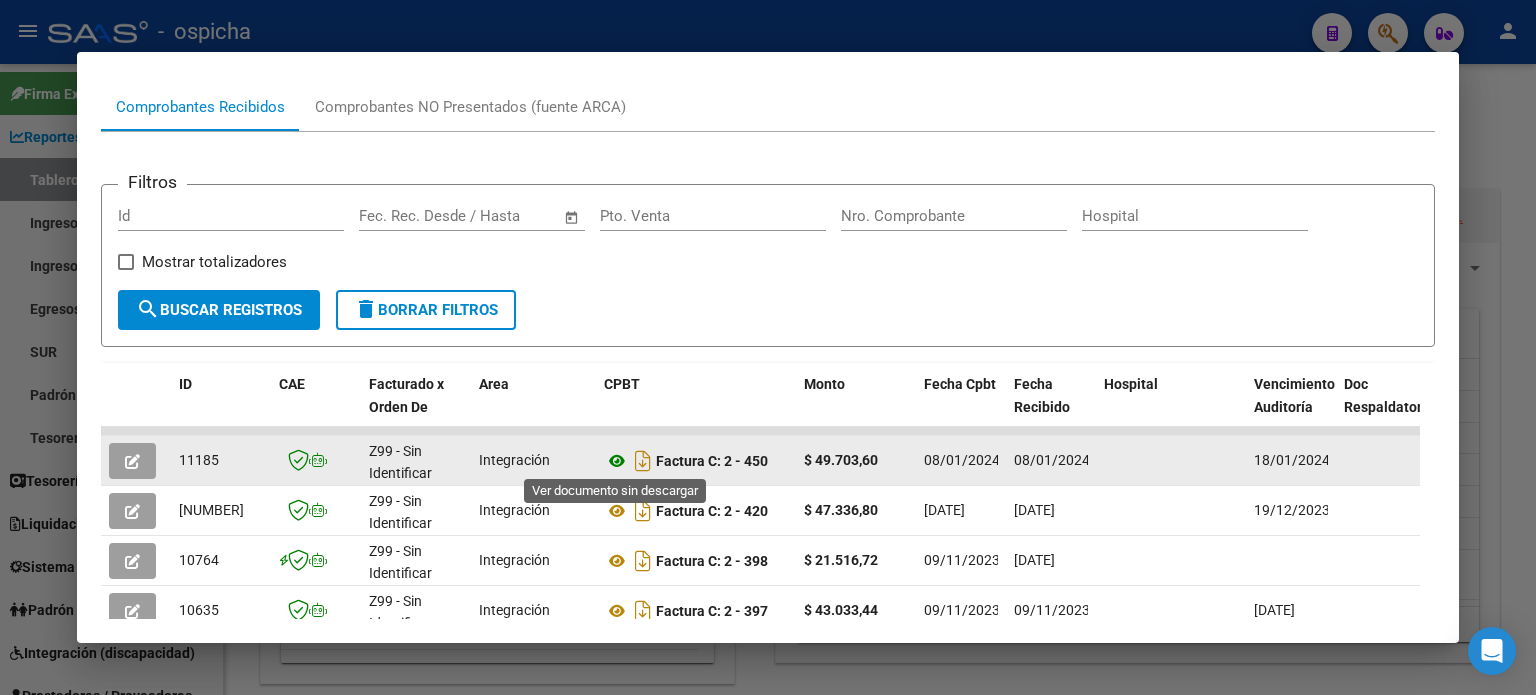 click 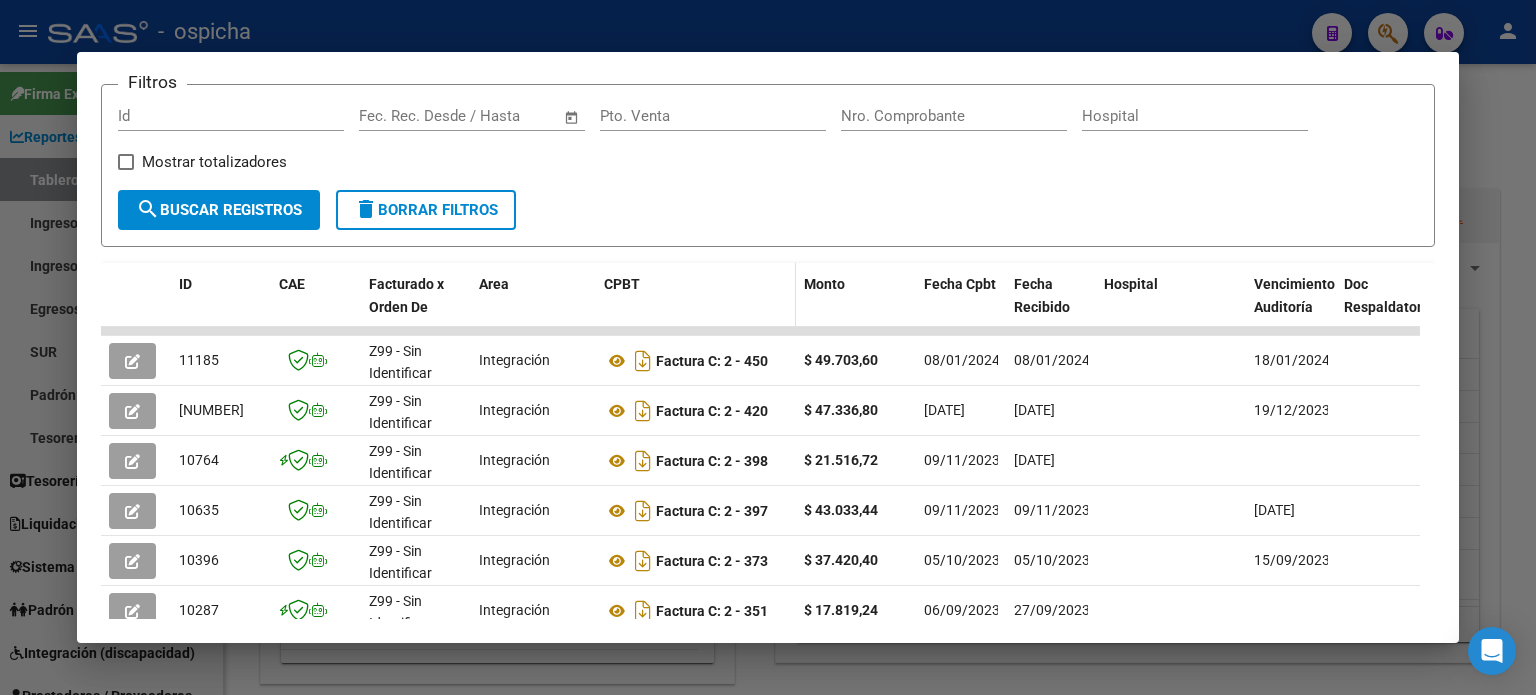 scroll, scrollTop: 89, scrollLeft: 0, axis: vertical 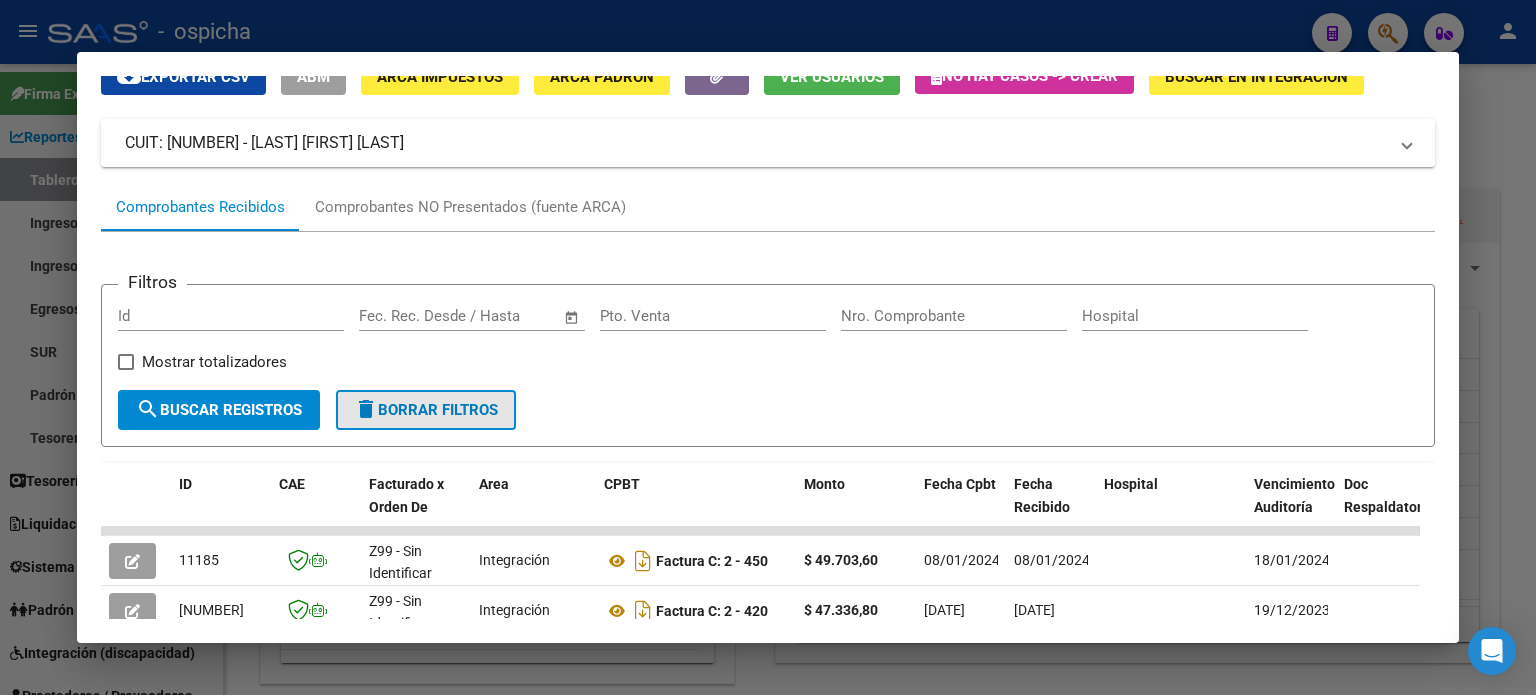 click on "delete  Borrar Filtros" at bounding box center [426, 410] 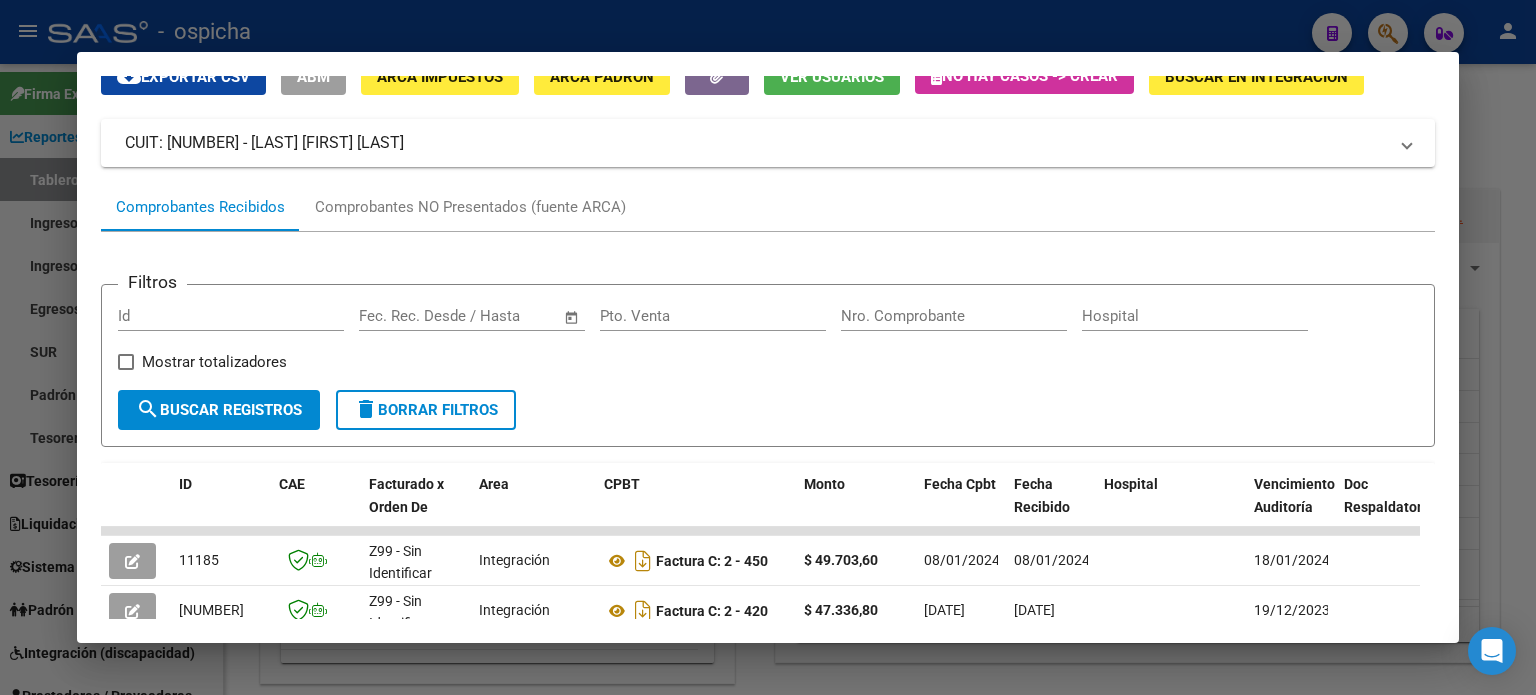 scroll, scrollTop: 0, scrollLeft: 0, axis: both 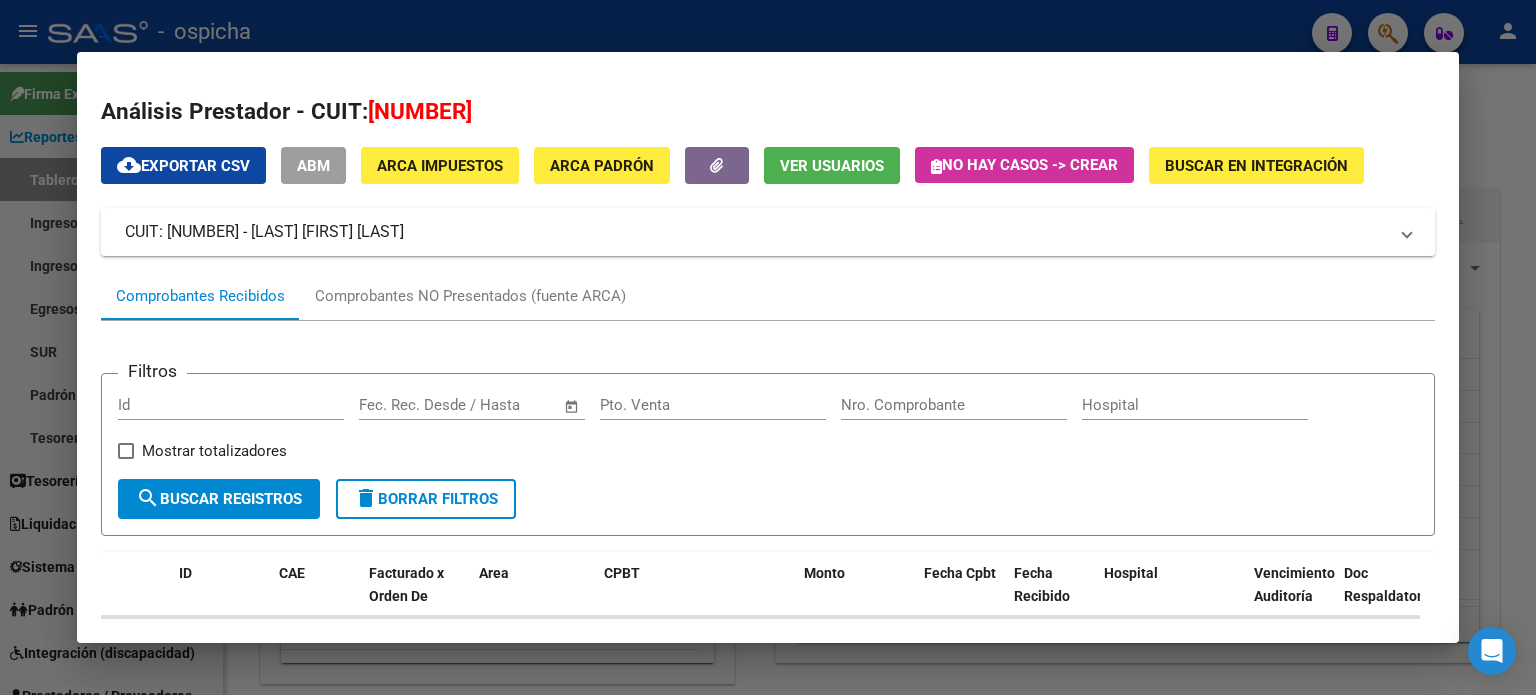 click at bounding box center (768, 347) 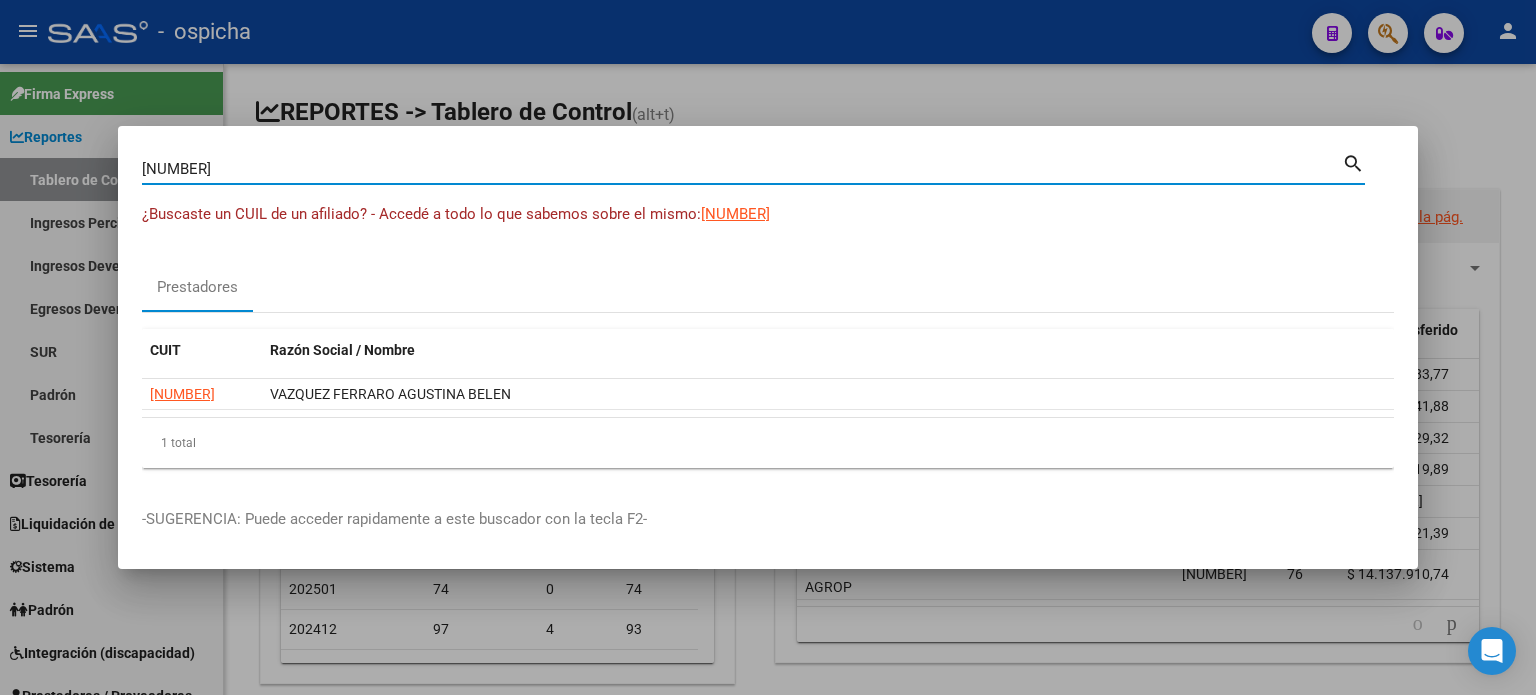 click on "[NUMBER]" at bounding box center (742, 169) 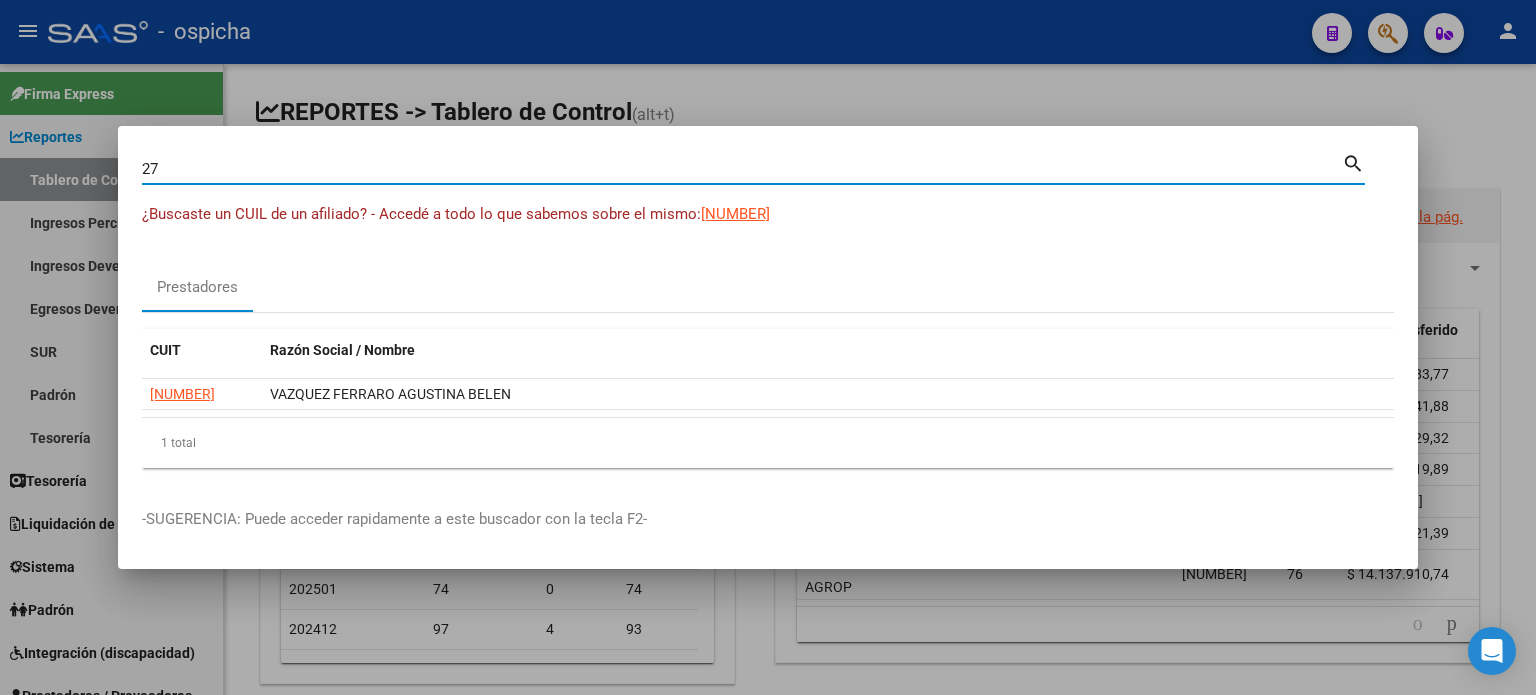 type on "2" 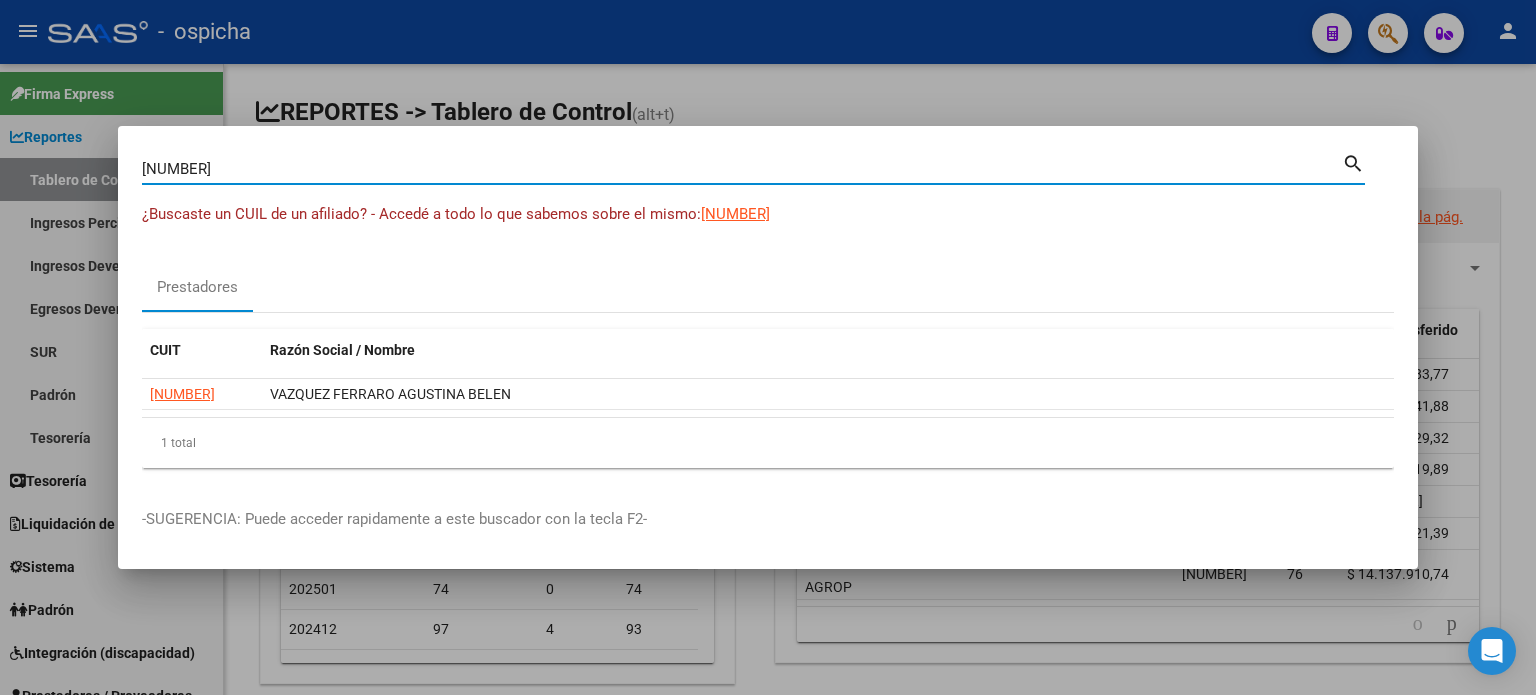 type on "[CUIL]" 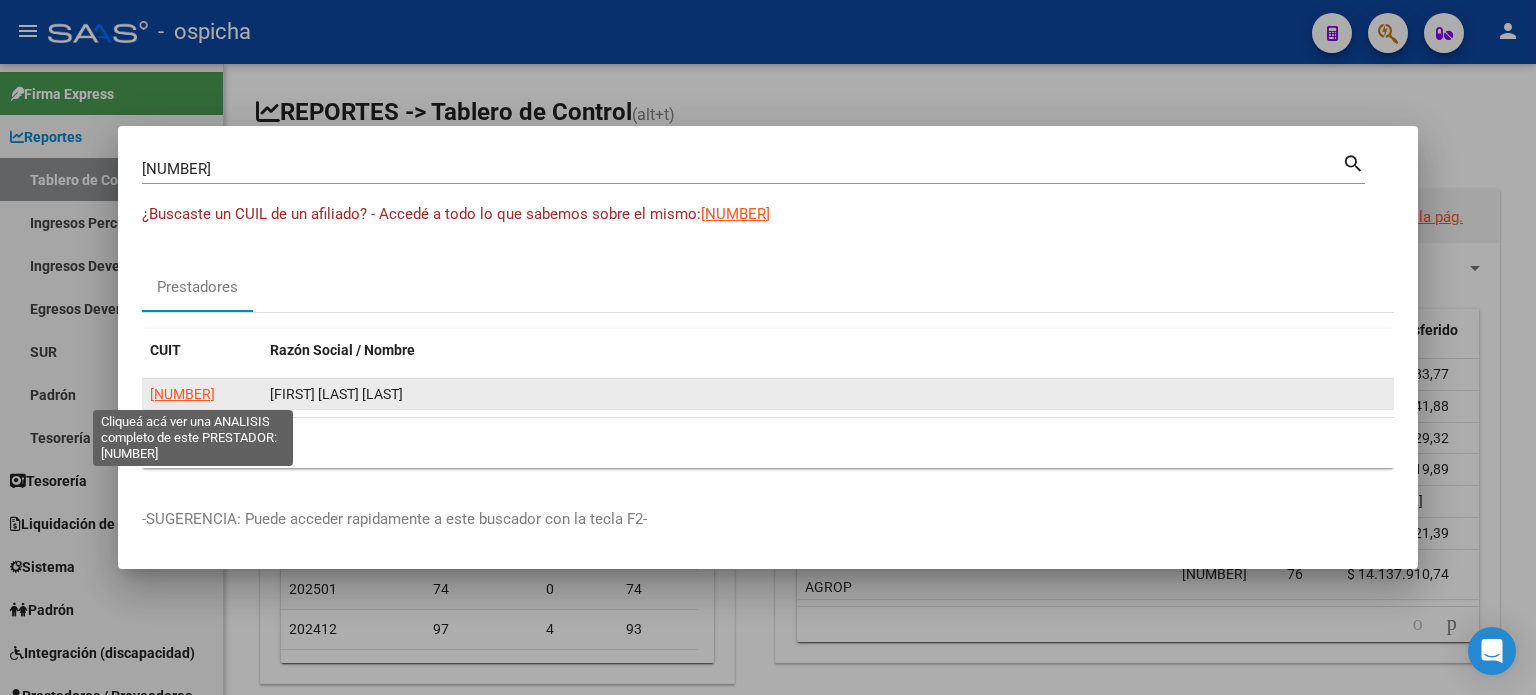 click on "[CUIL]" 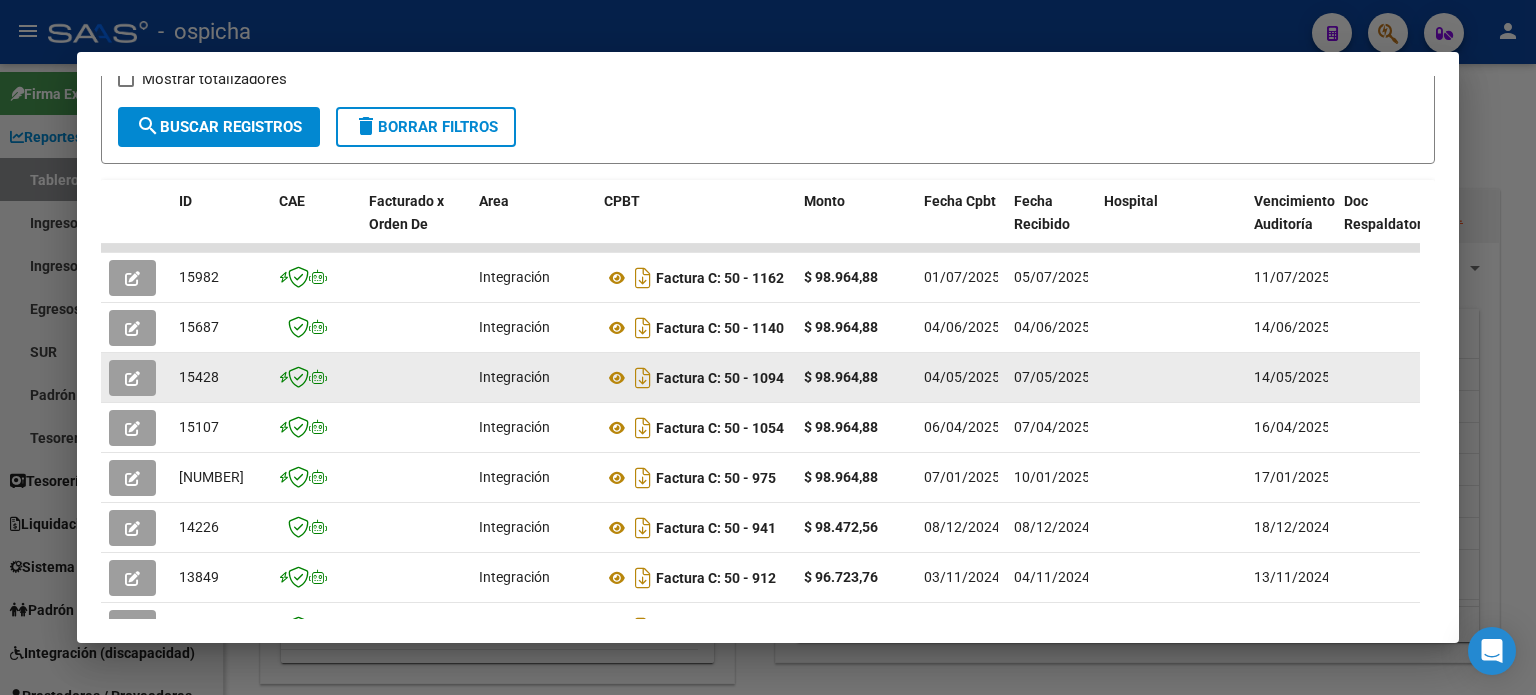 scroll, scrollTop: 490, scrollLeft: 0, axis: vertical 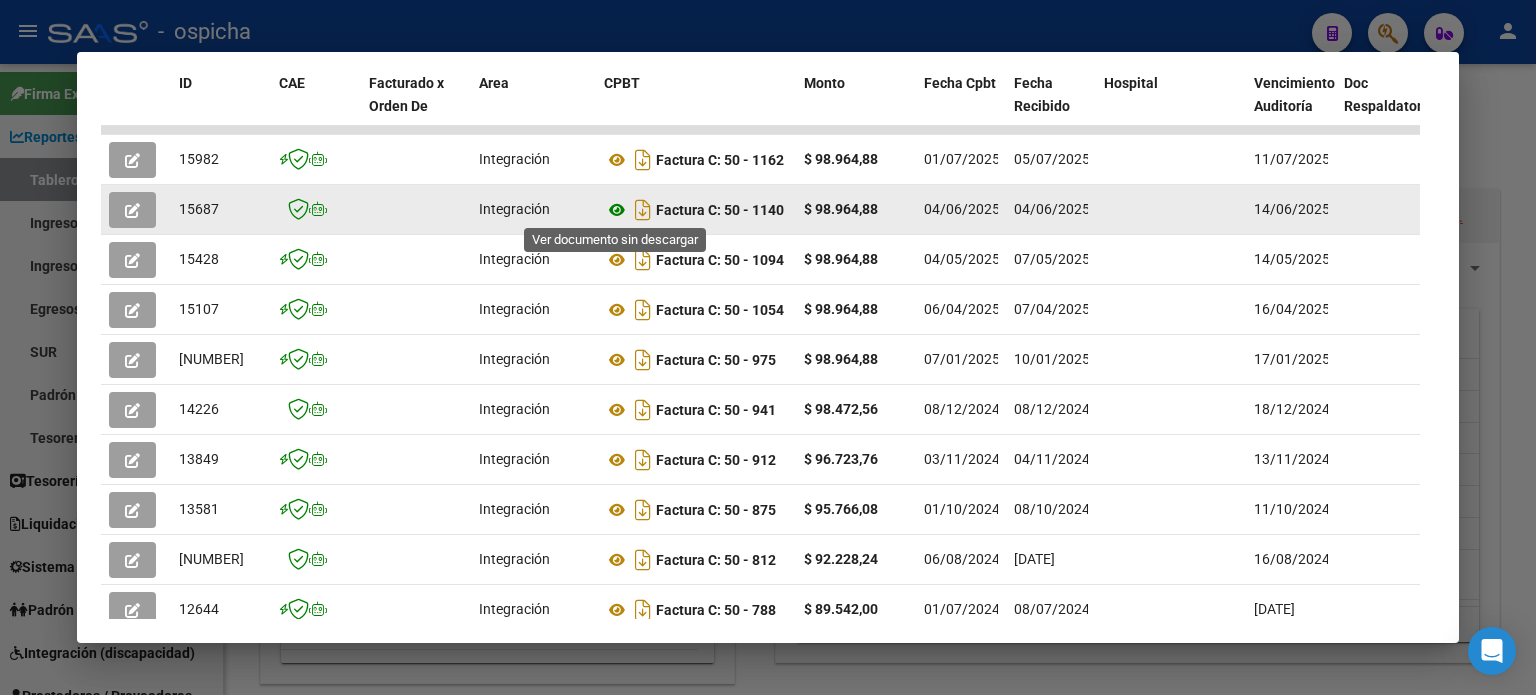 click 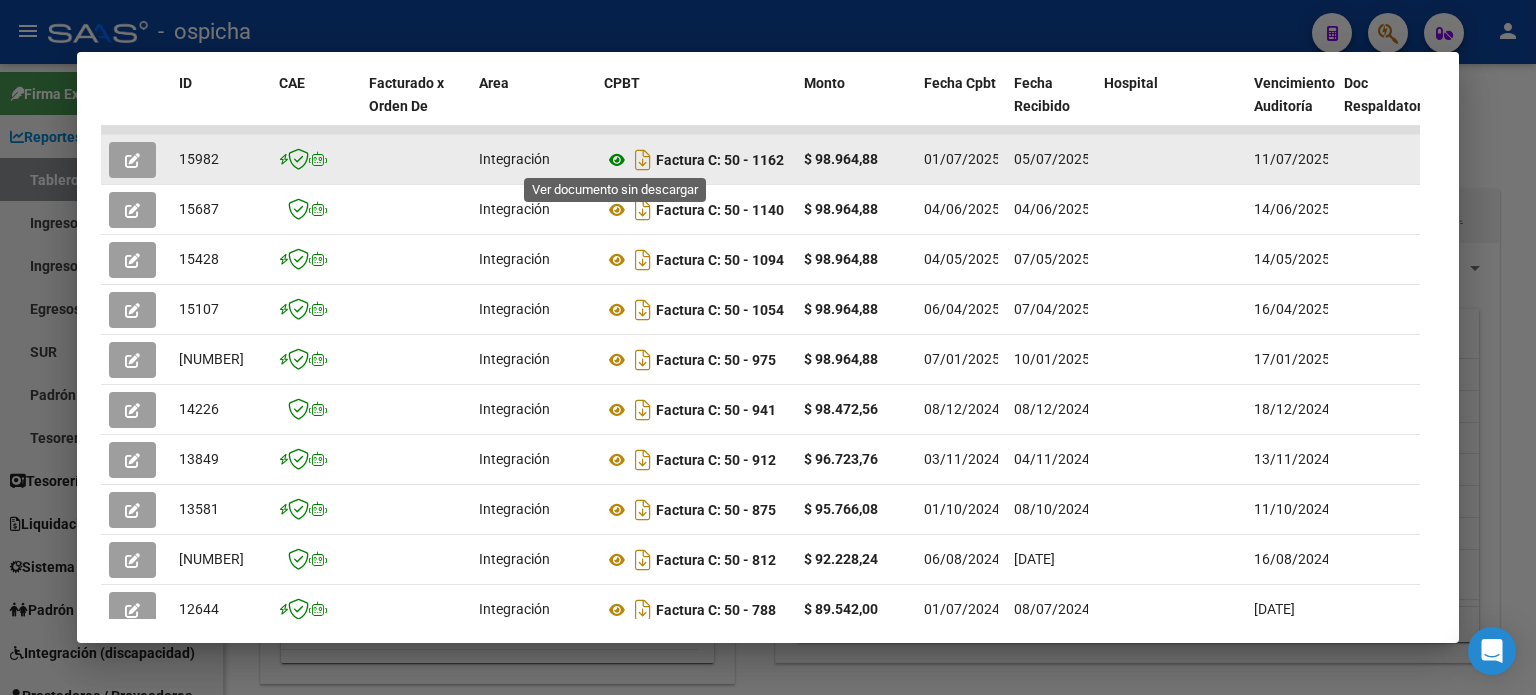 click 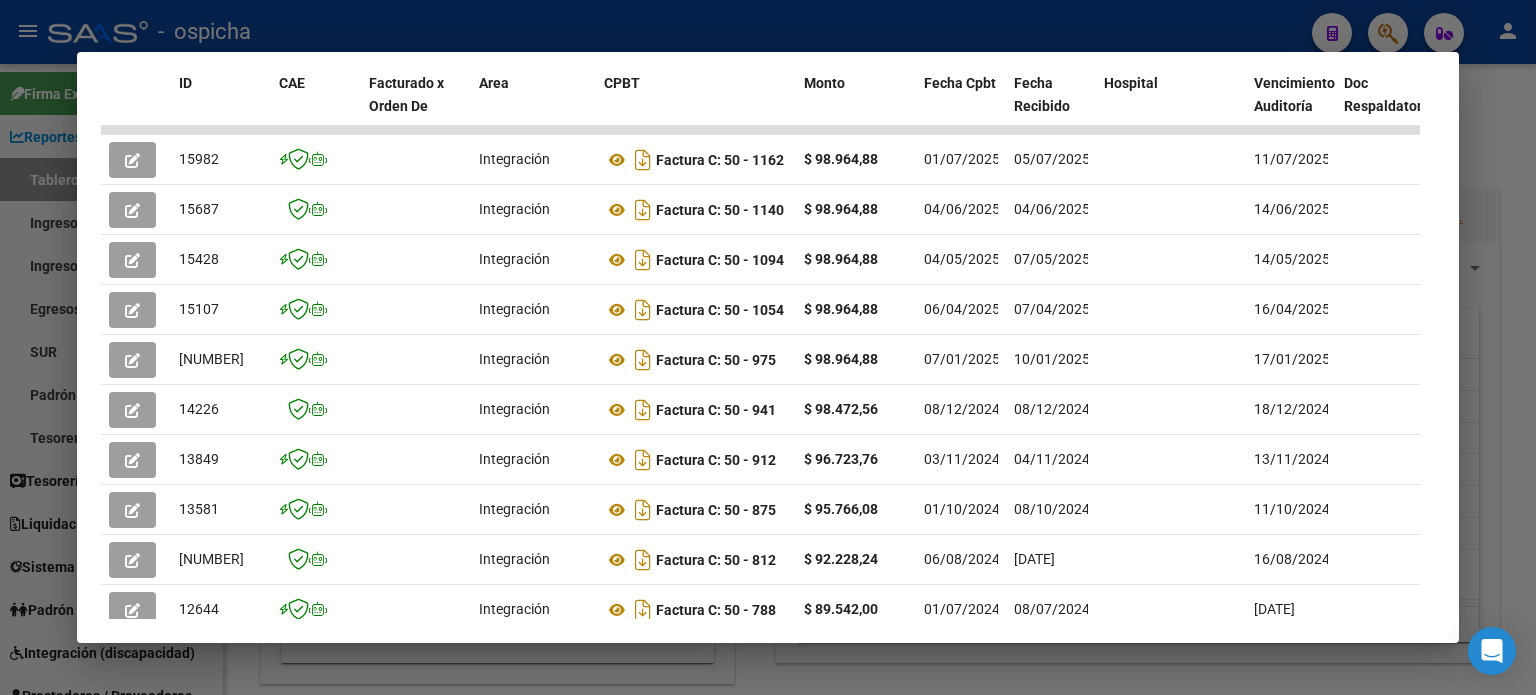 click at bounding box center (768, 347) 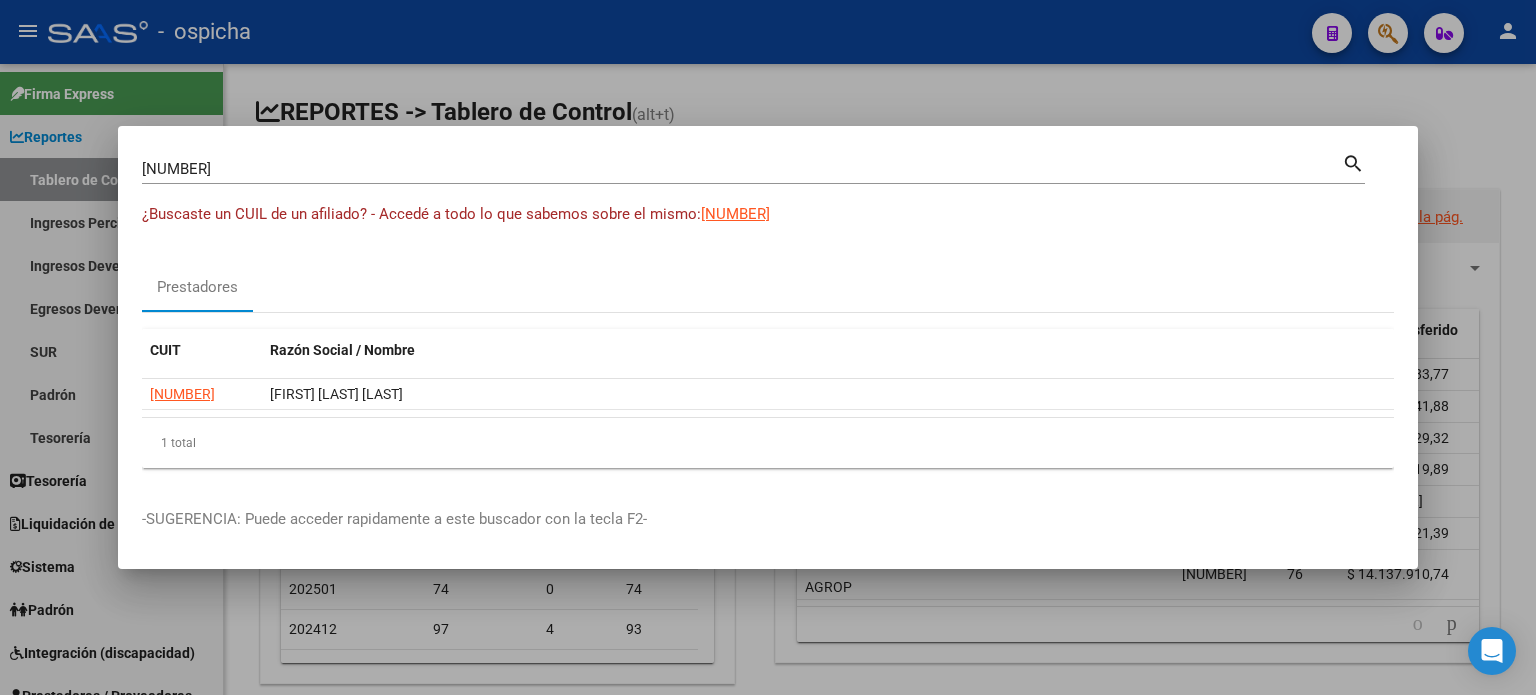 click on "[CUIL]" at bounding box center (742, 169) 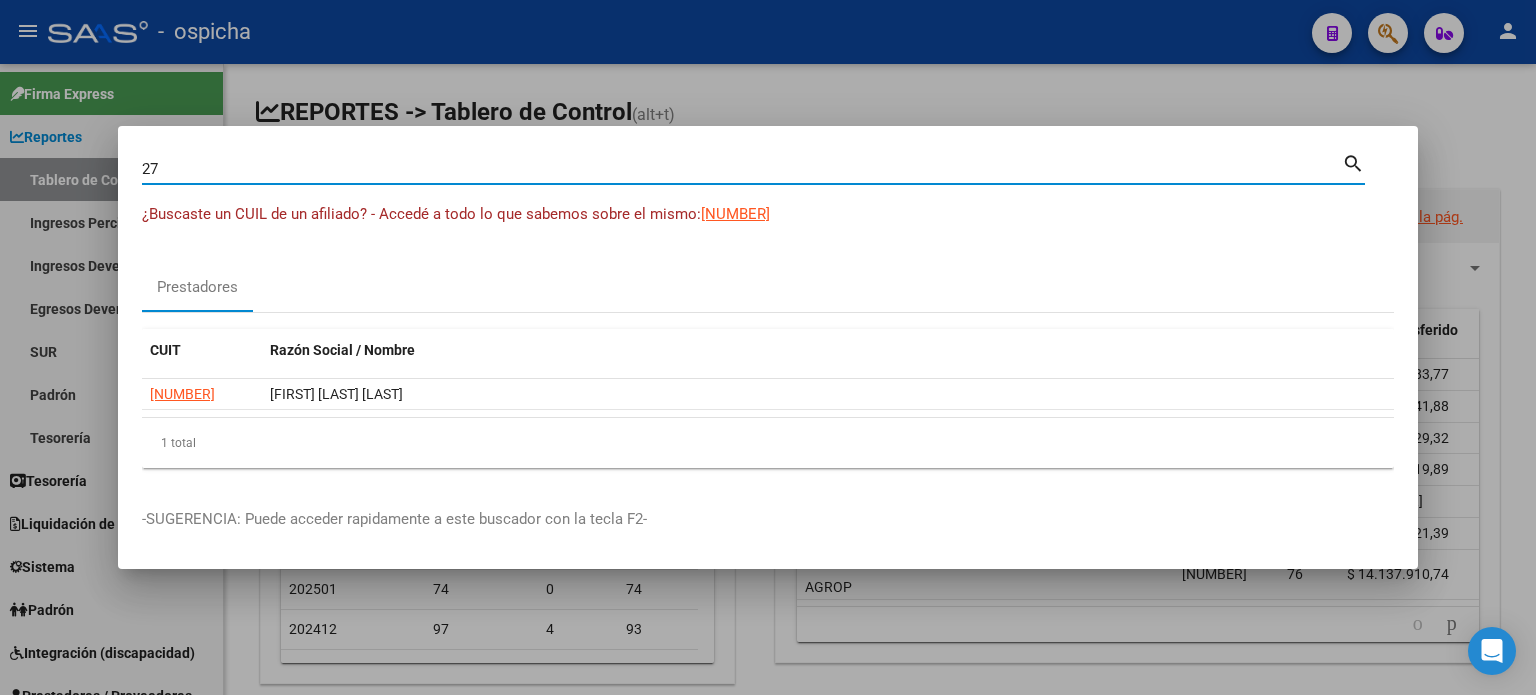 type on "2" 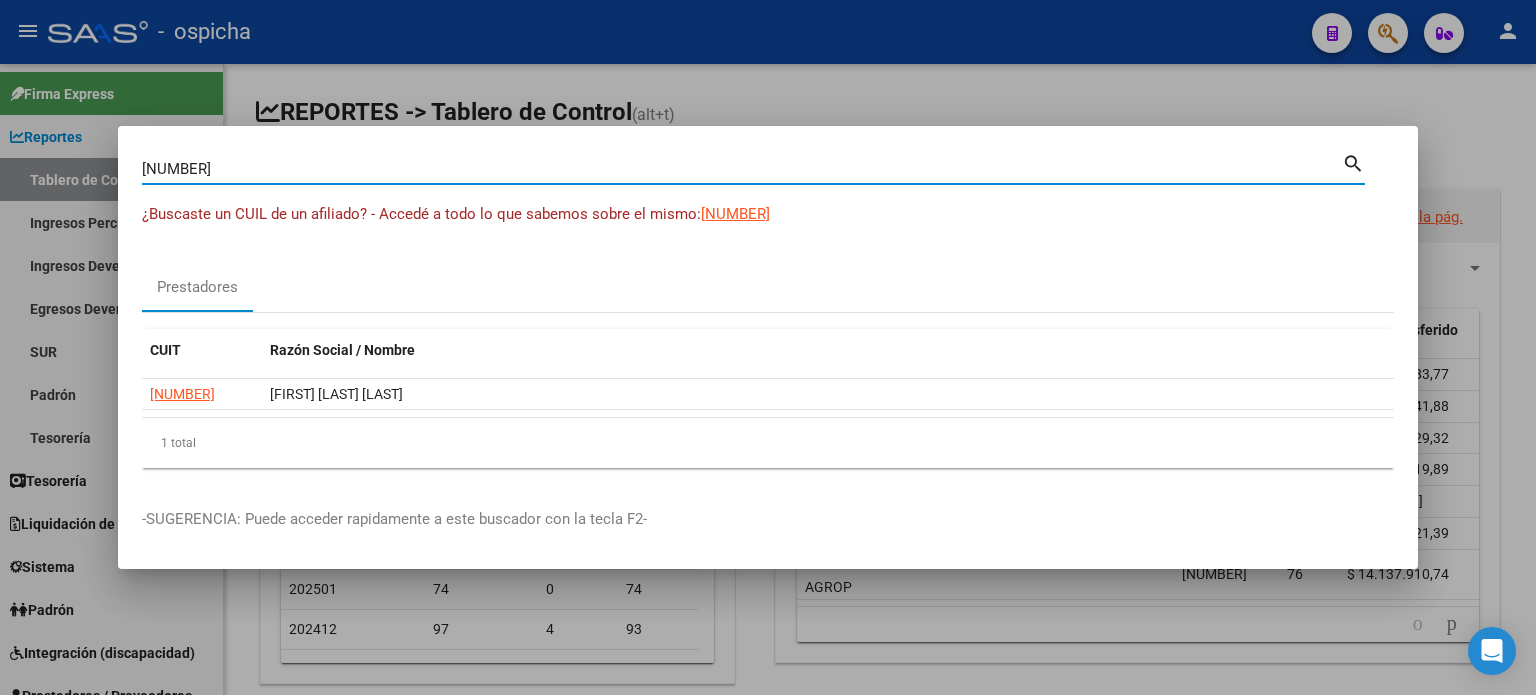 type on "[NUMBER]" 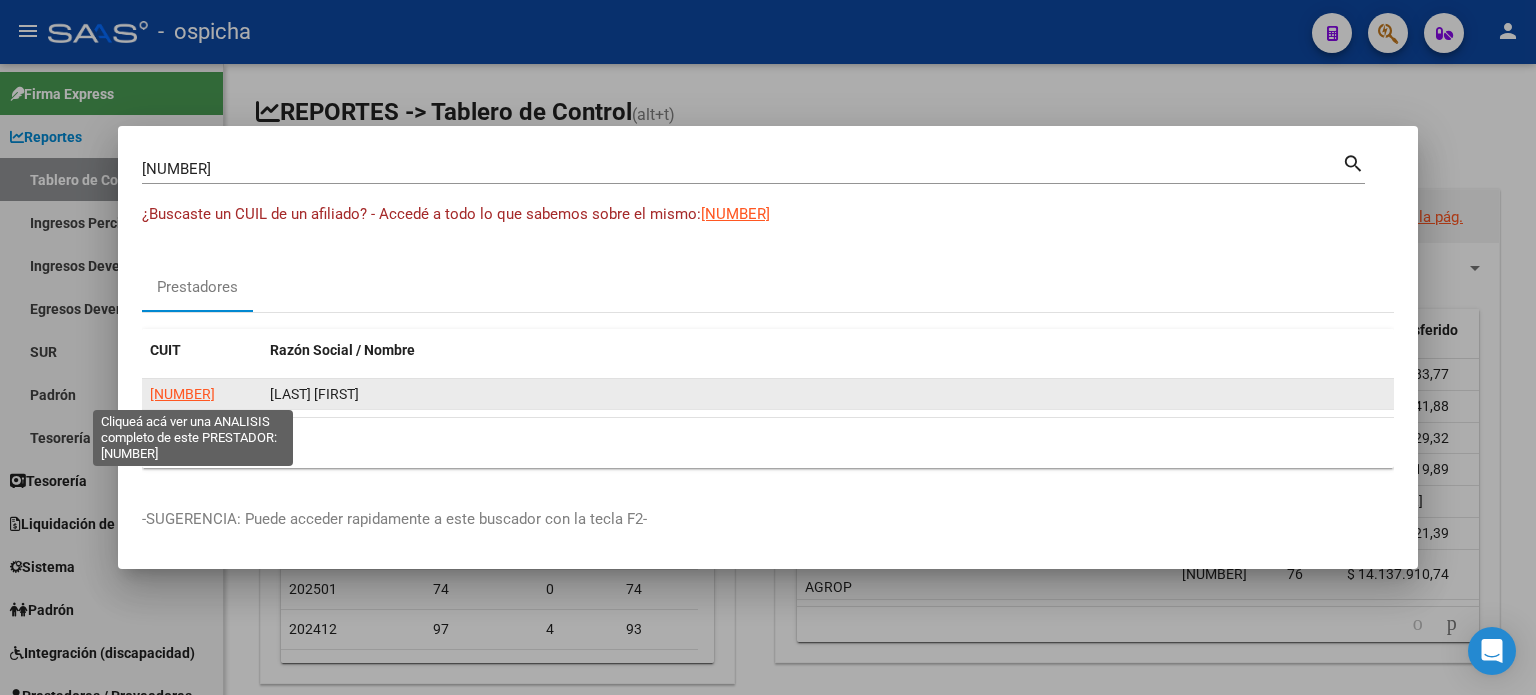 click on "[NUMBER]" 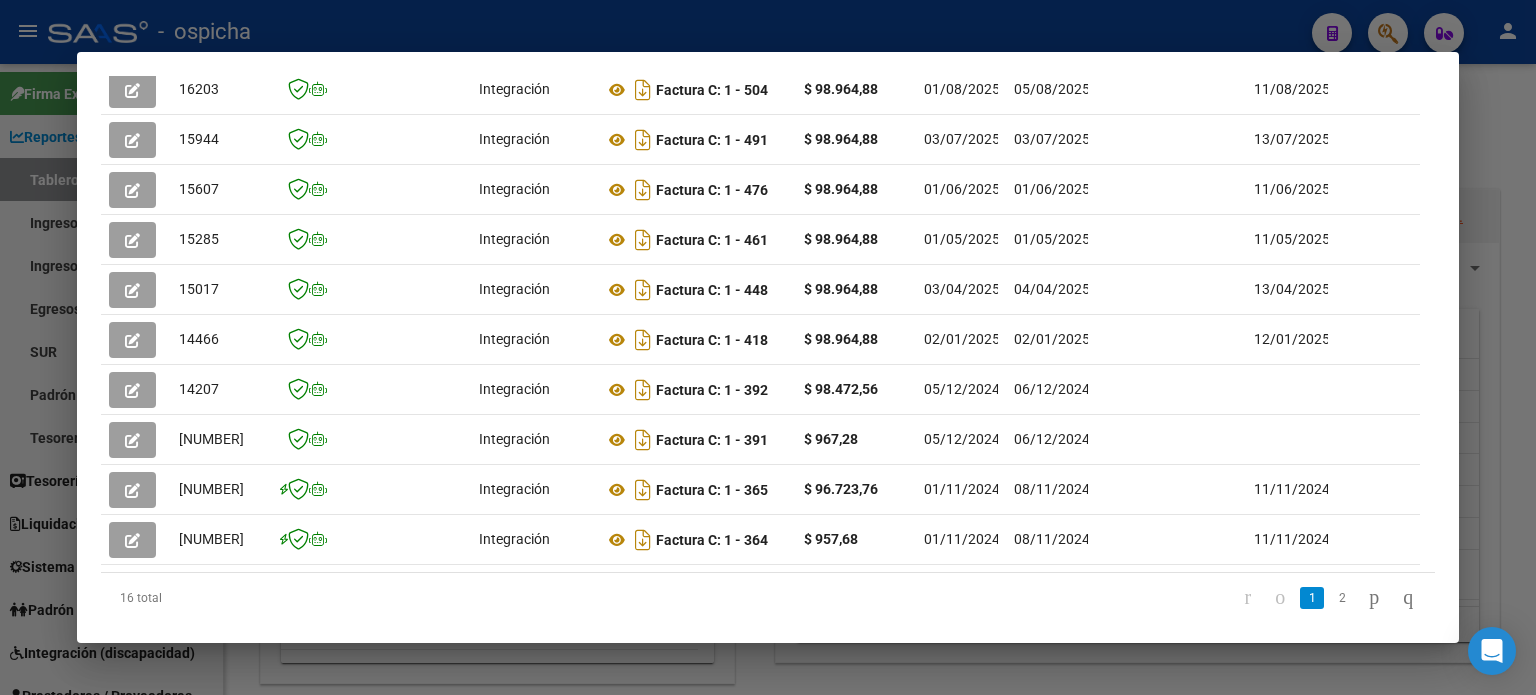 scroll, scrollTop: 589, scrollLeft: 0, axis: vertical 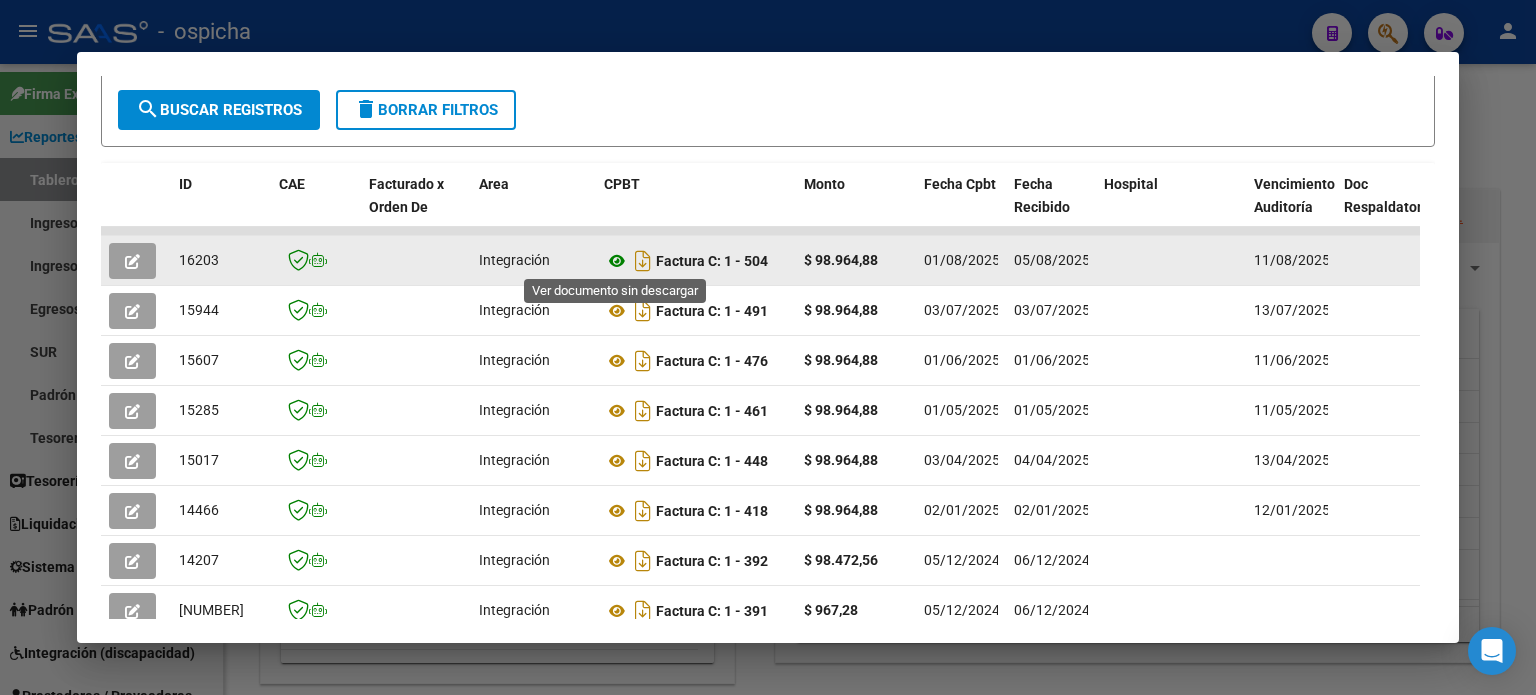 click 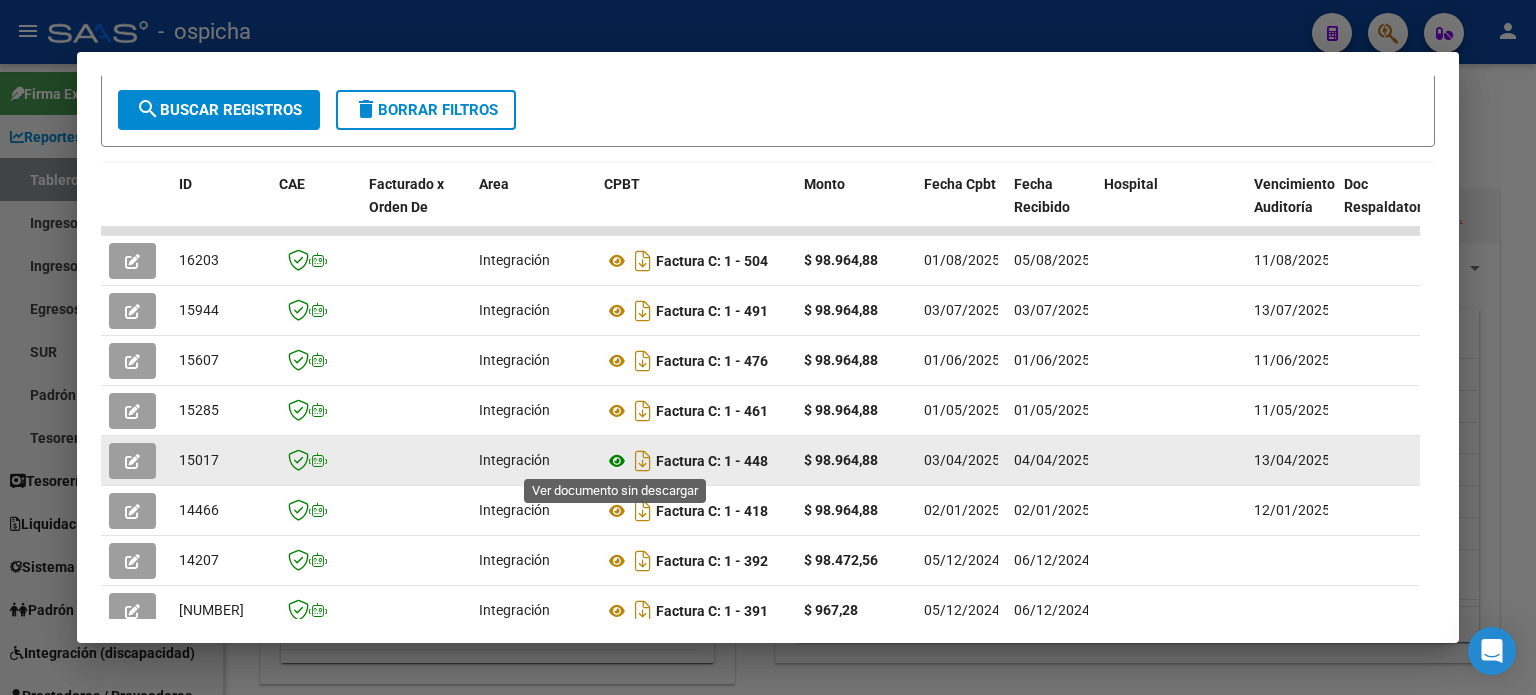 click 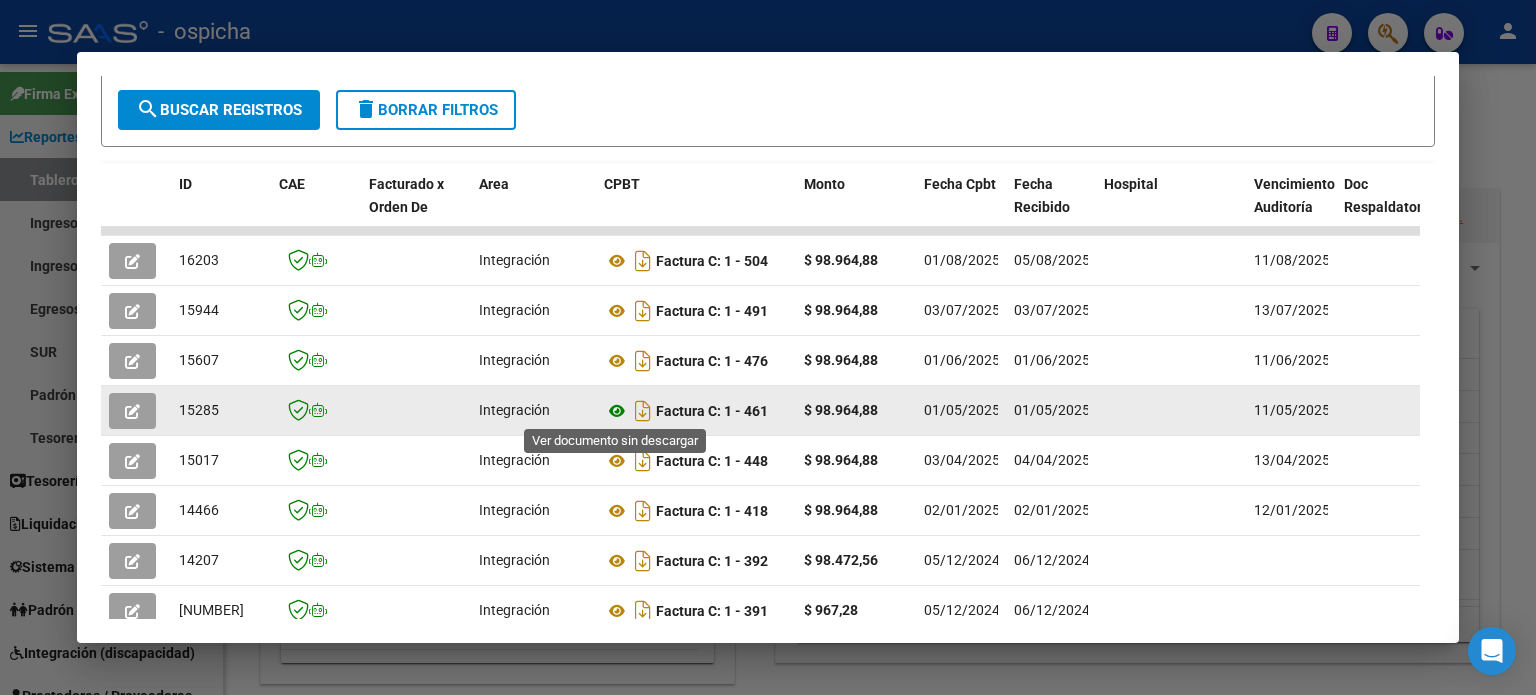 click 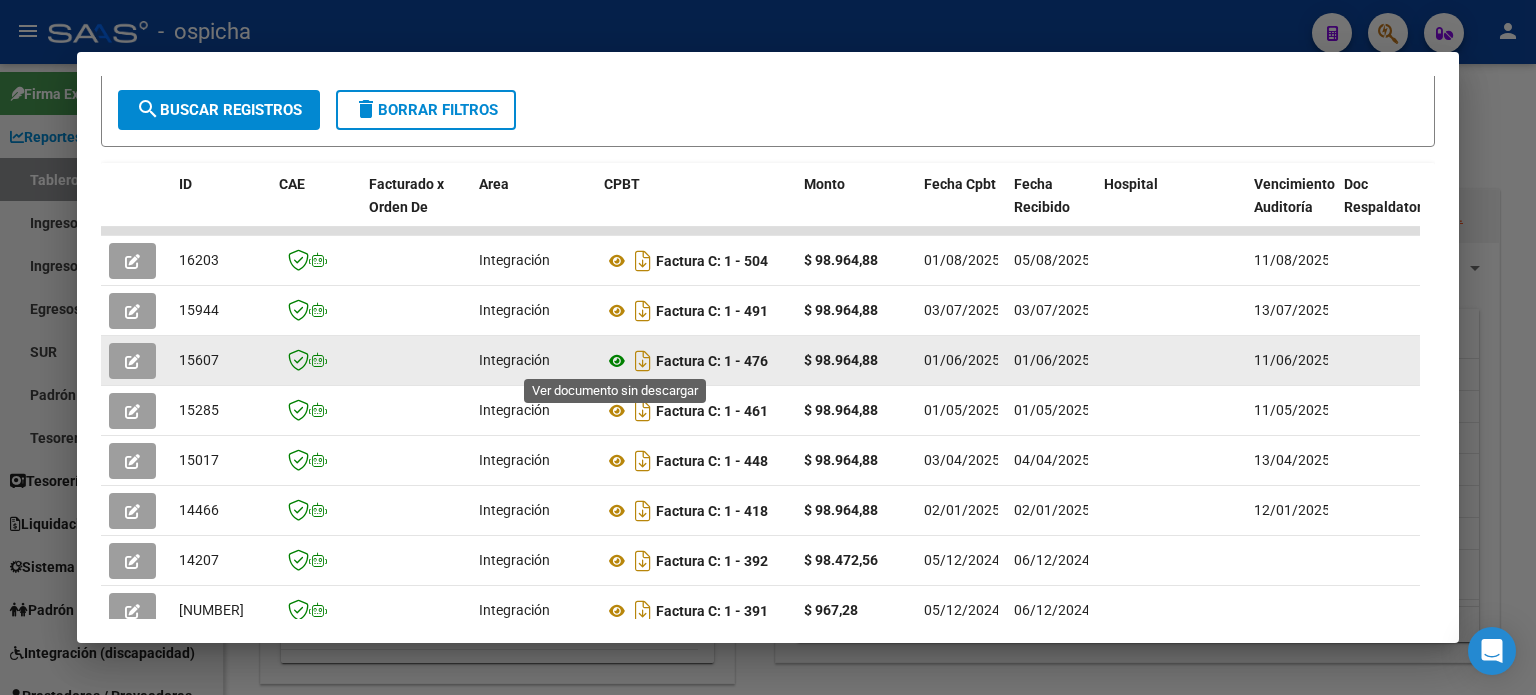 click 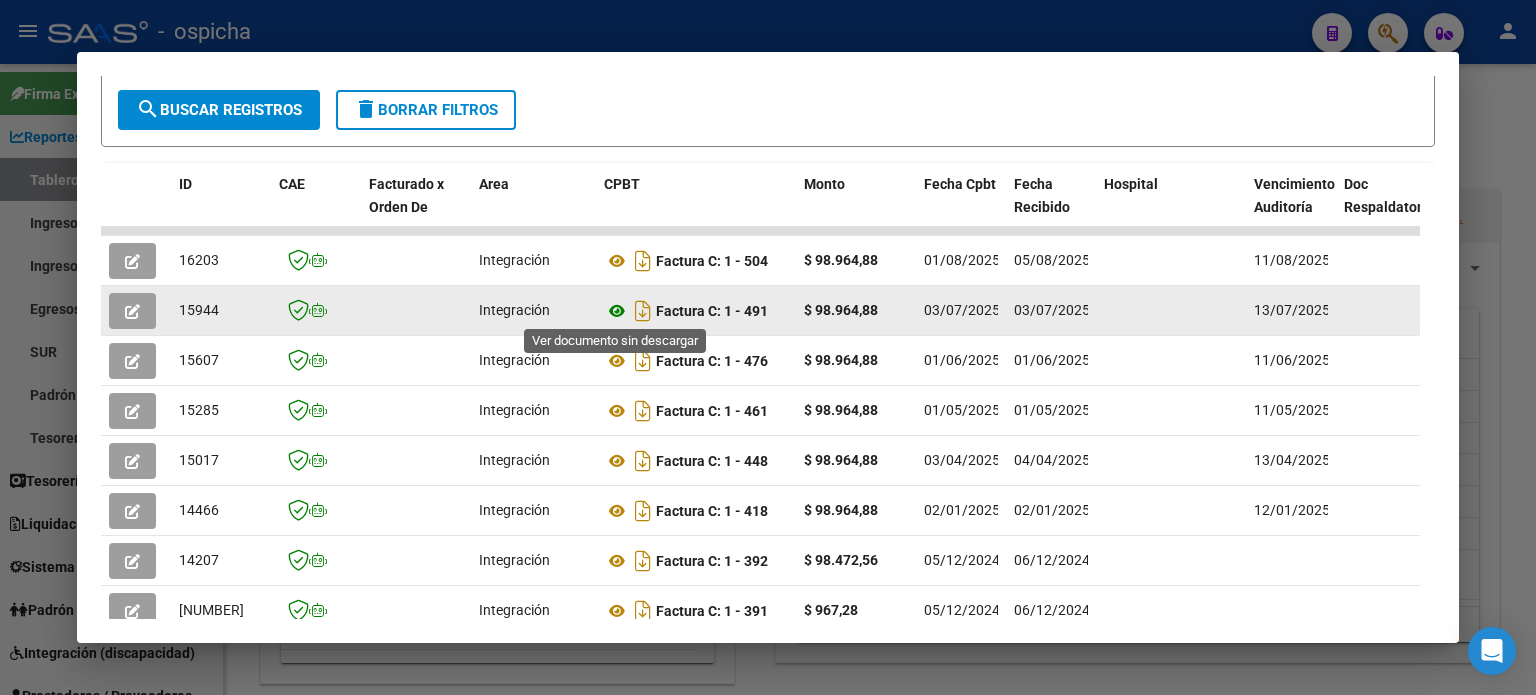click 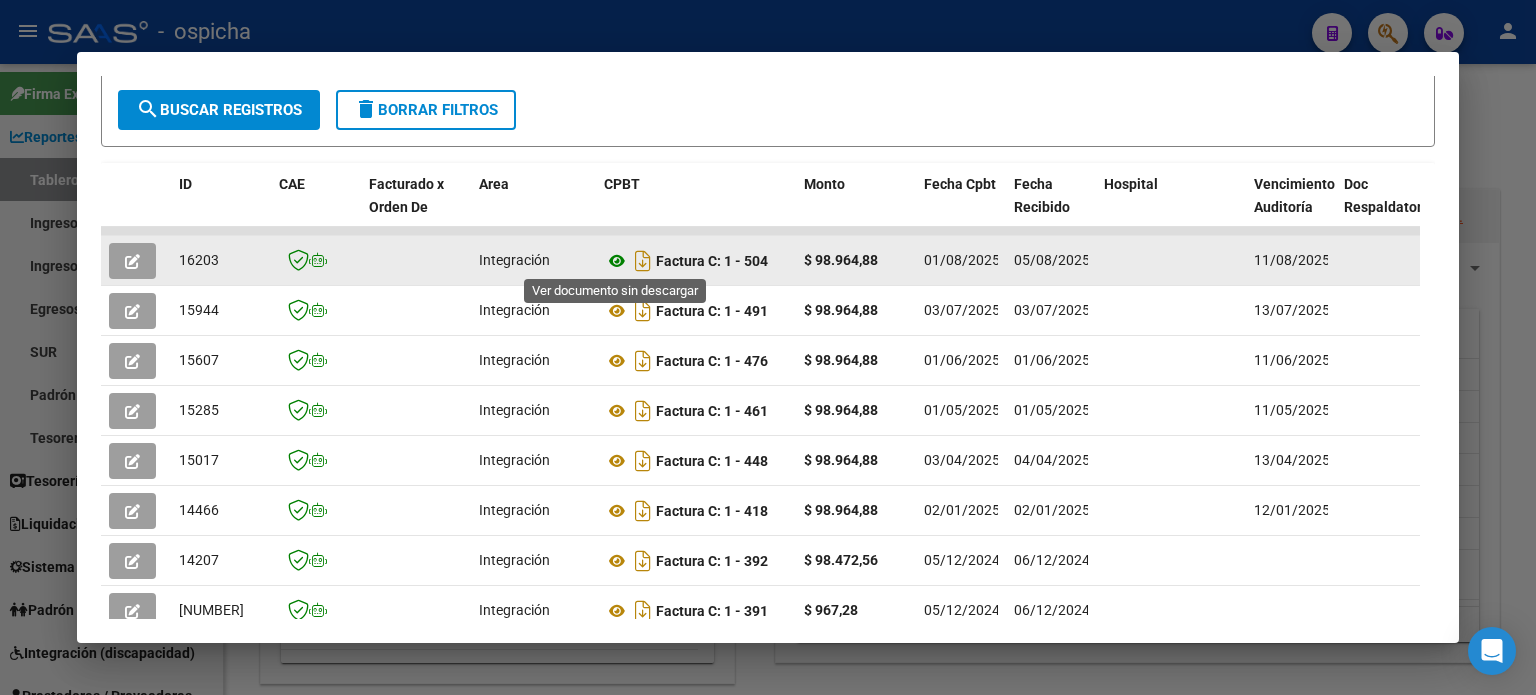 click 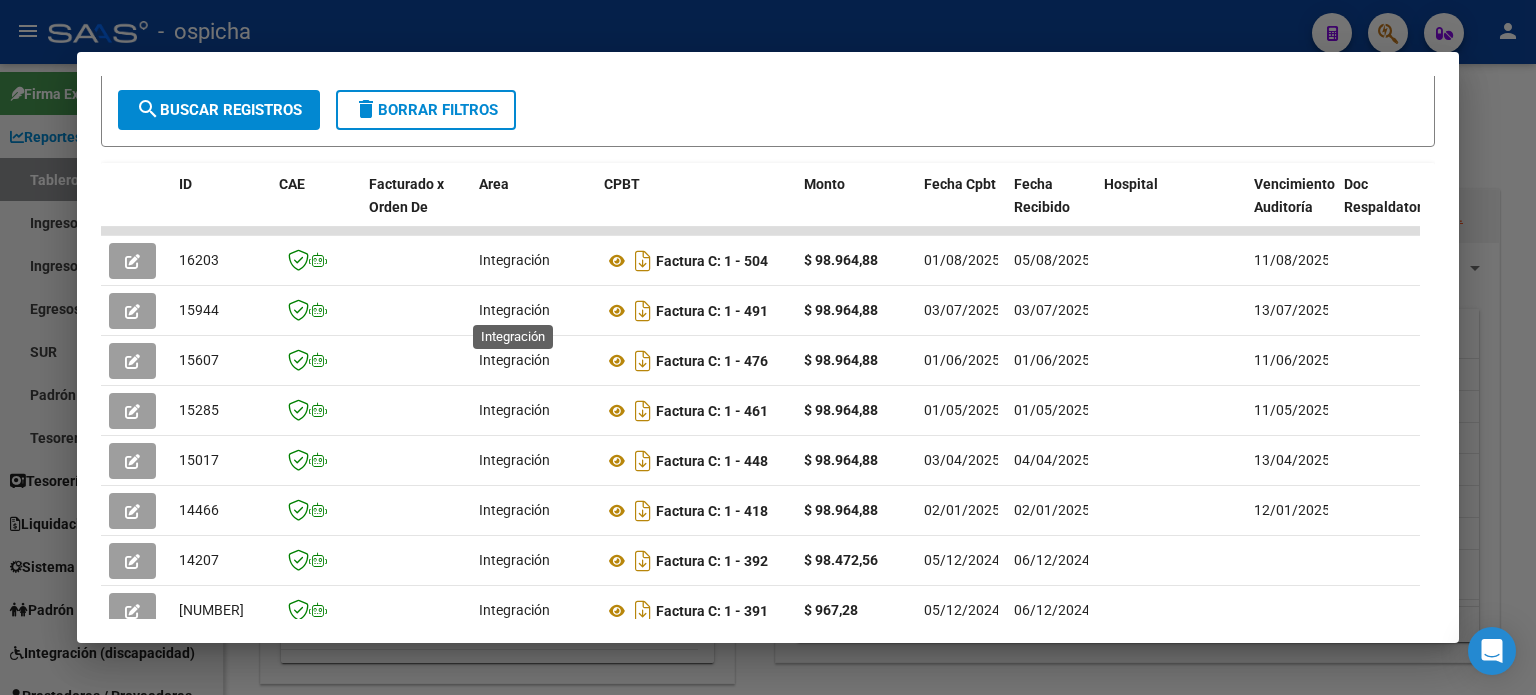 scroll, scrollTop: 0, scrollLeft: 0, axis: both 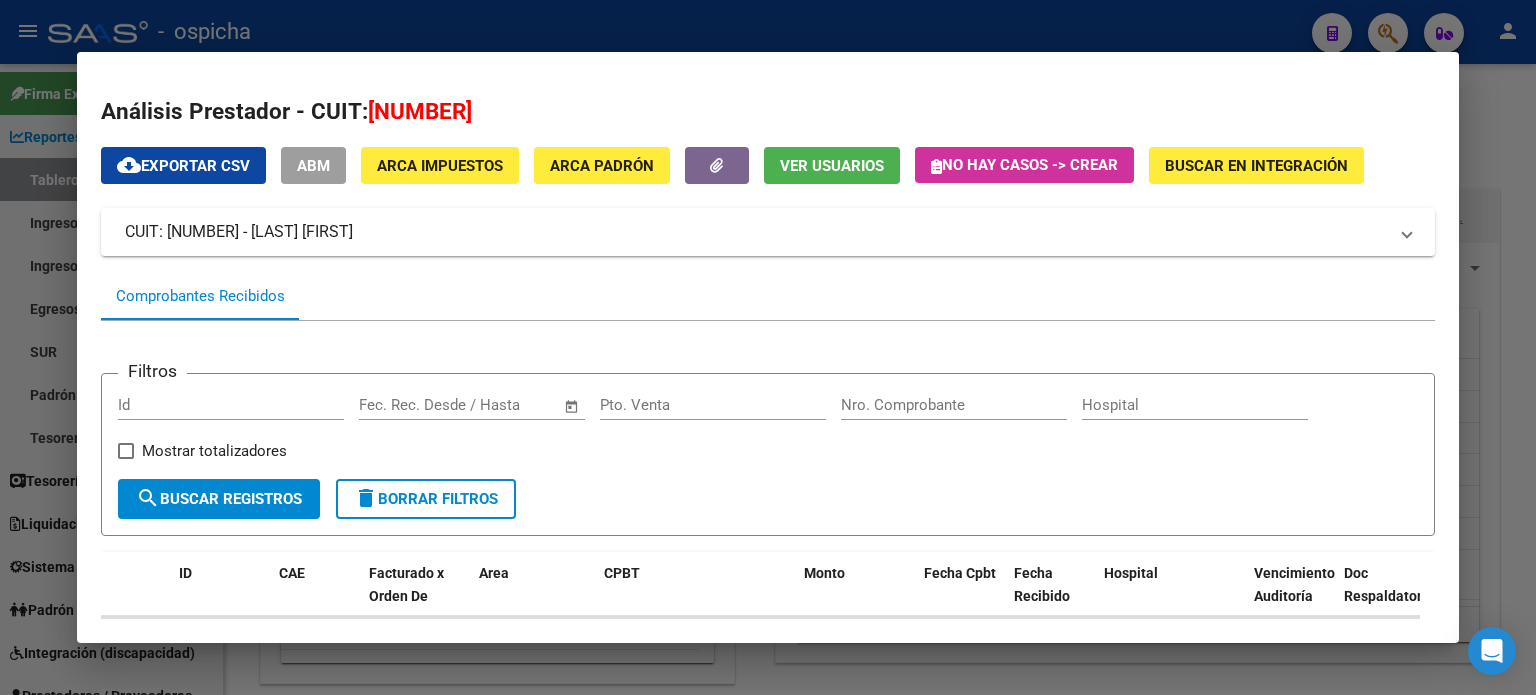 click at bounding box center [768, 347] 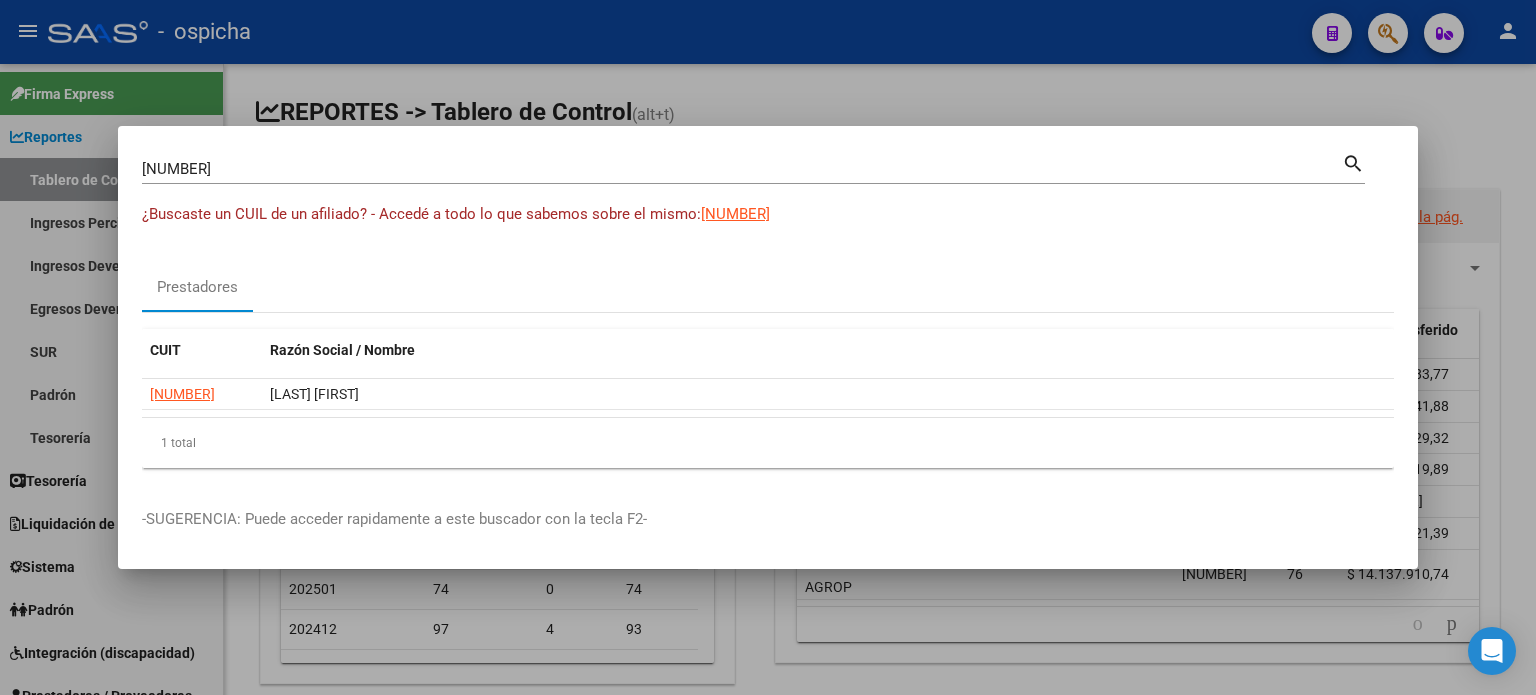 drag, startPoint x: 1347, startPoint y: 163, endPoint x: 1440, endPoint y: 19, distance: 171.42053 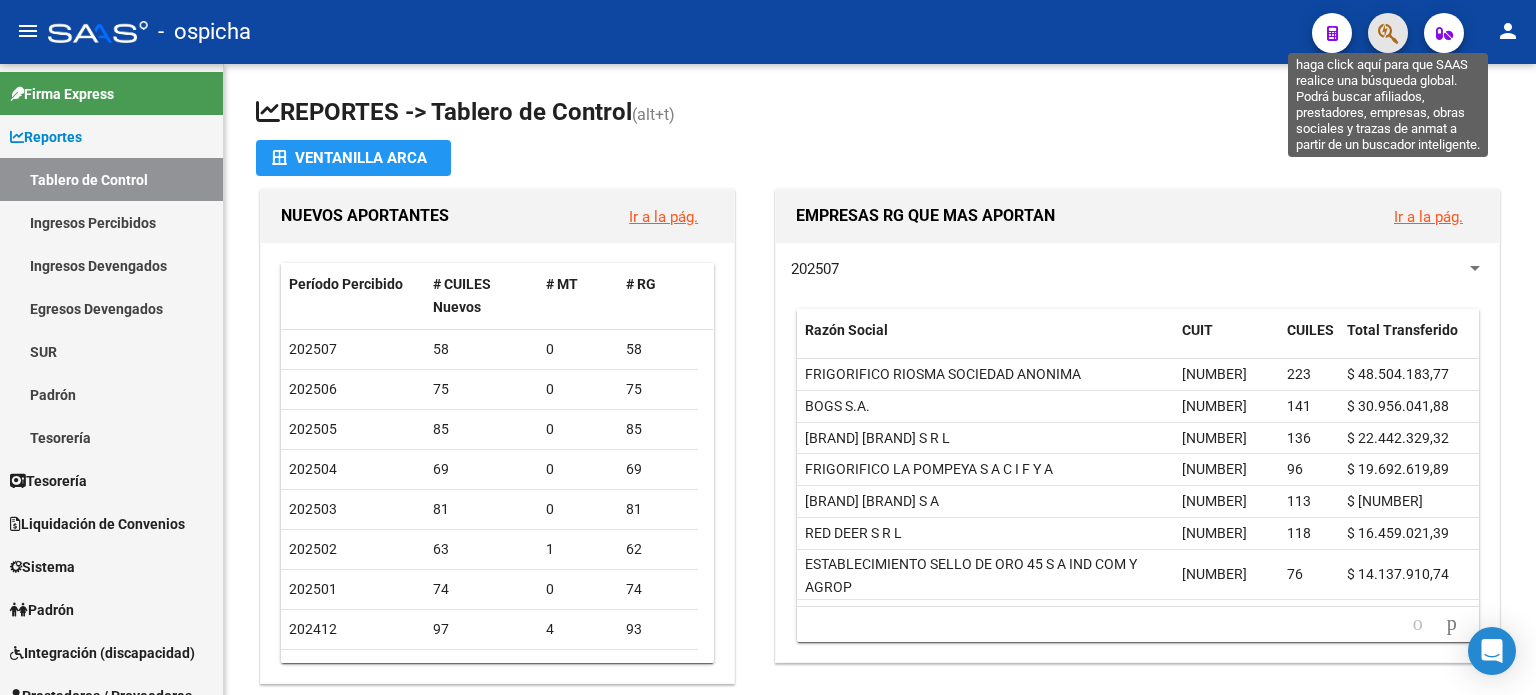 click 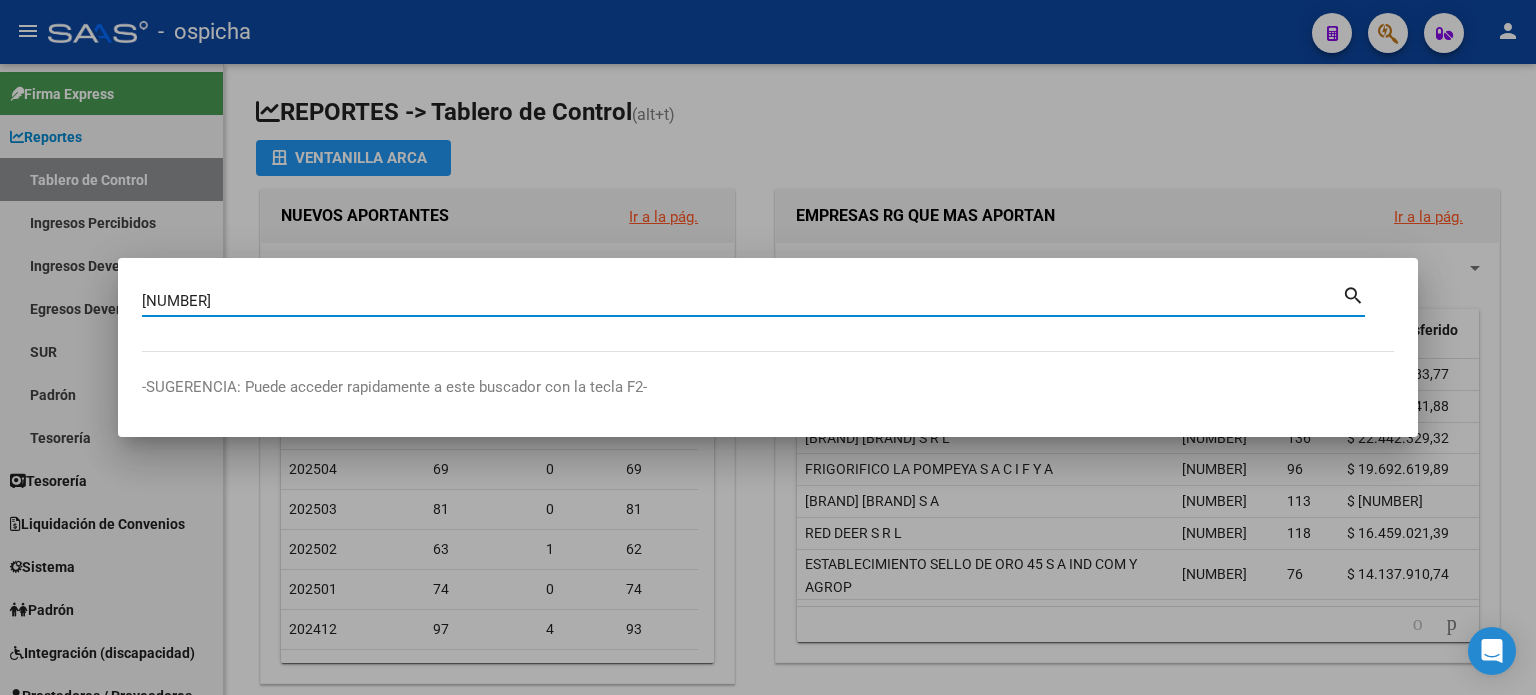 type on "[NUMBER]" 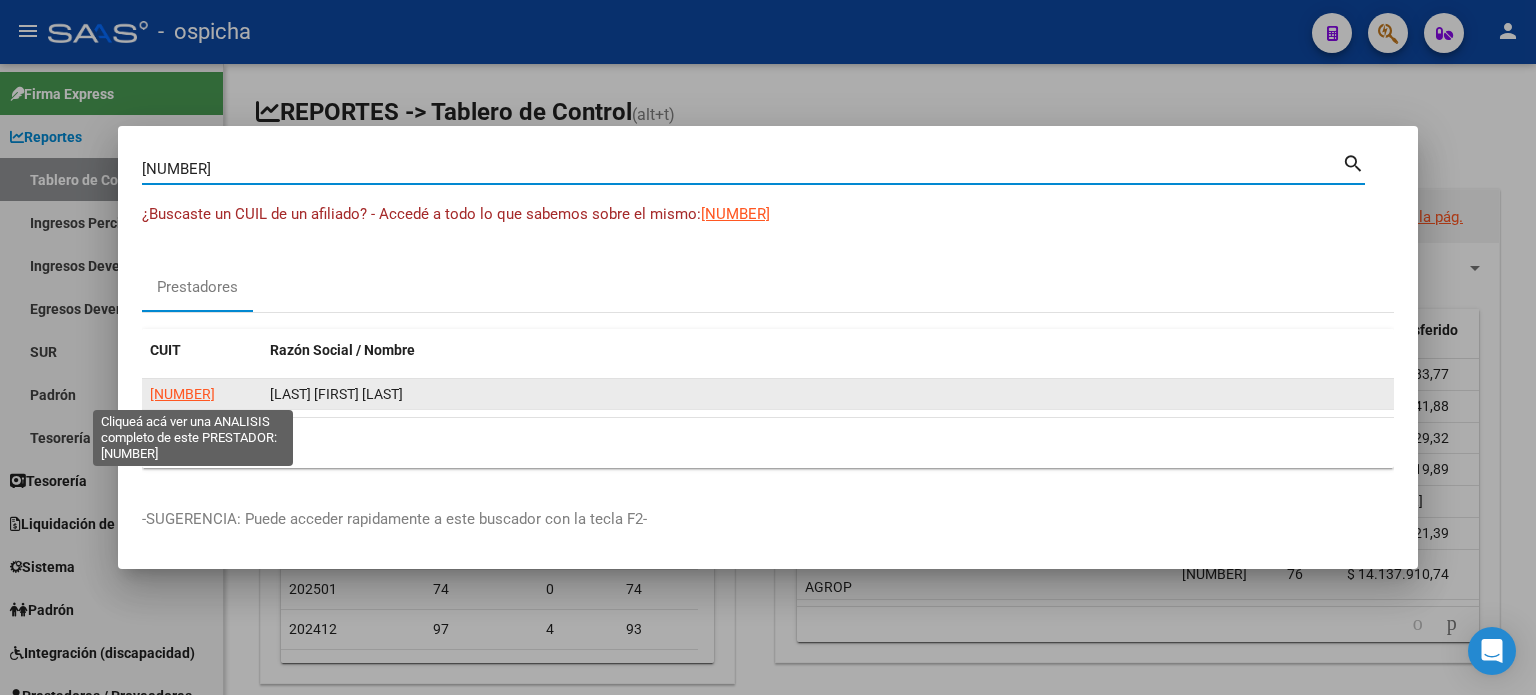 click on "[NUMBER]" 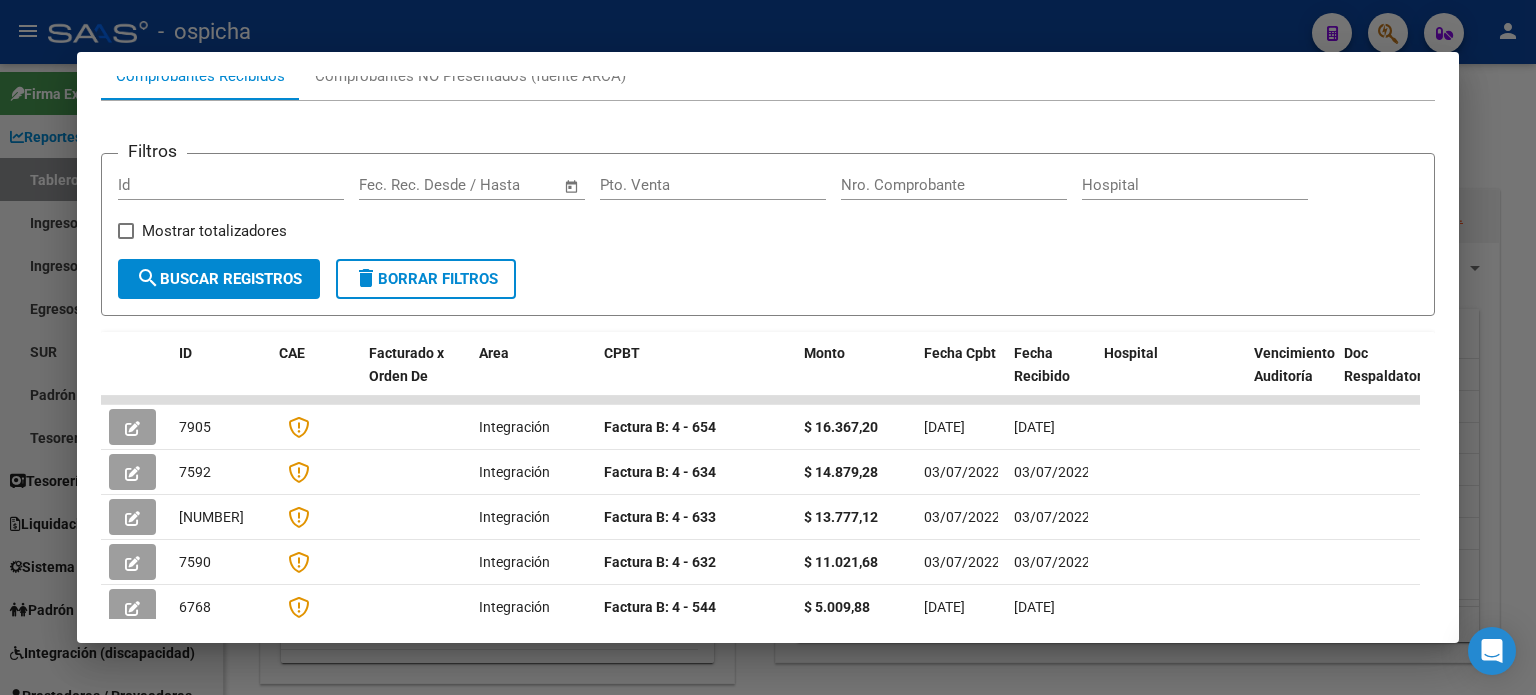 scroll, scrollTop: 389, scrollLeft: 0, axis: vertical 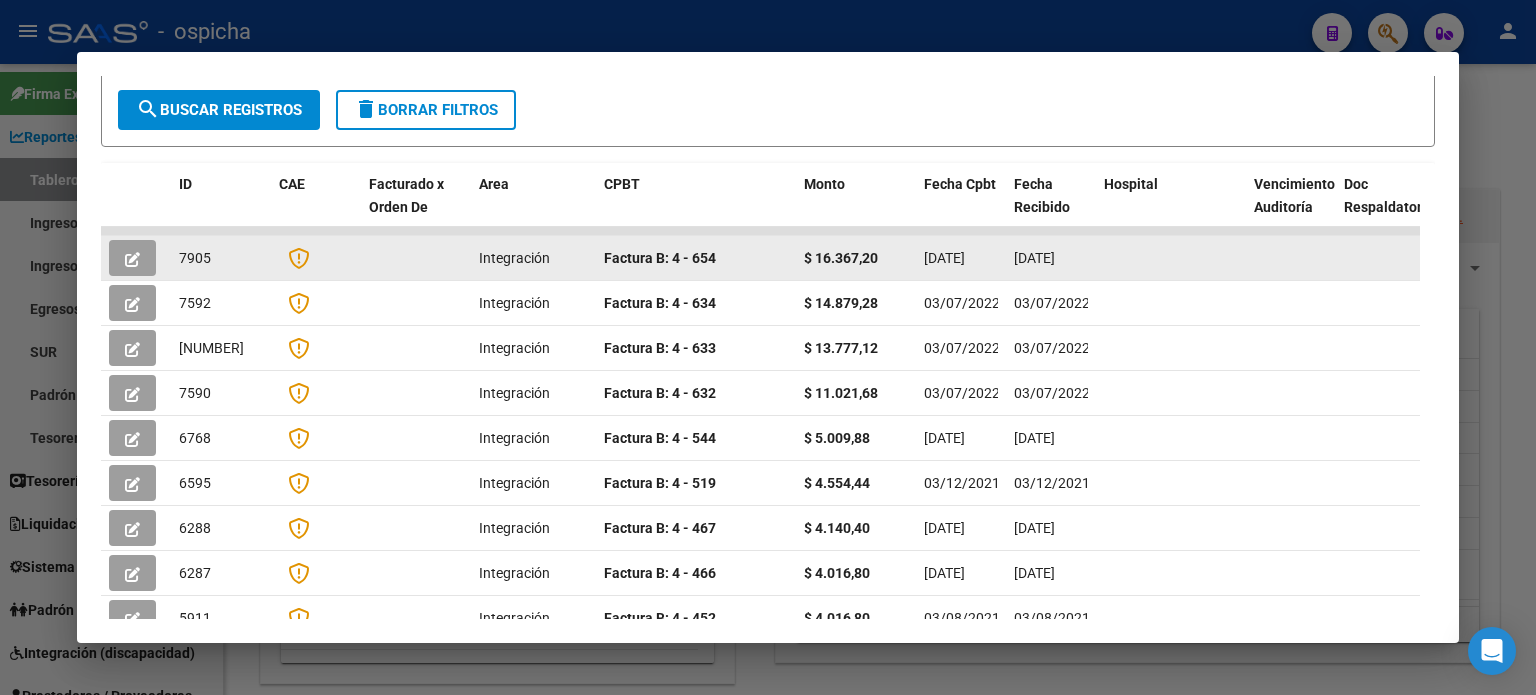 click 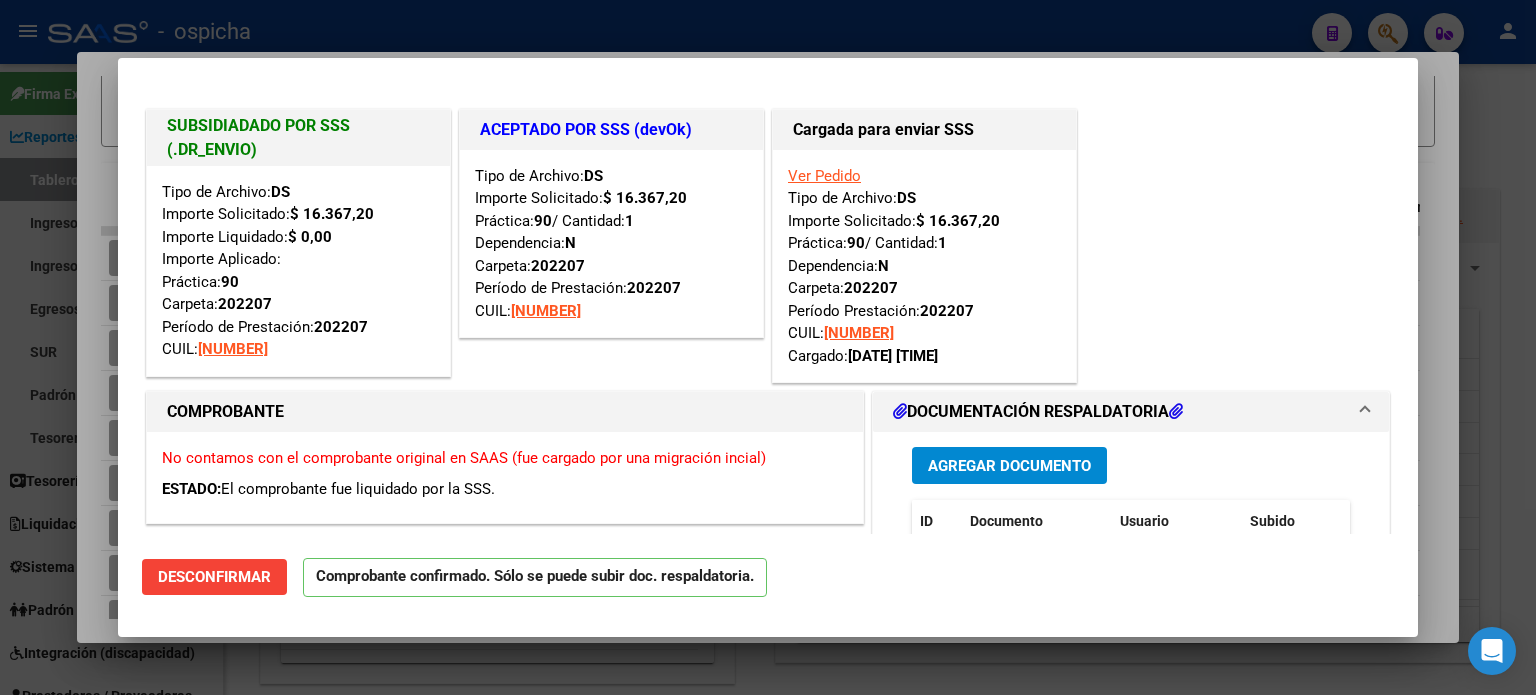 scroll, scrollTop: 200, scrollLeft: 0, axis: vertical 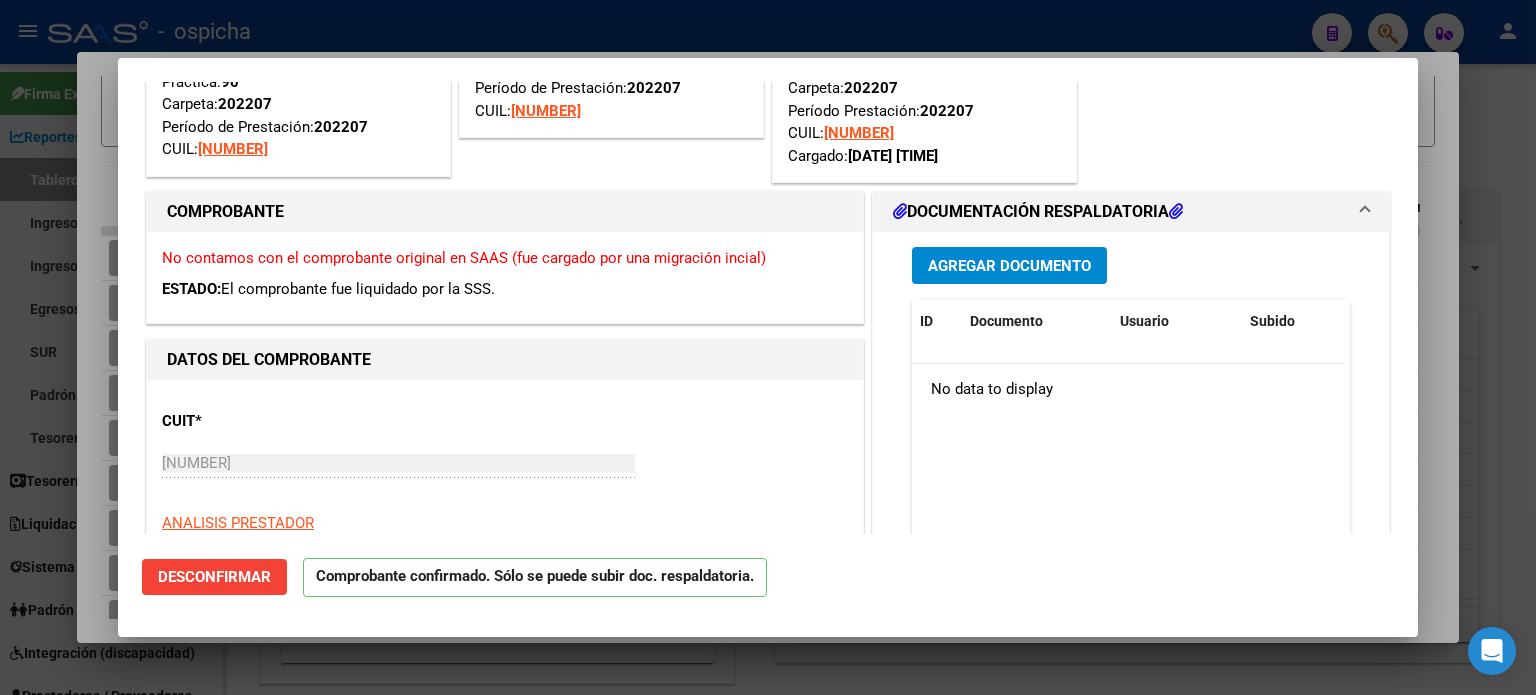 drag, startPoint x: 553, startPoint y: 261, endPoint x: 690, endPoint y: 243, distance: 138.17743 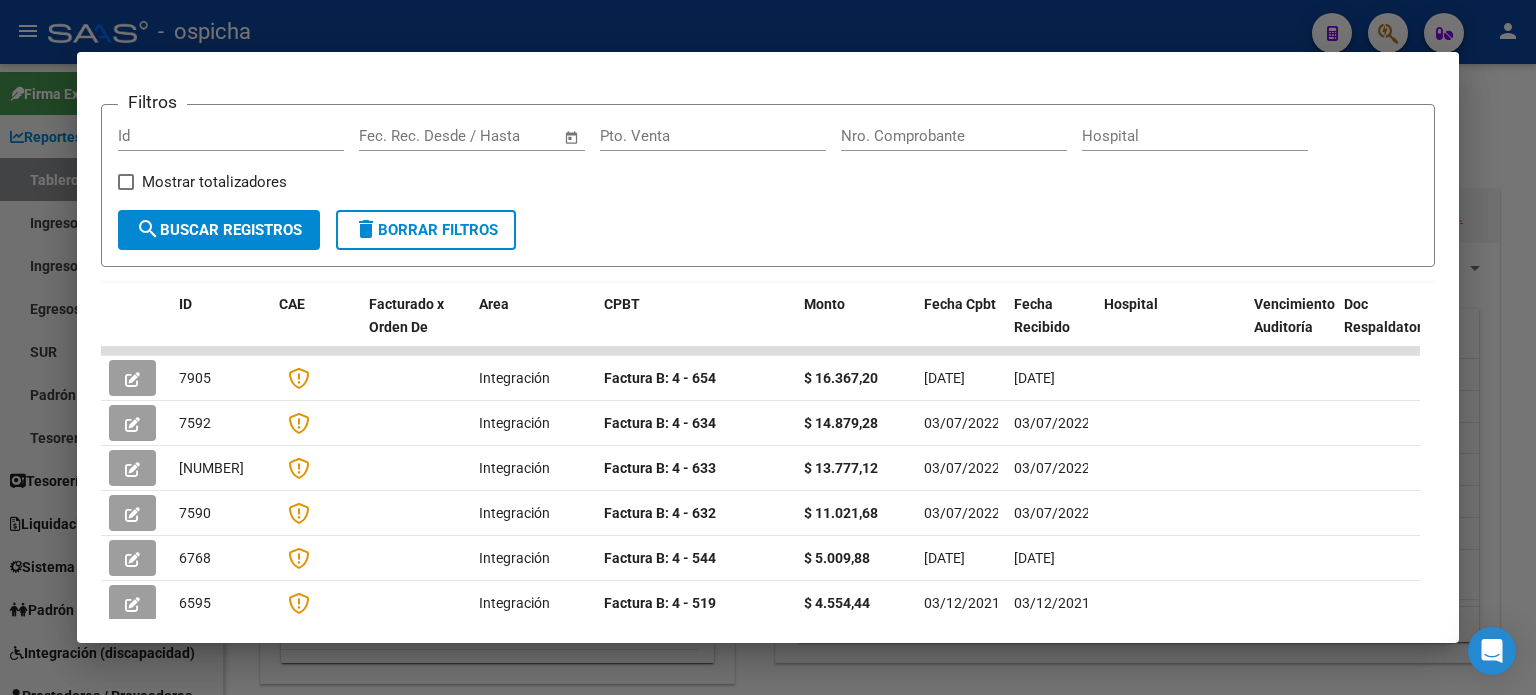 scroll, scrollTop: 300, scrollLeft: 0, axis: vertical 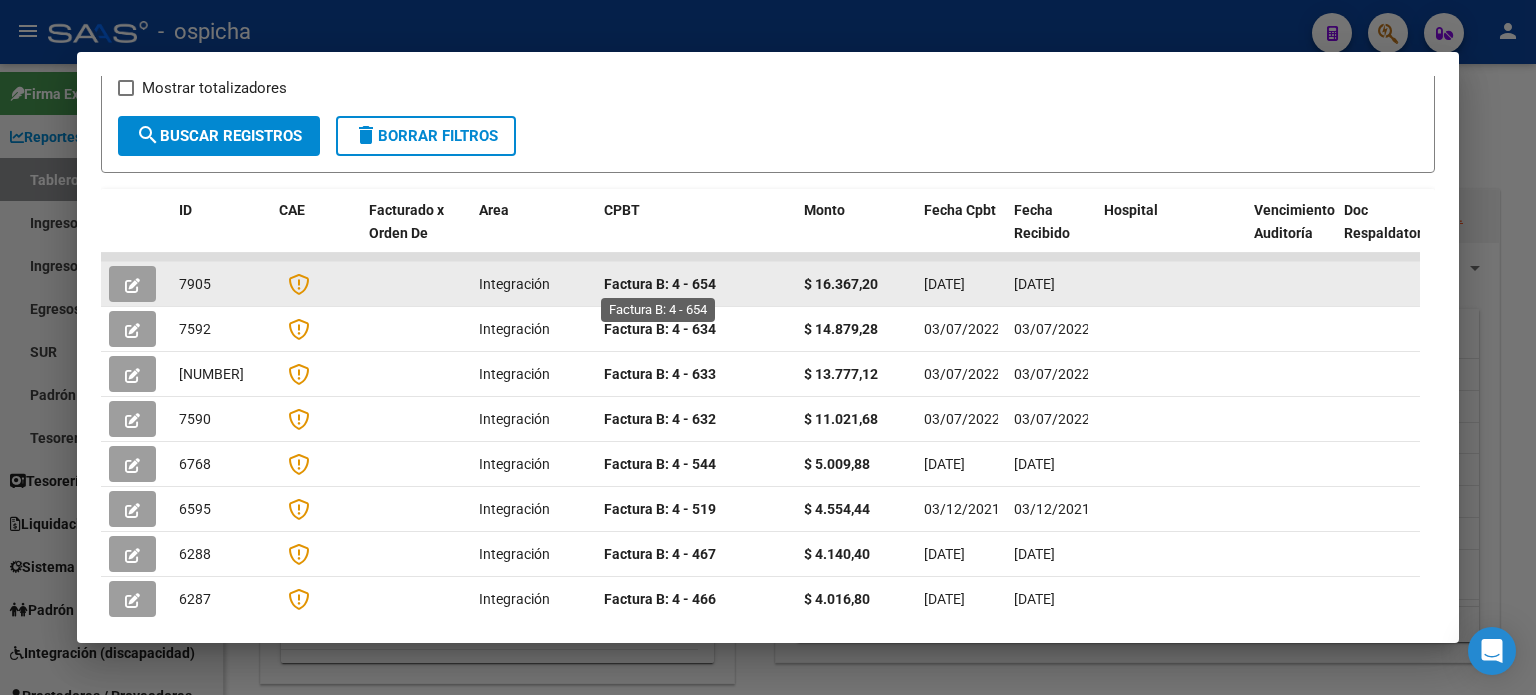 click on "Factura B: 4 - 654" 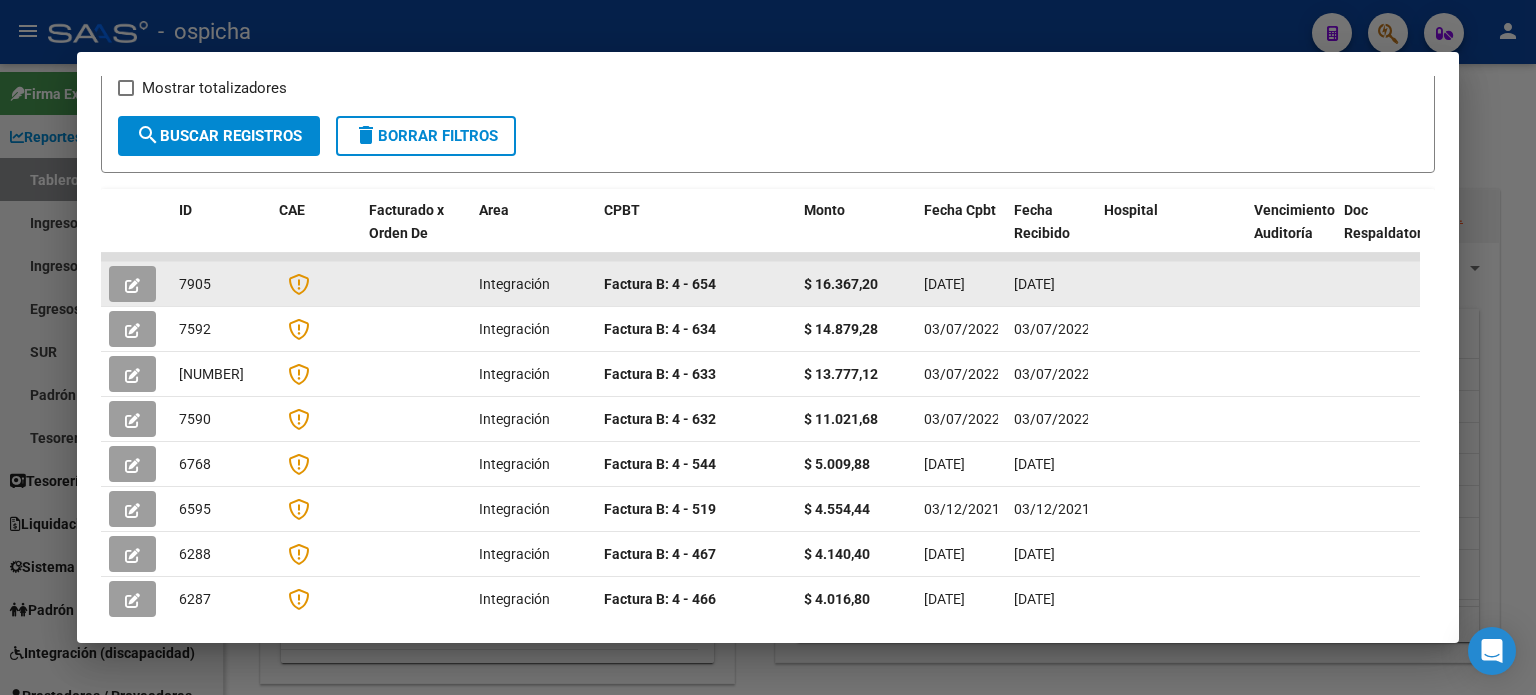 click 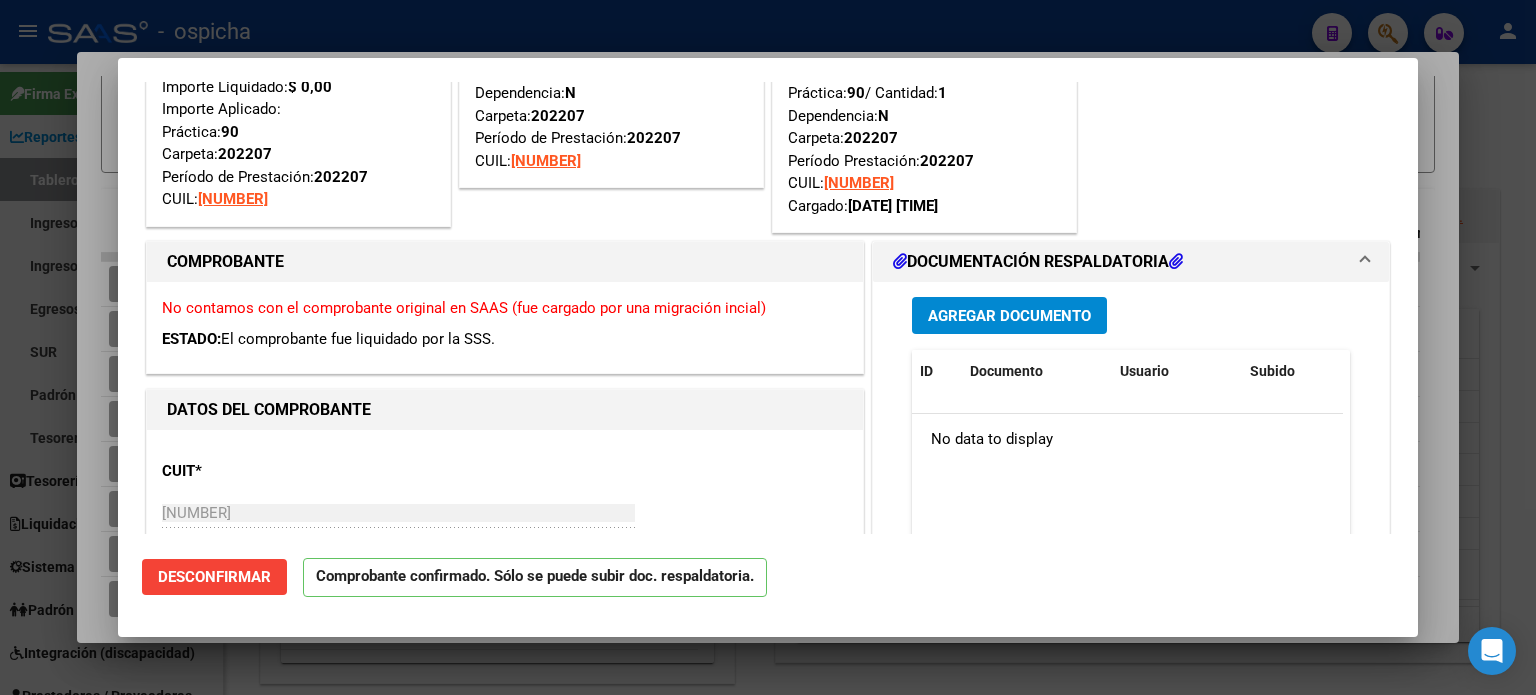 scroll, scrollTop: 0, scrollLeft: 0, axis: both 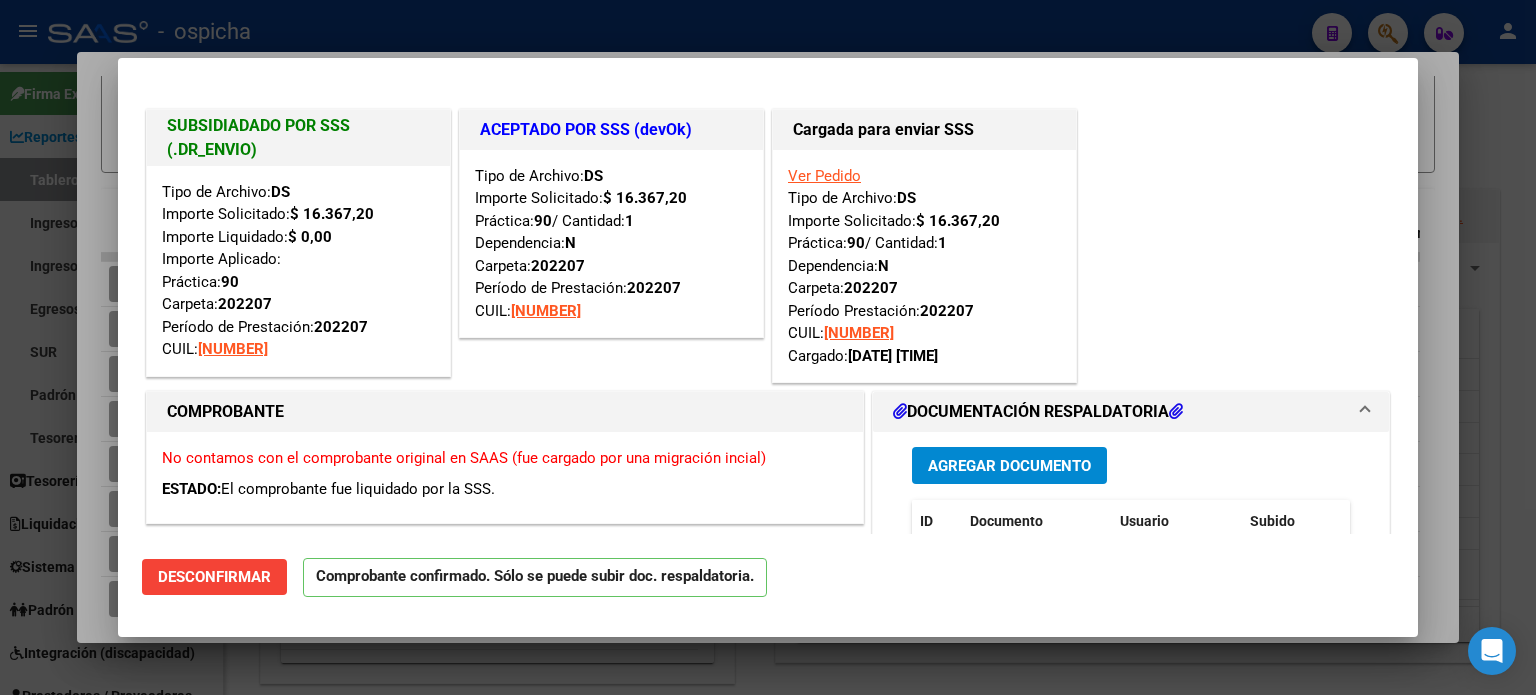 drag, startPoint x: 0, startPoint y: 220, endPoint x: 20, endPoint y: 213, distance: 21.189621 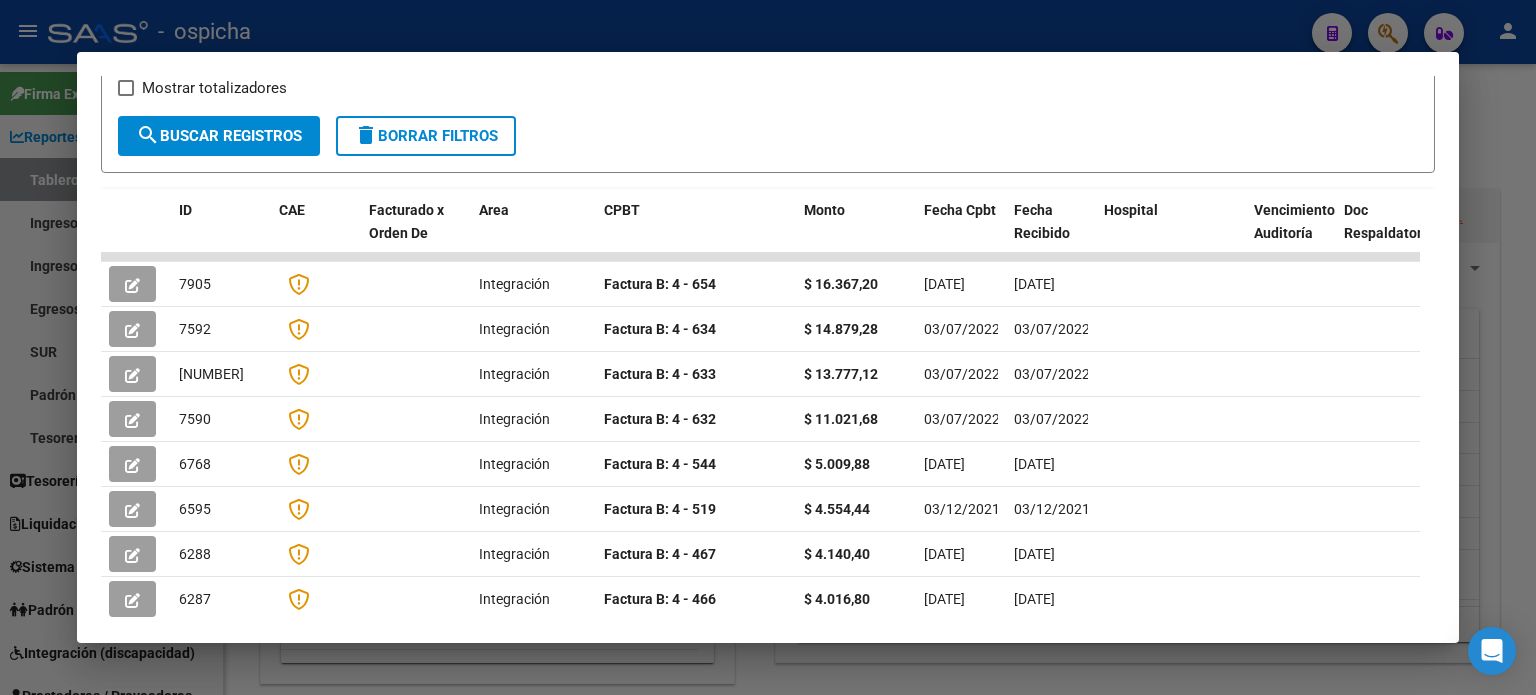 click at bounding box center [768, 347] 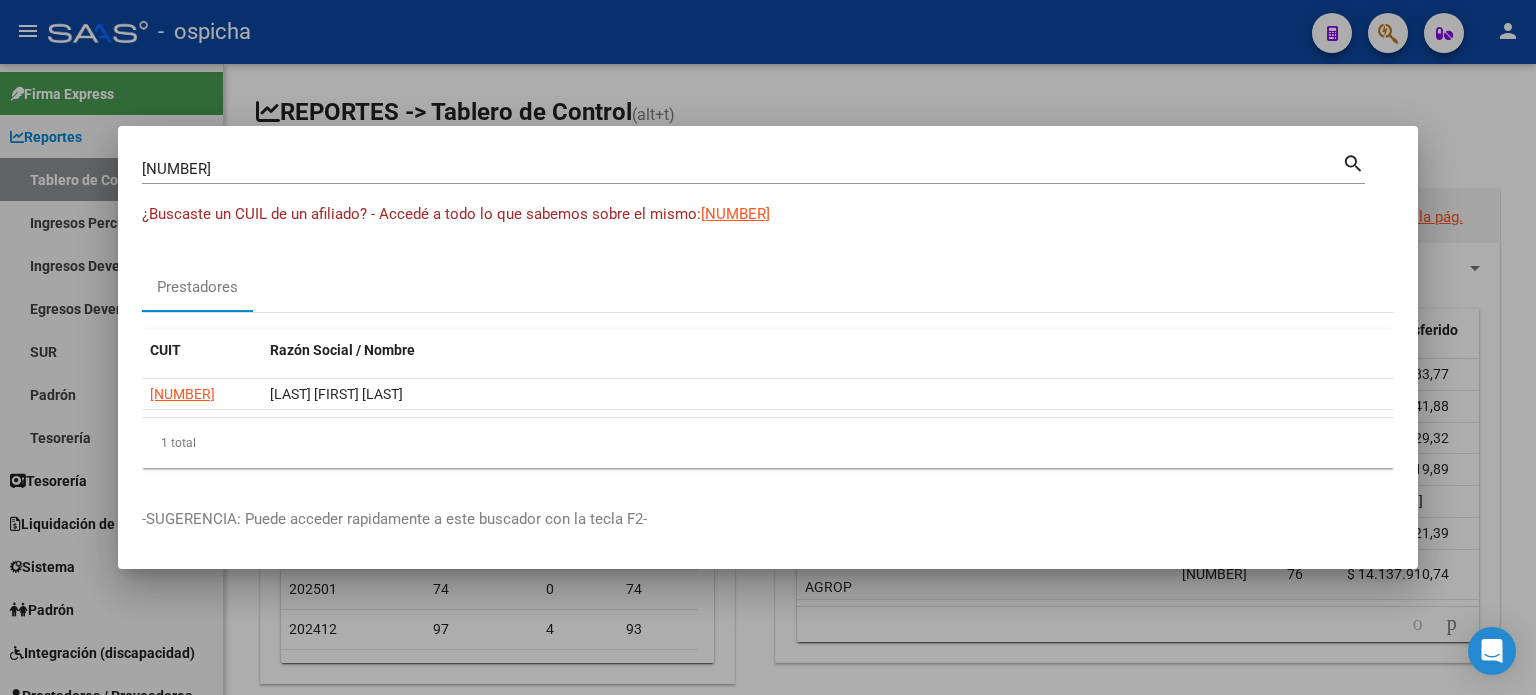 click on "CUIT Razón Social / Nombre" at bounding box center [768, 354] 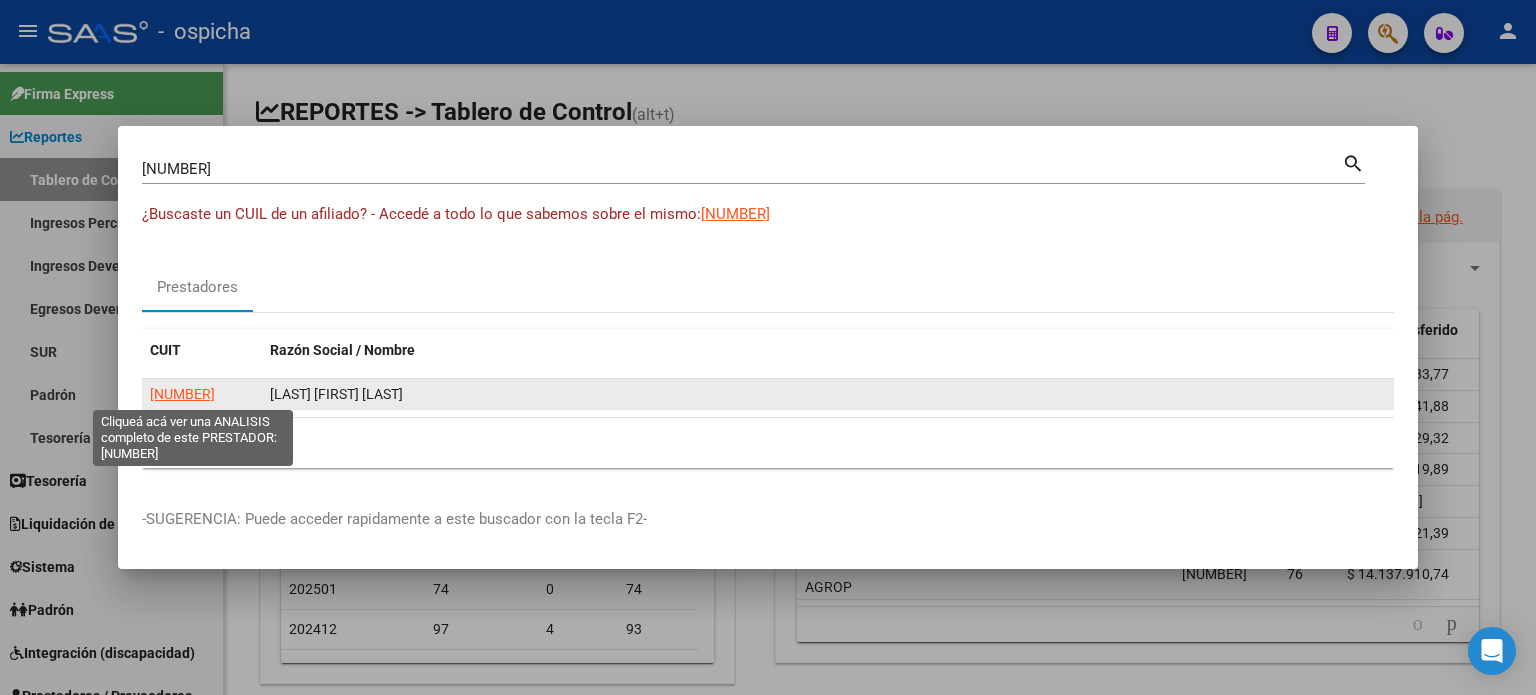 click on "[NUMBER]" 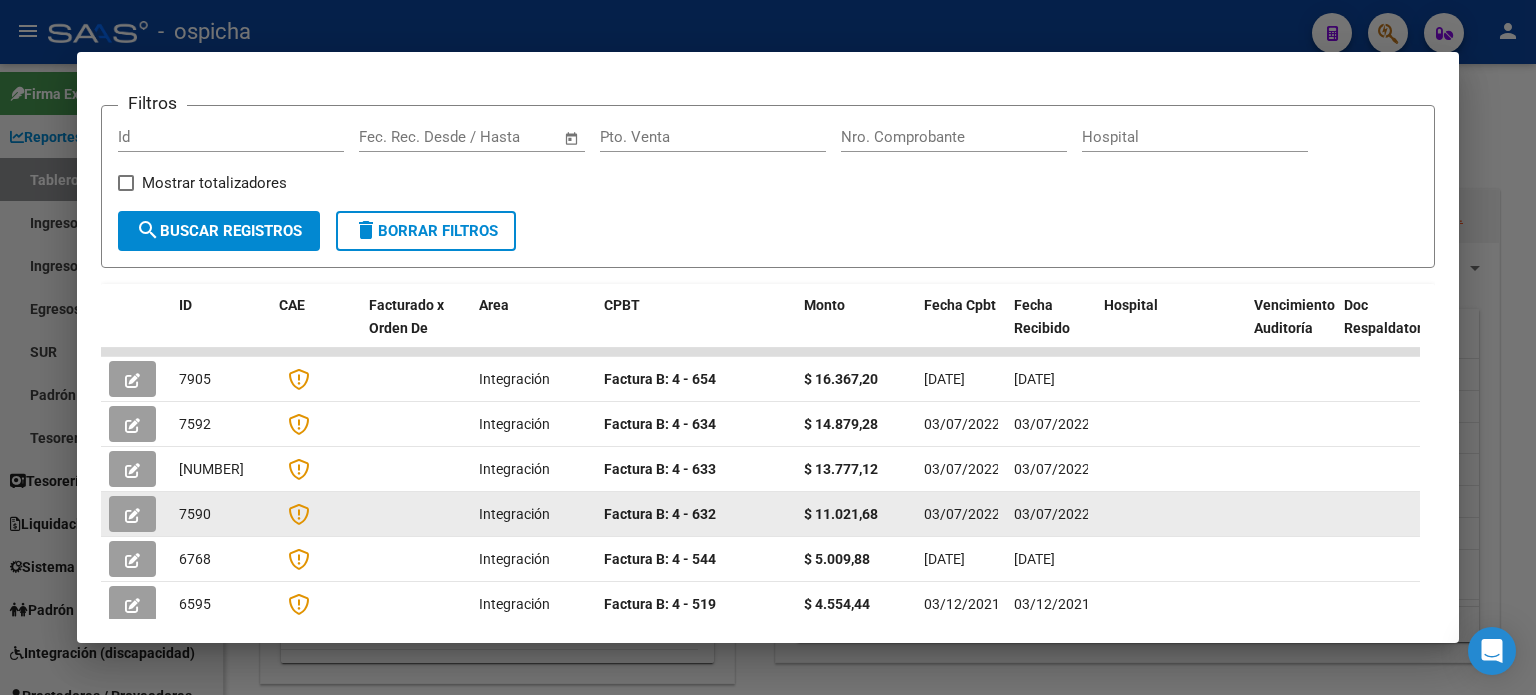 scroll, scrollTop: 263, scrollLeft: 0, axis: vertical 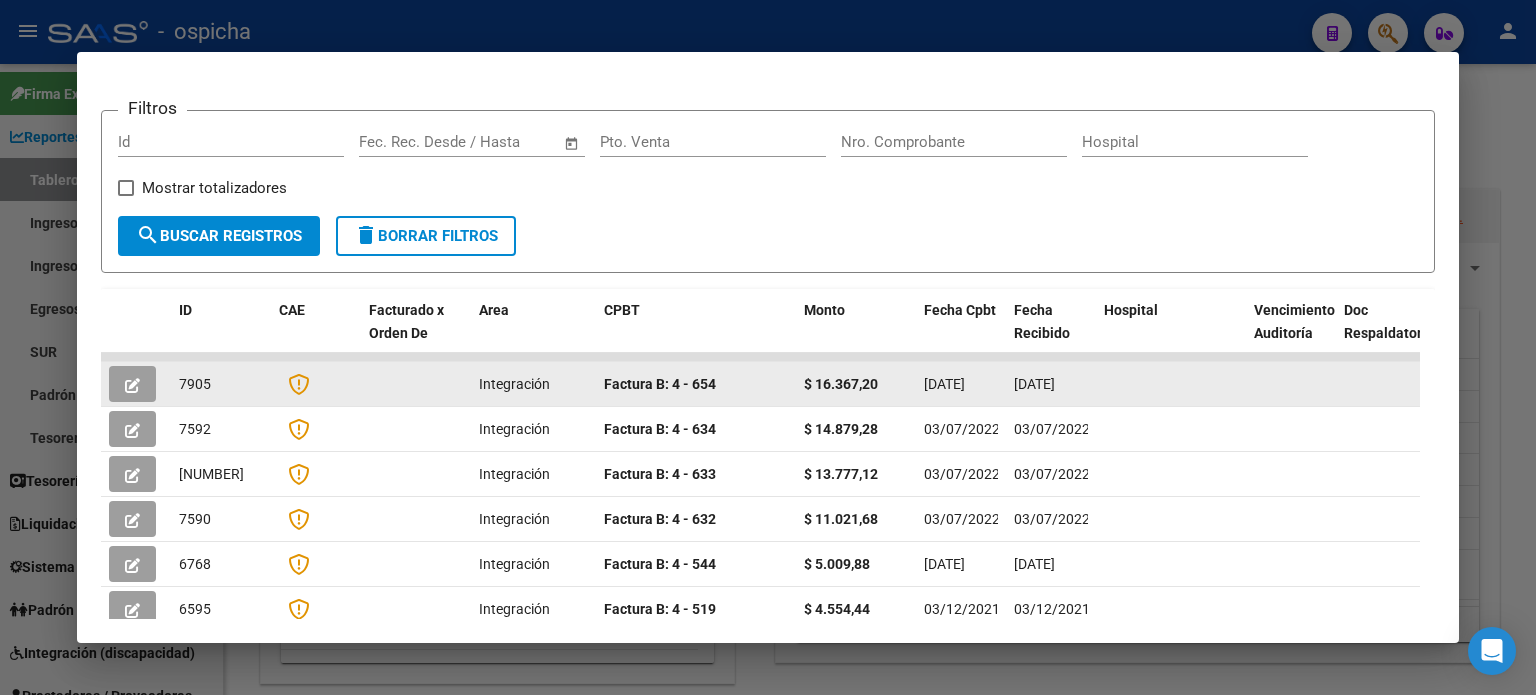 drag, startPoint x: 919, startPoint y: 379, endPoint x: 1114, endPoint y: 377, distance: 195.01025 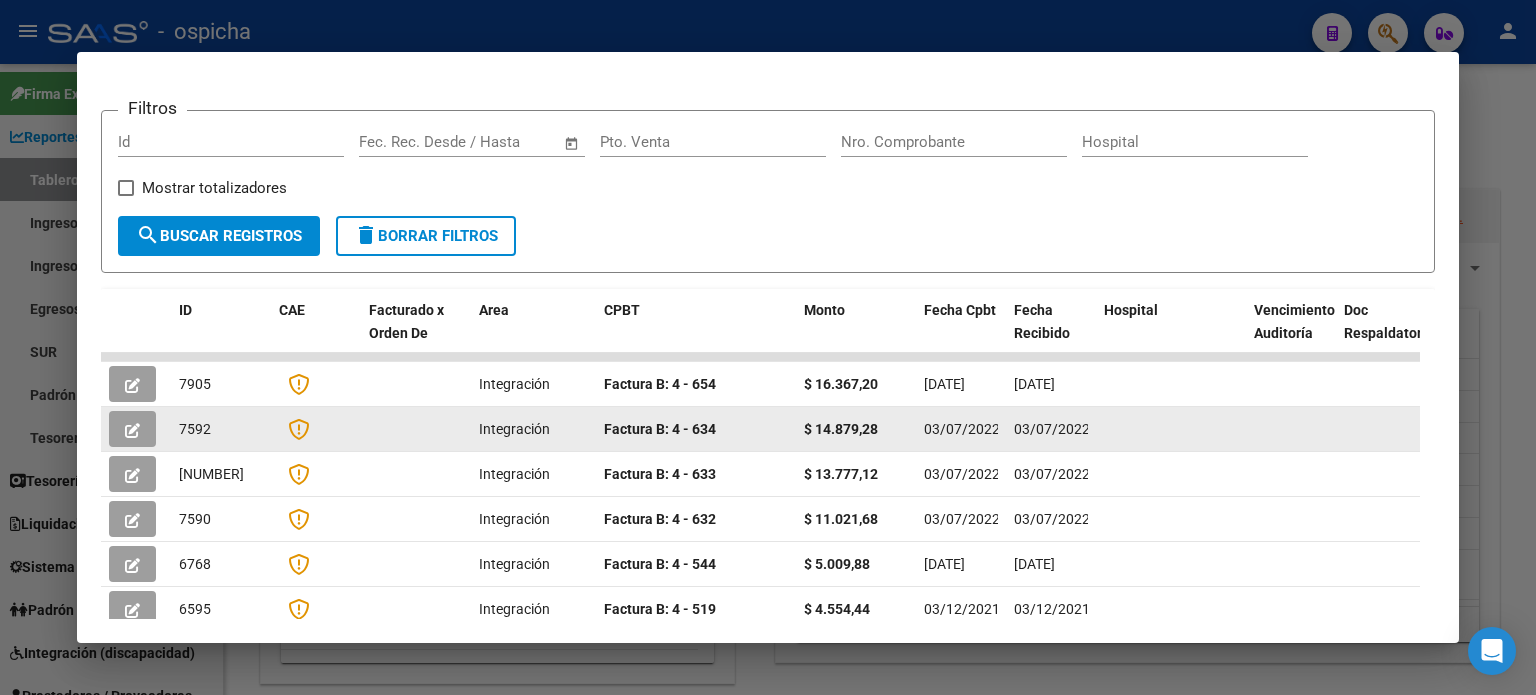 click 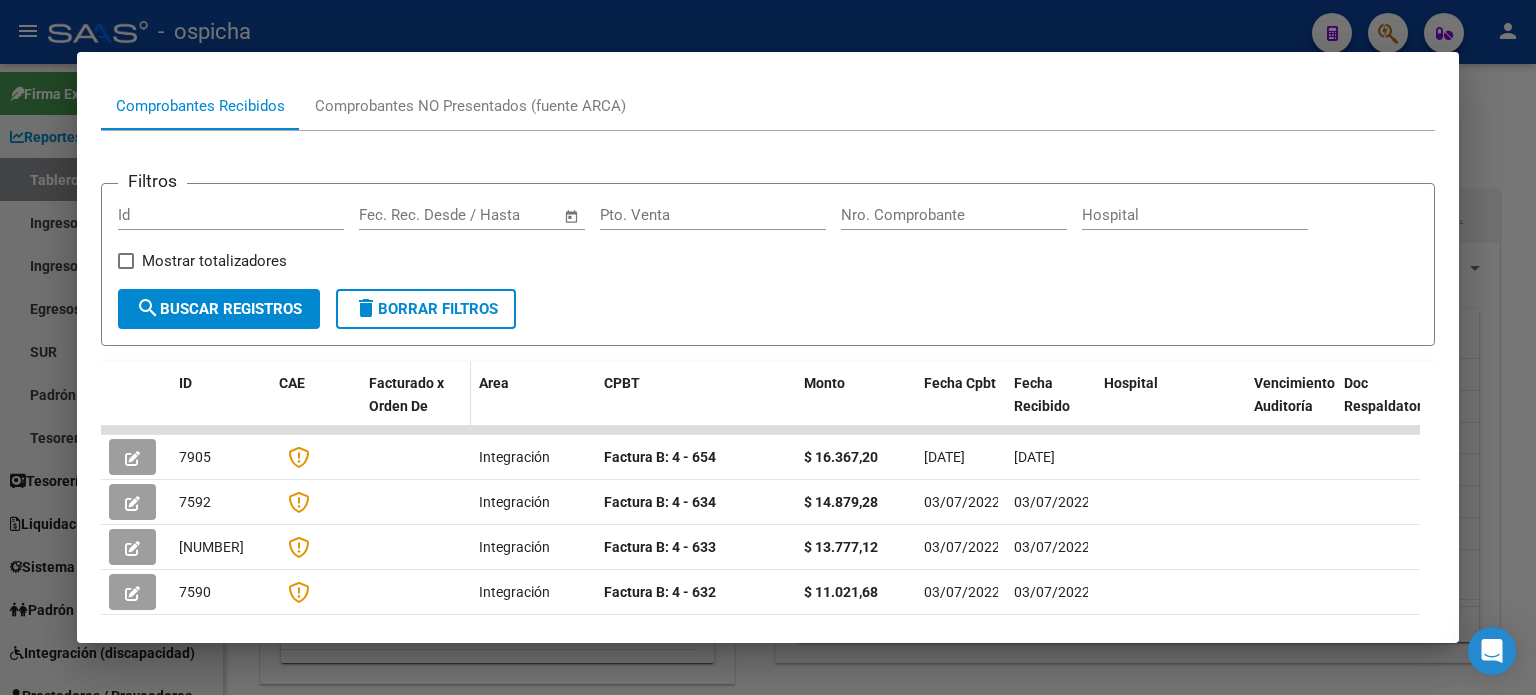 scroll, scrollTop: 0, scrollLeft: 0, axis: both 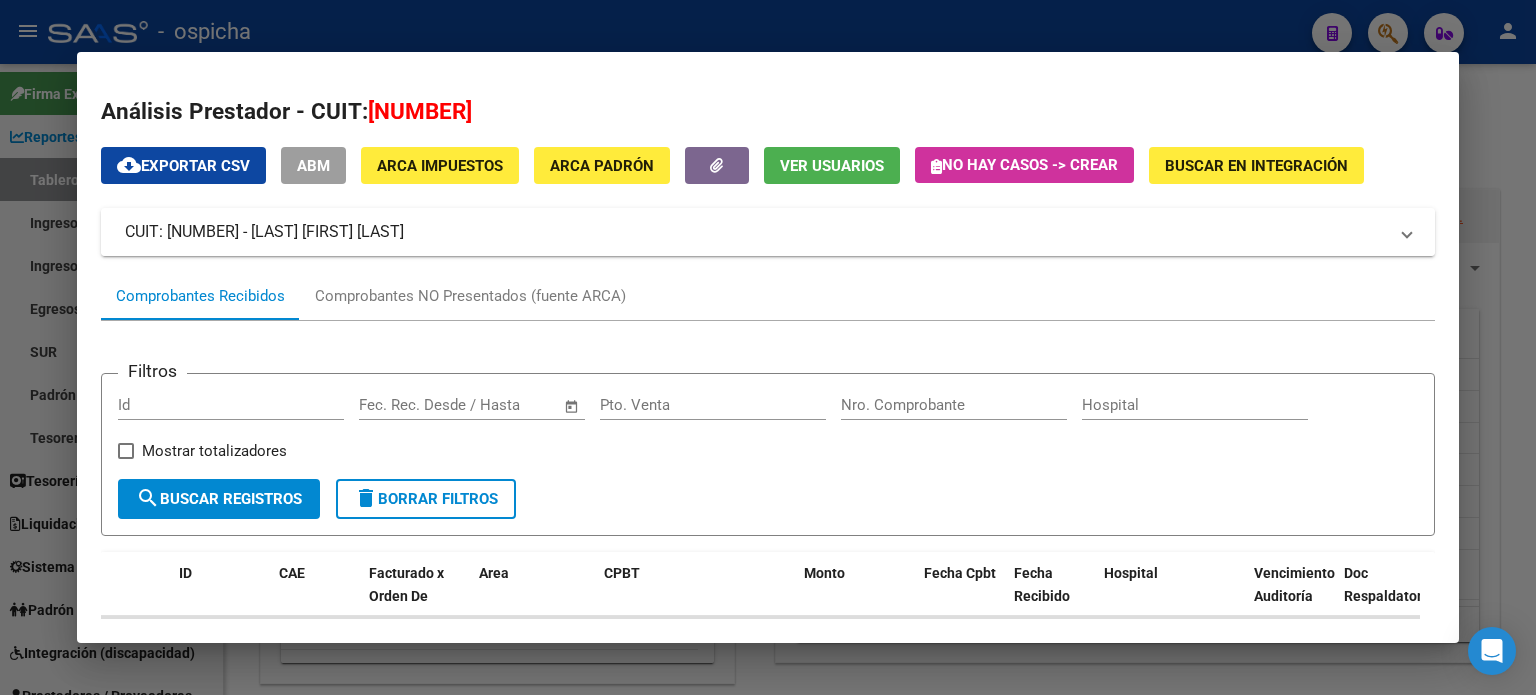 click on "CUIT: [CUIL] - [LAST] [FIRST]" at bounding box center [756, 232] 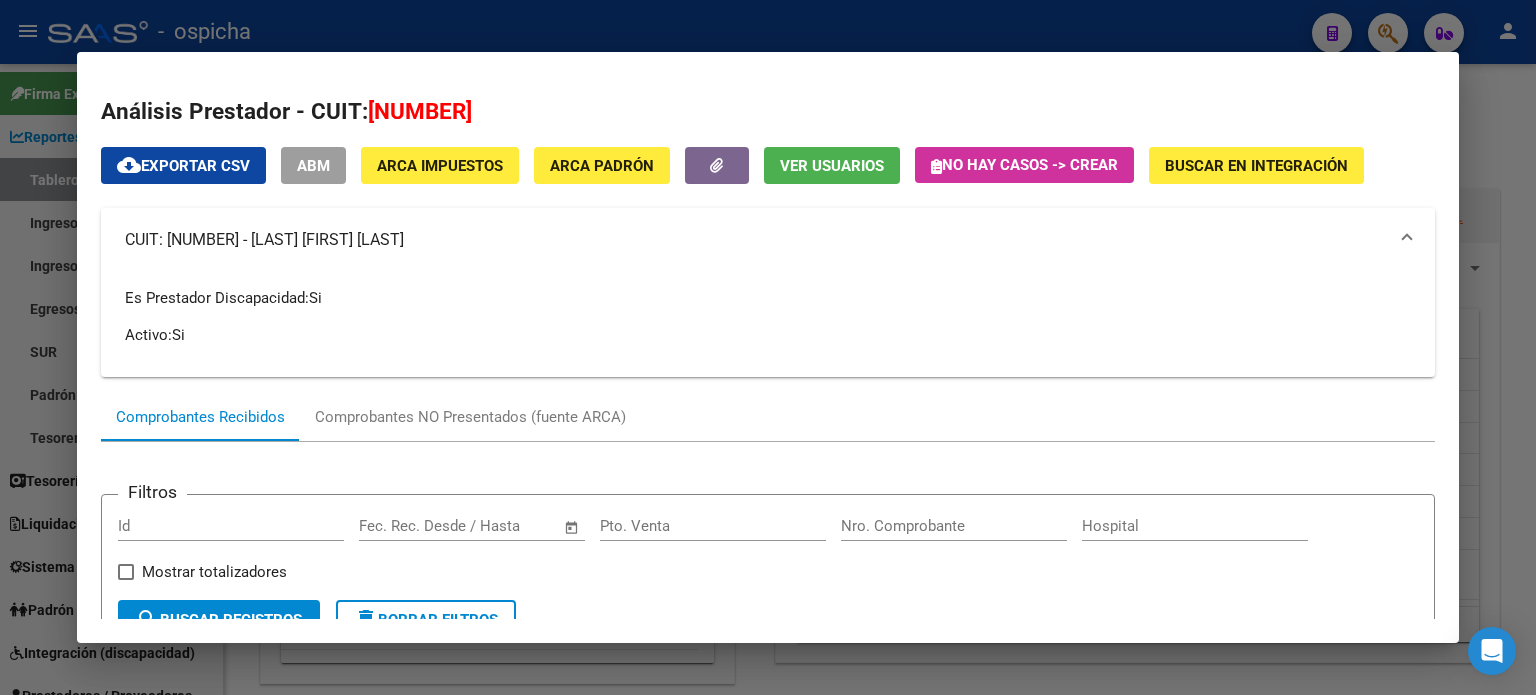 click at bounding box center [768, 347] 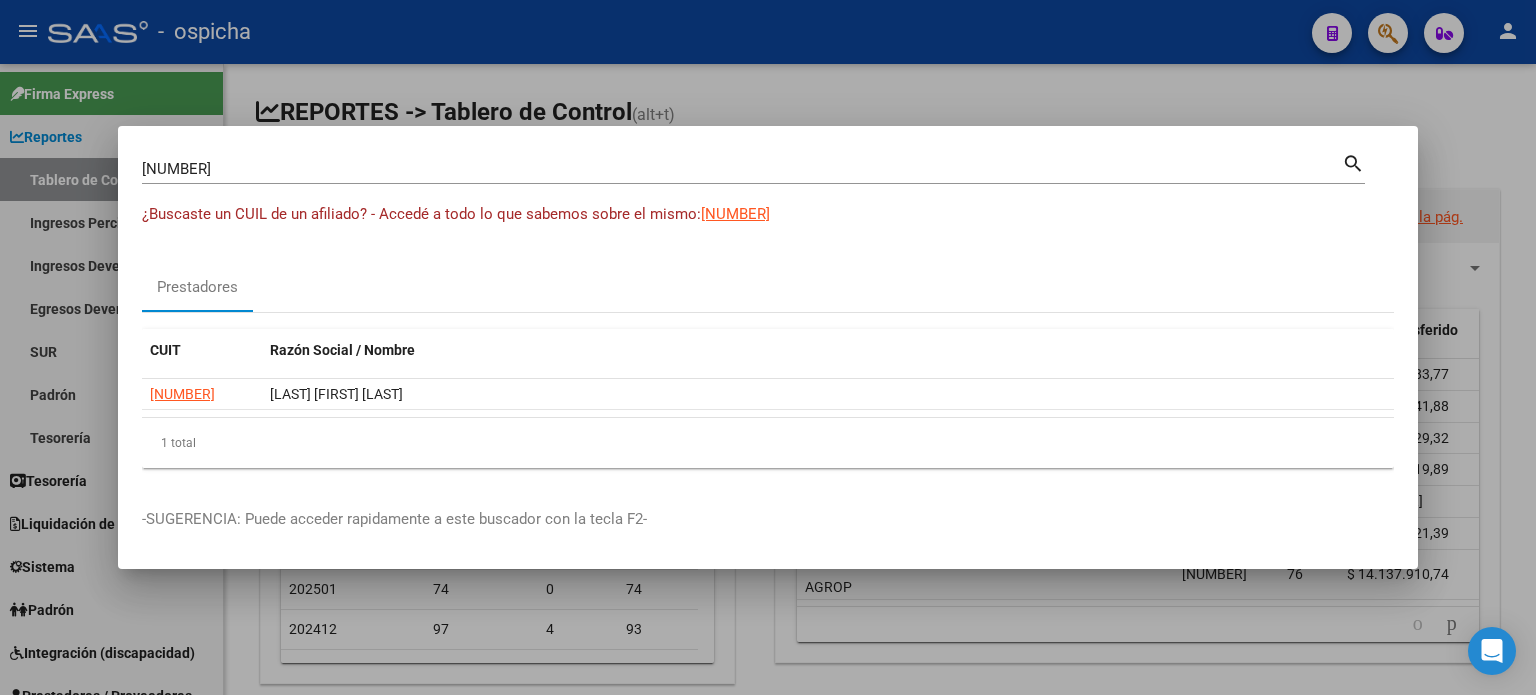 drag, startPoint x: 1364, startPoint y: 171, endPoint x: 1347, endPoint y: 161, distance: 19.723083 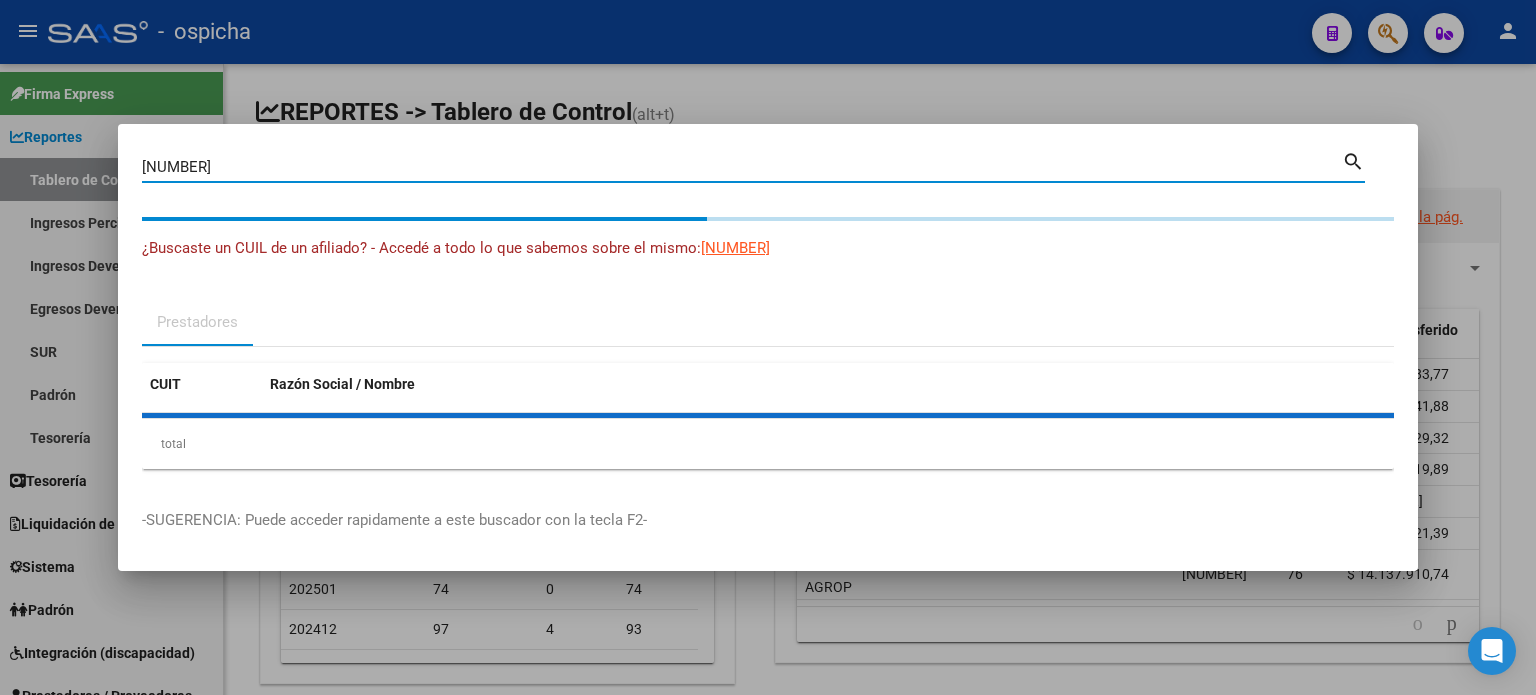 click on "¿Buscaste un CUIL de un afiliado? - Accedé a todo lo que sabemos sobre el mismo:   27239319357" at bounding box center [768, 259] 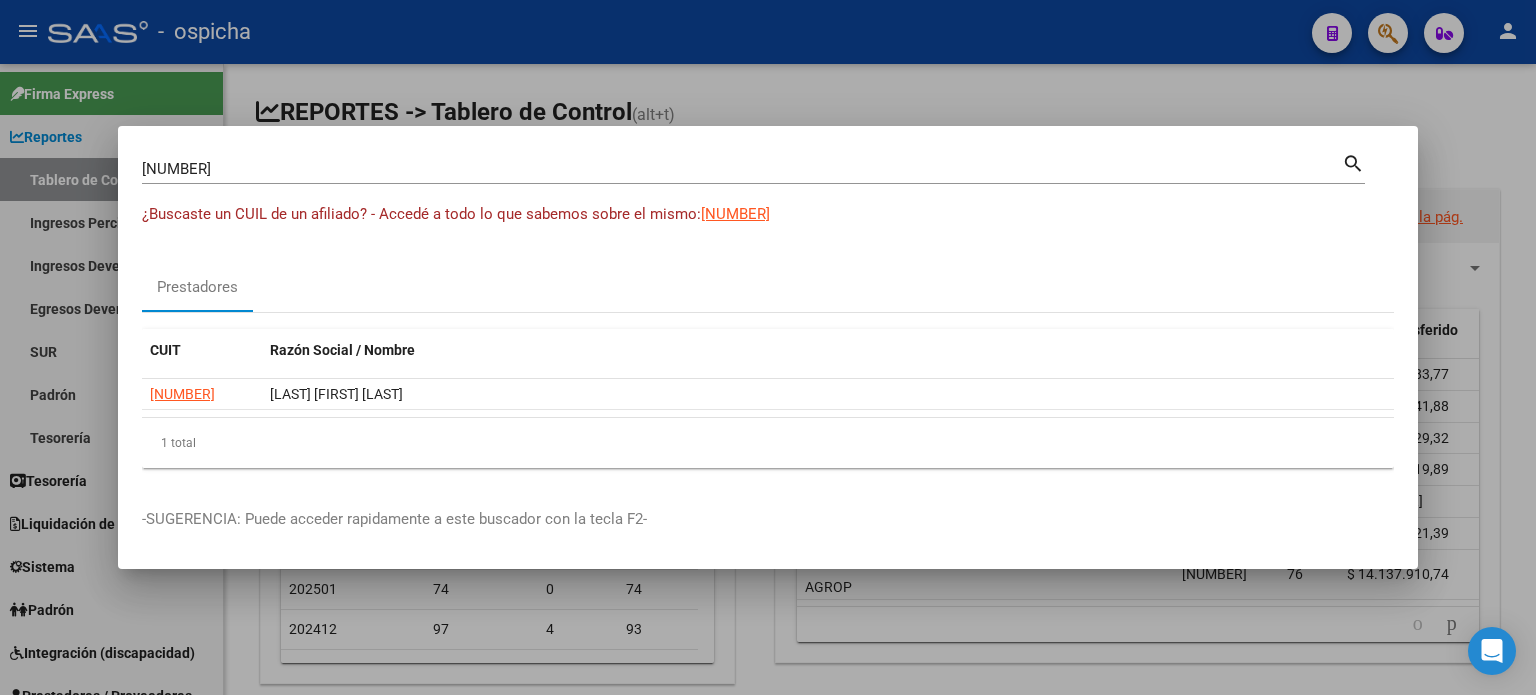 click on "27239319357 Buscar (apellido, dni, cuil, nro traspaso, cuit, obra social) search ¿Buscaste un CUIL de un afiliado? - Accedé a todo lo que sabemos sobre el mismo:   27239319357 Prestadores CUIT Razón Social / Nombre 27239319357  TOLEDO ANA GABRIELA   1 total   1" at bounding box center [768, 317] 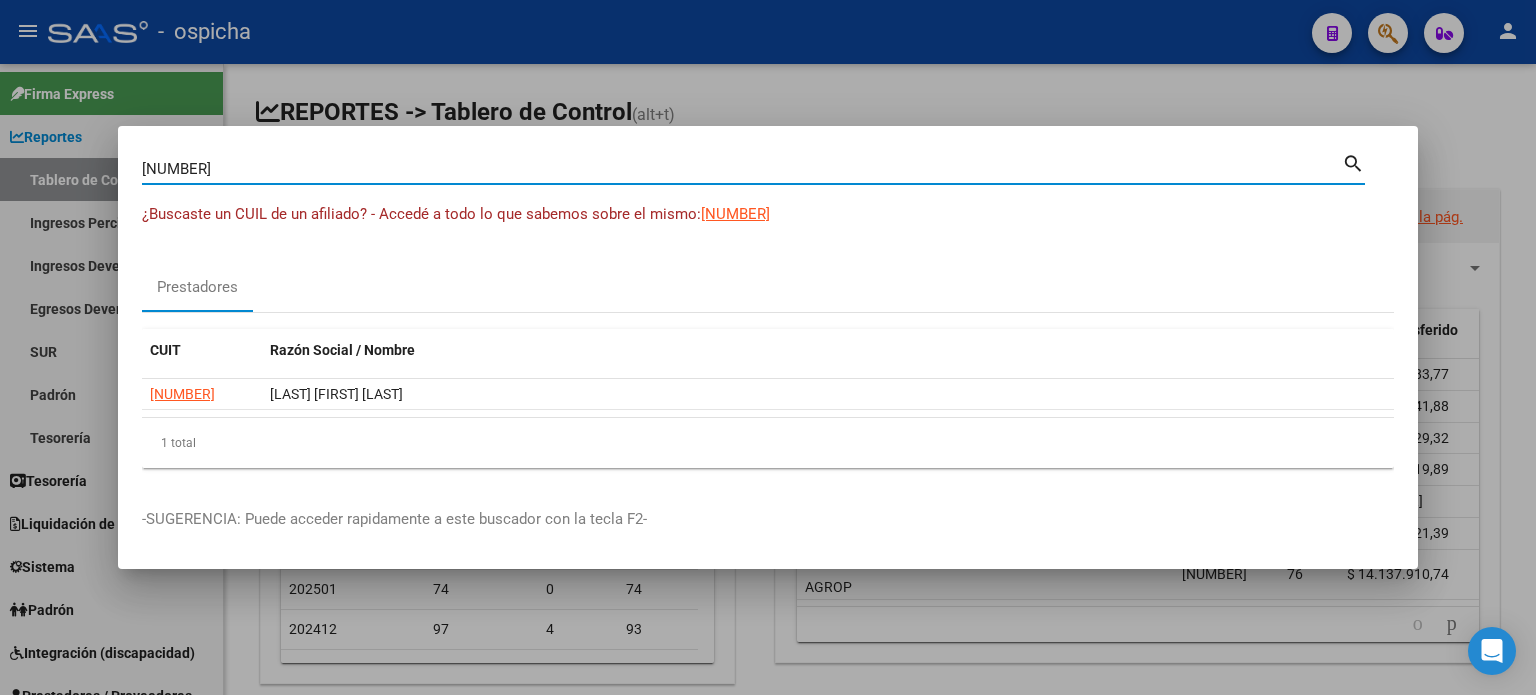 click on "[NUMBER]" at bounding box center [742, 169] 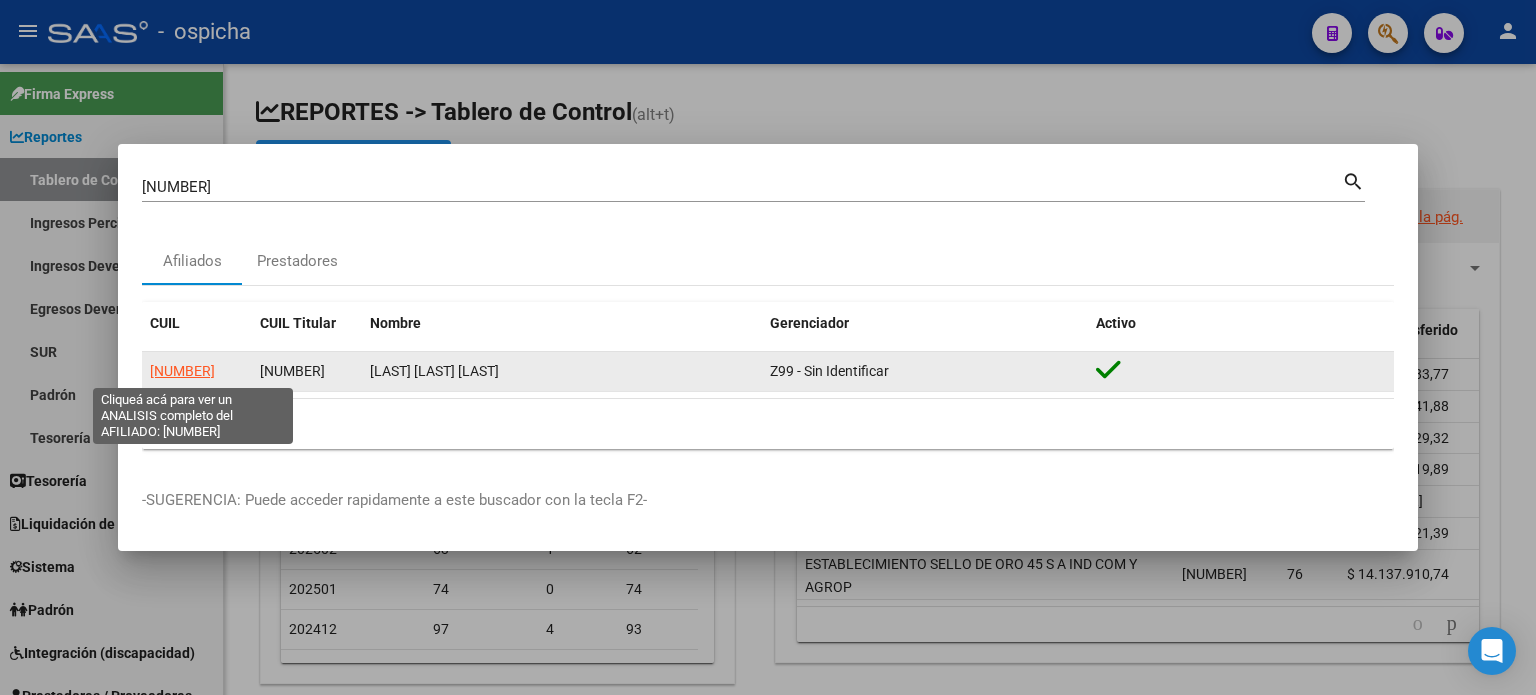 click on "[NUMBER]" 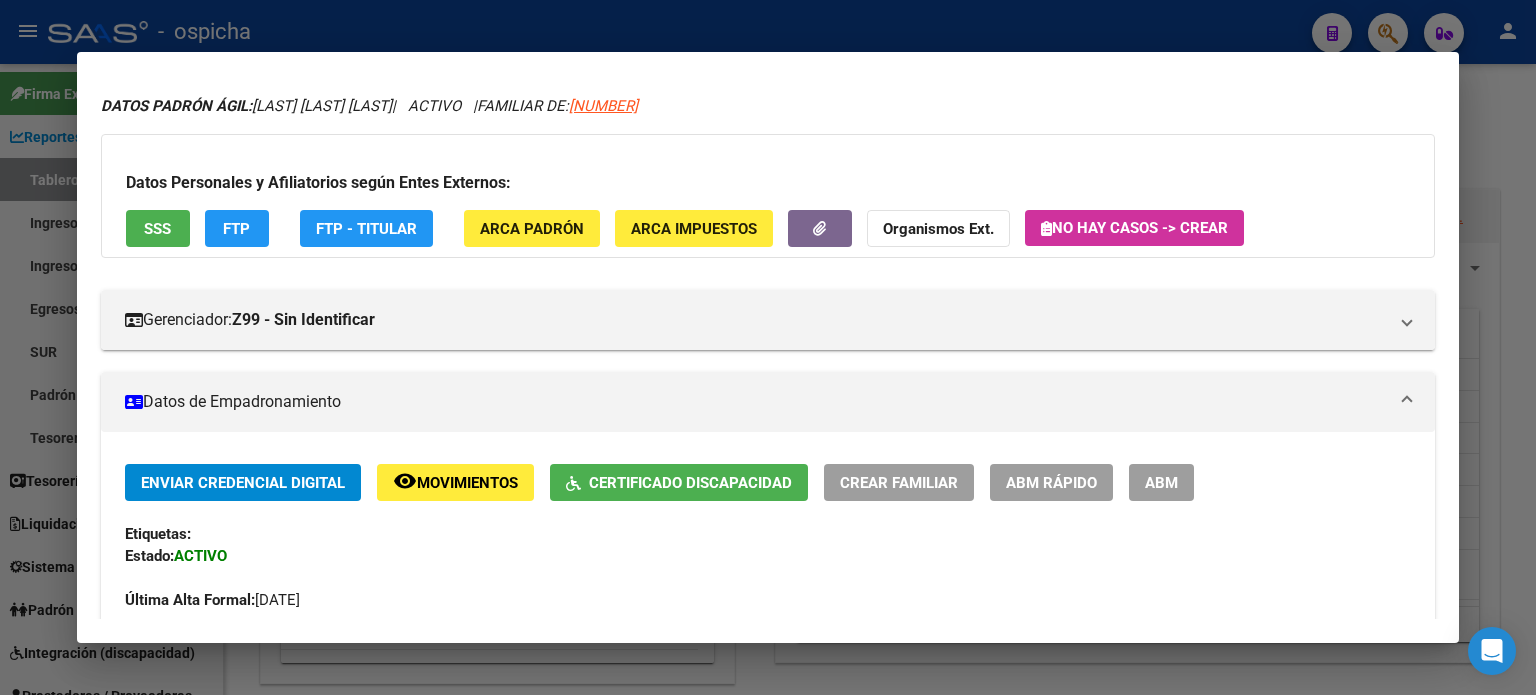 scroll, scrollTop: 0, scrollLeft: 0, axis: both 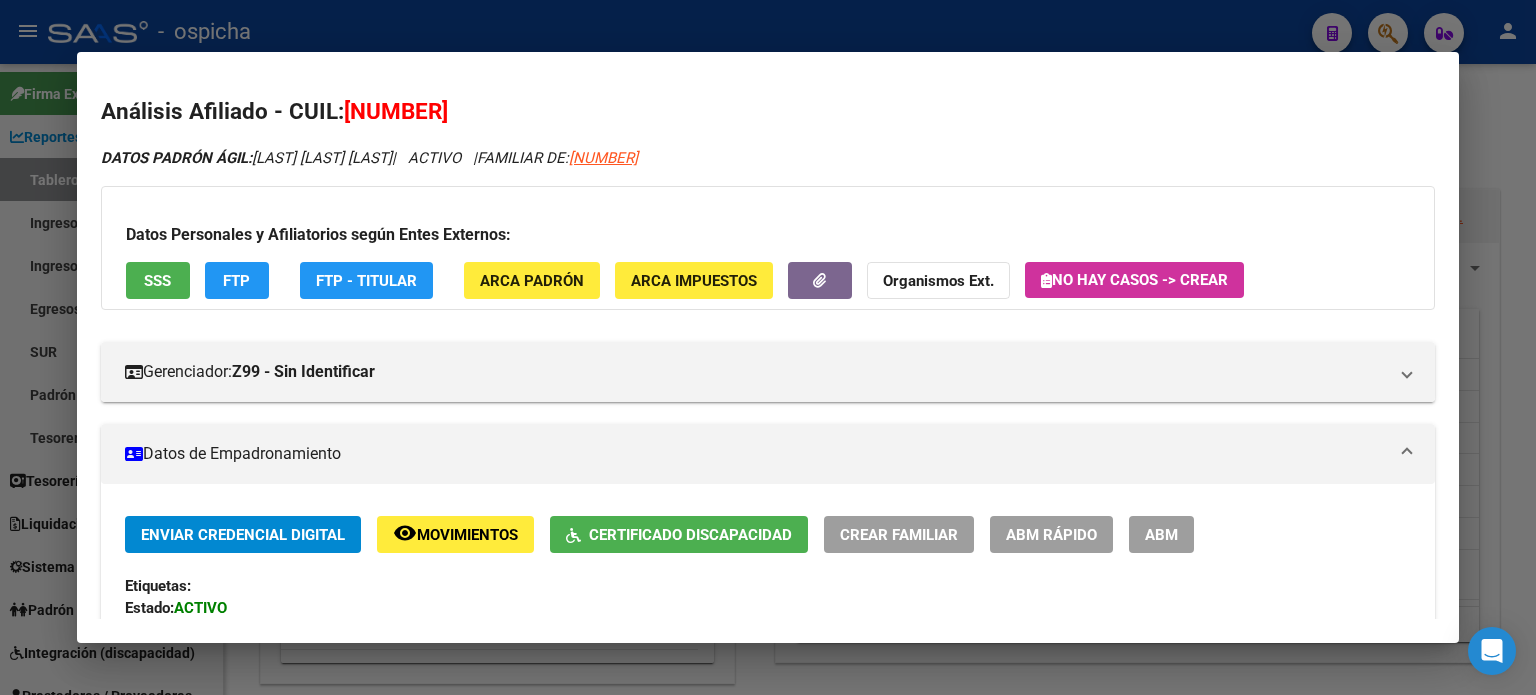 click on "[NUMBER]" at bounding box center [396, 111] 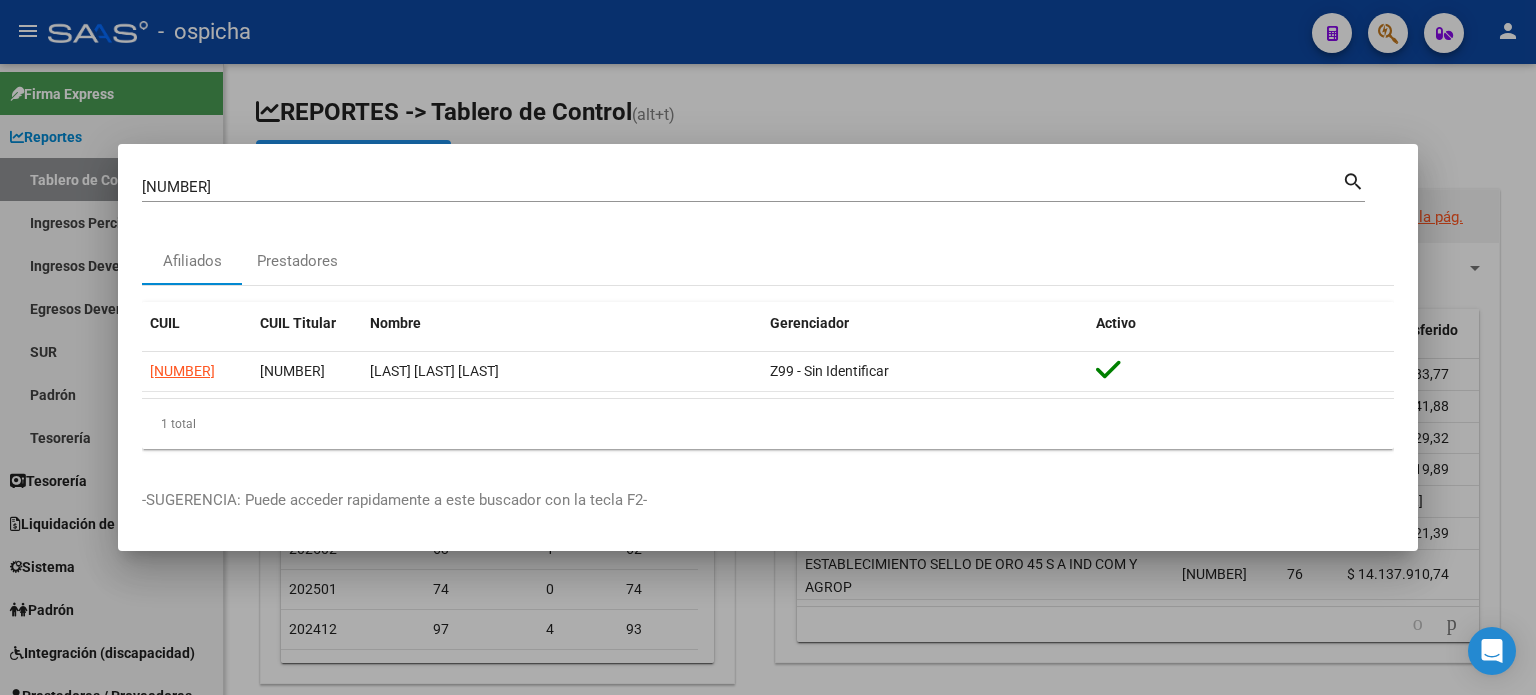 click at bounding box center (768, 347) 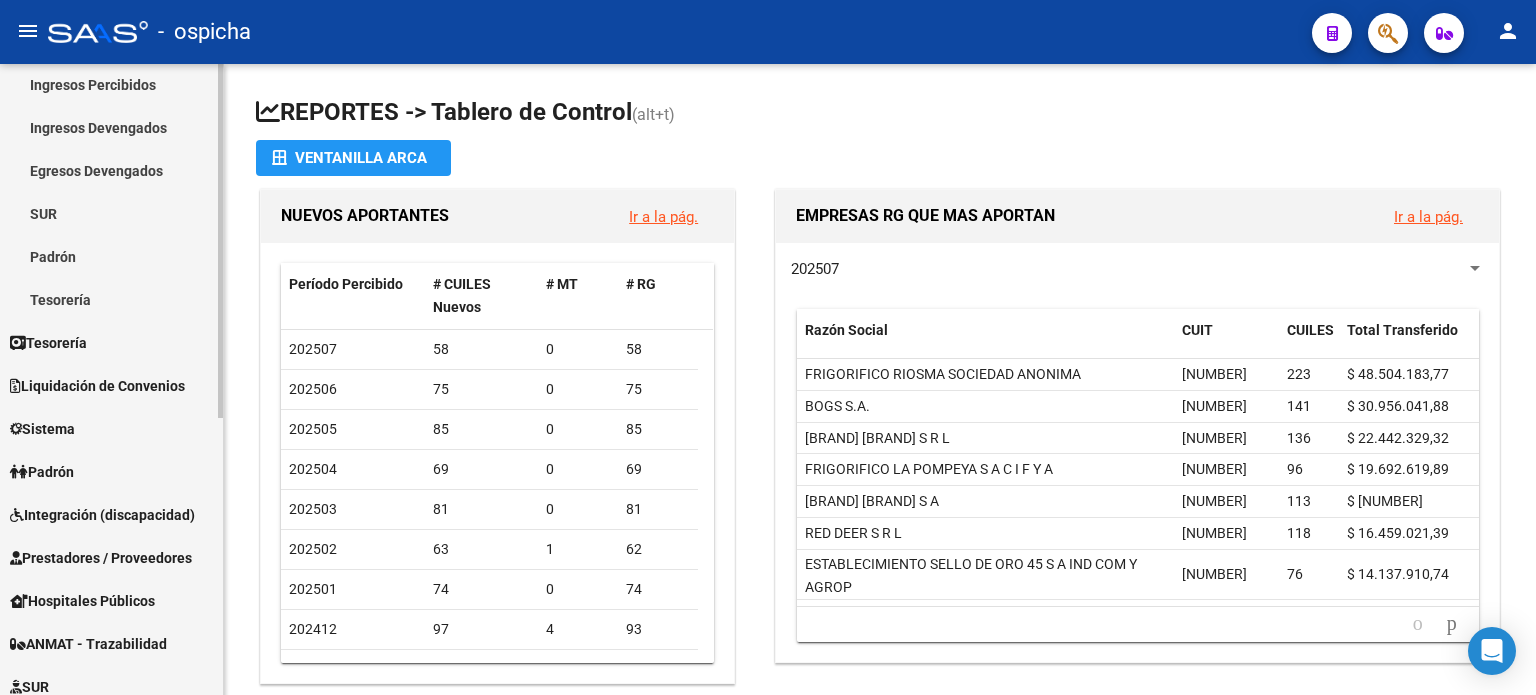 scroll, scrollTop: 200, scrollLeft: 0, axis: vertical 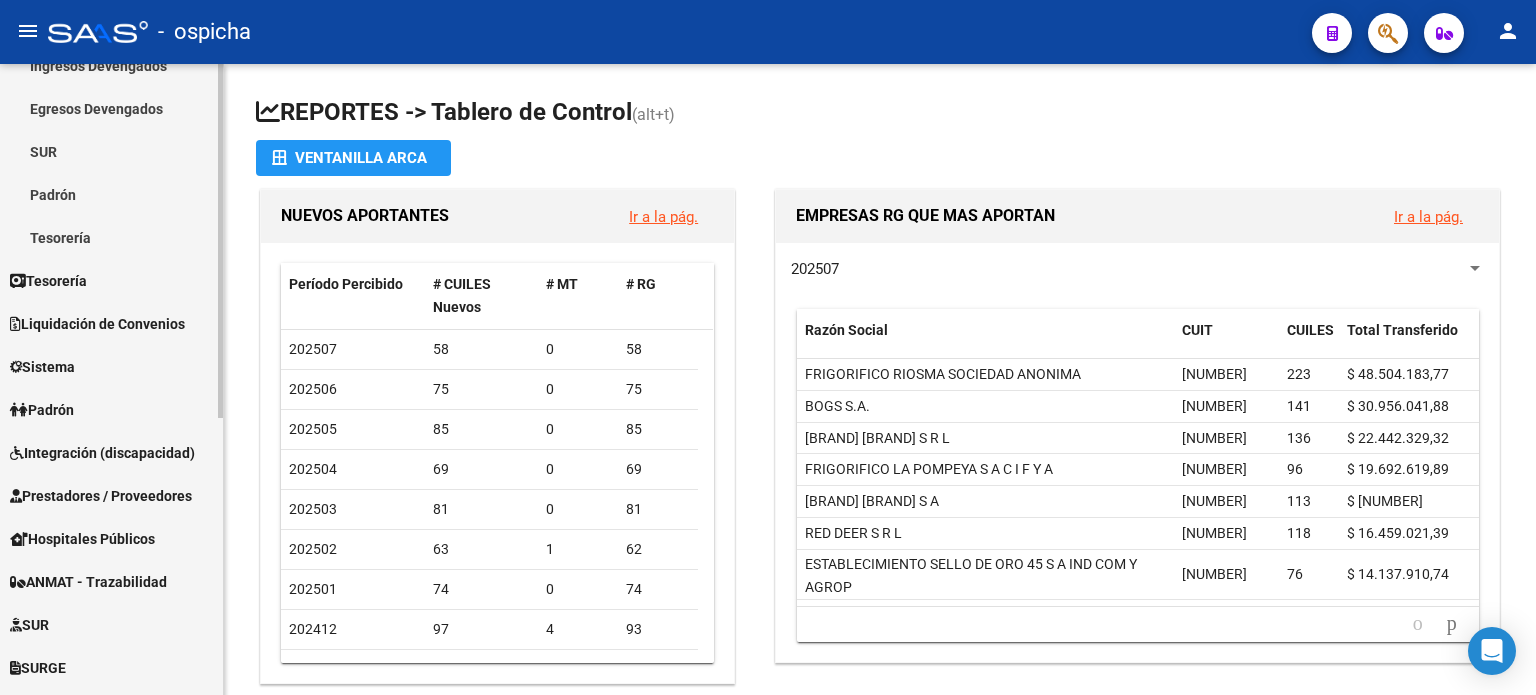 click on "Prestadores / Proveedores" at bounding box center (101, 496) 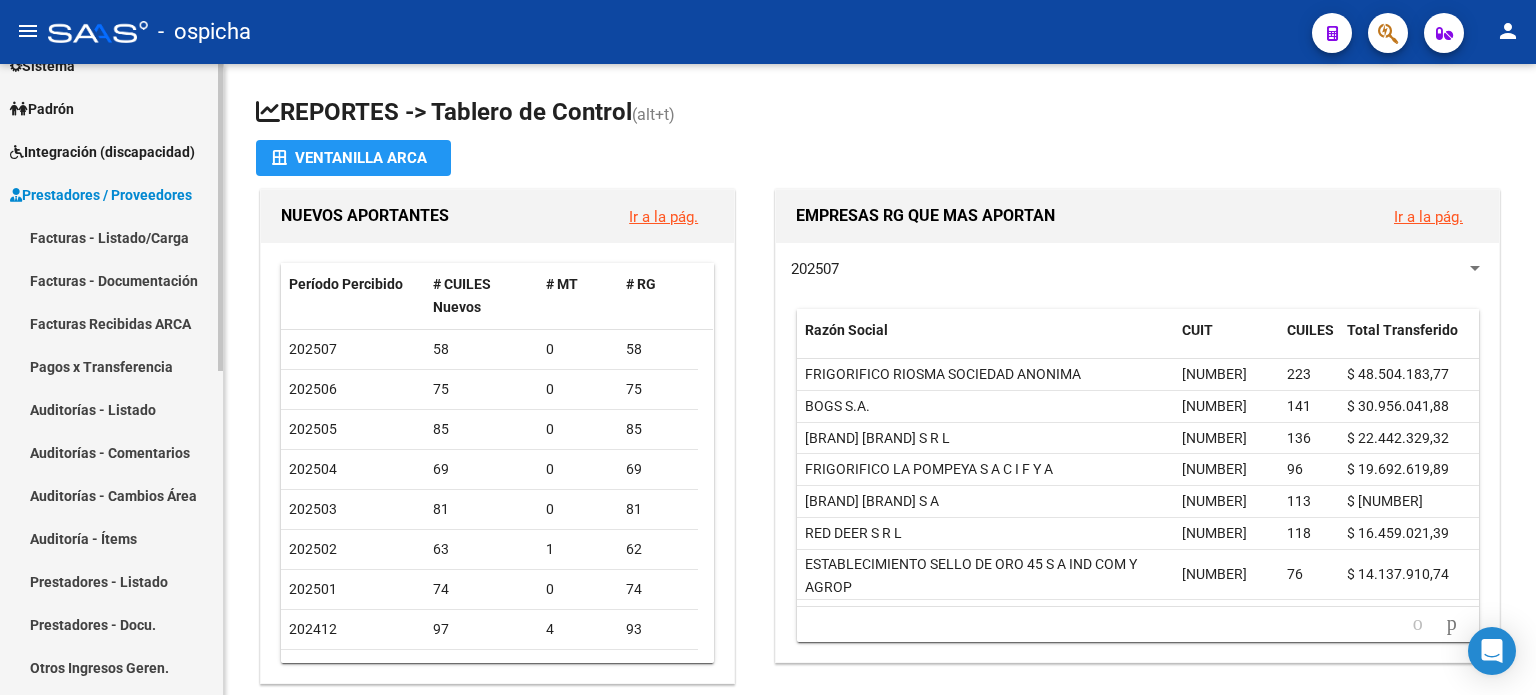 click on "Facturas - Listado/Carga" at bounding box center (111, 237) 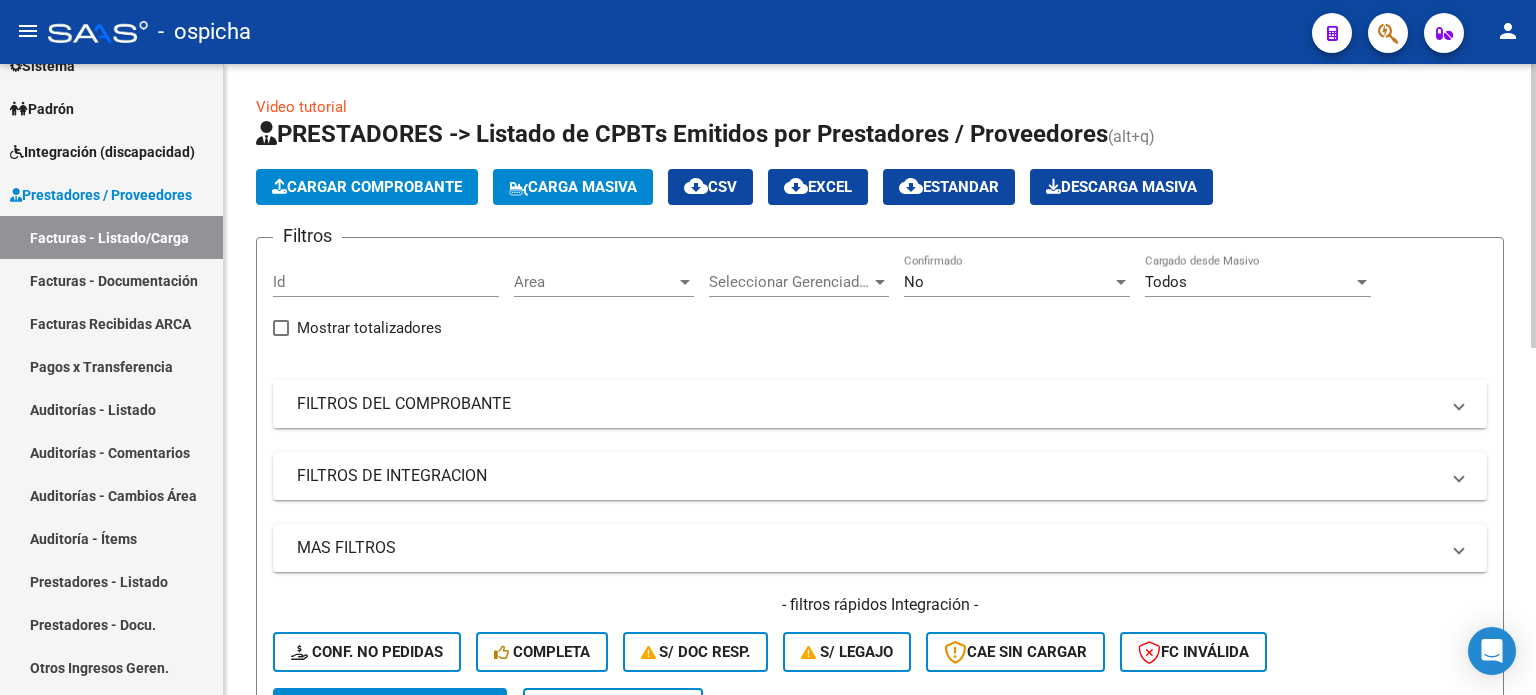 click on "FILTROS DEL COMPROBANTE" at bounding box center [868, 404] 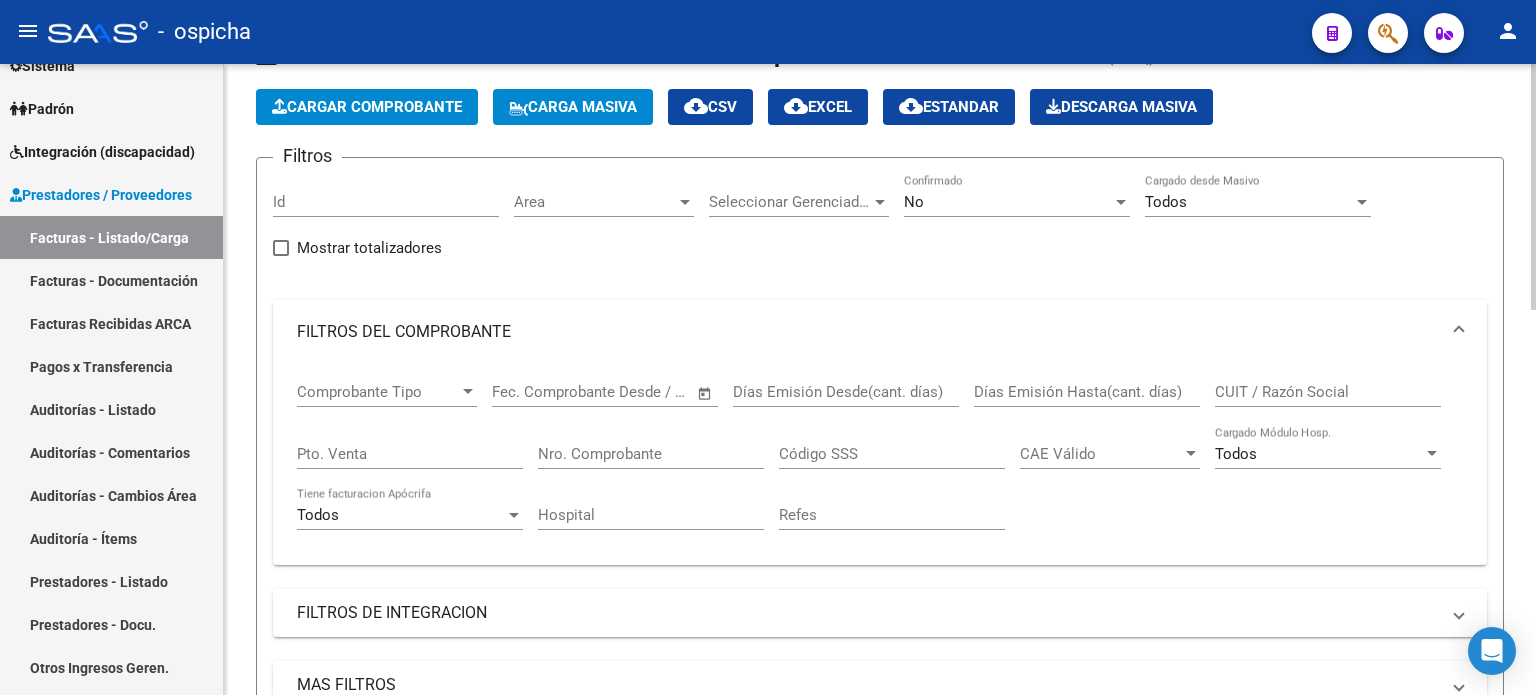 scroll, scrollTop: 100, scrollLeft: 0, axis: vertical 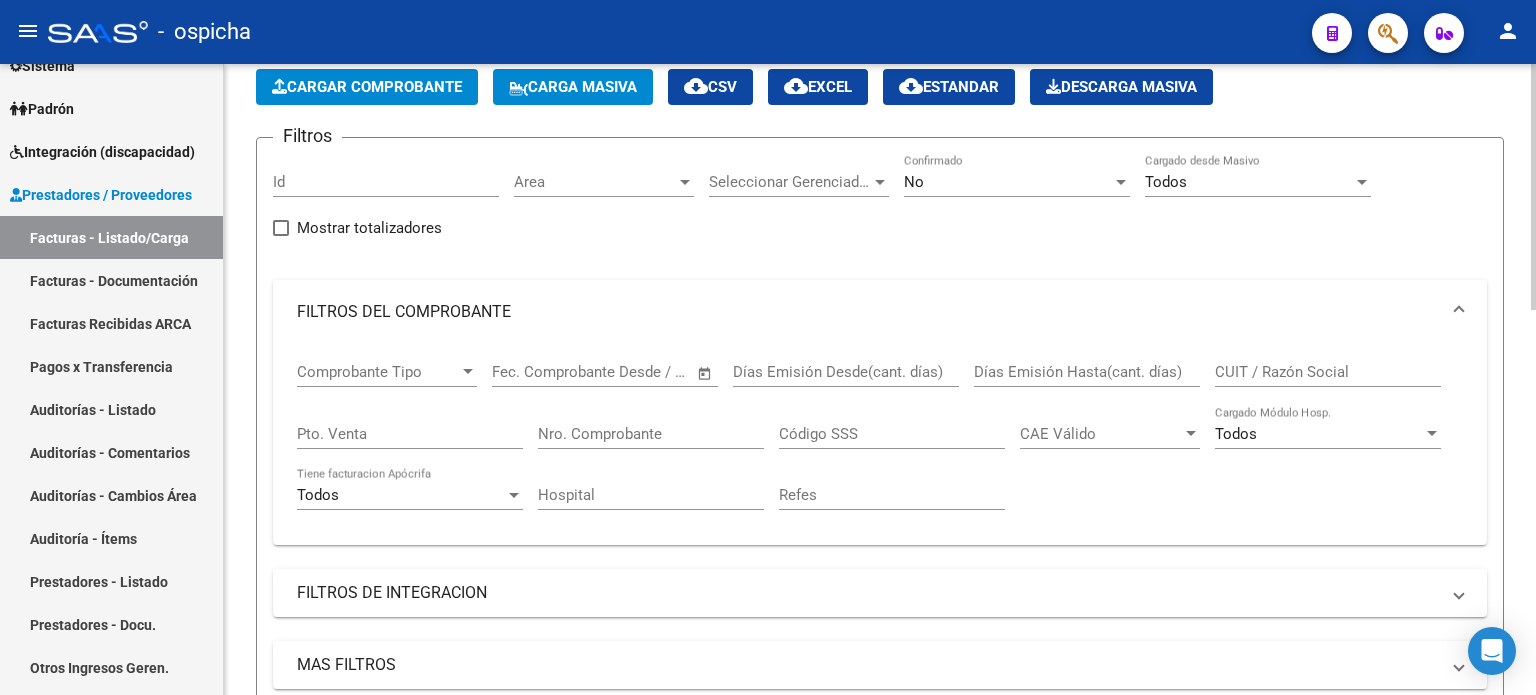 click on "CUIT / Razón Social" at bounding box center (1328, 372) 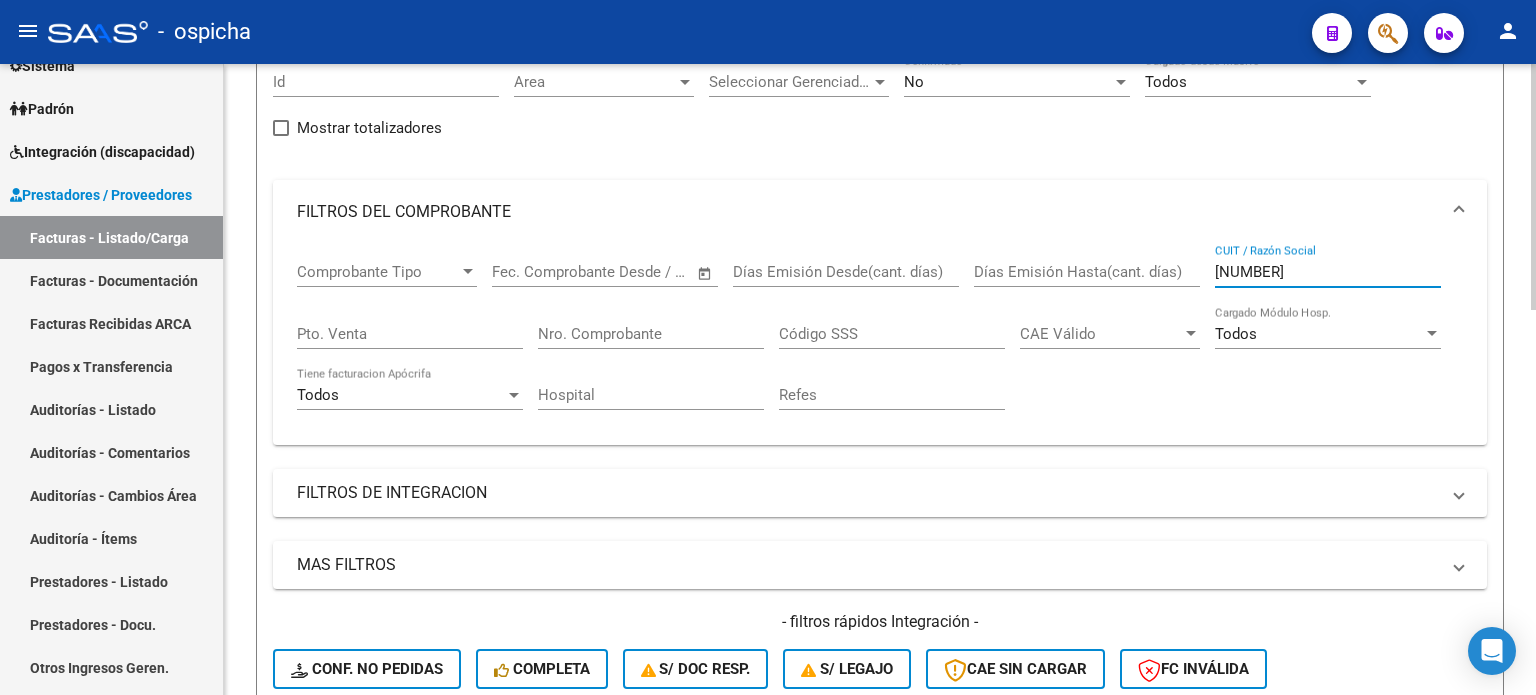 scroll, scrollTop: 500, scrollLeft: 0, axis: vertical 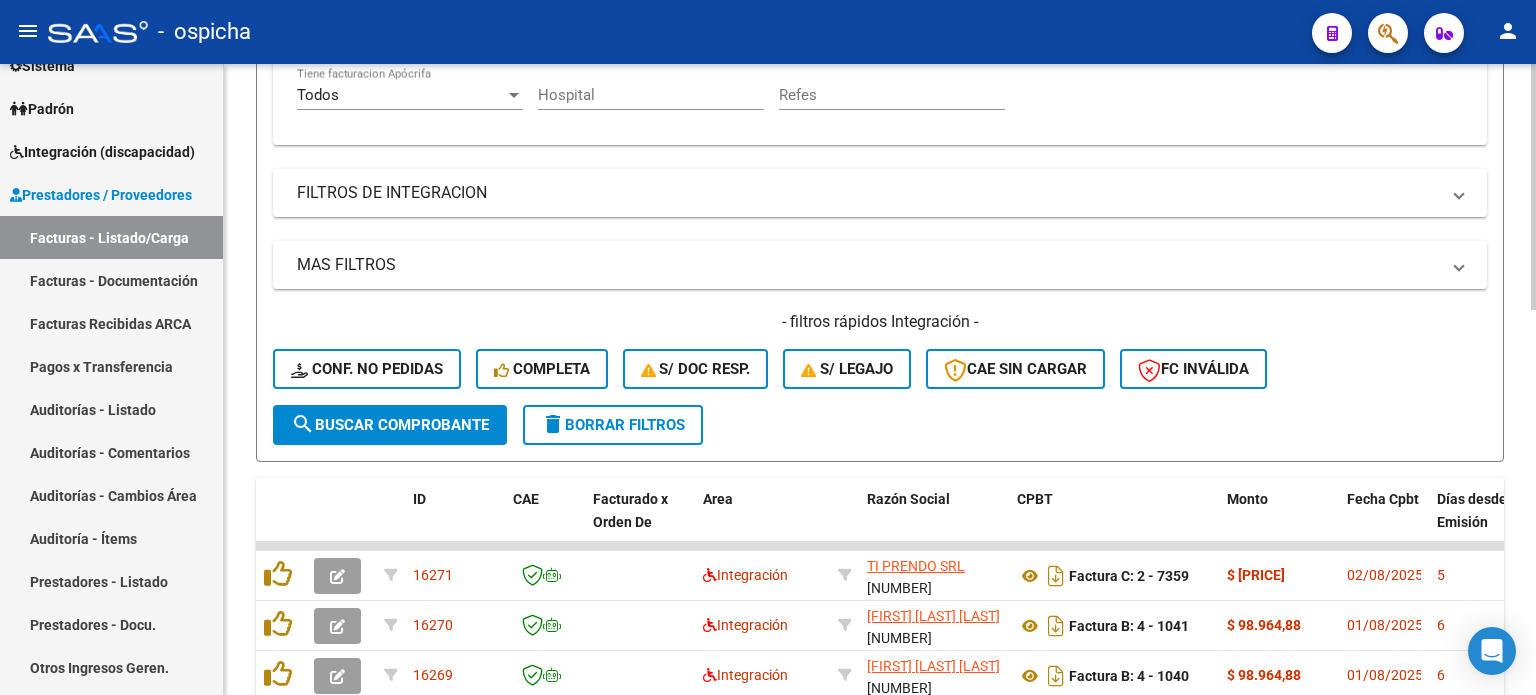 type on "[NUMBER]" 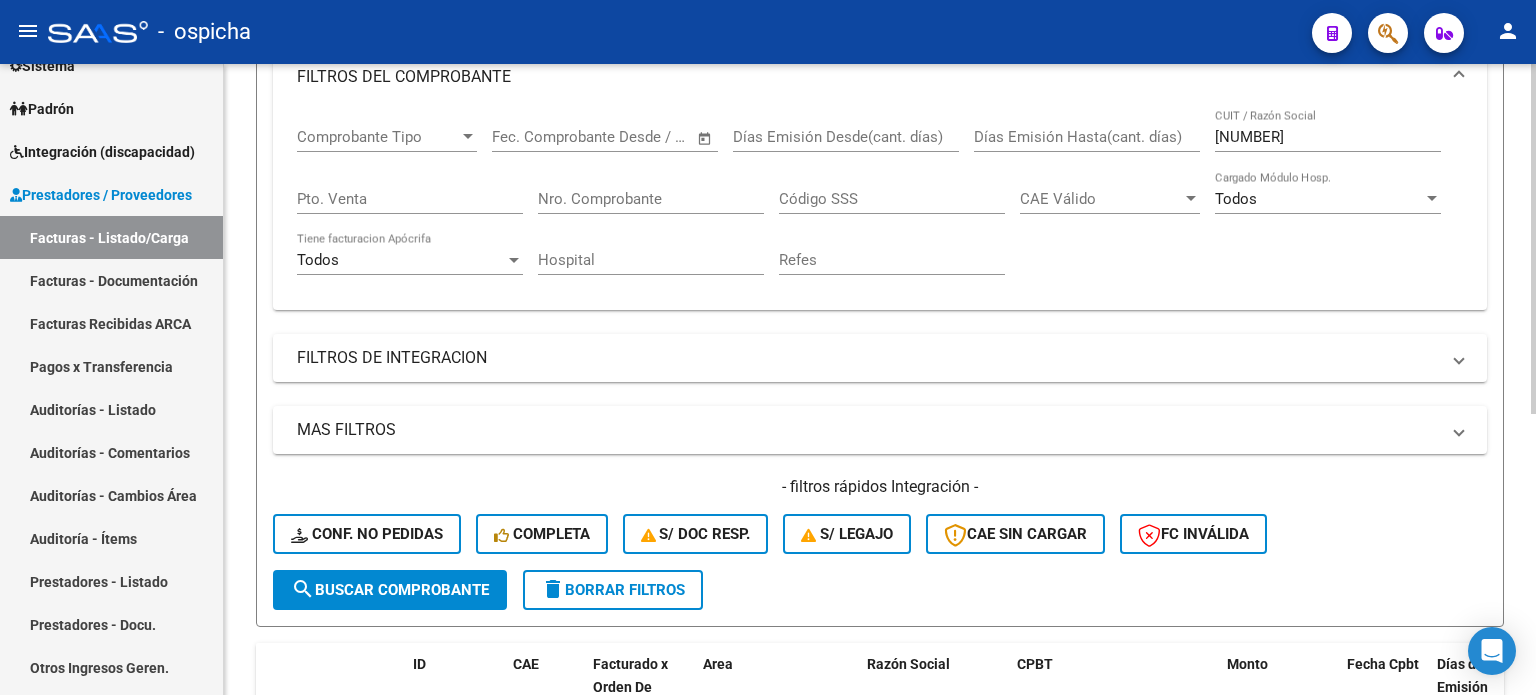 scroll, scrollTop: 508, scrollLeft: 0, axis: vertical 